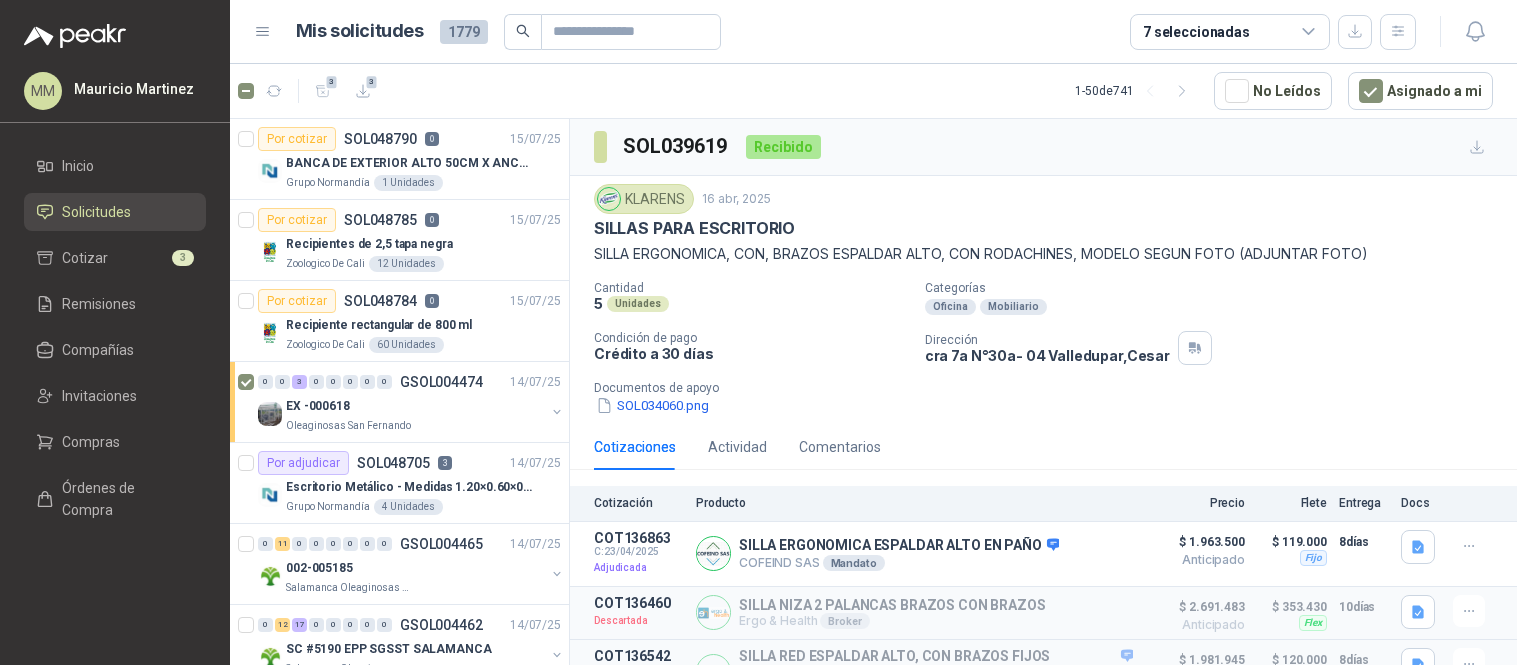 scroll, scrollTop: 0, scrollLeft: 0, axis: both 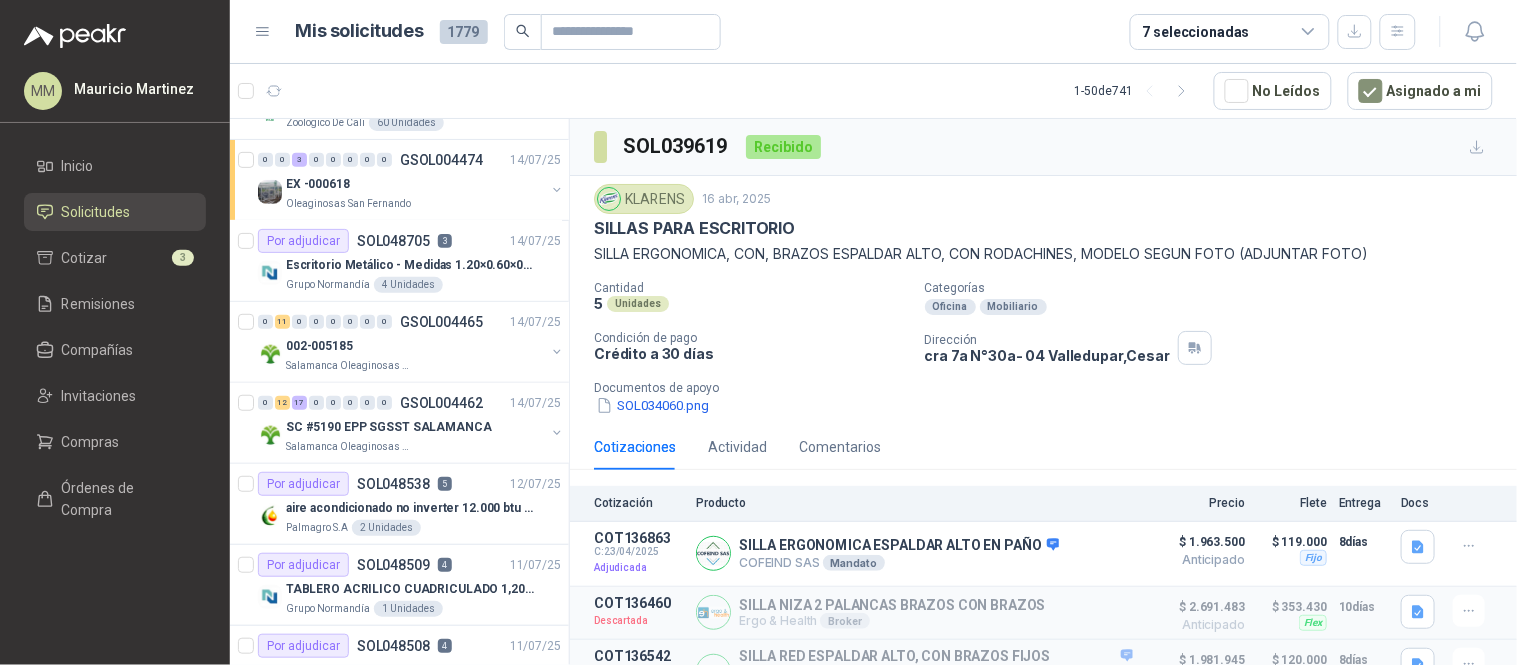 drag, startPoint x: 1265, startPoint y: 180, endPoint x: 1083, endPoint y: 148, distance: 184.79178 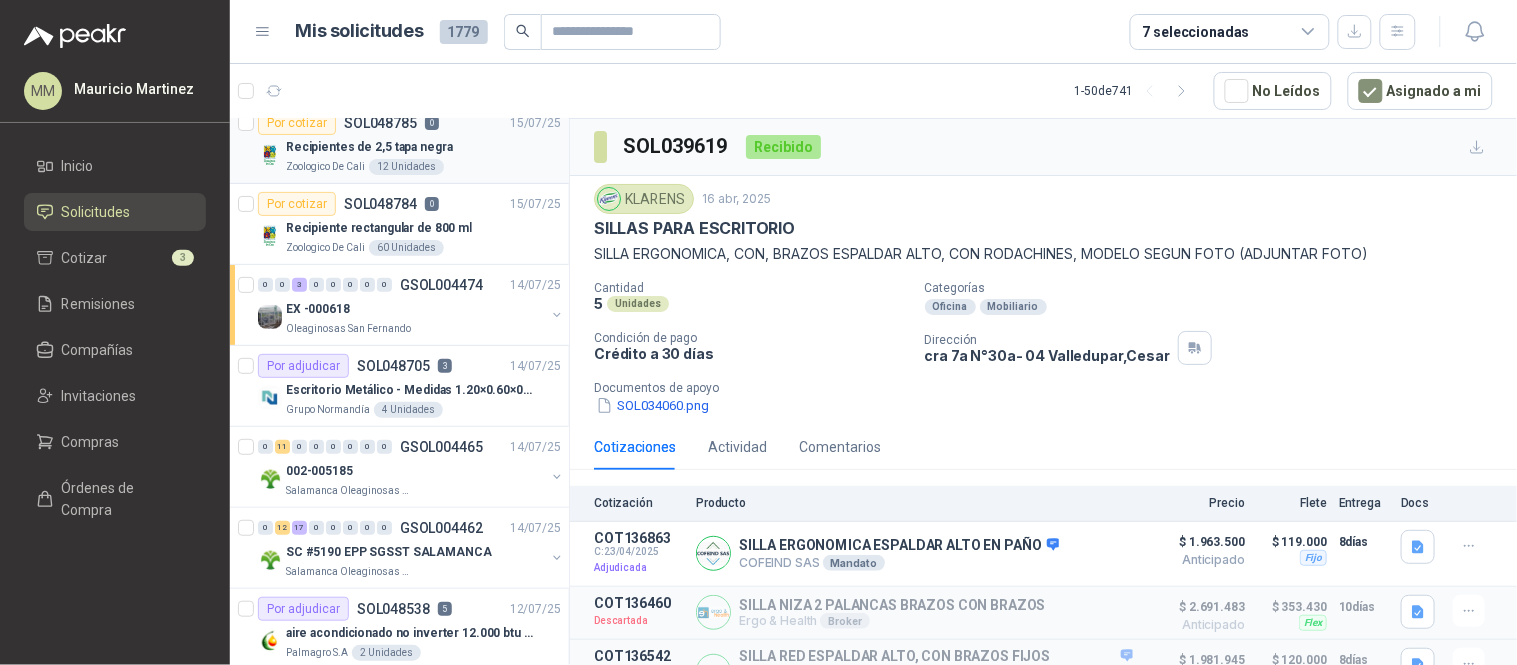 scroll, scrollTop: 0, scrollLeft: 0, axis: both 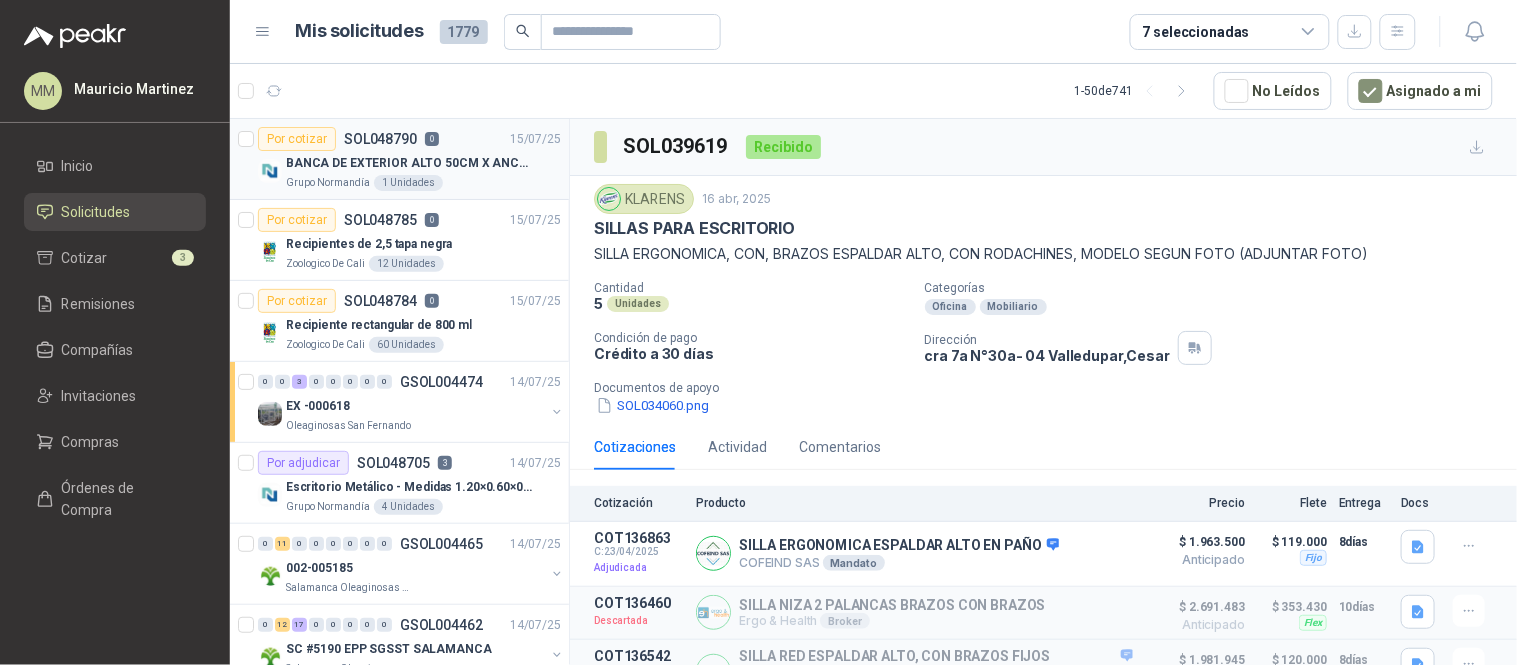 click on "Grupo Normandía 1   Unidades" at bounding box center (423, 183) 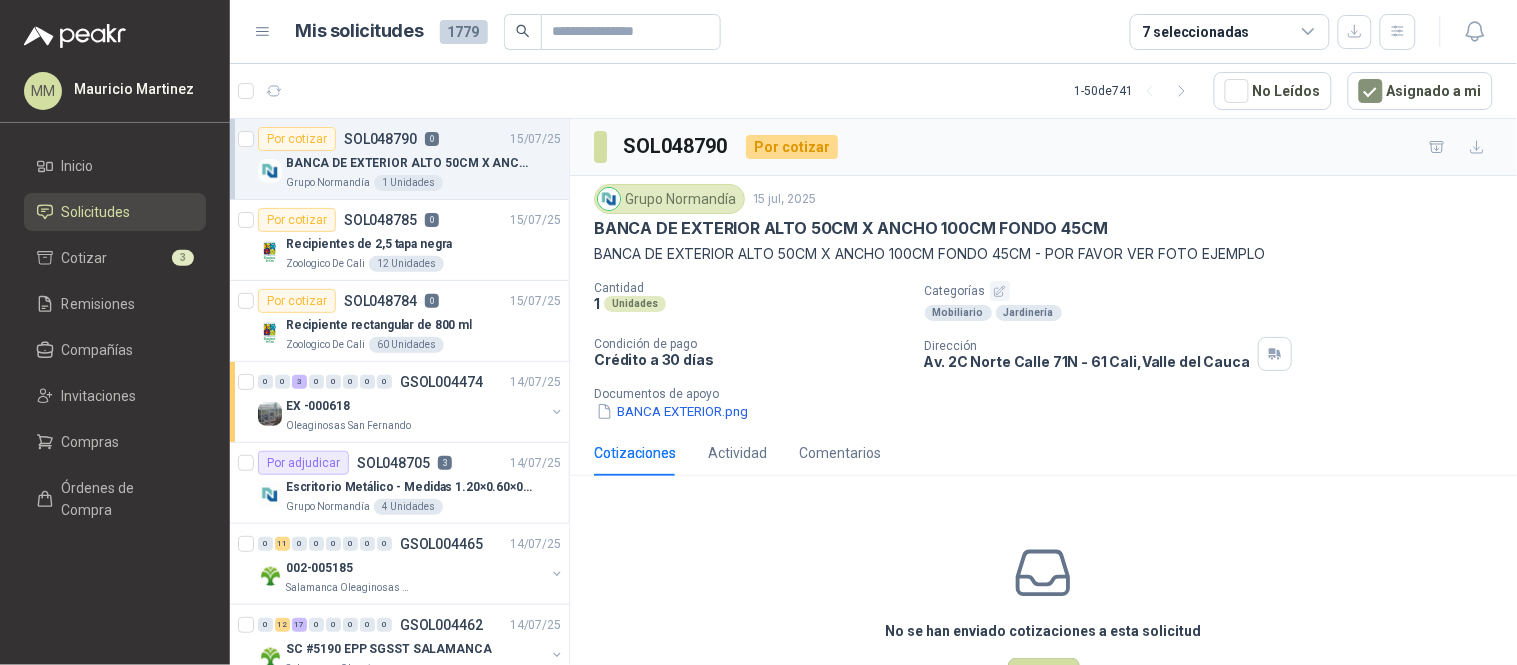 click on "1 - 50  de  741" at bounding box center [1136, 91] 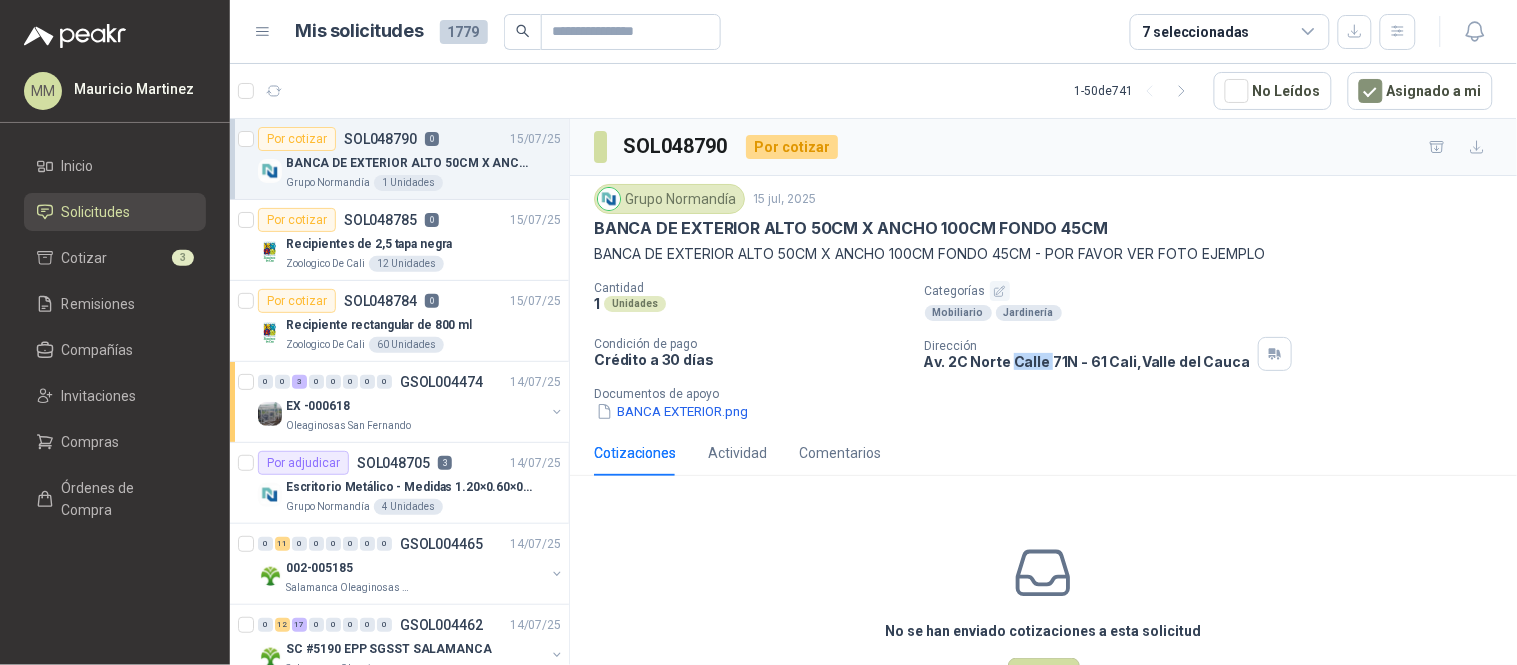click on "Av. 2C Norte Calle 71N - 61   Cali ,  Valle del Cauca" at bounding box center (1087, 361) 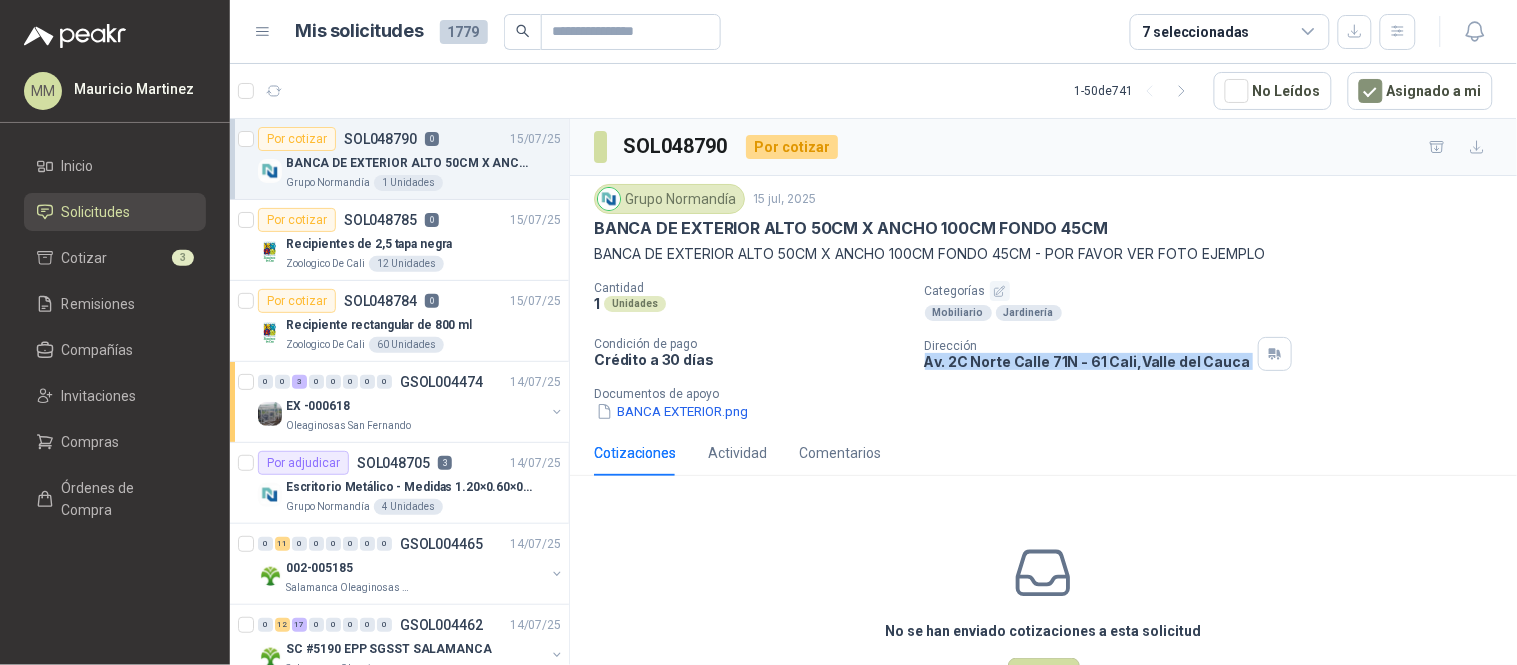 click on "Av. 2C Norte Calle 71N - 61   Cali ,  Valle del Cauca" at bounding box center [1087, 361] 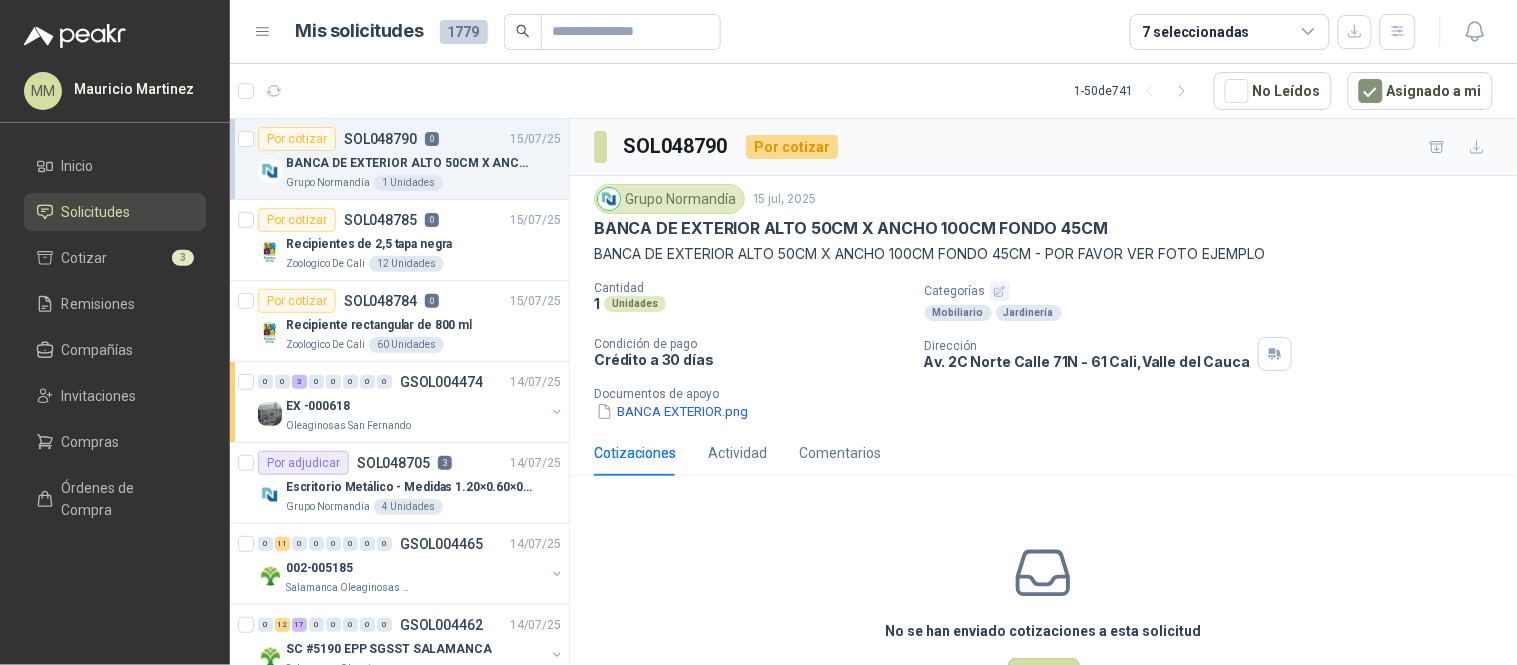 click on "Categorías" at bounding box center (1217, 291) 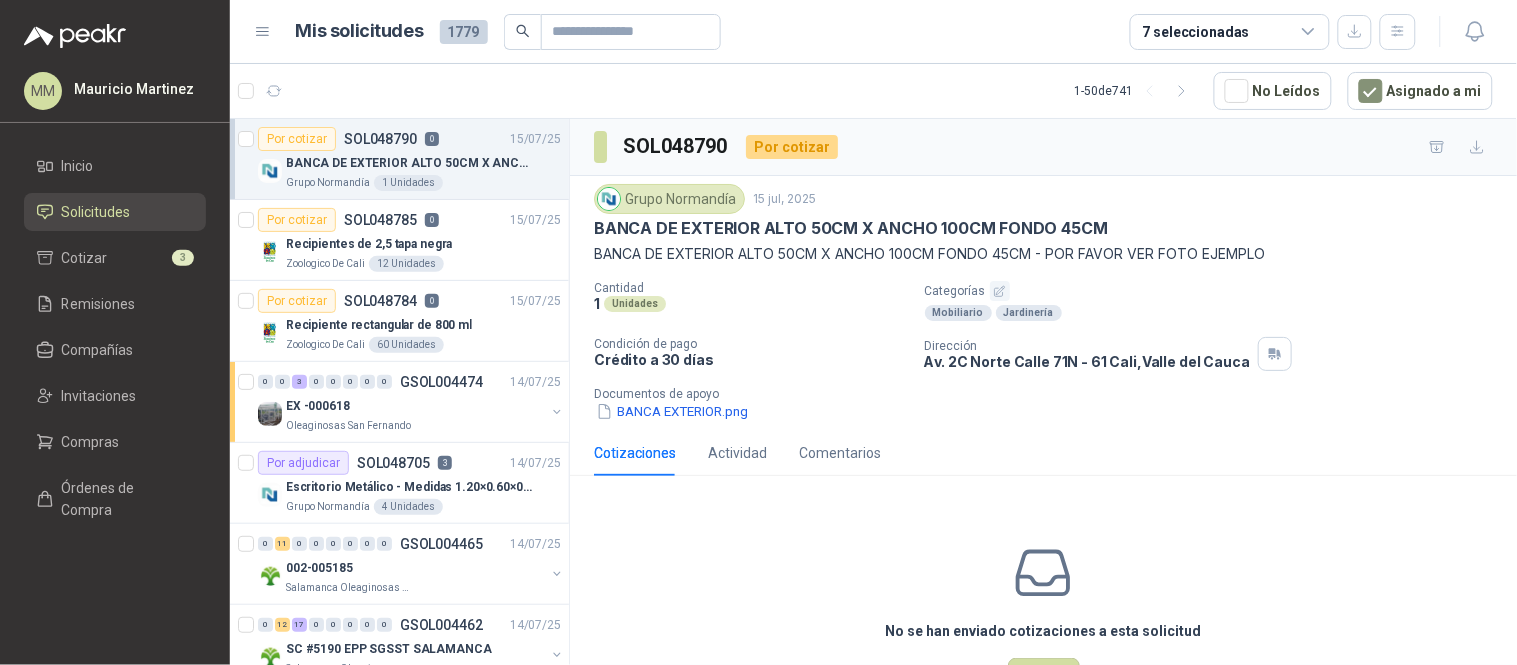 click on "Solicitudes" at bounding box center (115, 212) 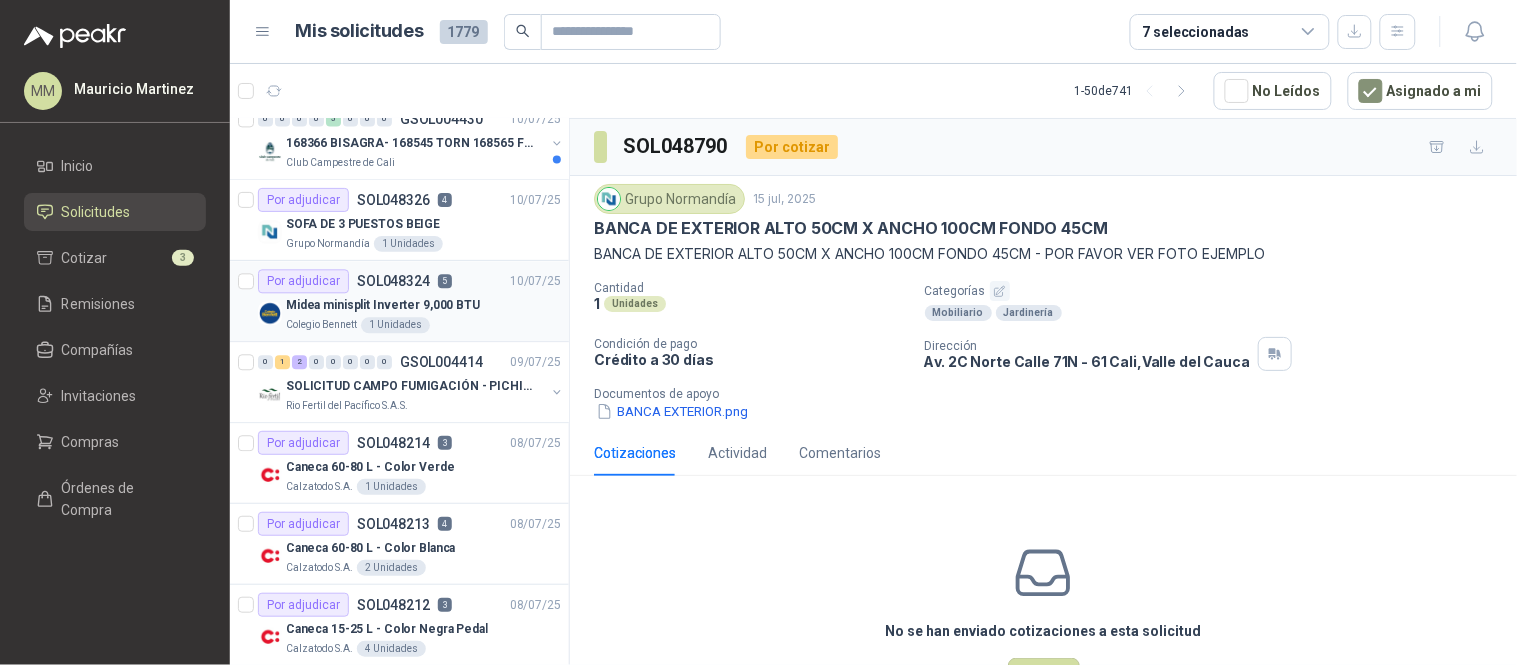 scroll, scrollTop: 1124, scrollLeft: 0, axis: vertical 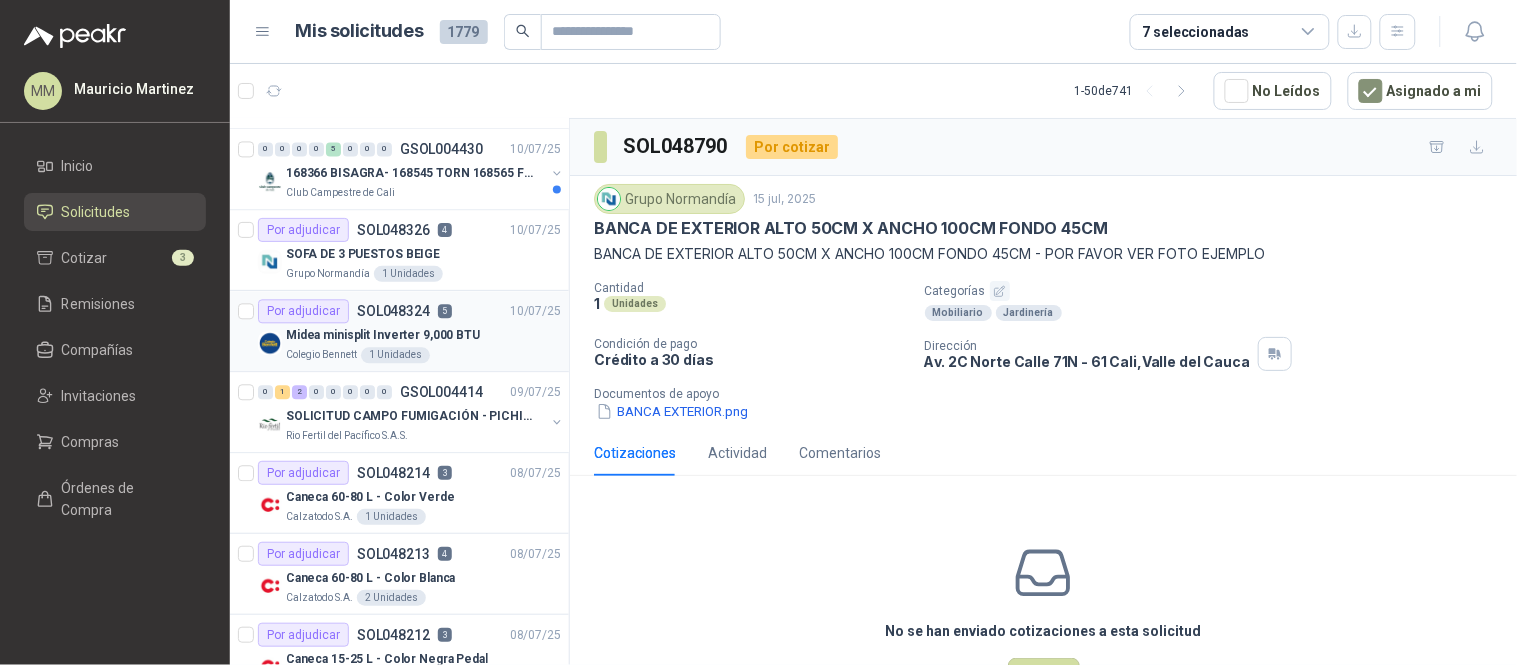 click on "Midea minisplit  Inverter 9,000 BTU" at bounding box center [383, 335] 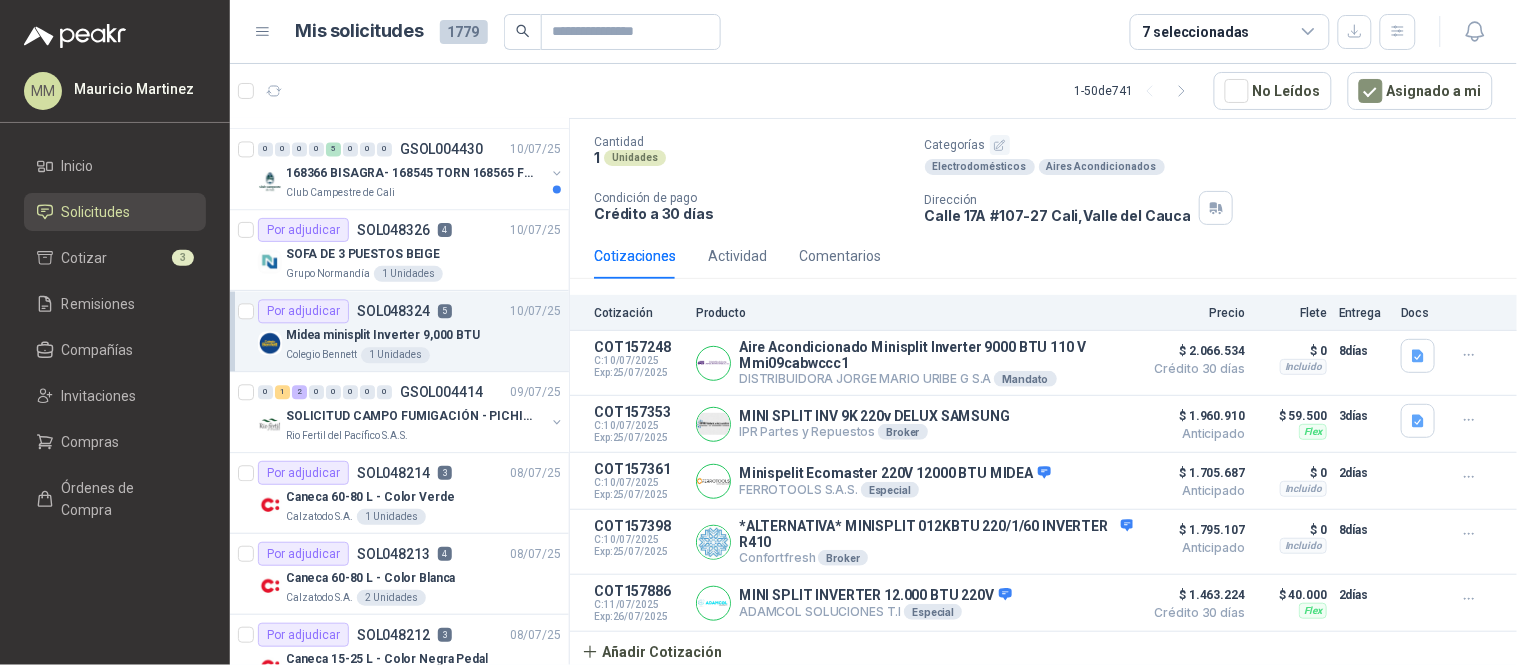 scroll, scrollTop: 0, scrollLeft: 0, axis: both 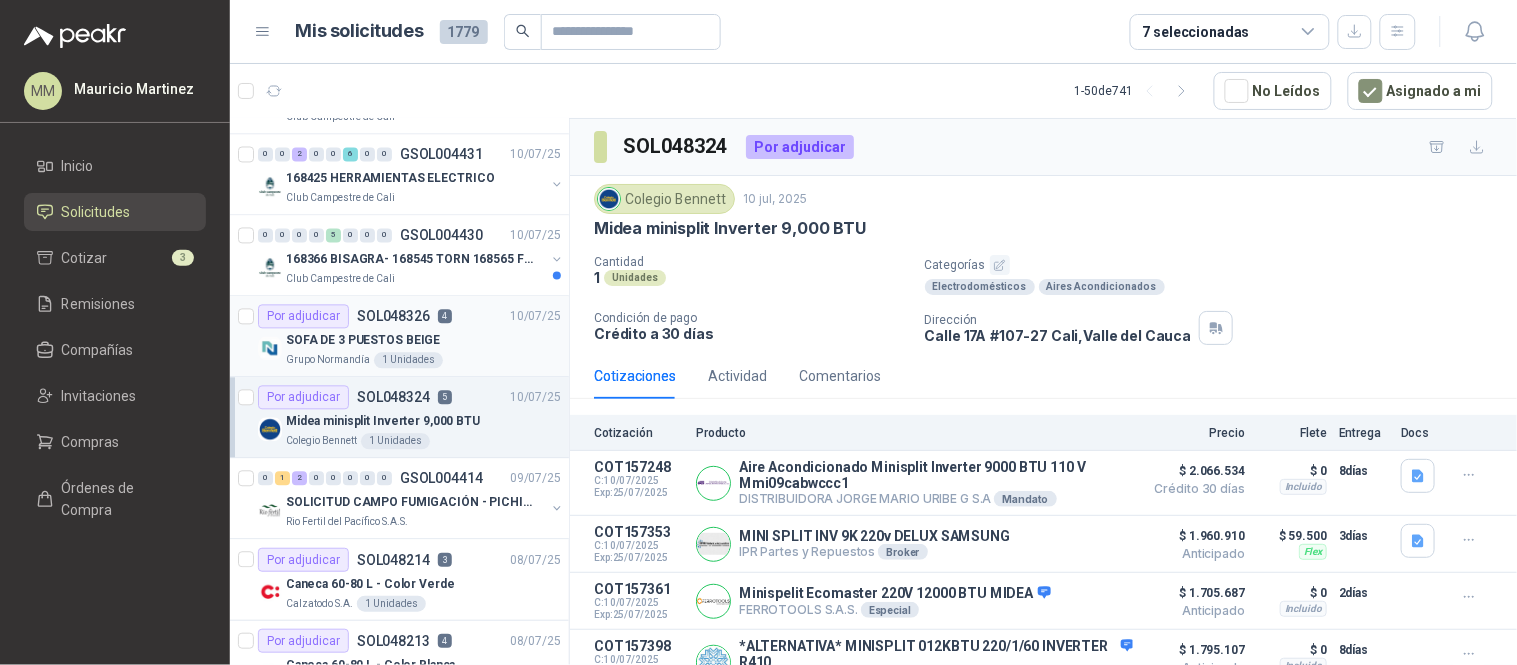 click on "Por adjudicar SOL048326 4" at bounding box center [355, 317] 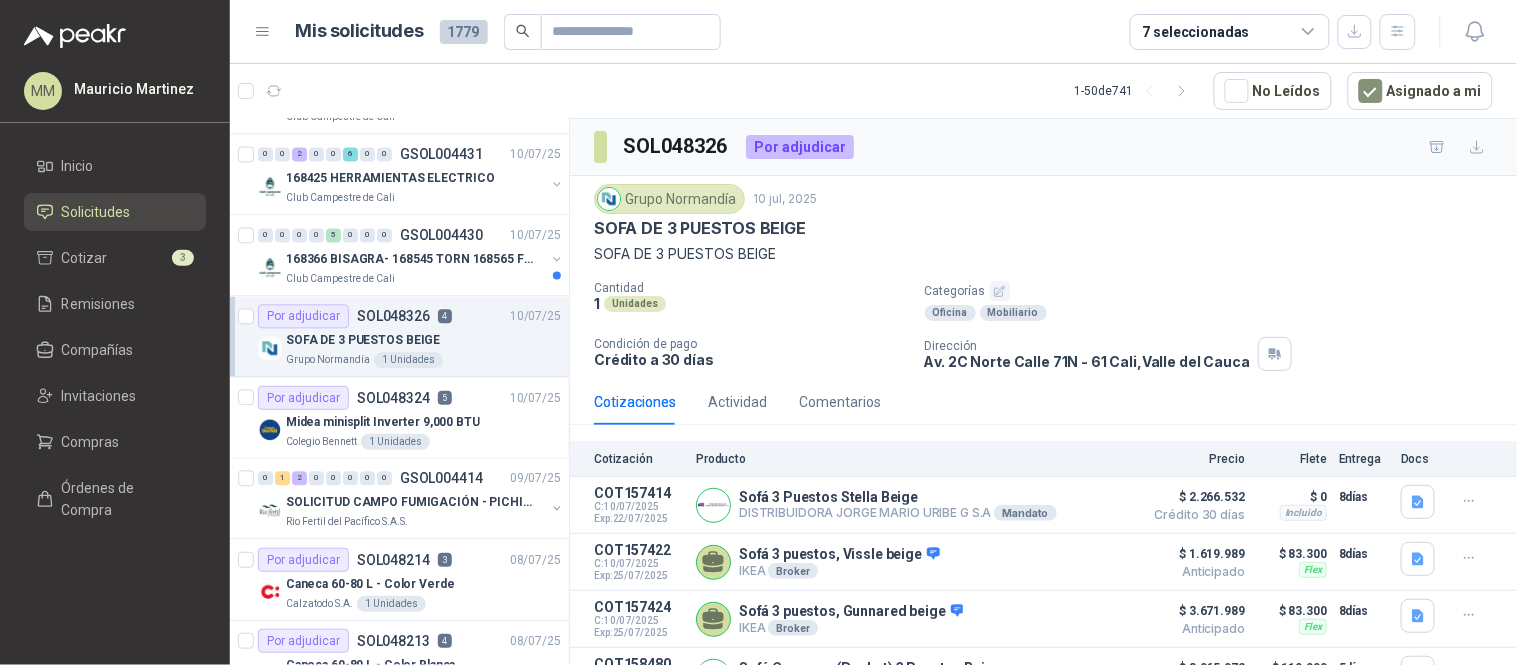 scroll, scrollTop: 75, scrollLeft: 0, axis: vertical 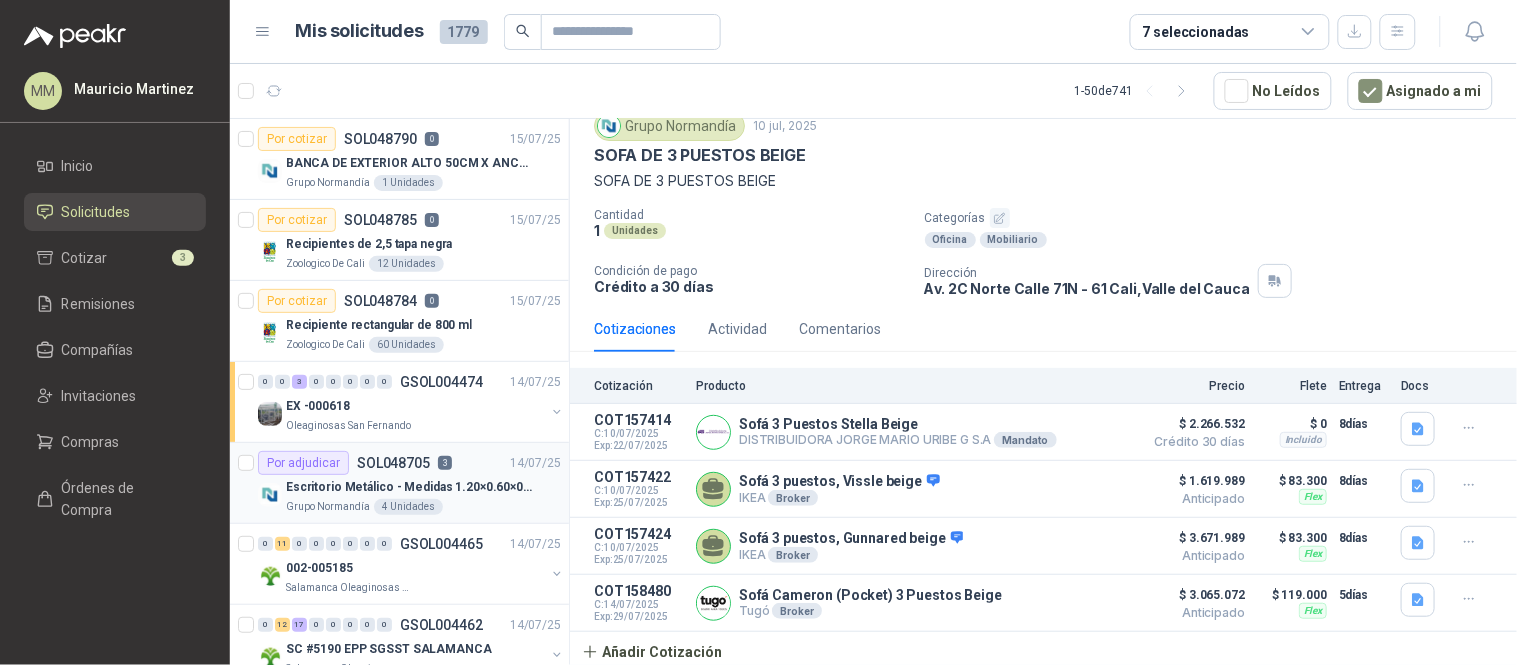 click on "Por adjudicar SOL048705 3 14/07/25" at bounding box center (409, 463) 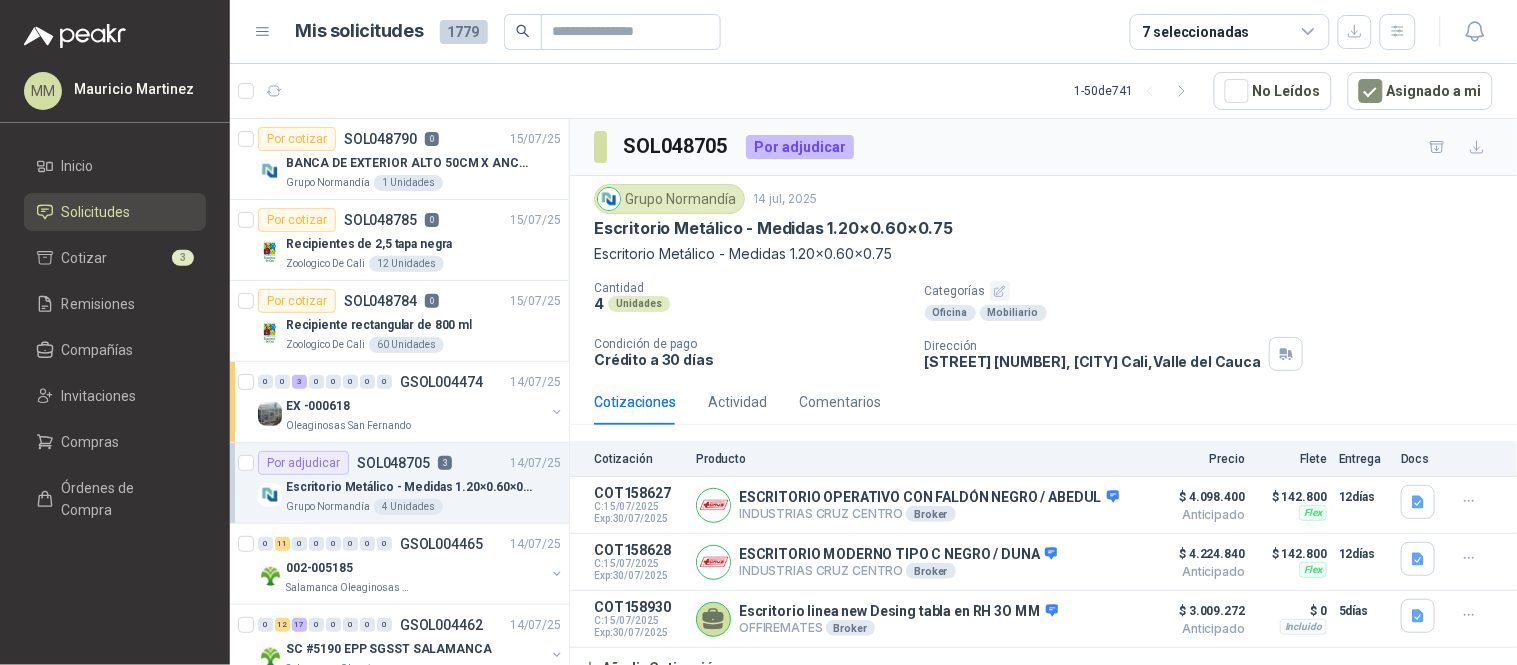 scroll, scrollTop: 17, scrollLeft: 0, axis: vertical 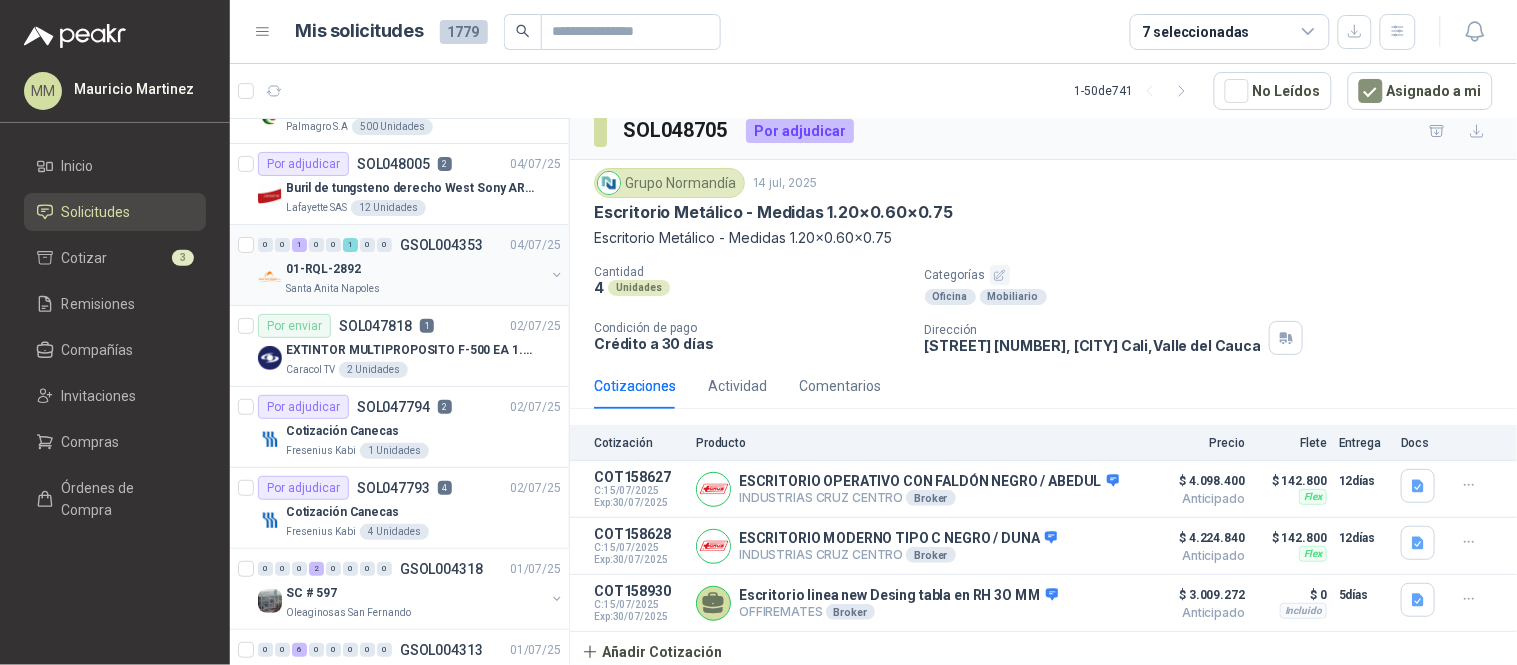 click 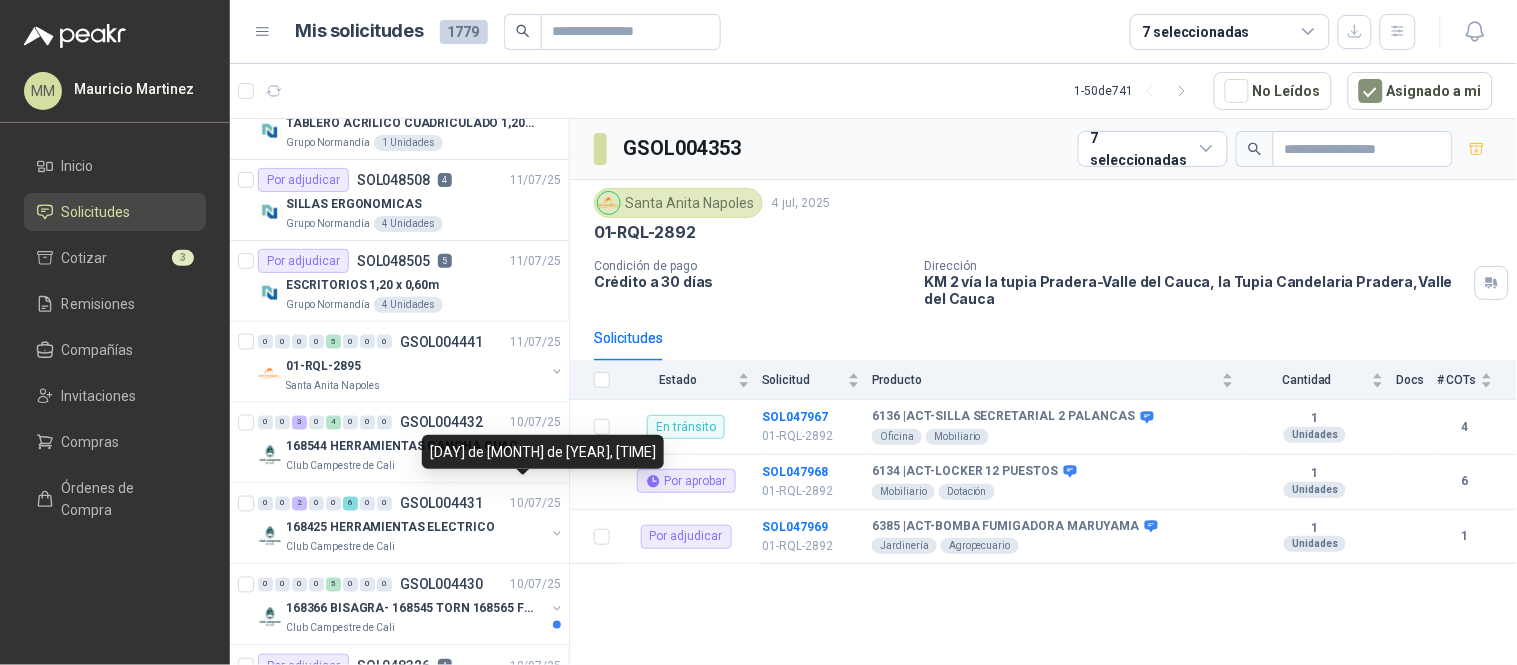 scroll, scrollTop: 666, scrollLeft: 0, axis: vertical 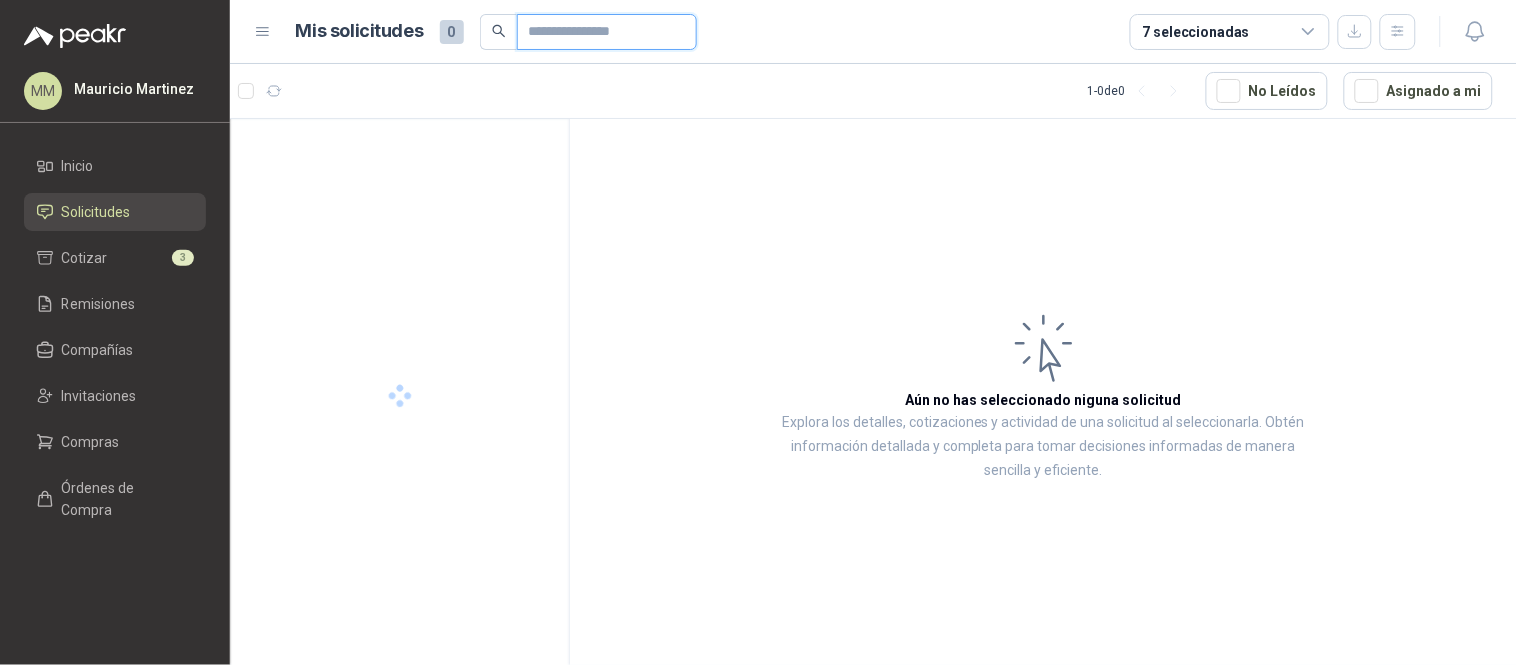 click at bounding box center (599, 32) 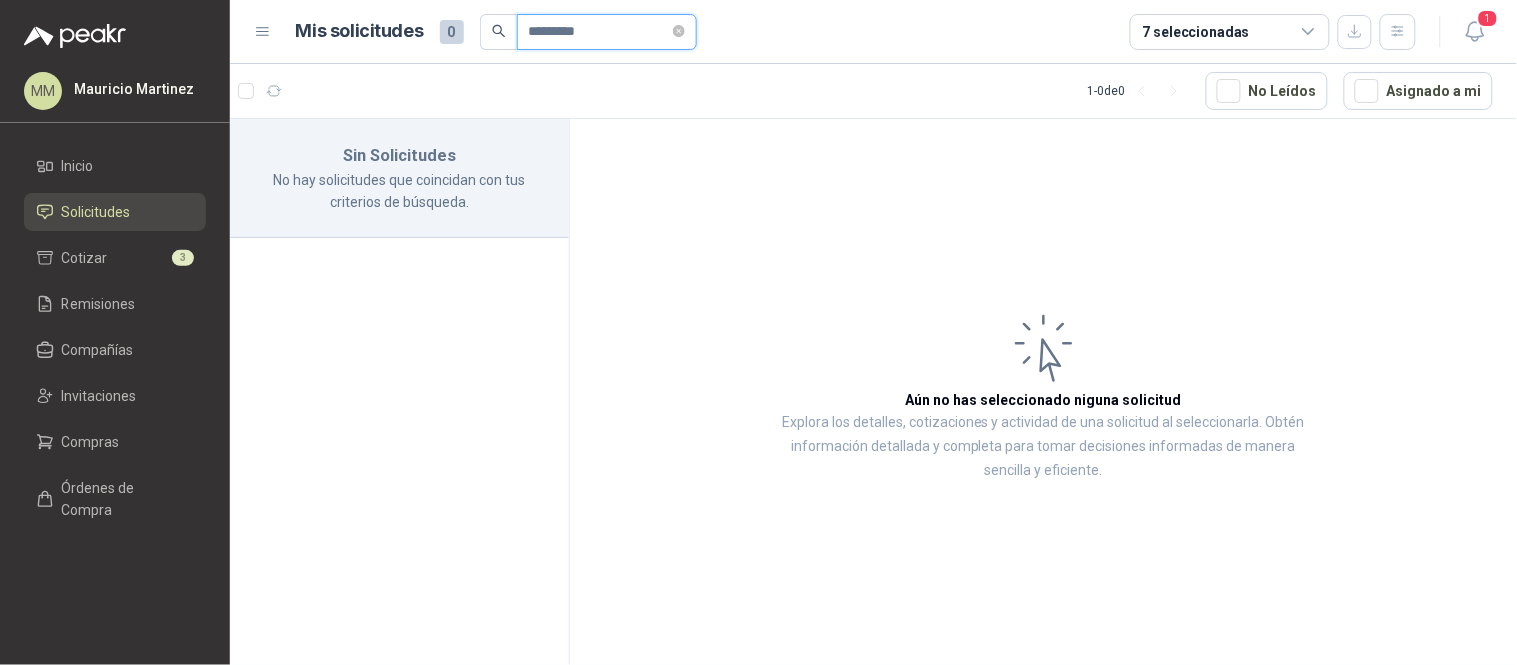 click on "*********" at bounding box center (599, 32) 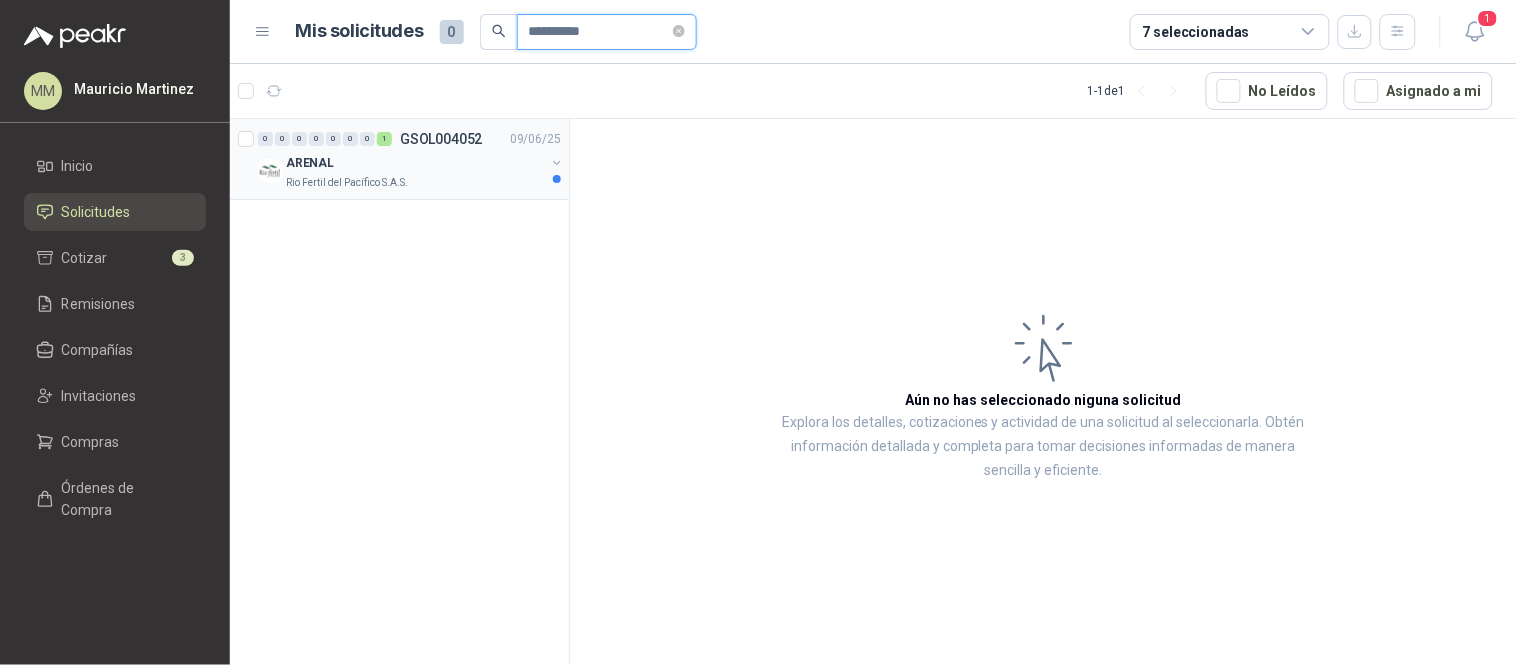 type on "**********" 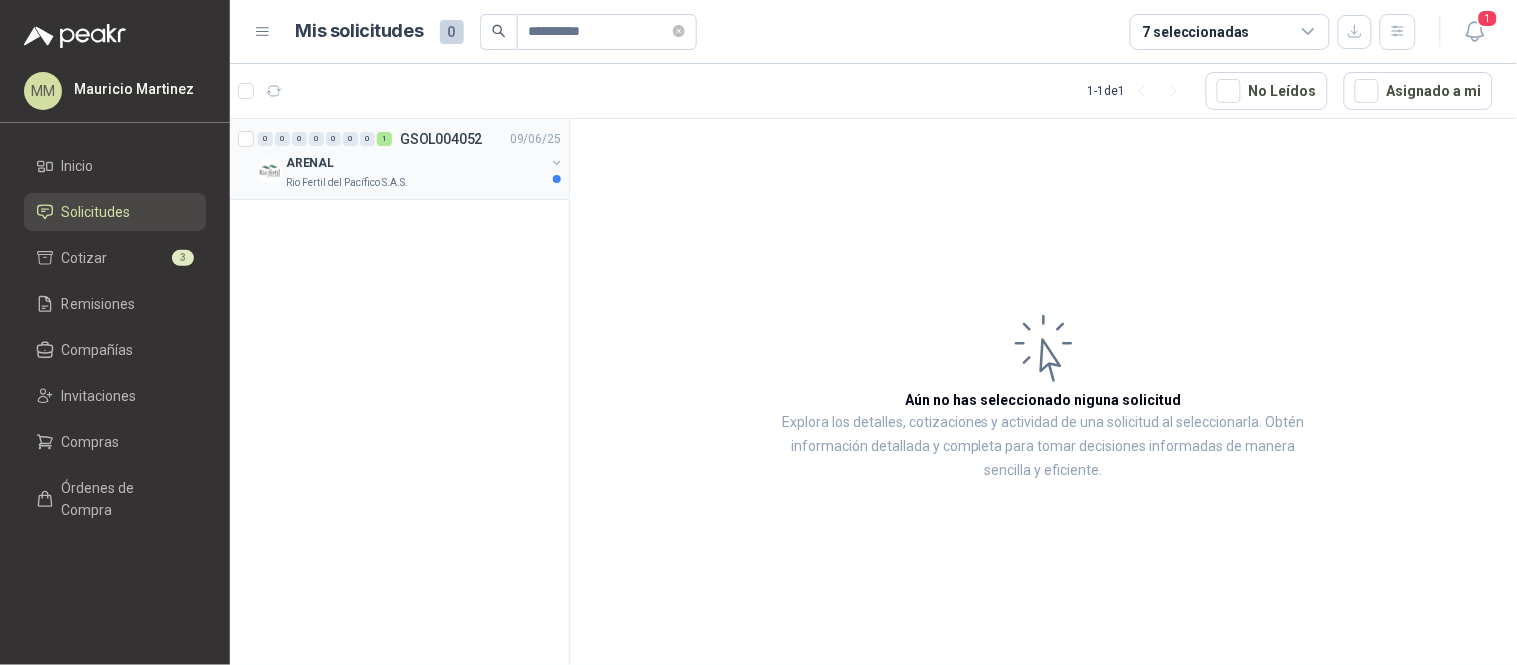 click at bounding box center [557, 163] 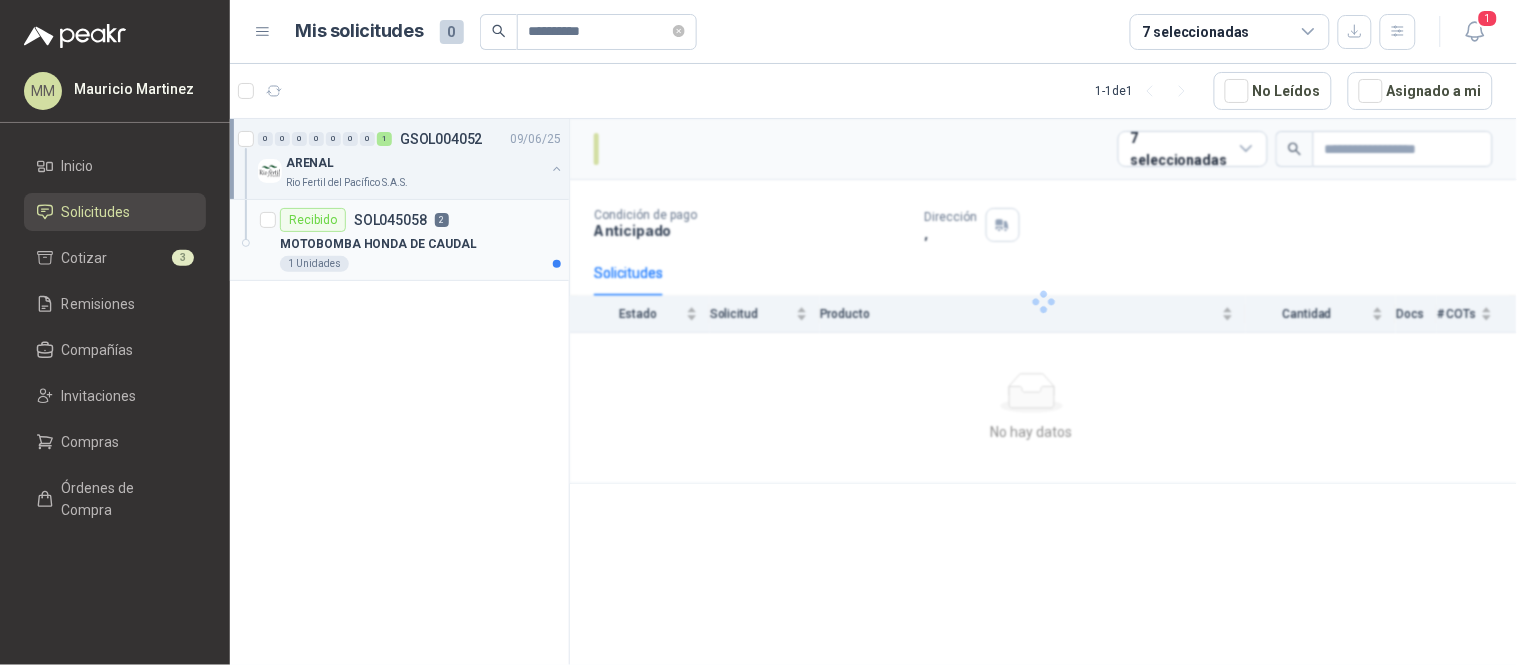 click on "MOTOBOMBA HONDA DE CAUDAL" at bounding box center (378, 244) 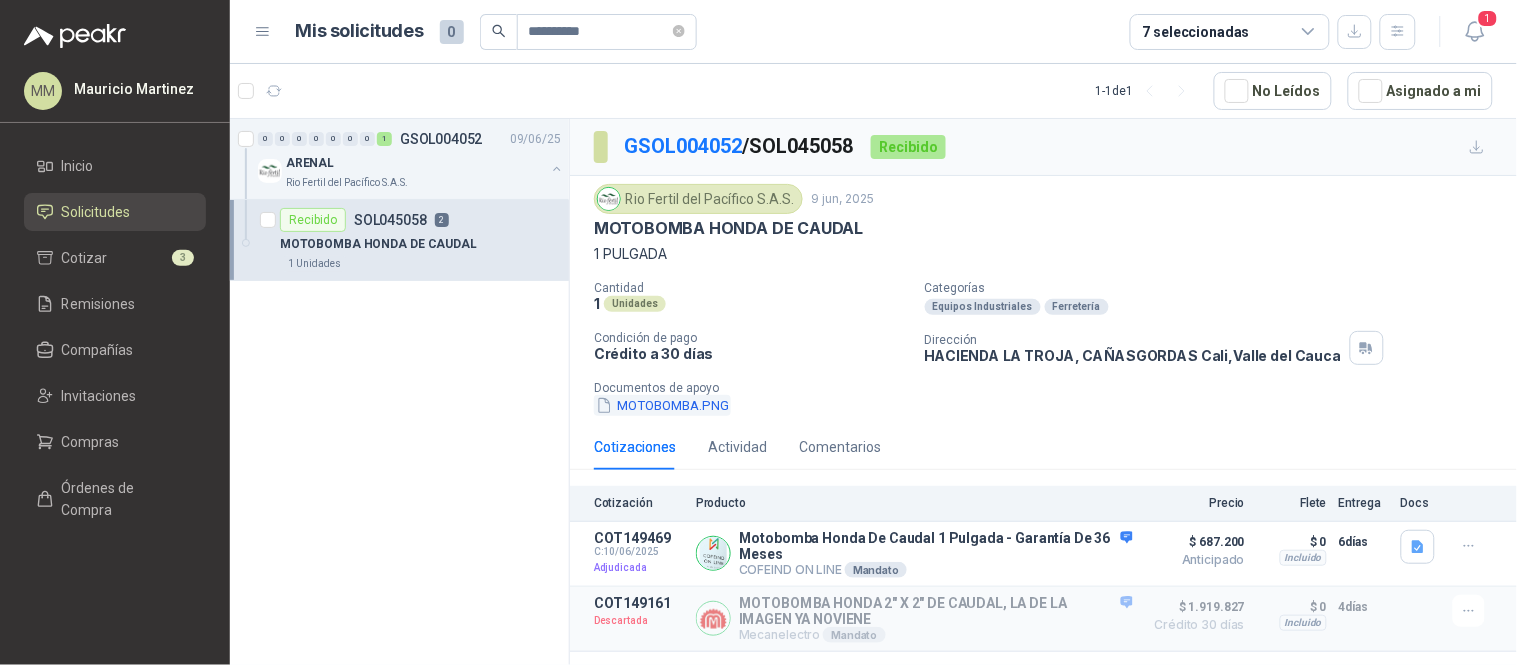 click on "MOTOBOMBA.PNG" at bounding box center (662, 405) 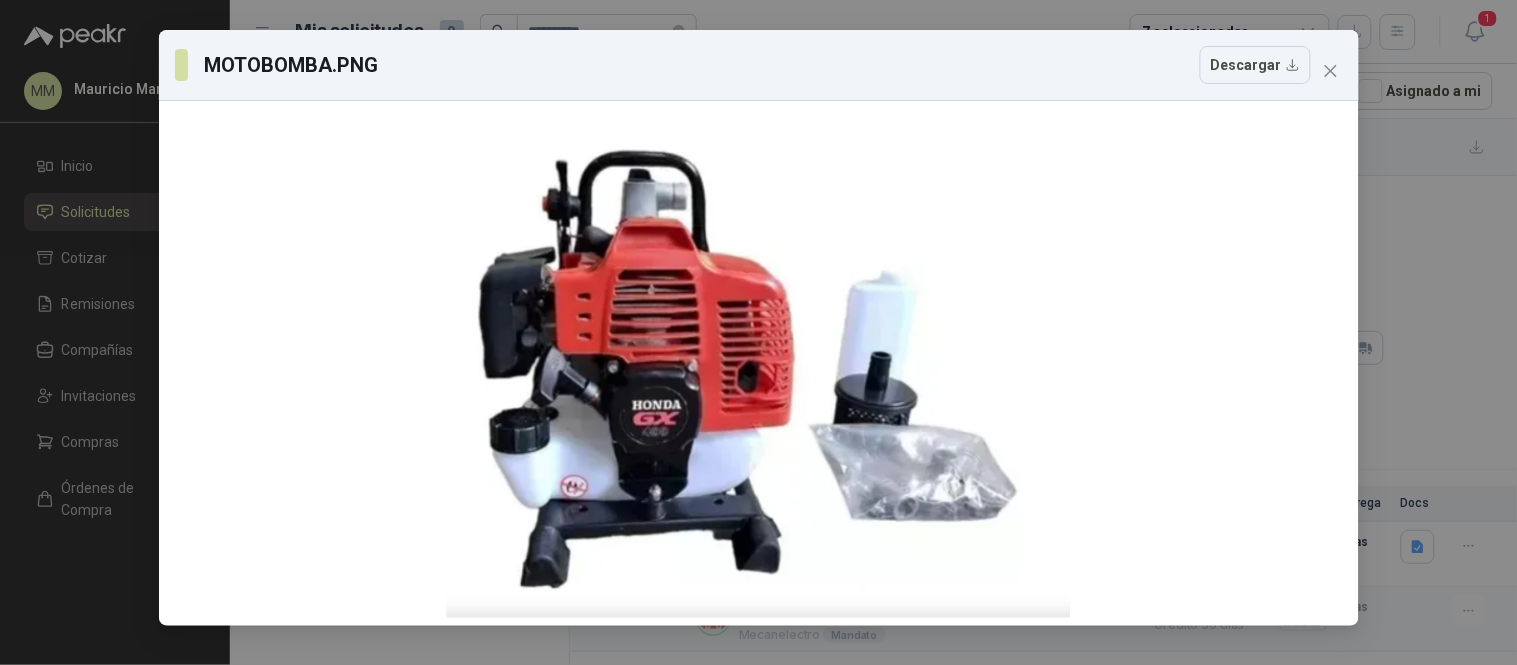 drag, startPoint x: 1336, startPoint y: 68, endPoint x: 1130, endPoint y: 347, distance: 346.80975 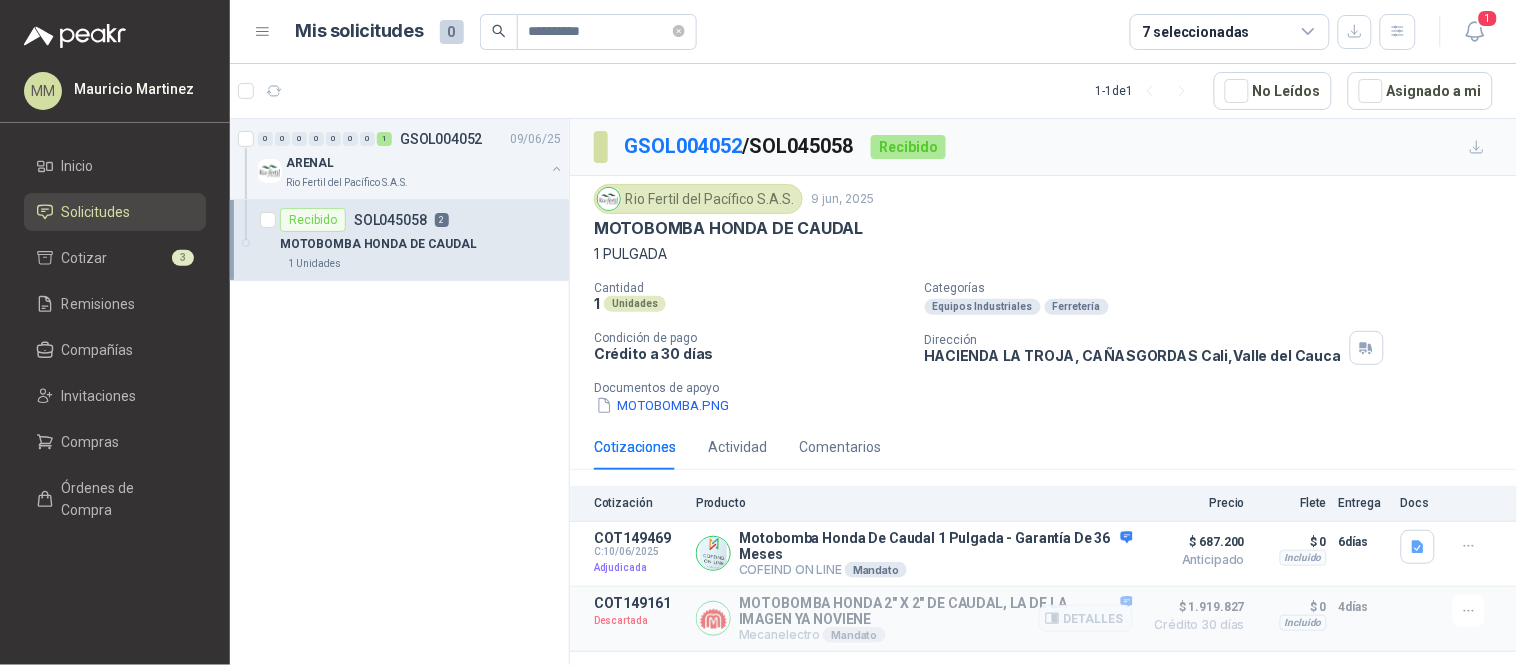 type 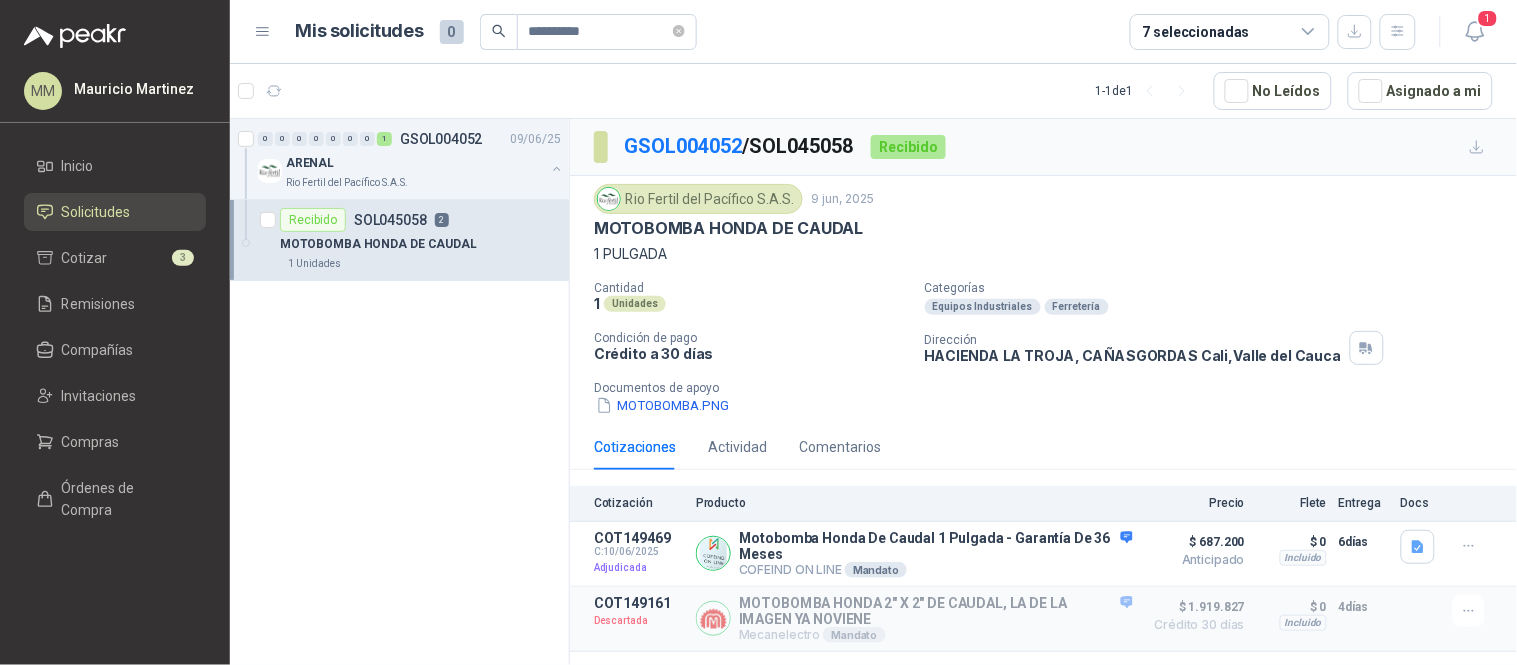 drag, startPoint x: 1143, startPoint y: 144, endPoint x: 1124, endPoint y: 141, distance: 19.235384 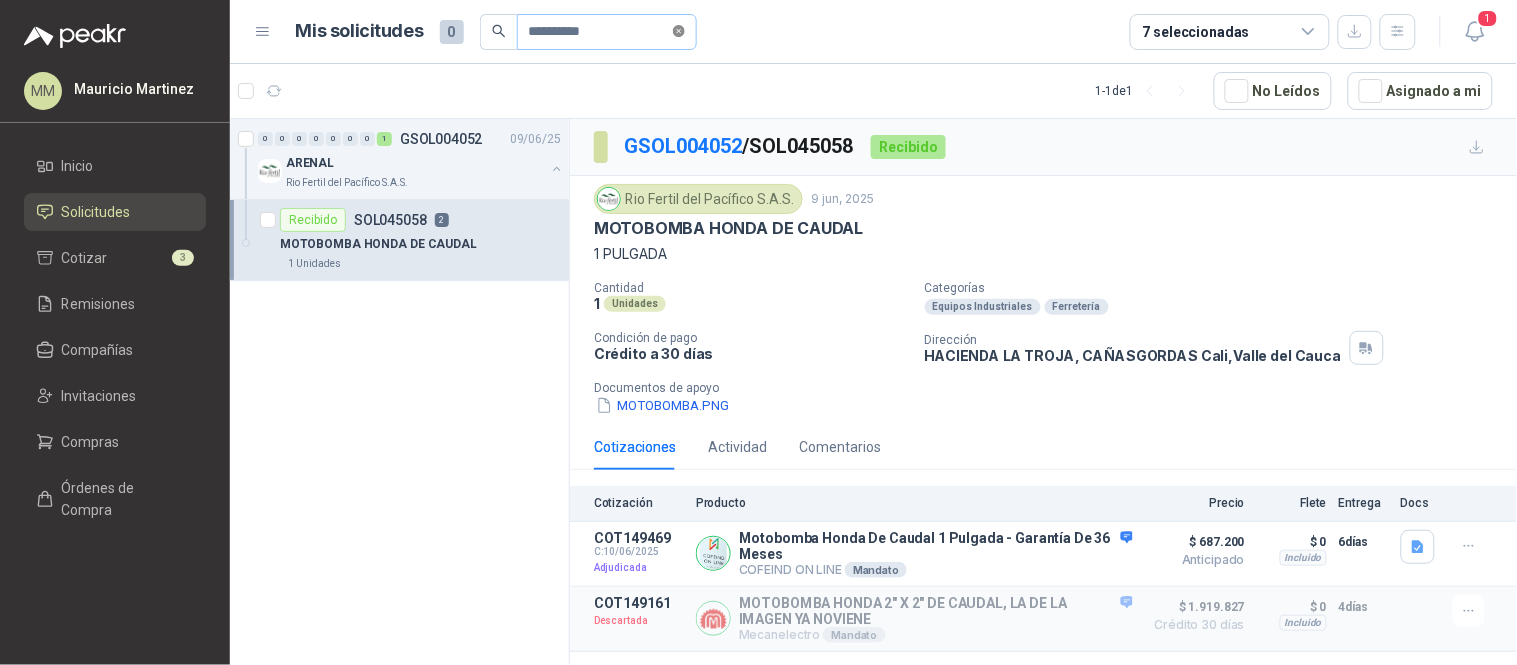 click 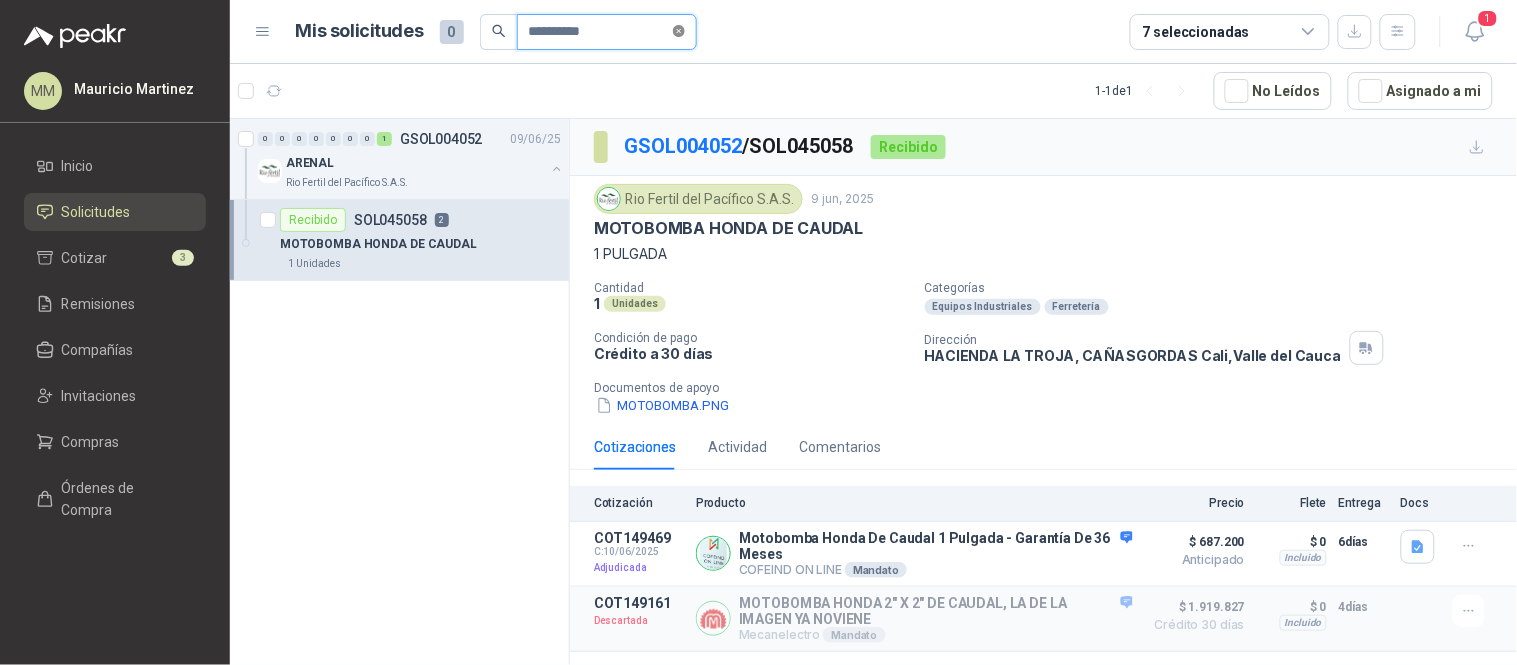 type 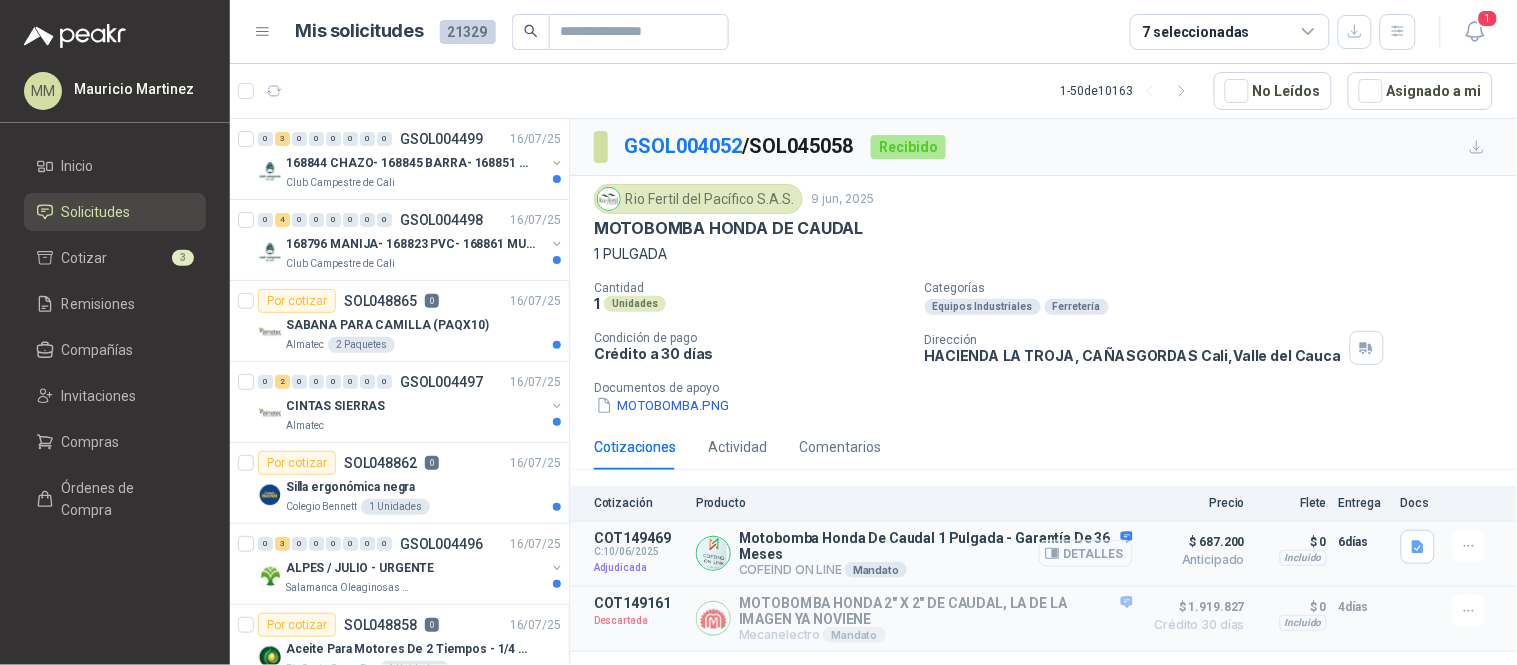 click on "Detalles" at bounding box center (1086, 553) 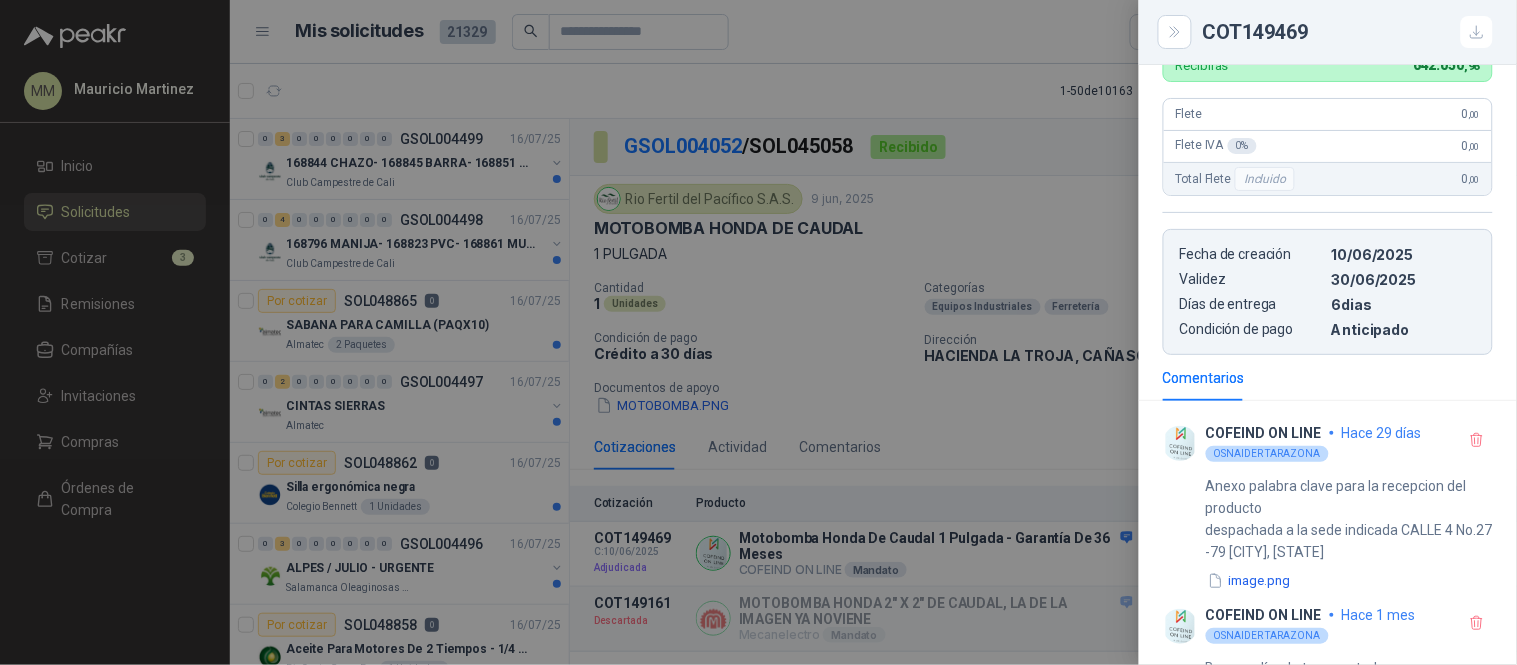 scroll, scrollTop: 772, scrollLeft: 0, axis: vertical 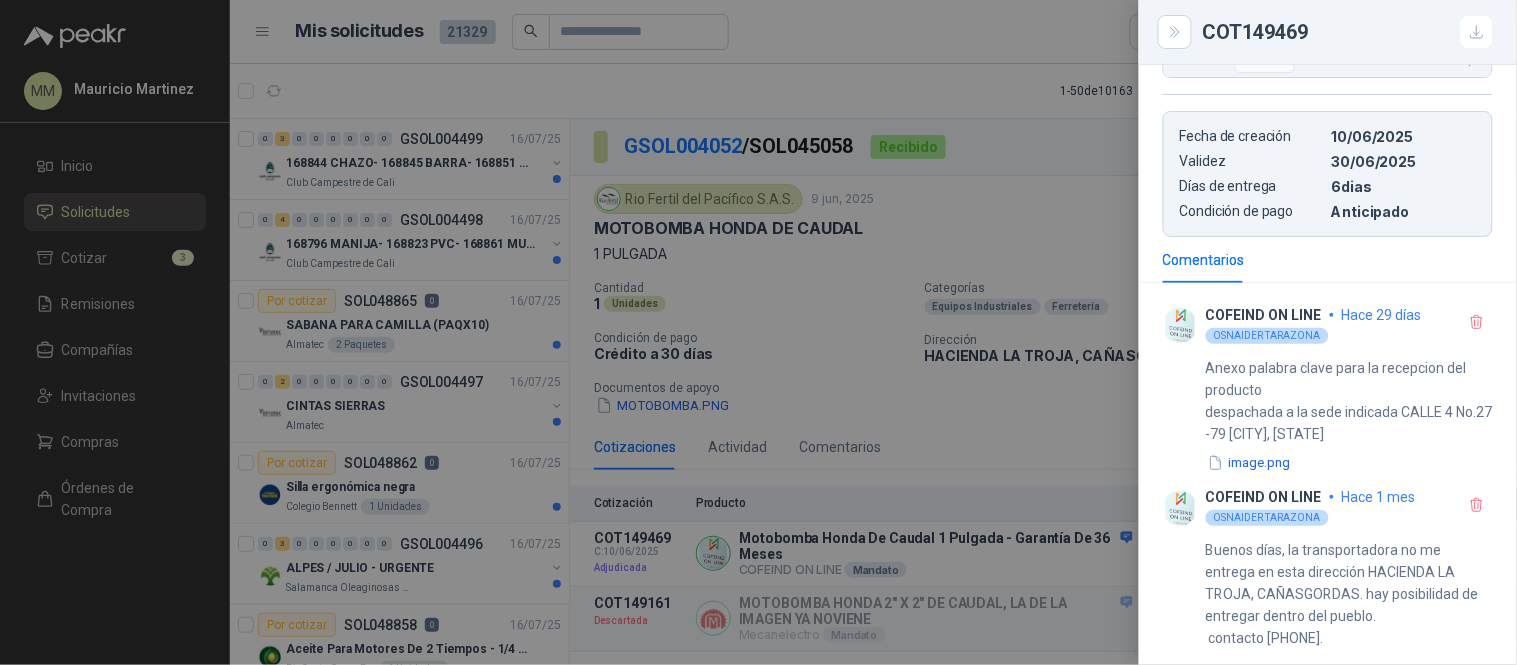 click at bounding box center [758, 332] 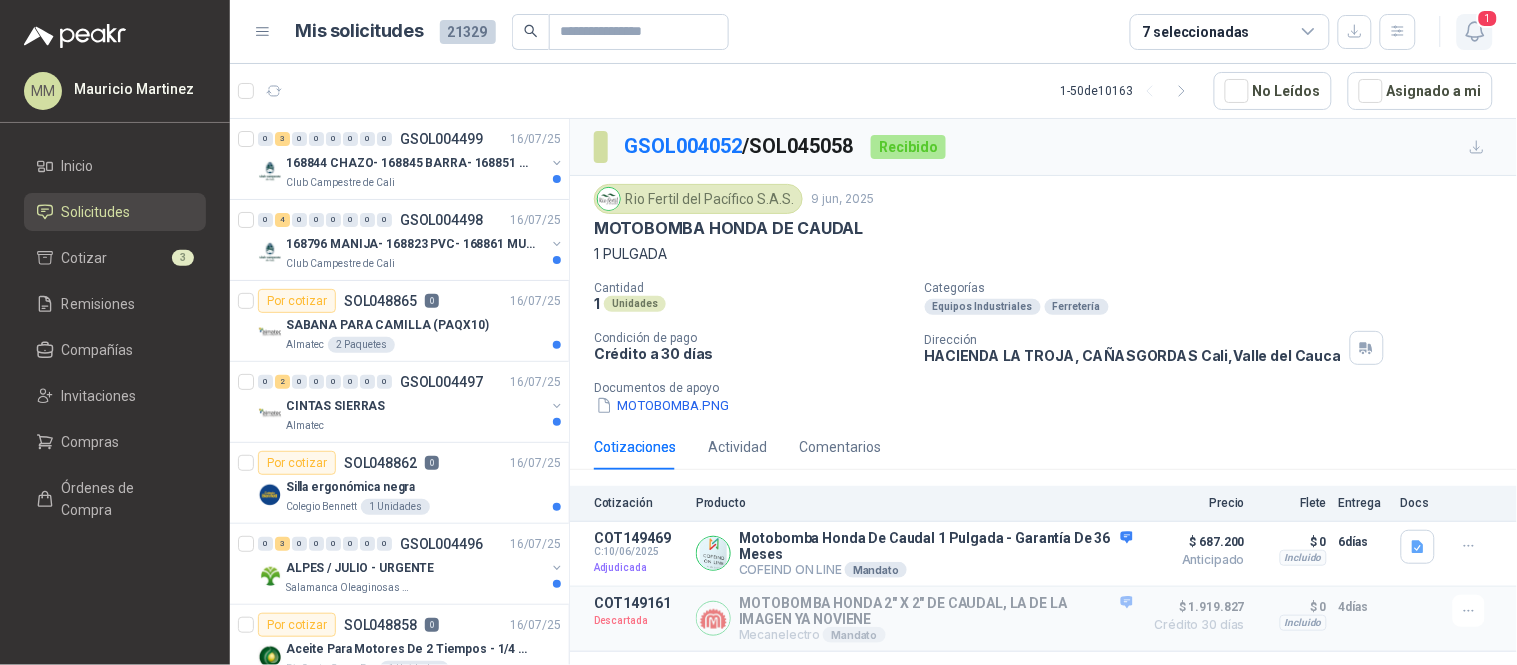 click on "1" at bounding box center [1488, 18] 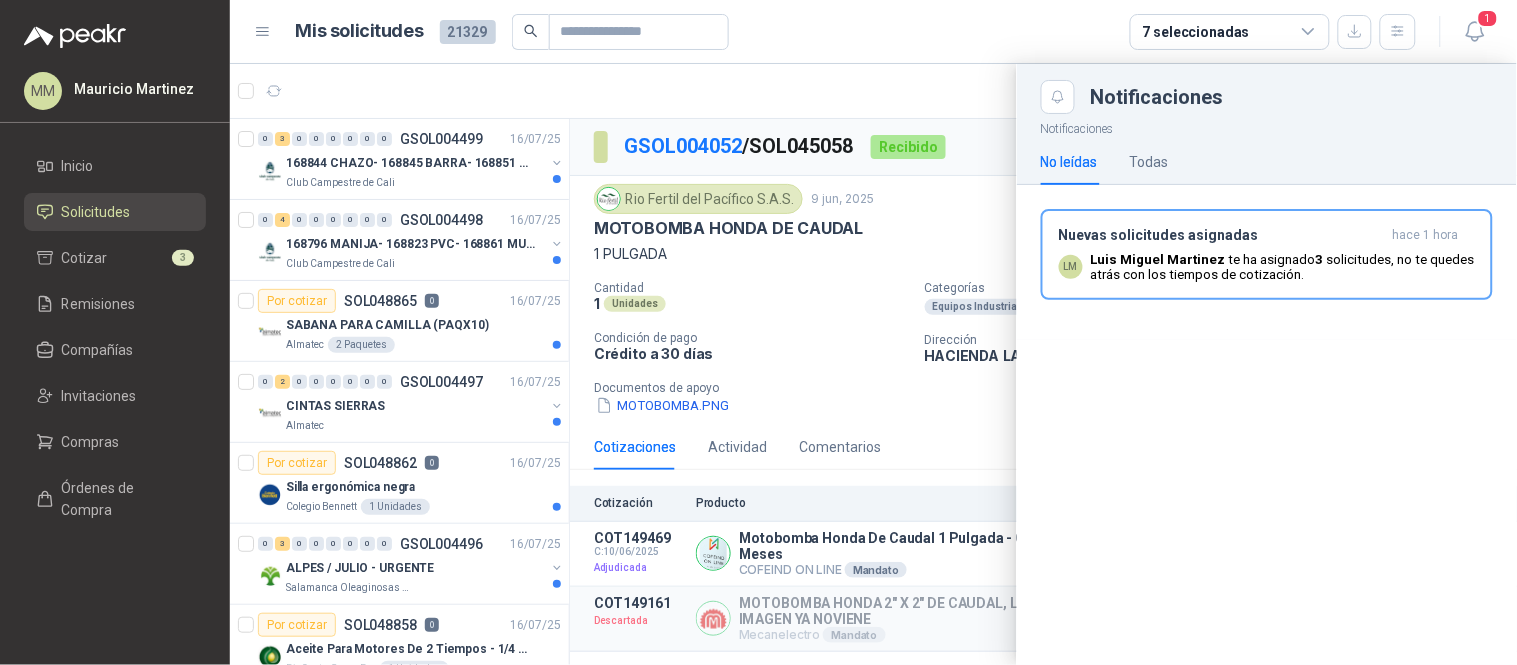 drag, startPoint x: 1324, startPoint y: 264, endPoint x: 1480, endPoint y: 126, distance: 208.27866 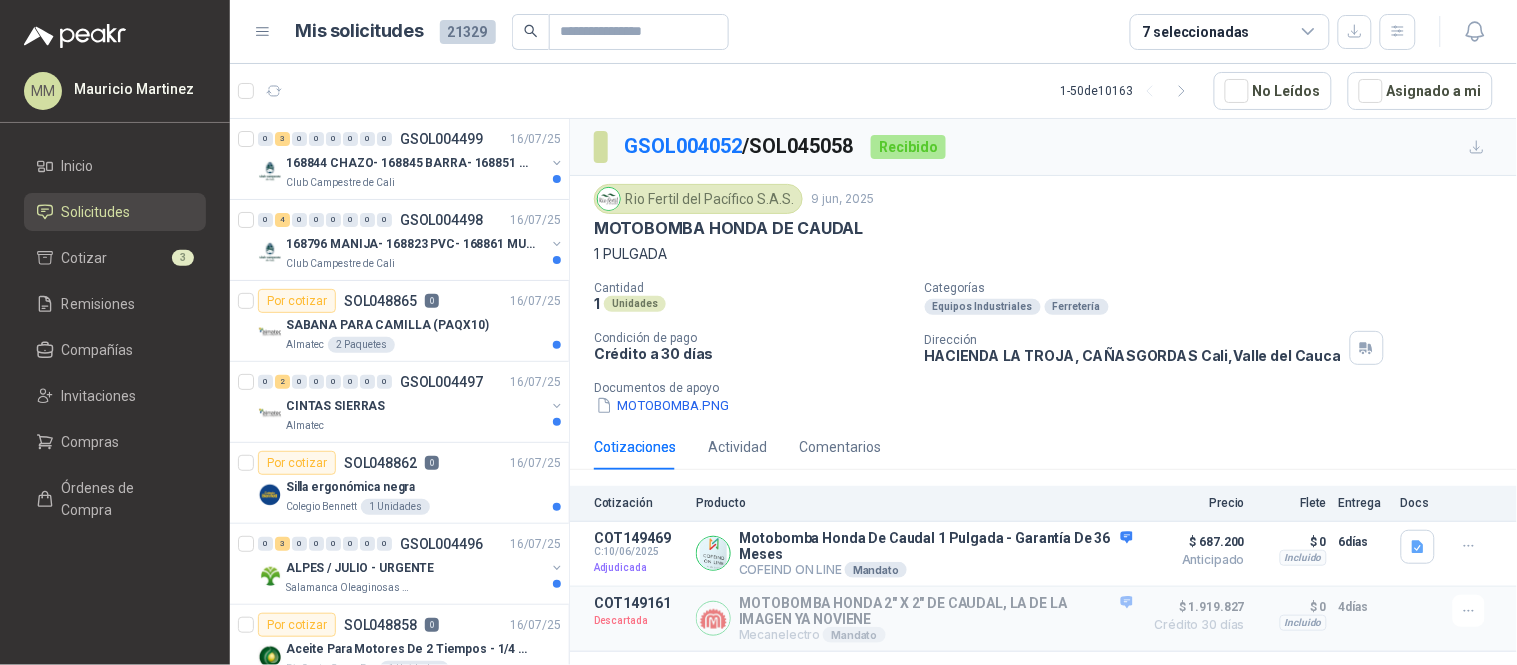 click on "Rio Fertil del Pacífico S.A.S. 9 jun, 2025   MOTOBOMBA HONDA DE CAUDAL  1 PULGADA Cantidad 1   Unidades Categorías Equipos Industriales Ferretería Condición de pago Crédito a 30 días Dirección HACIENDA LA TROJA, CAÑASGORDAS   Cali ,  Valle del Cauca Documentos de apoyo MOTOBOMBA.PNG" at bounding box center [1043, 300] 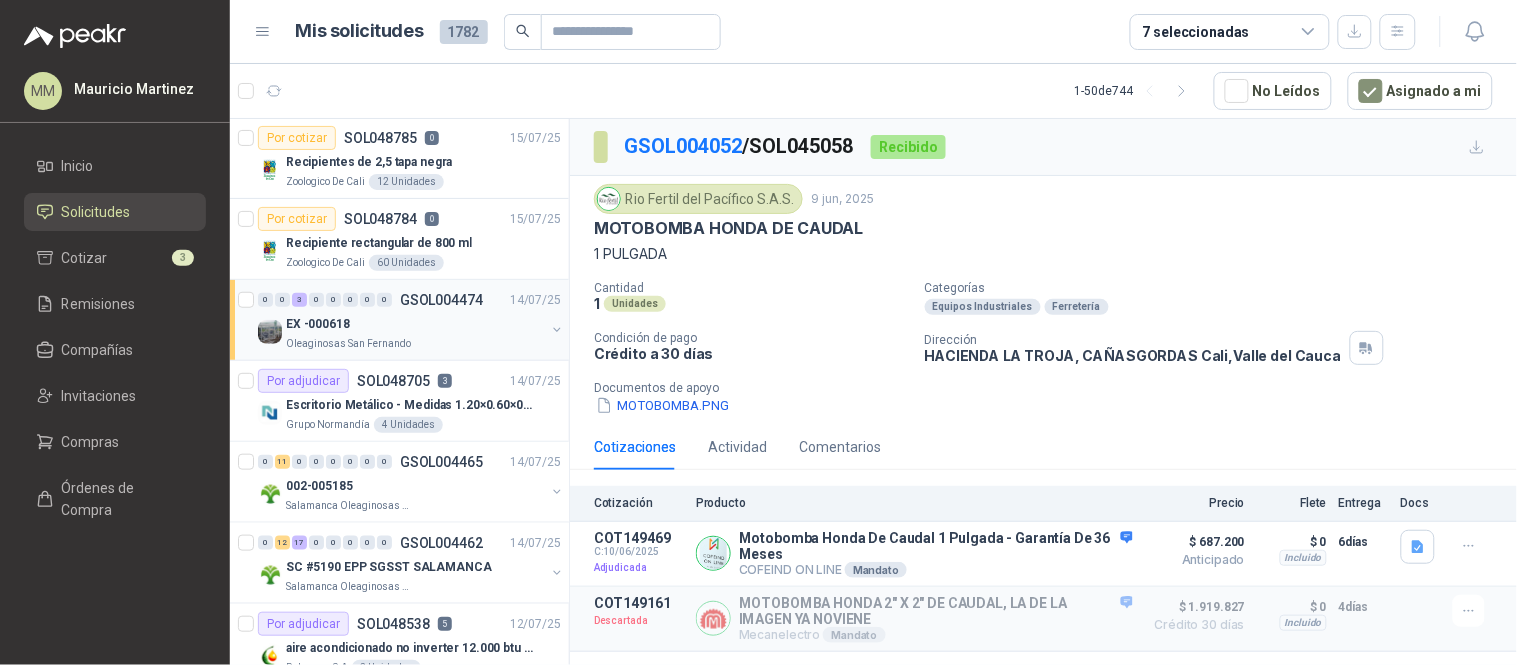 scroll, scrollTop: 444, scrollLeft: 0, axis: vertical 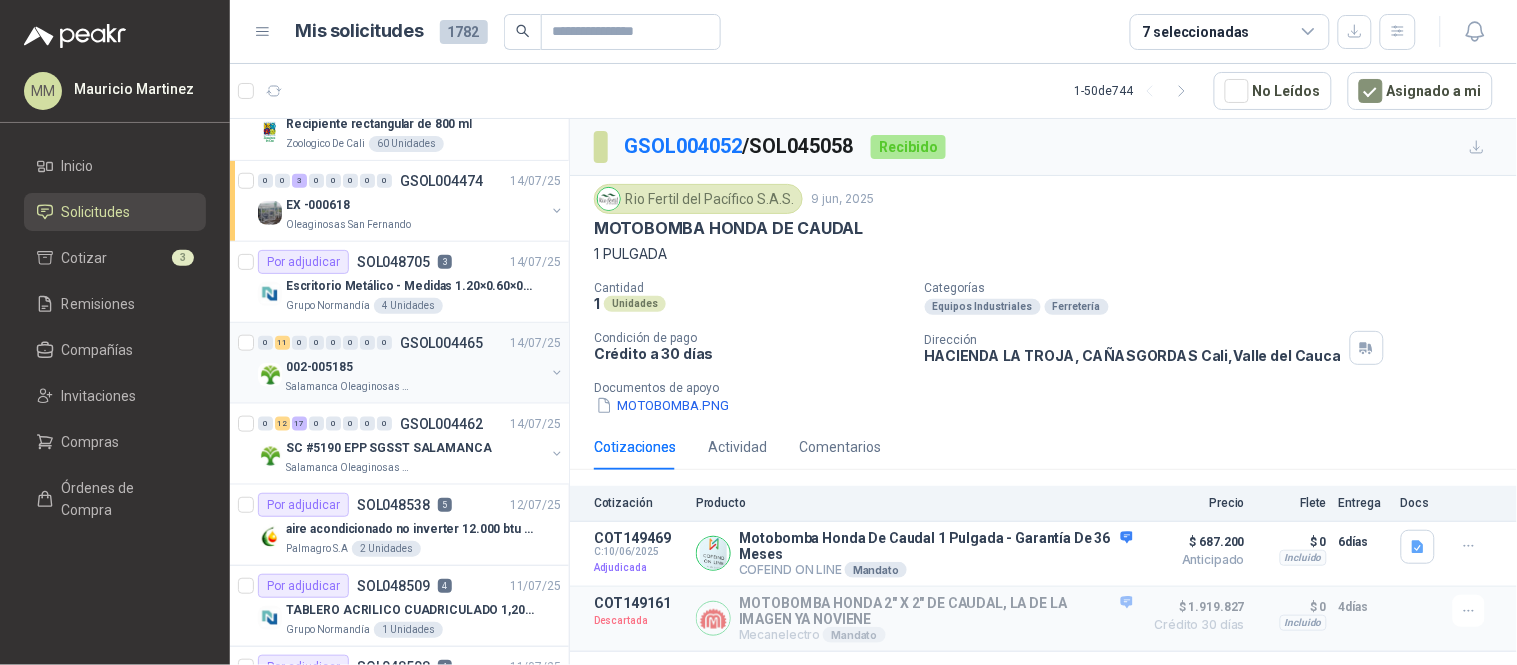 click at bounding box center (557, 373) 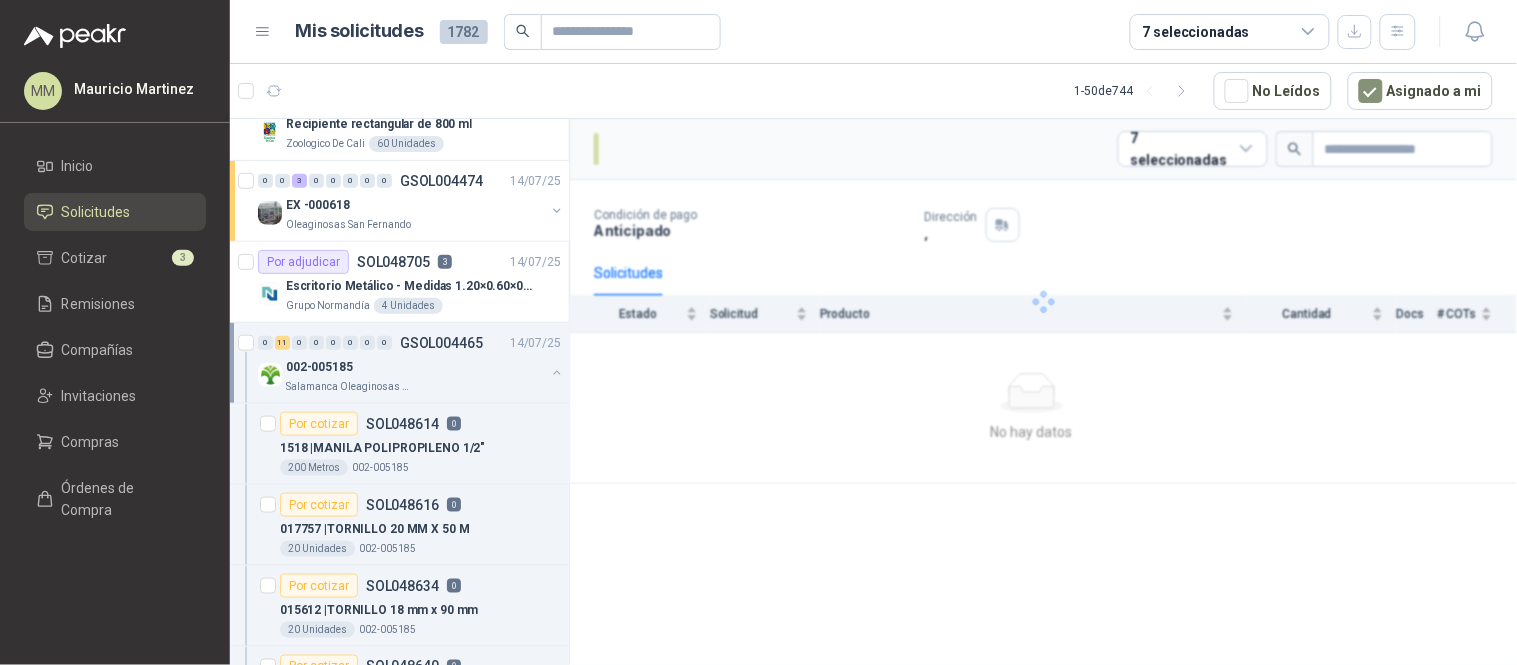 click at bounding box center (557, 373) 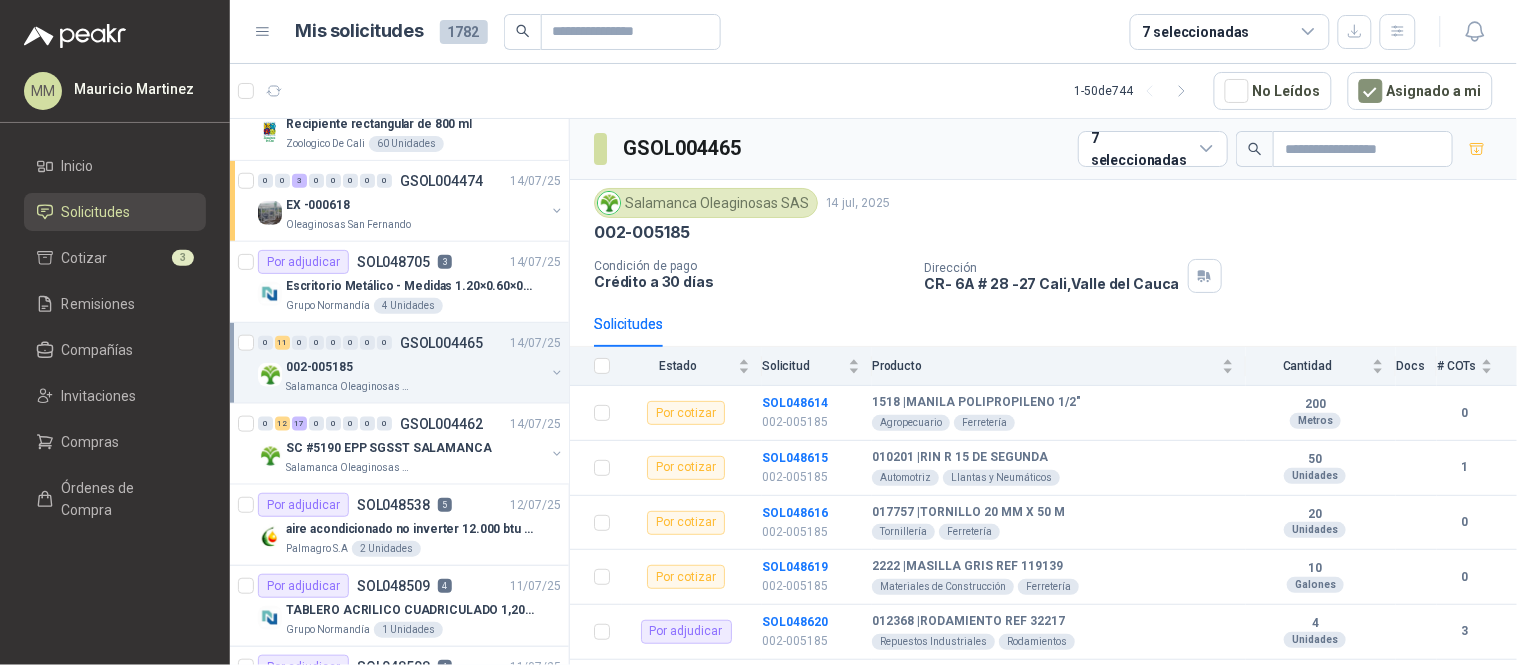 scroll, scrollTop: 7, scrollLeft: 0, axis: vertical 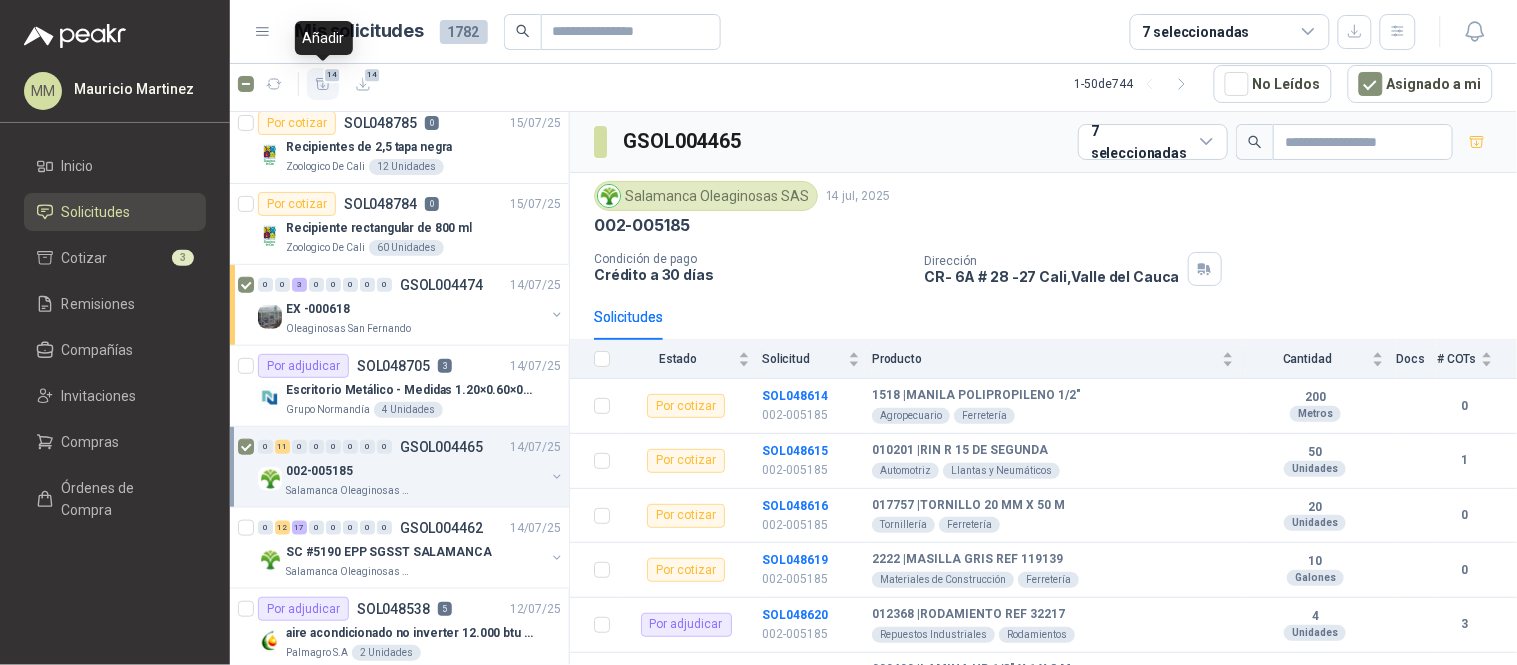click 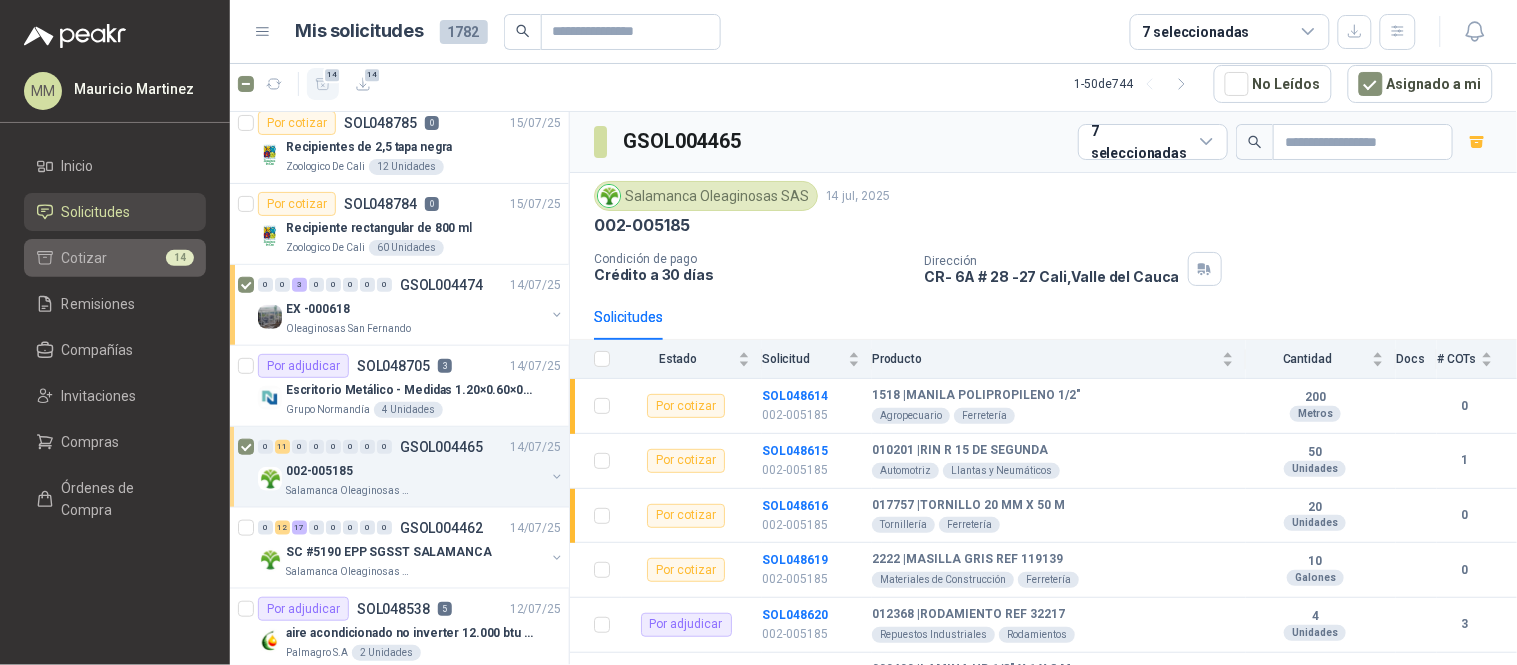 click on "Cotizar 14" at bounding box center (115, 258) 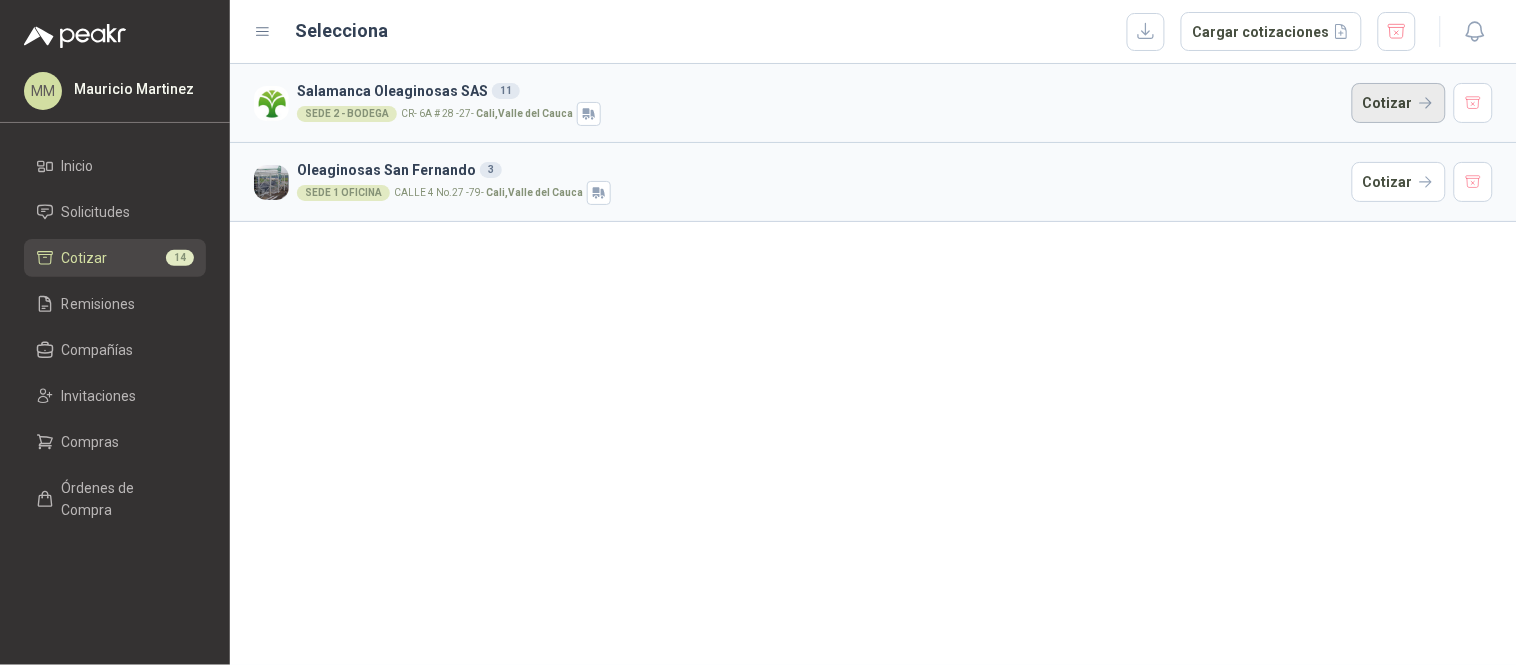 click on "Cotizar" at bounding box center [1399, 103] 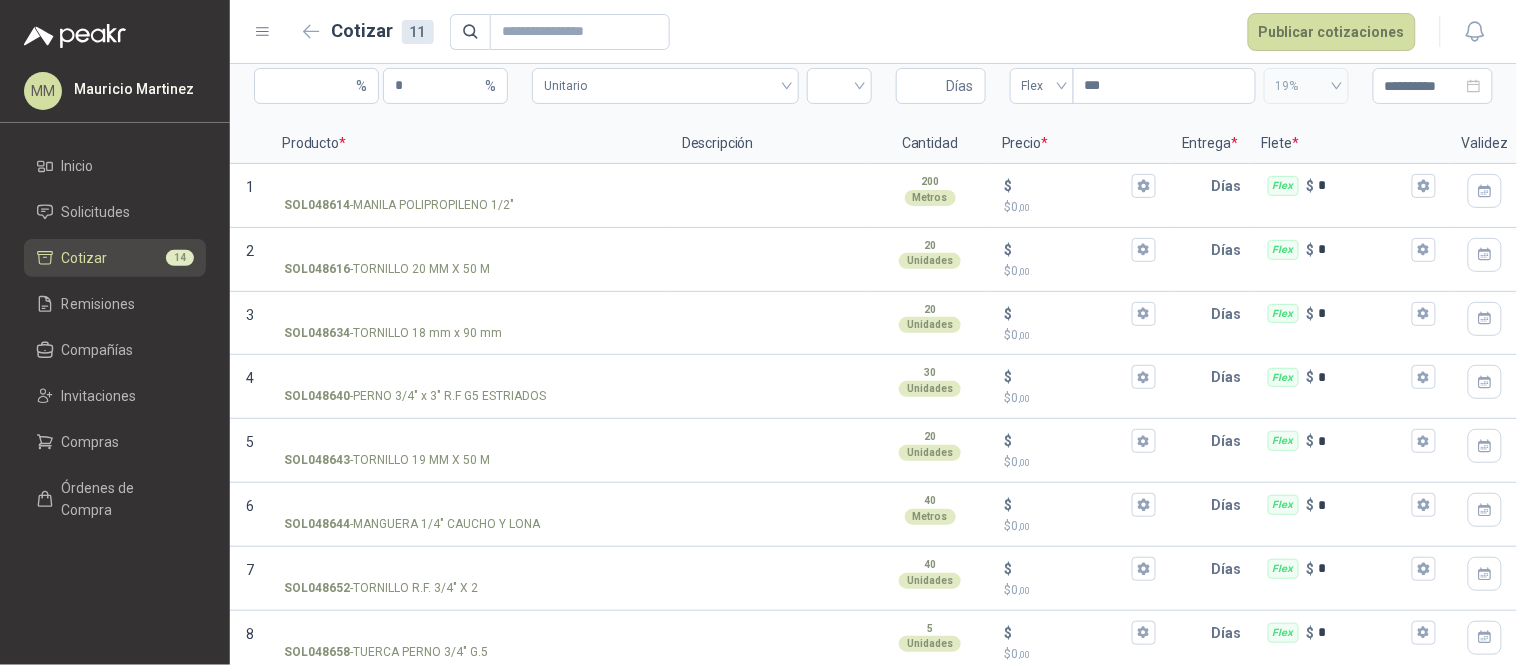 scroll, scrollTop: 0, scrollLeft: 0, axis: both 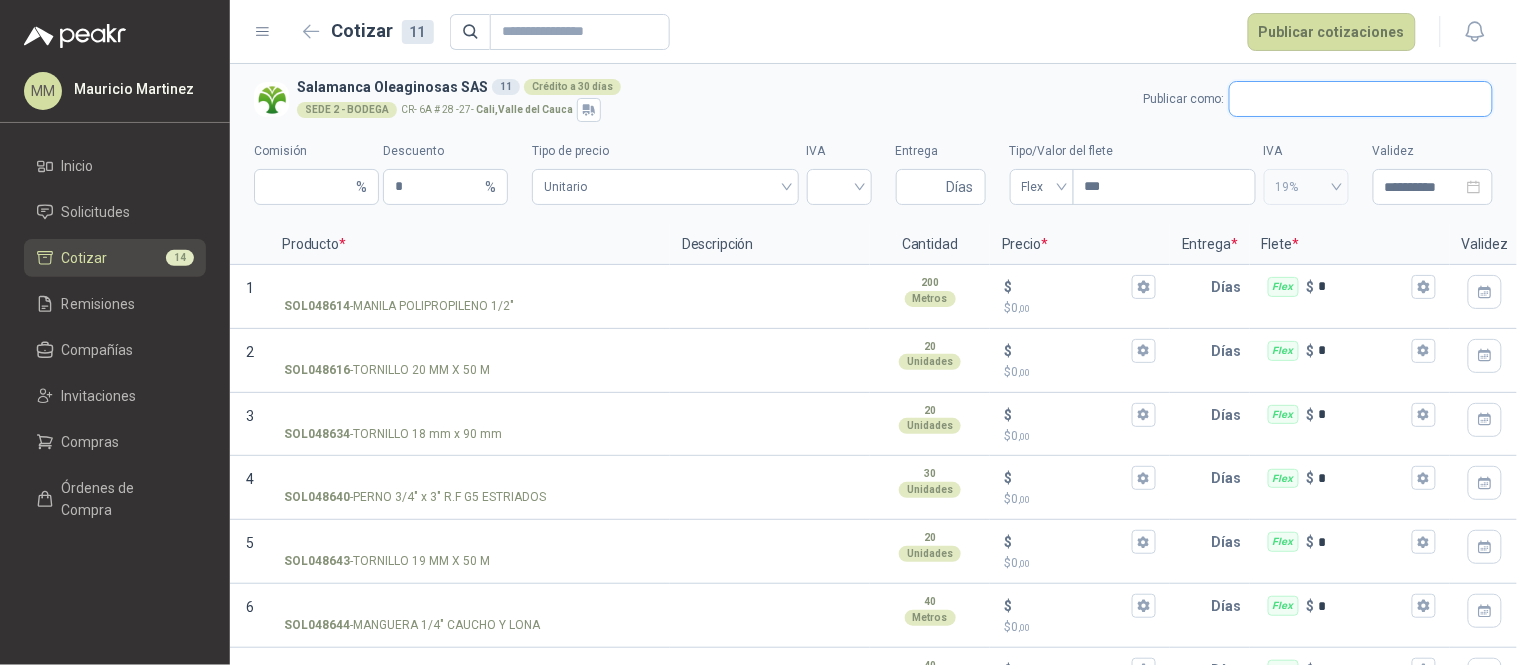 drag, startPoint x: 1321, startPoint y: 85, endPoint x: 1310, endPoint y: 85, distance: 11 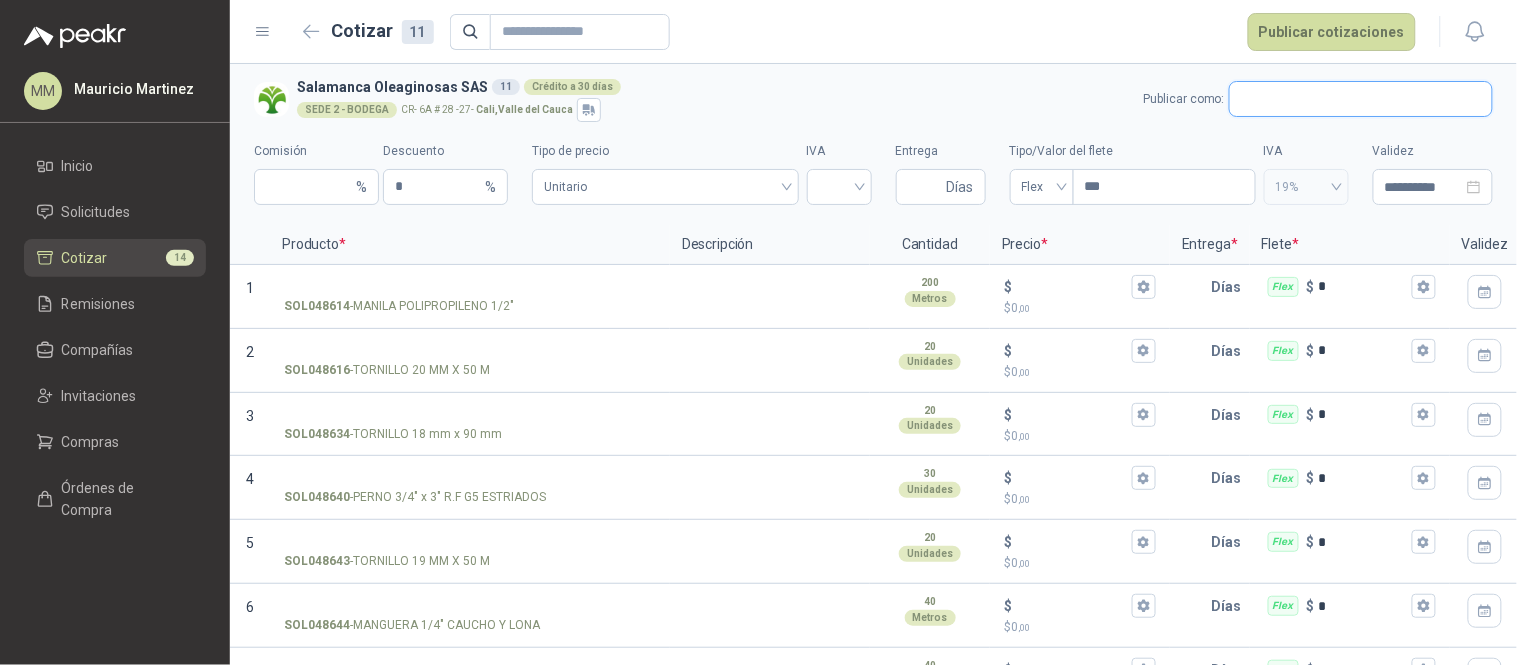 click at bounding box center [1361, 99] 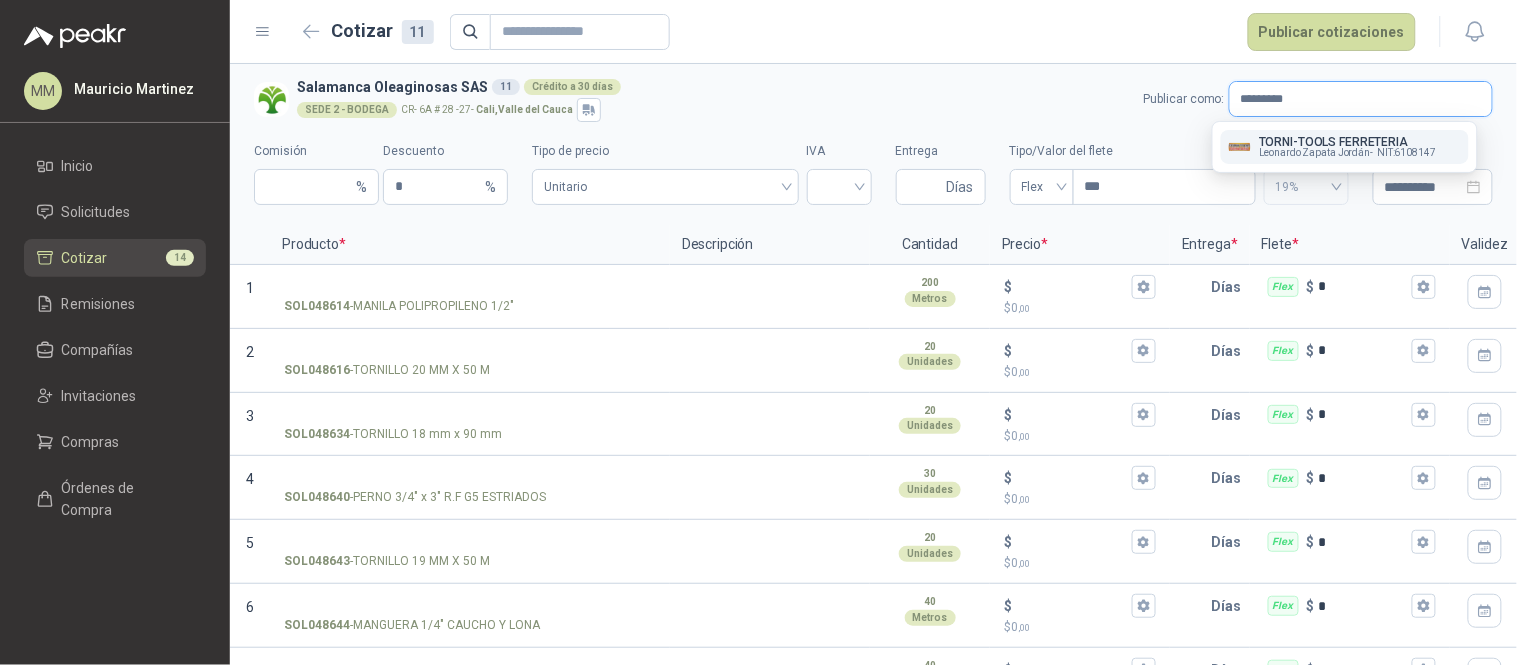 scroll, scrollTop: 0, scrollLeft: 0, axis: both 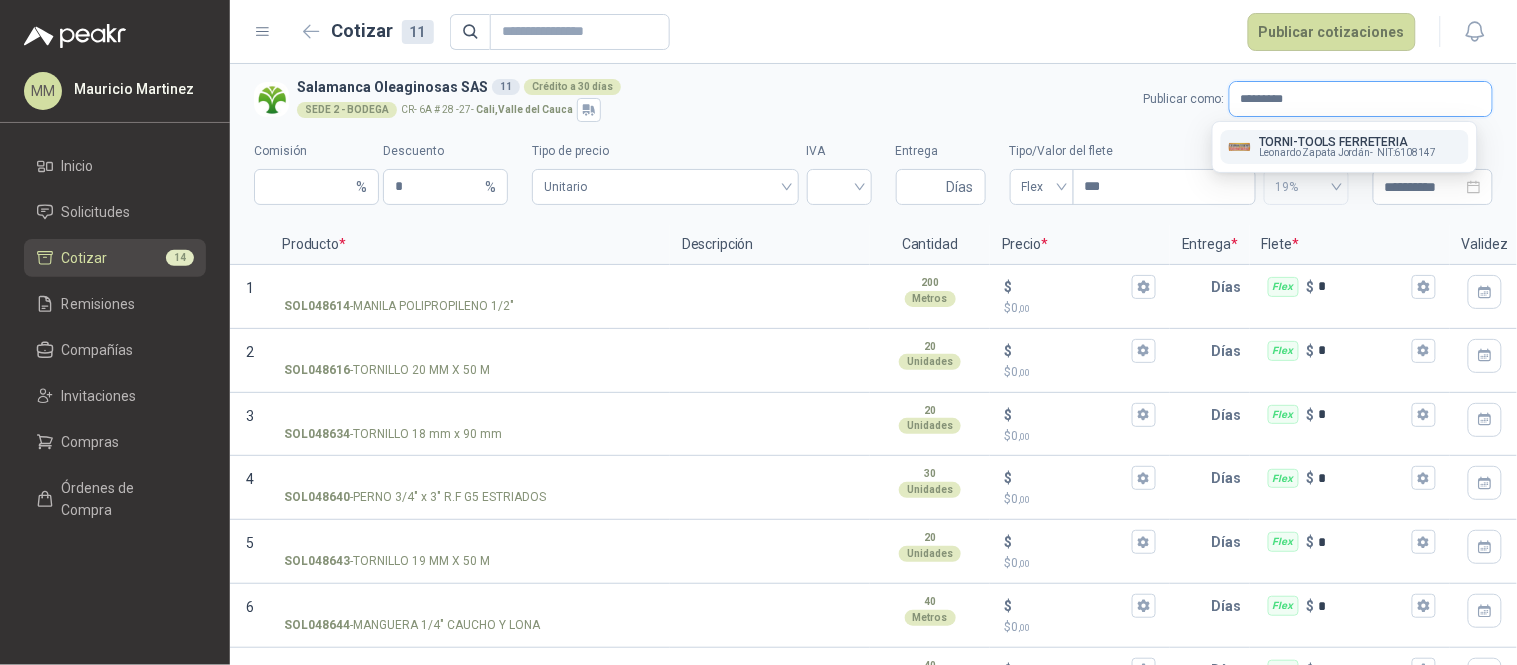 type on "*********" 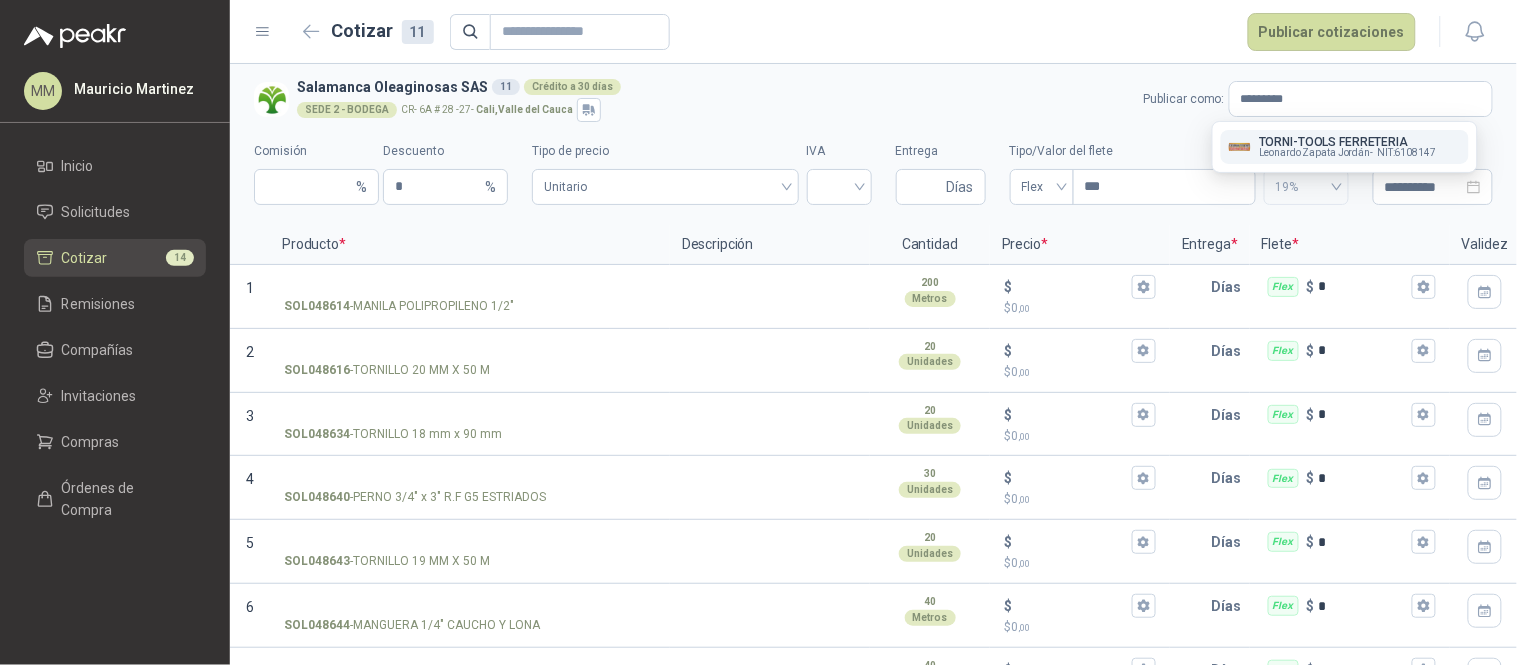 click on "TORNI-TOOLS FERRETERIA" at bounding box center (1347, 142) 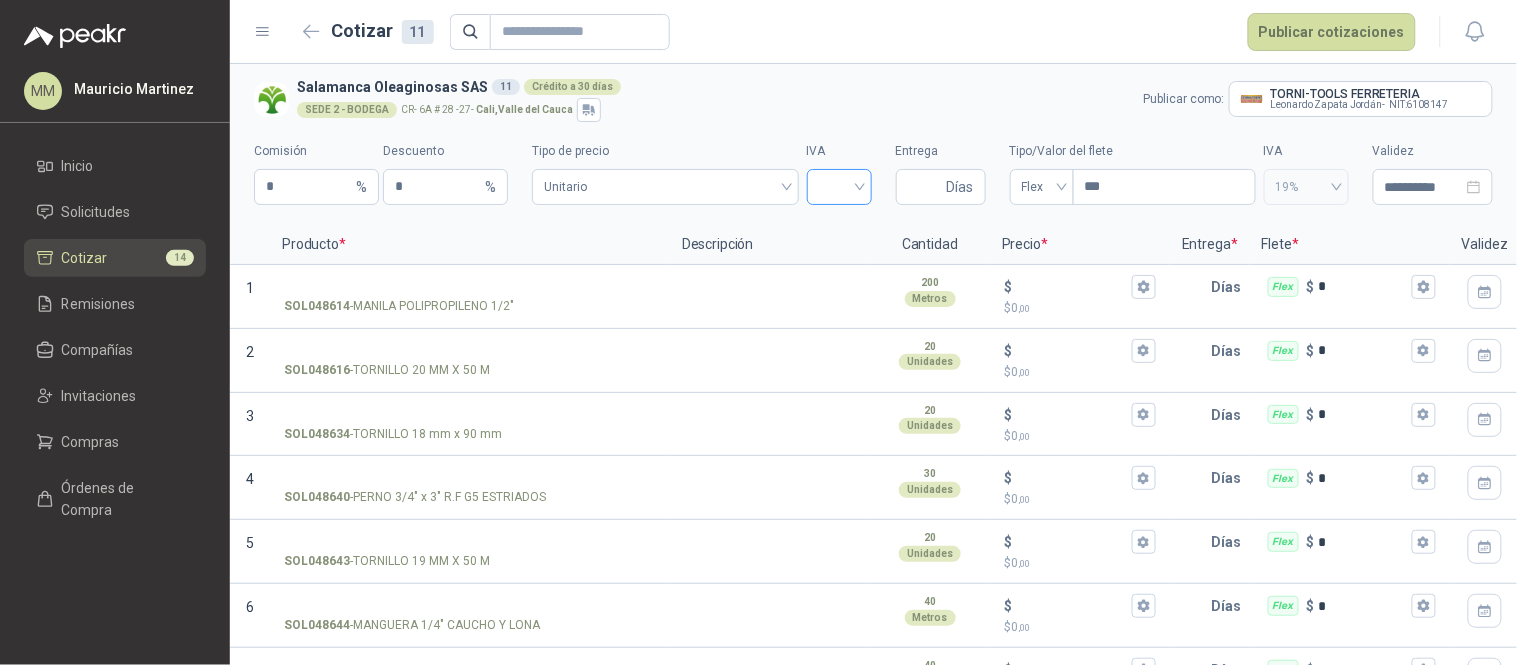 click at bounding box center (839, 185) 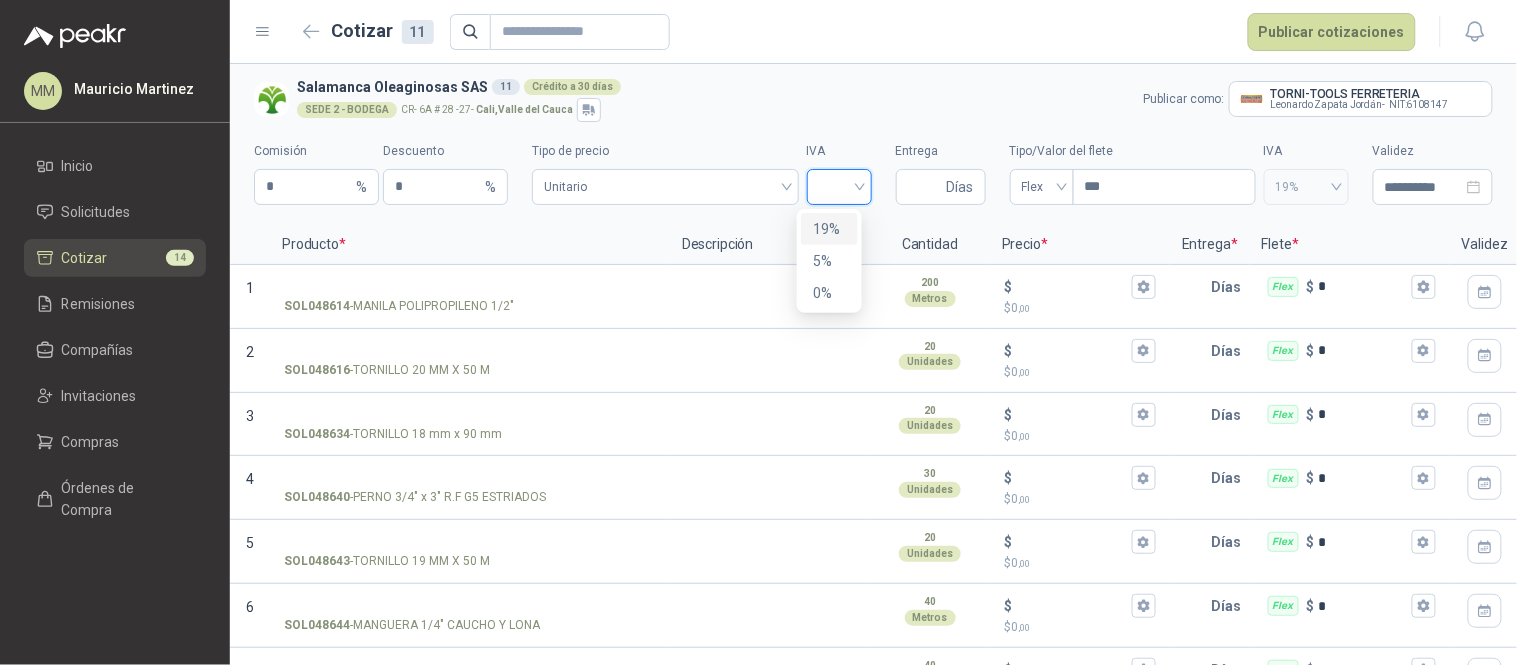 click on "19%" at bounding box center [829, 229] 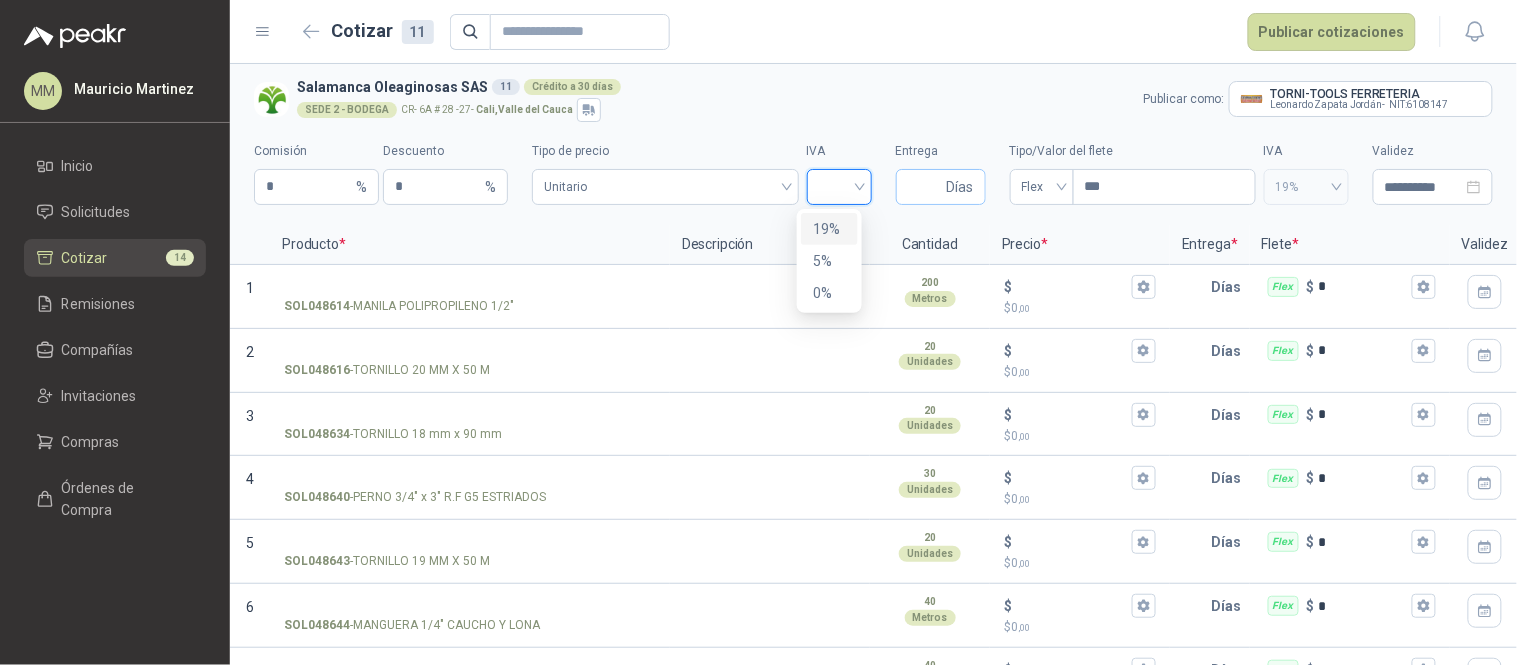 type 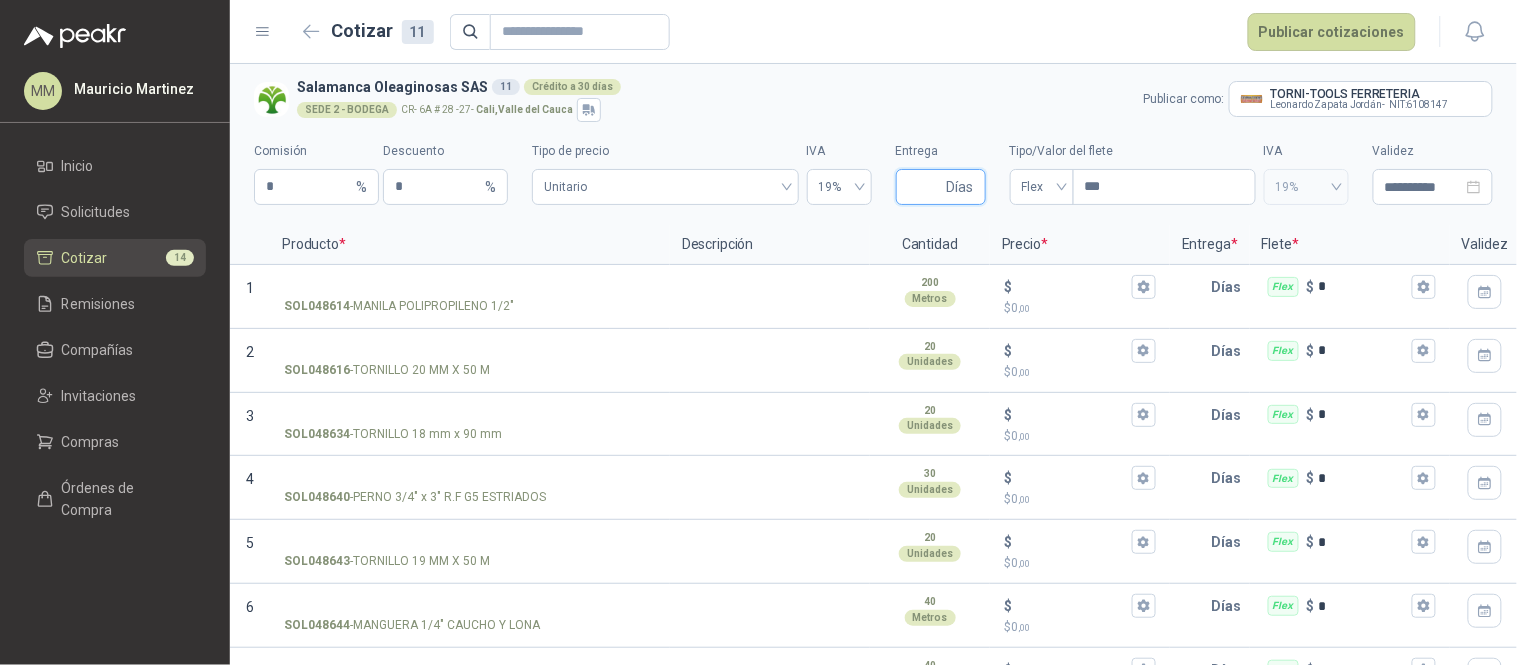 click on "Entrega" at bounding box center (925, 187) 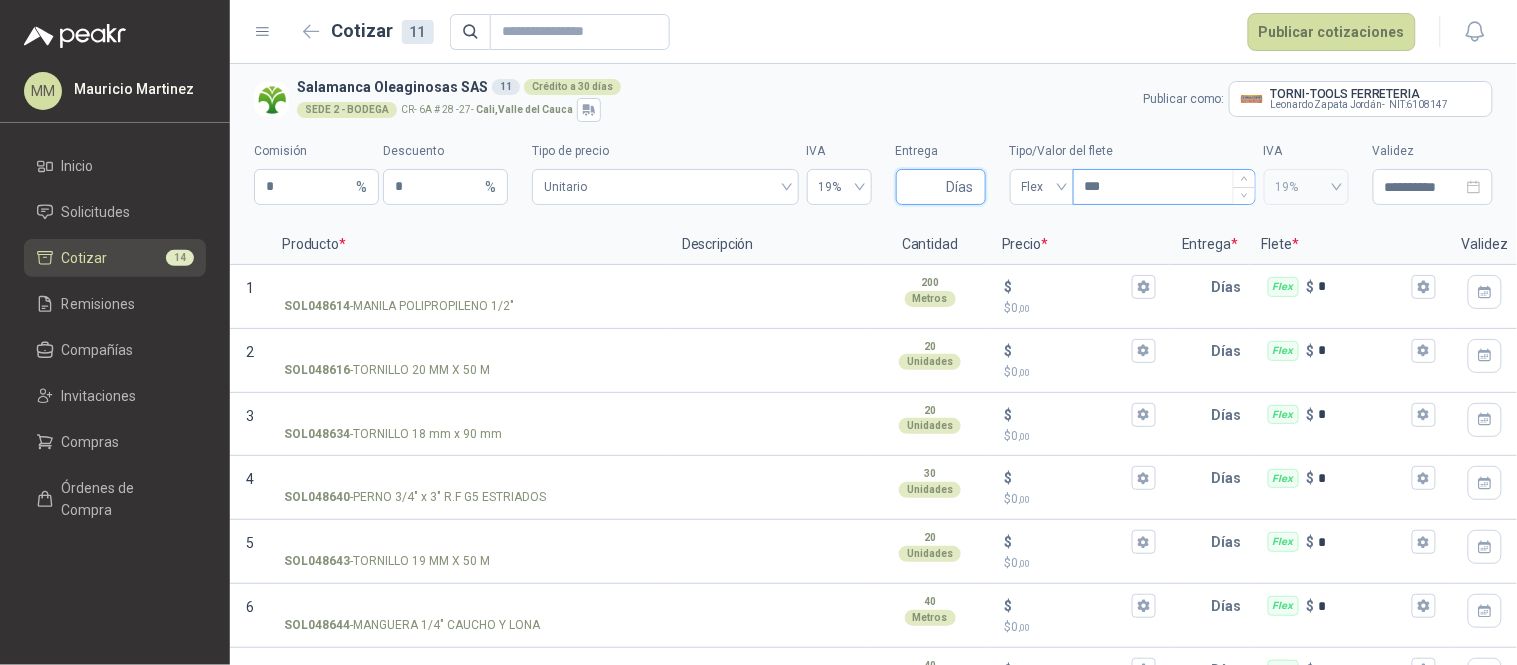 type on "*" 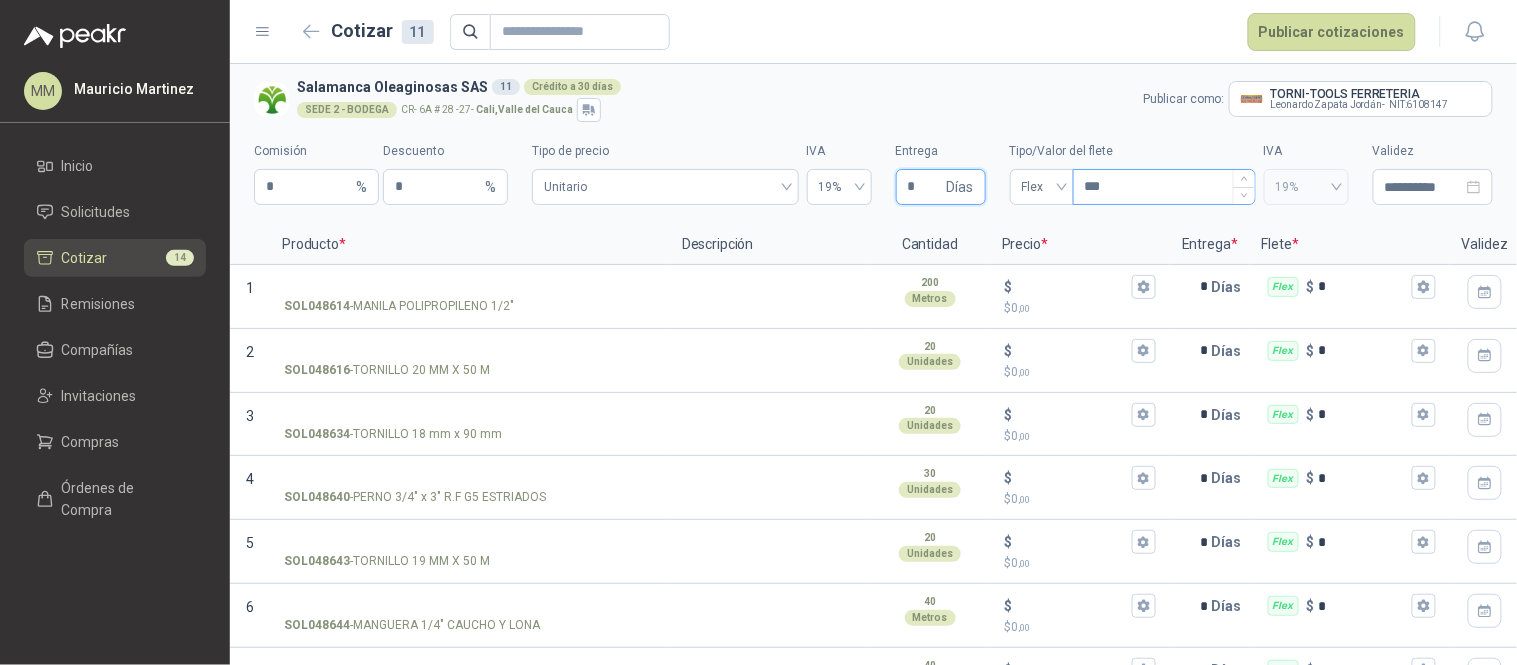 type 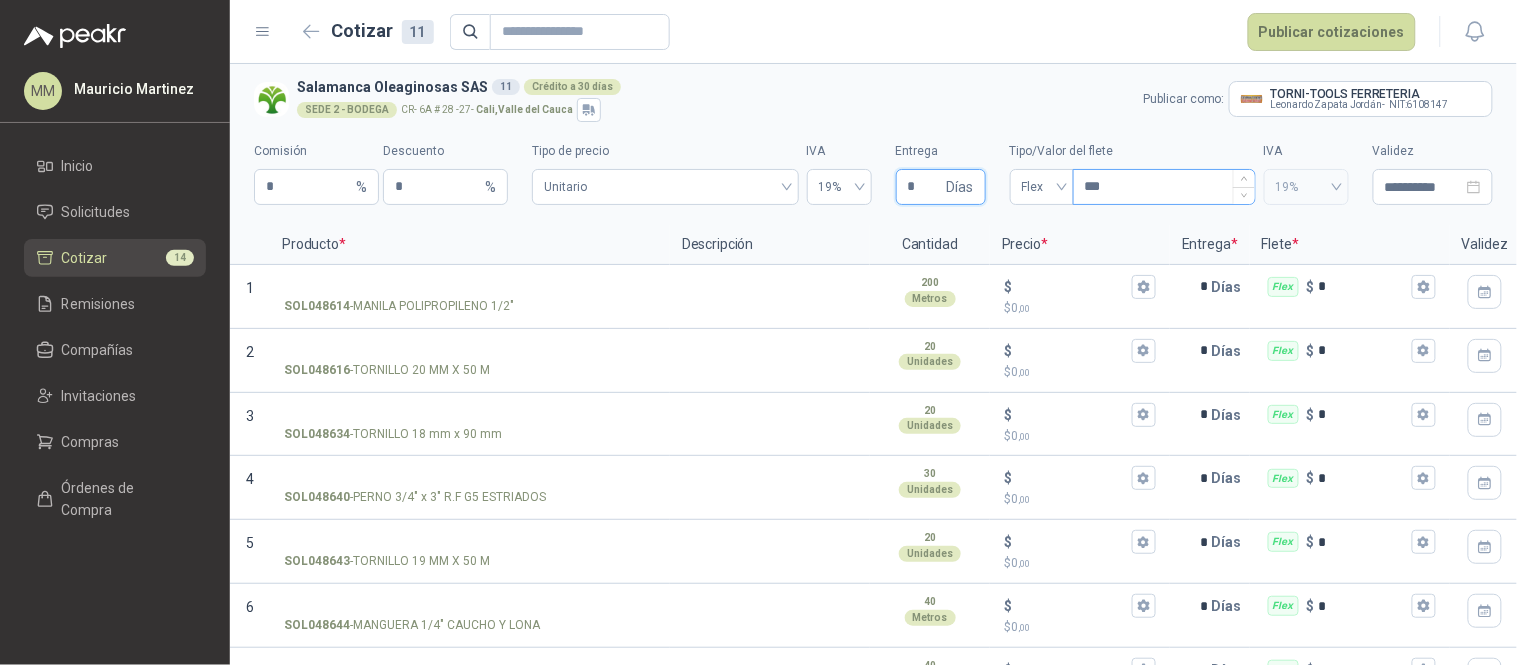 type on "*" 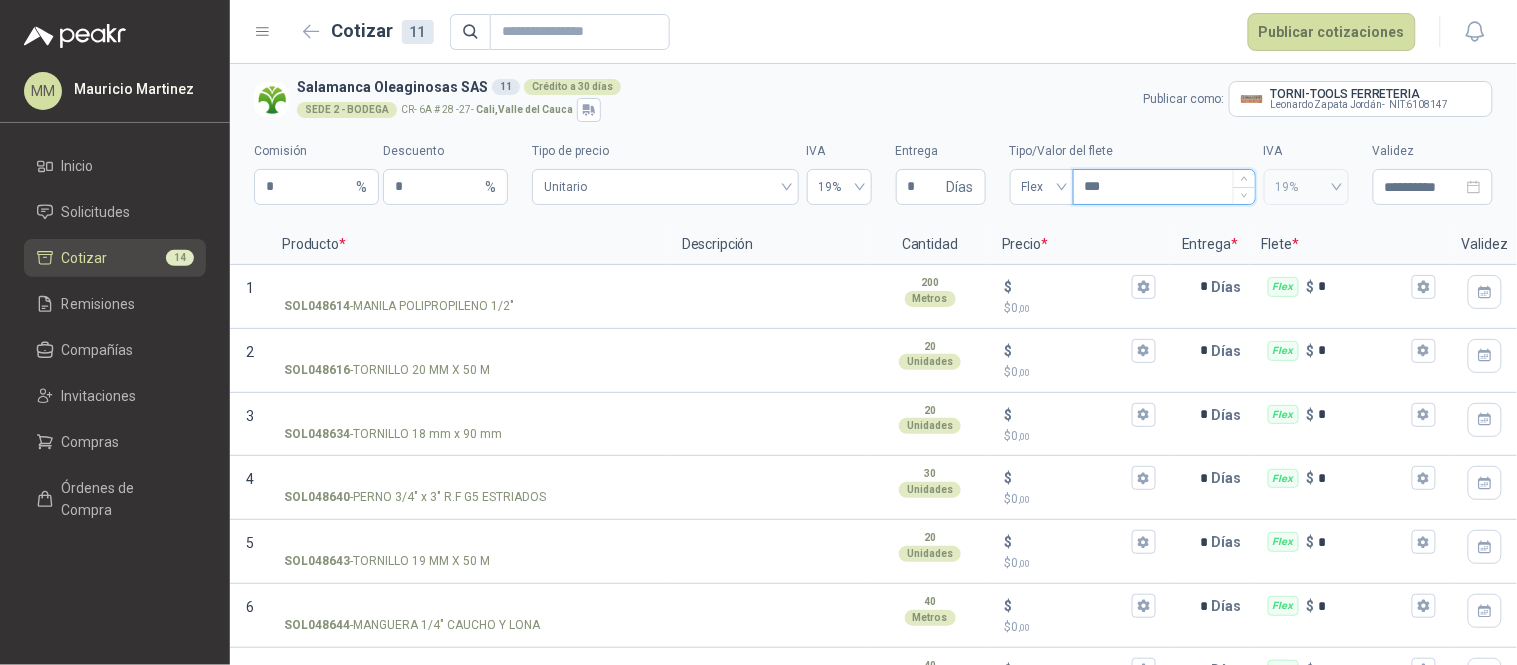 click on "***" at bounding box center [1164, 187] 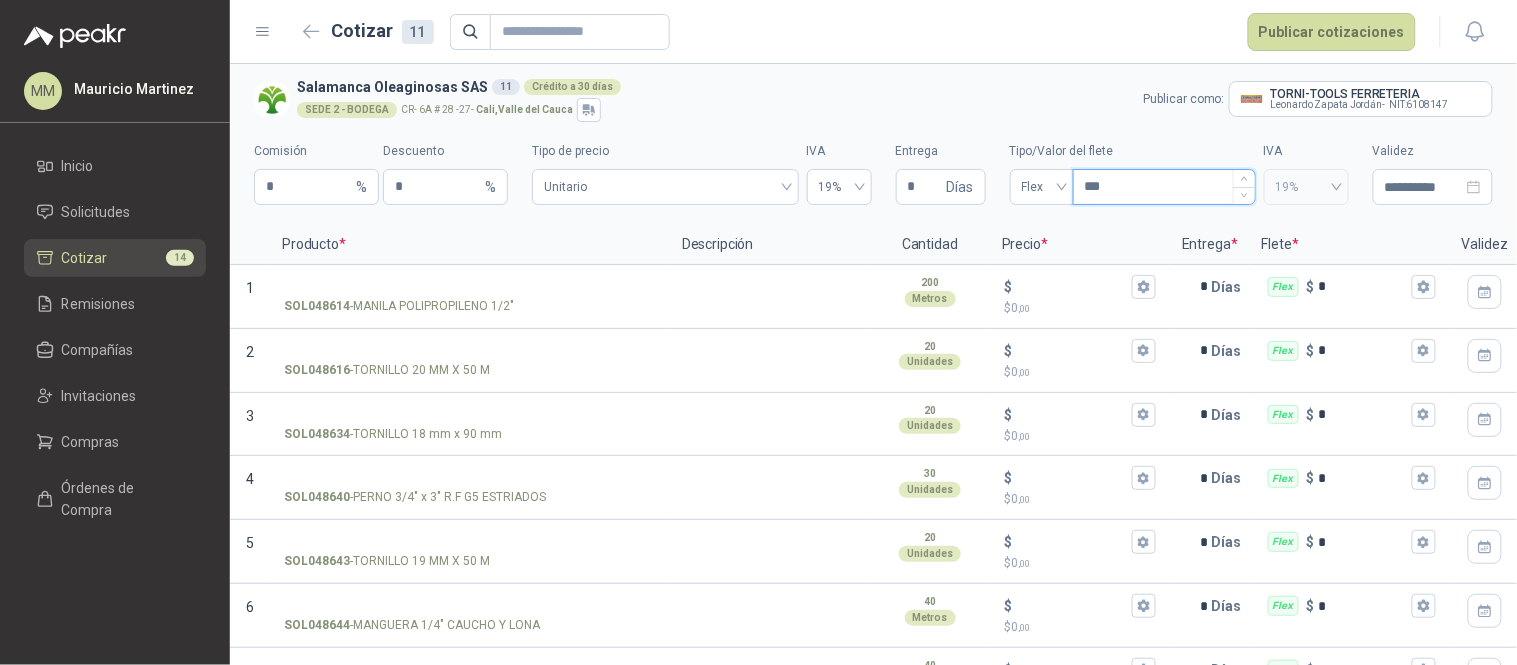 type on "****" 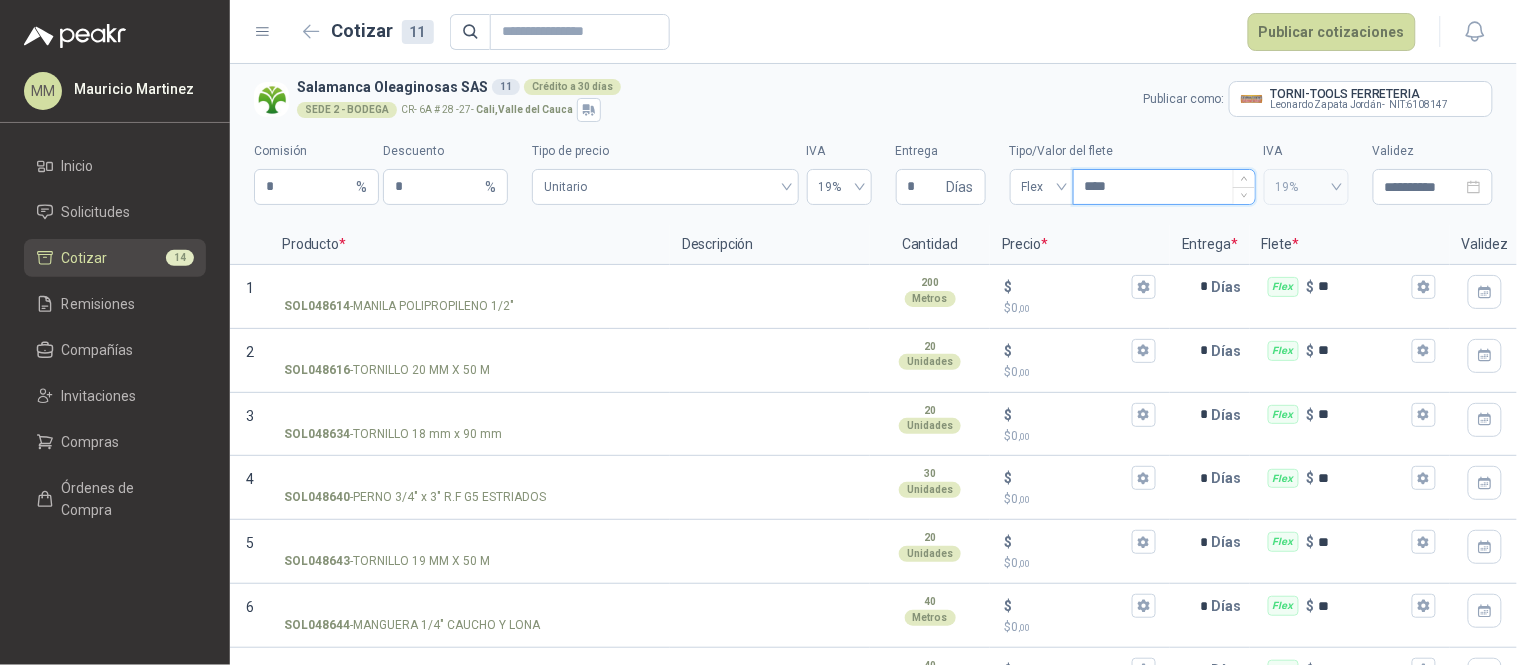 type 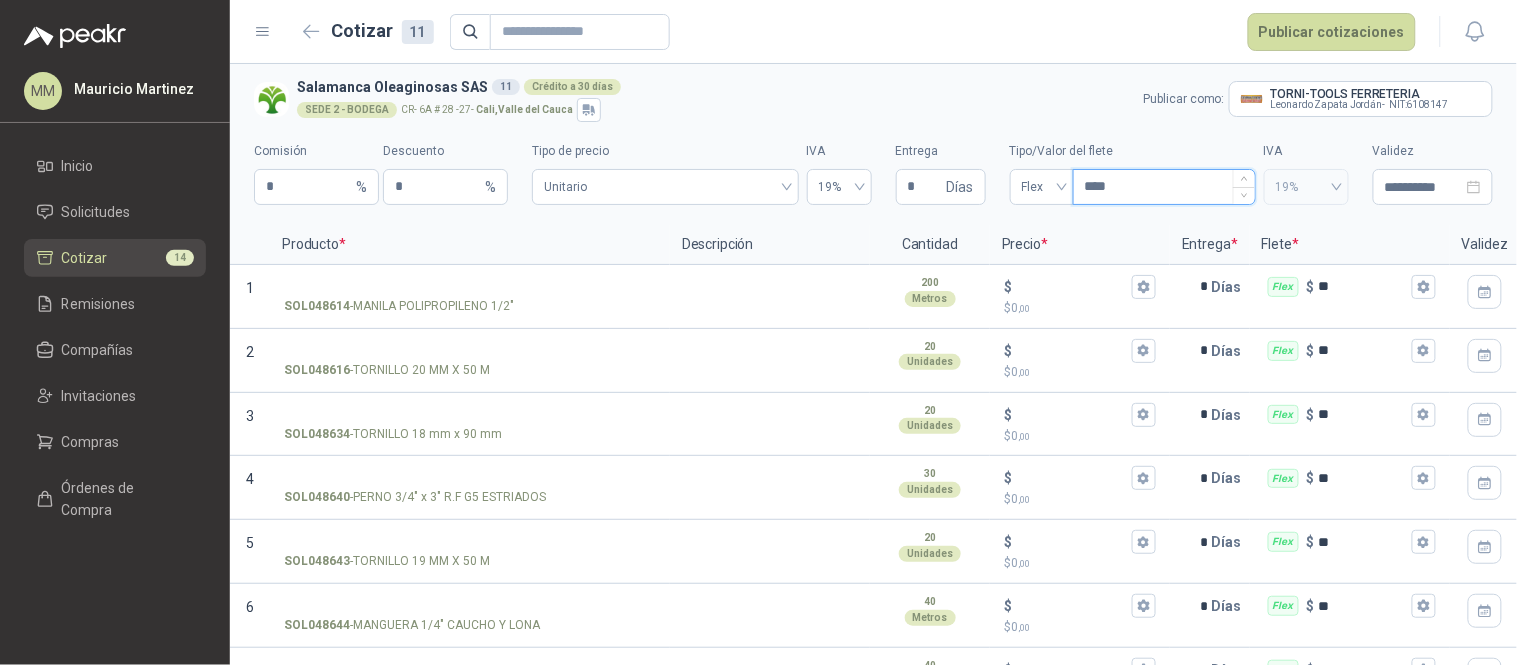 type on "*****" 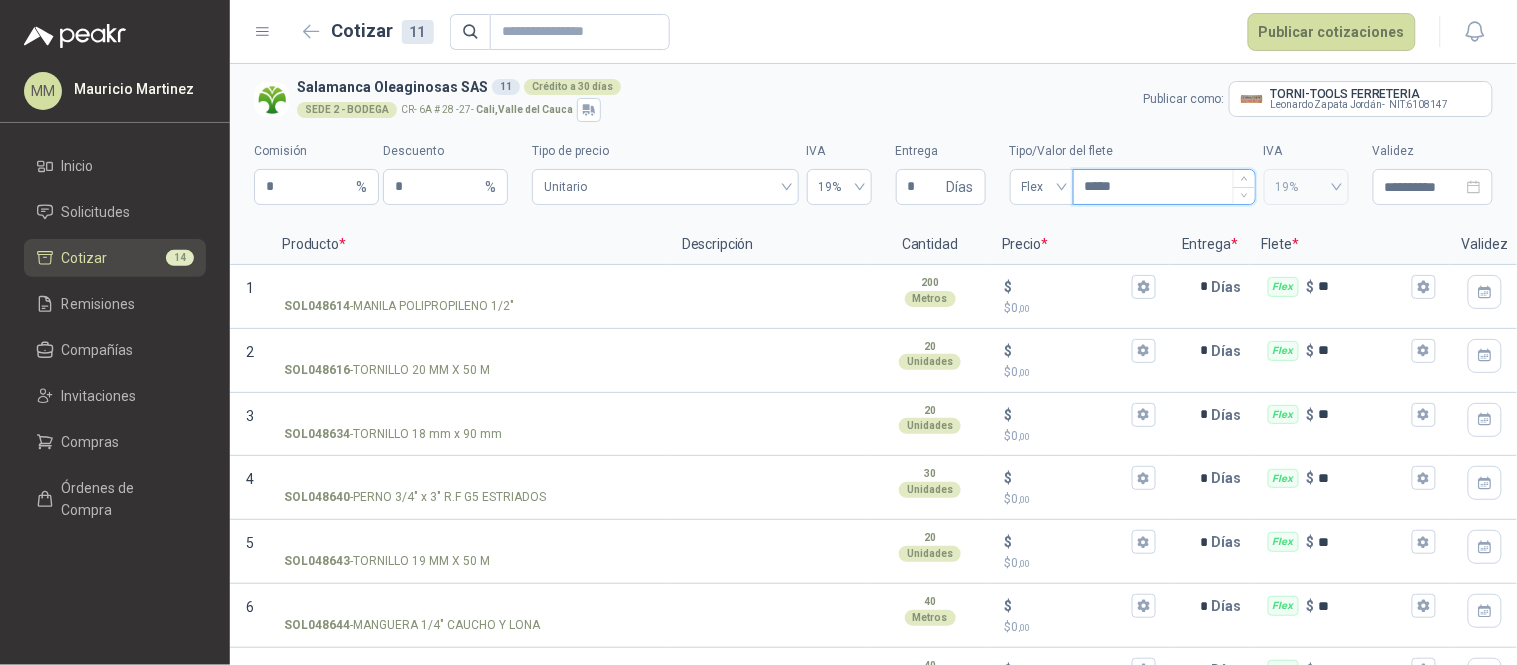 type 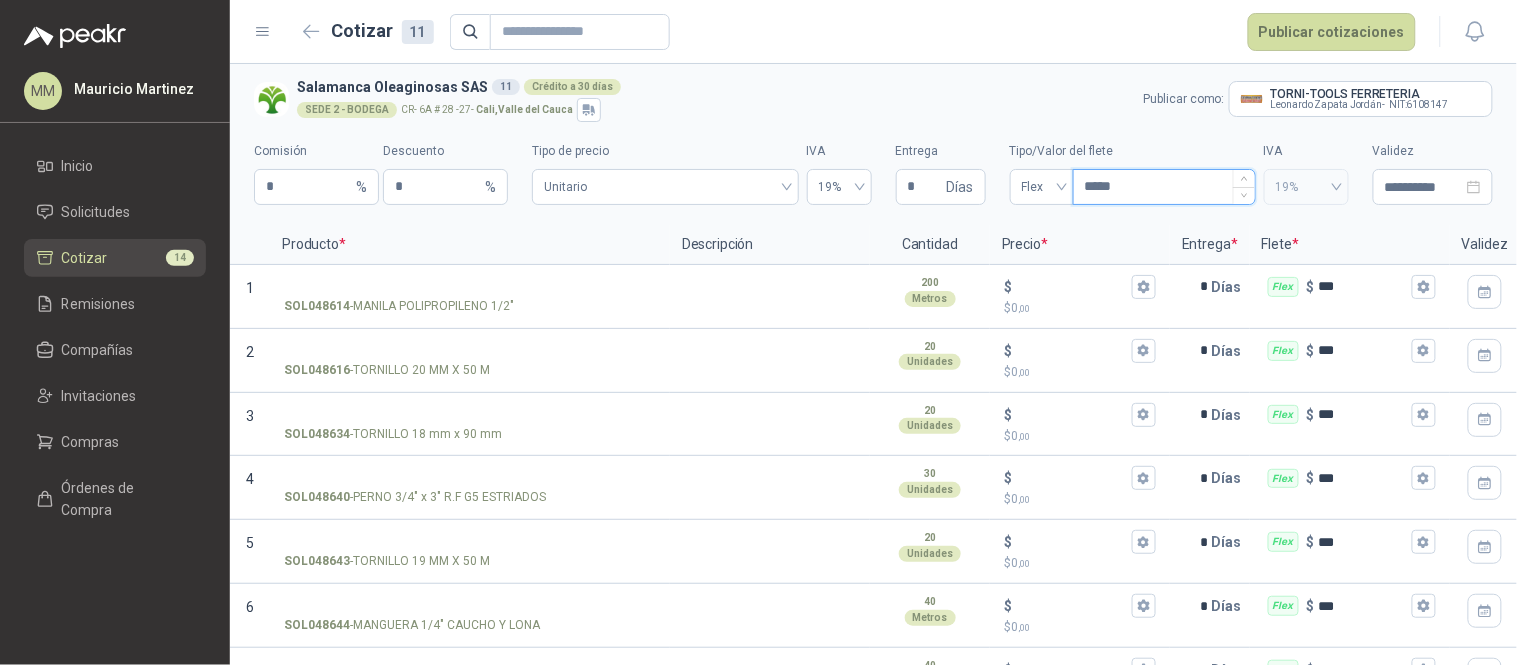 type on "*******" 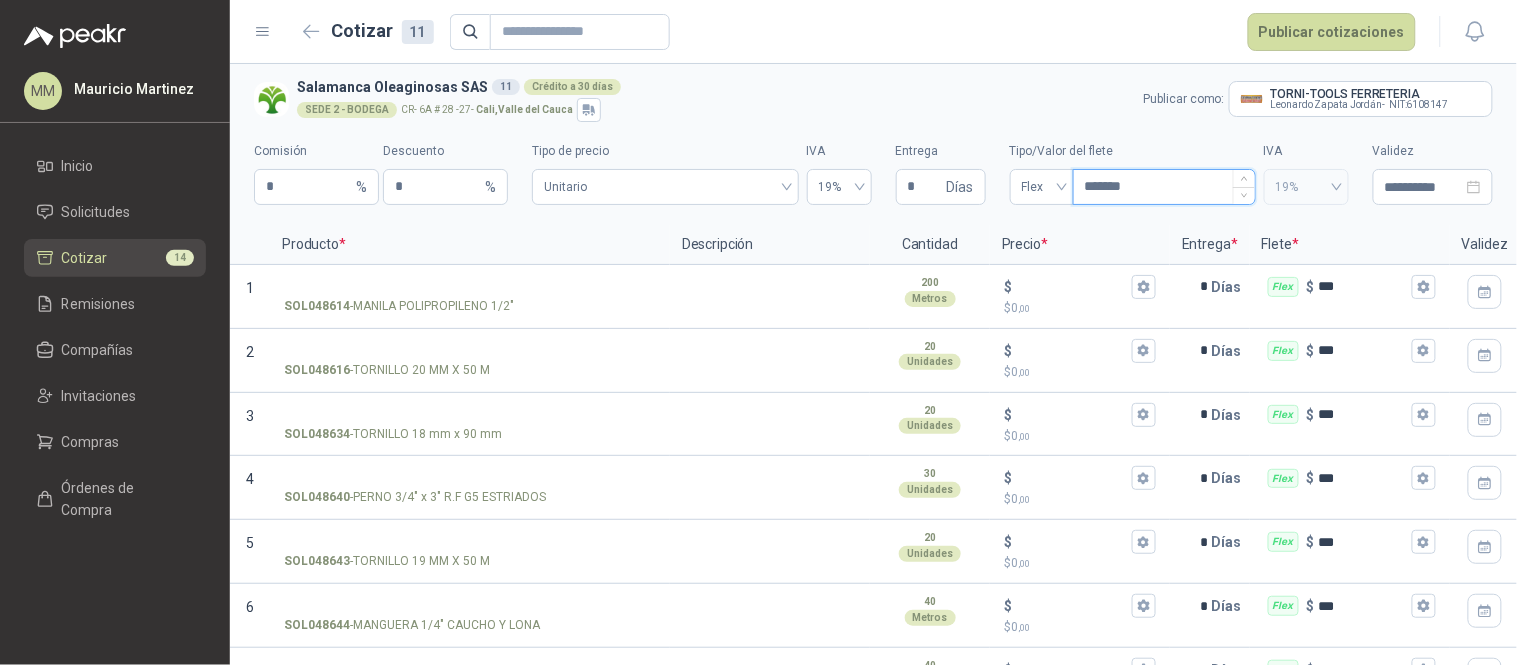 type 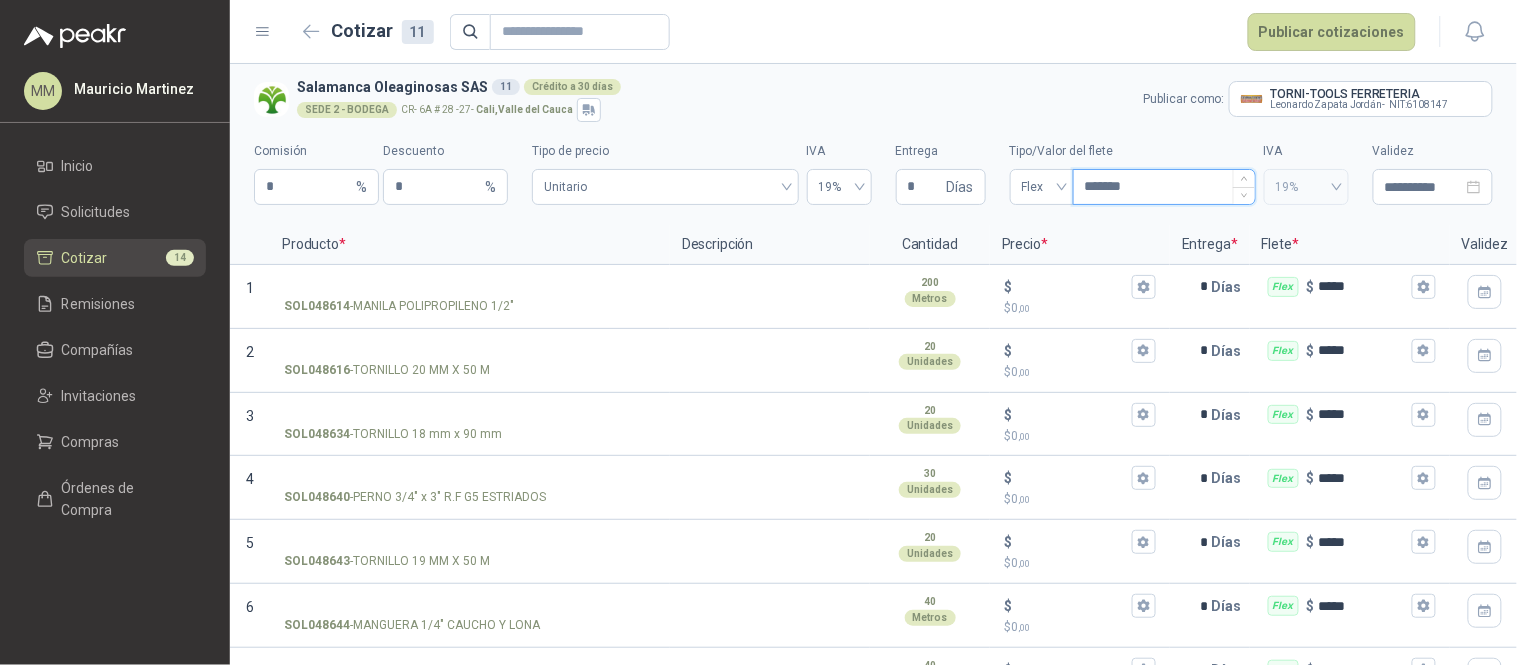 type on "********" 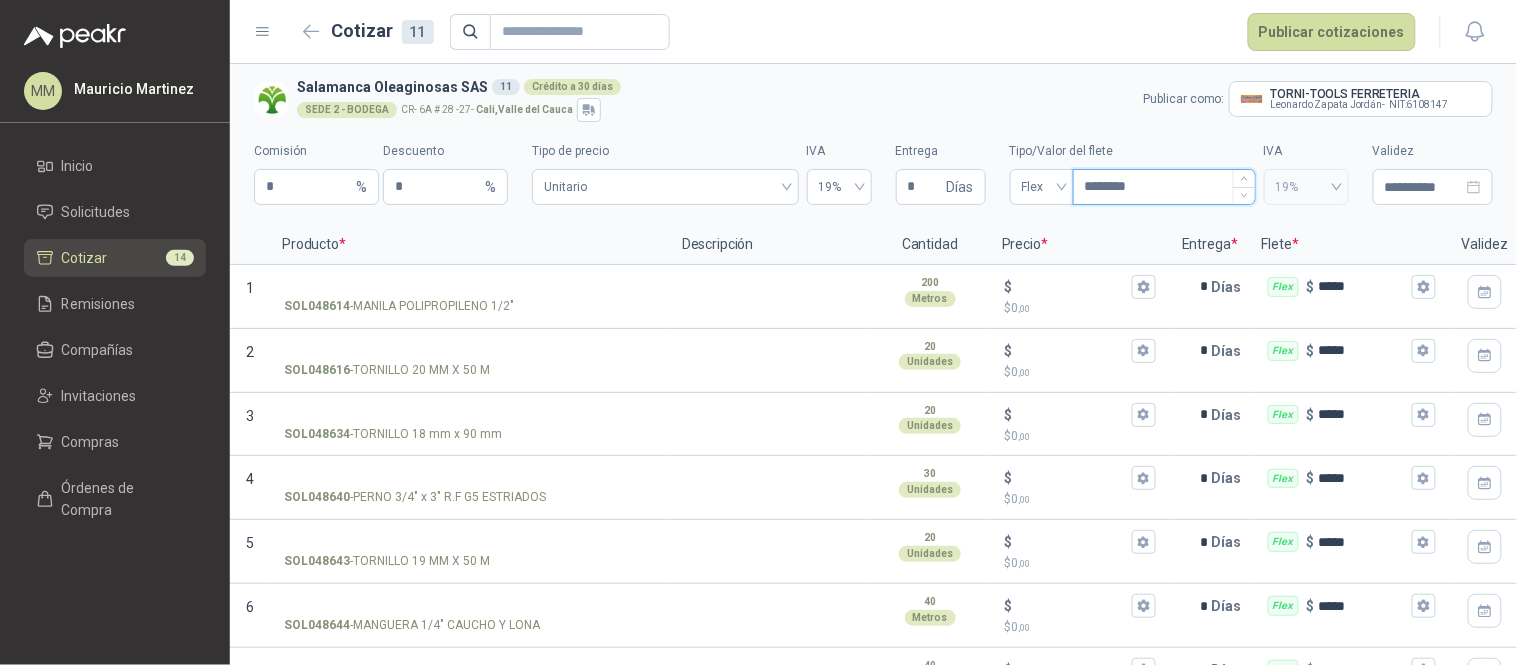 type 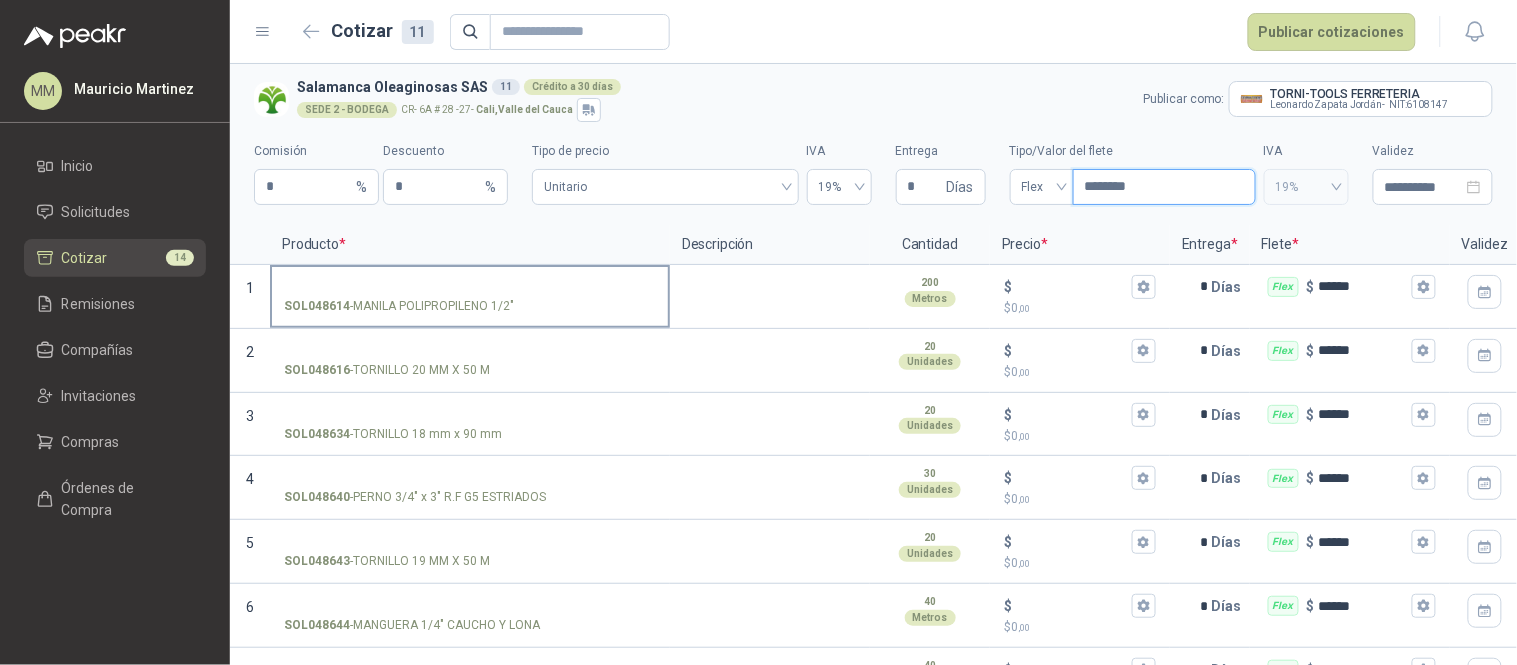 type on "********" 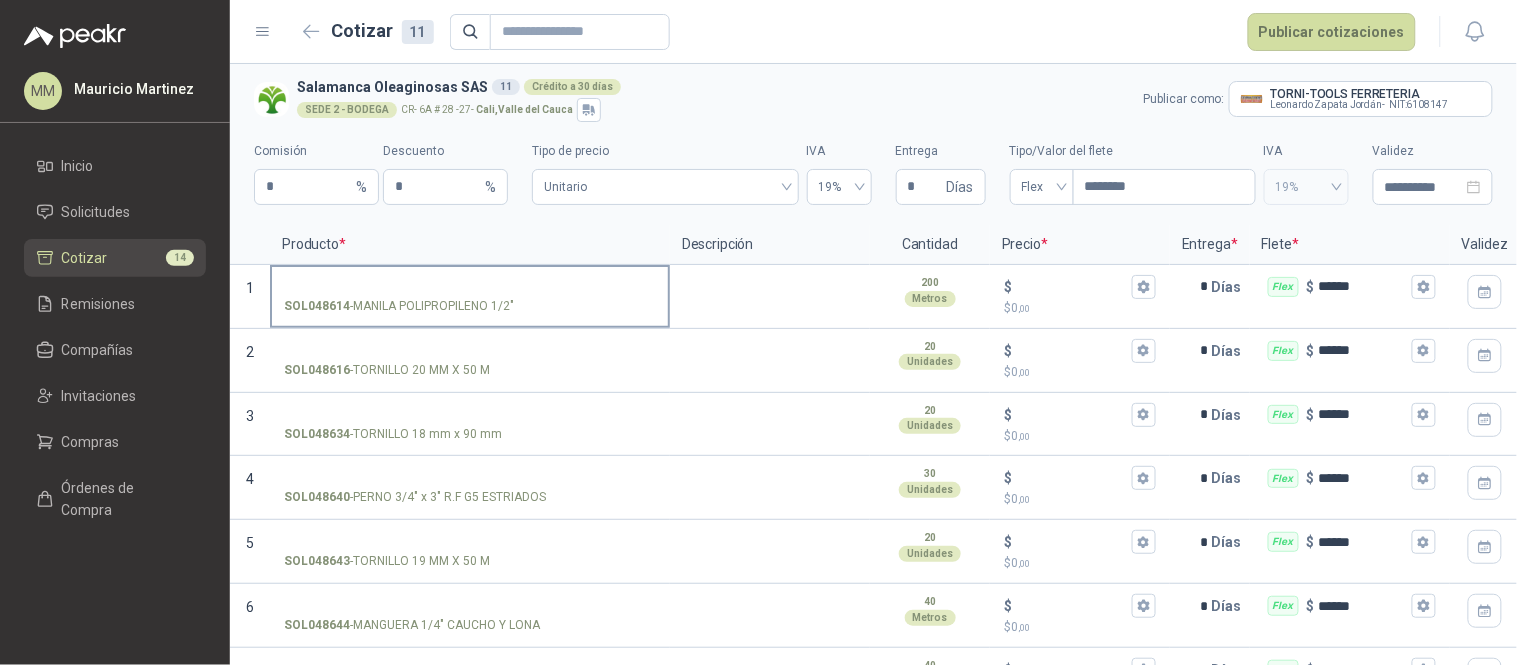 click on "SOL048614  -  MANILA POLIPROPILENO 1/2"" at bounding box center [470, 295] 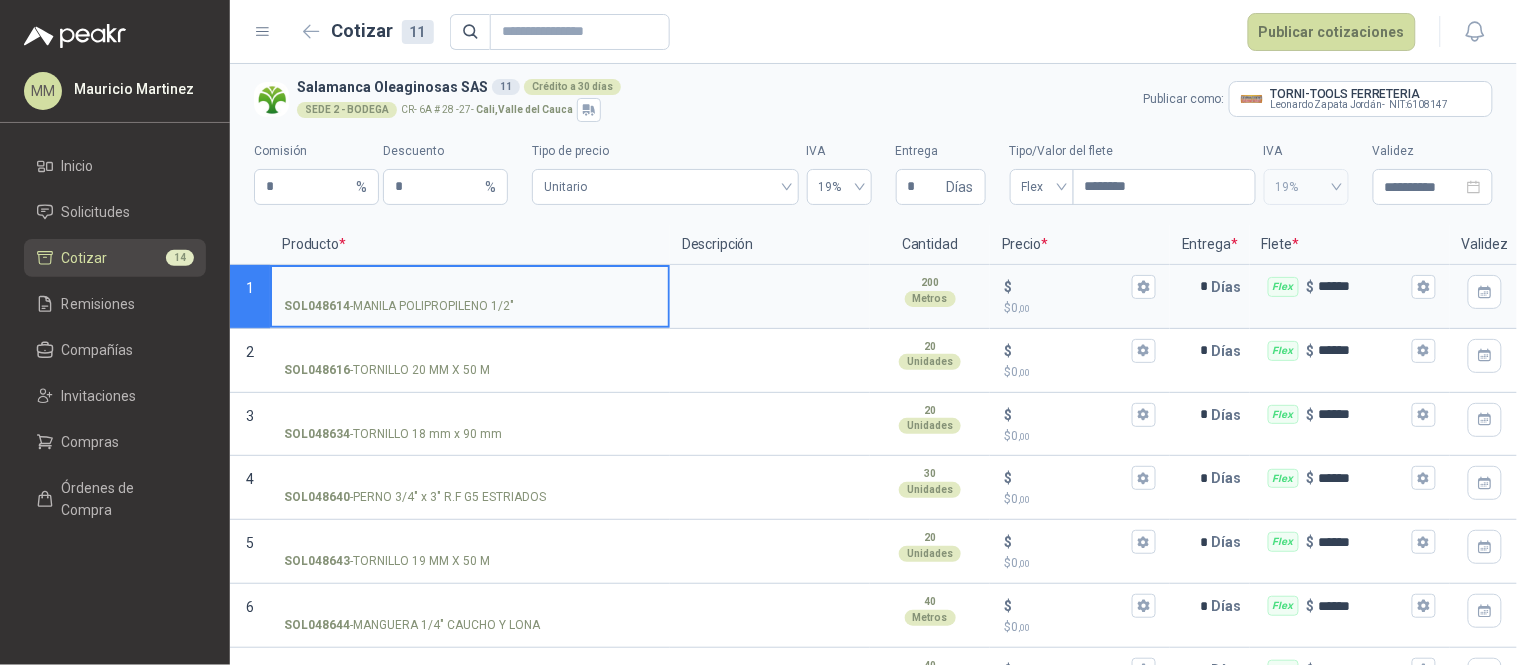 click on "SOL048614  -  MANILA POLIPROPILENO 1/2"" at bounding box center (470, 287) 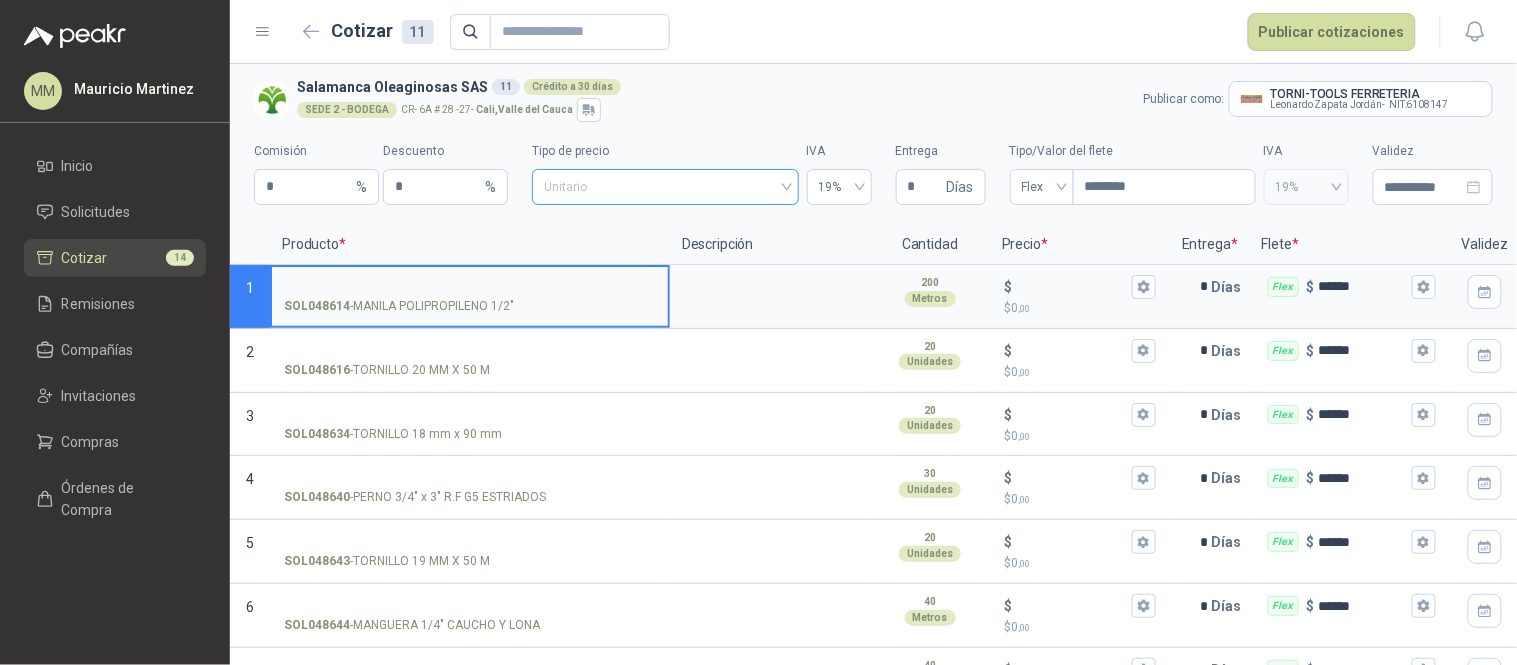 click on "Unitario" at bounding box center (665, 187) 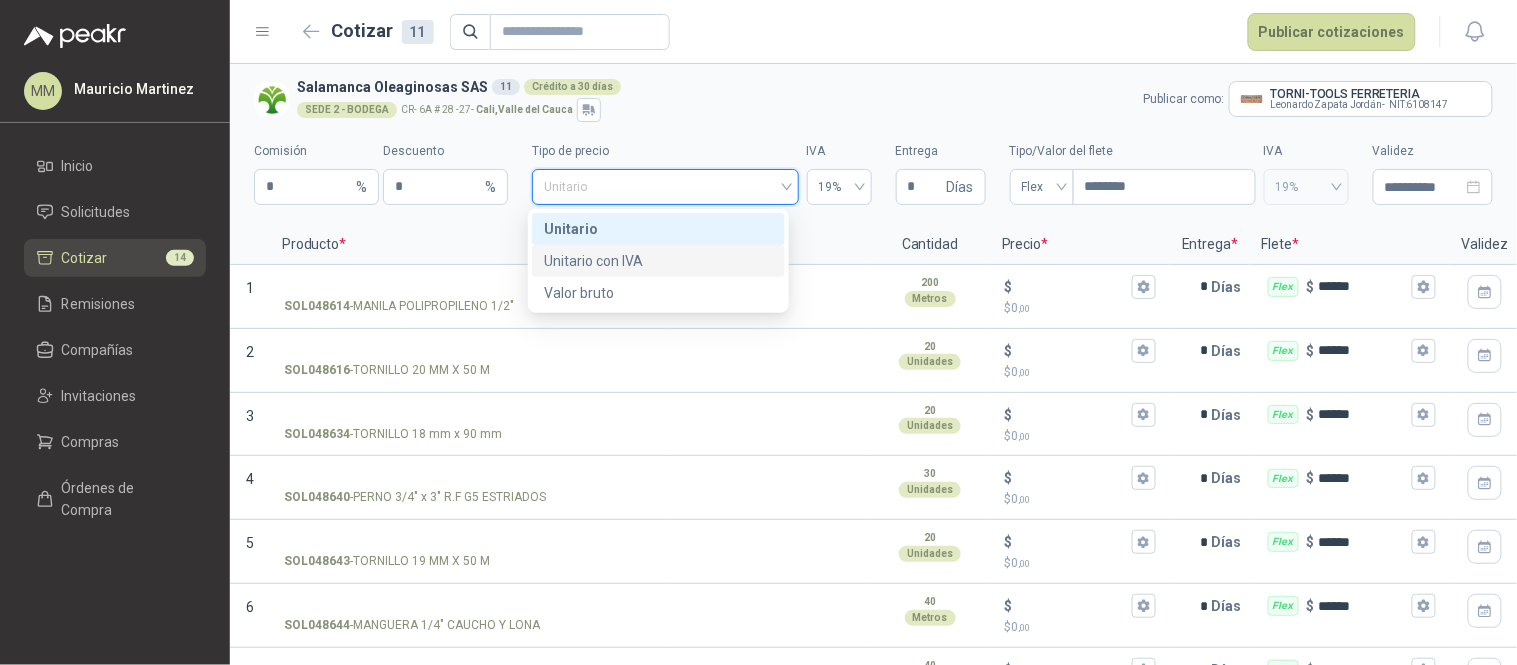 click on "Unitario con IVA" at bounding box center (658, 261) 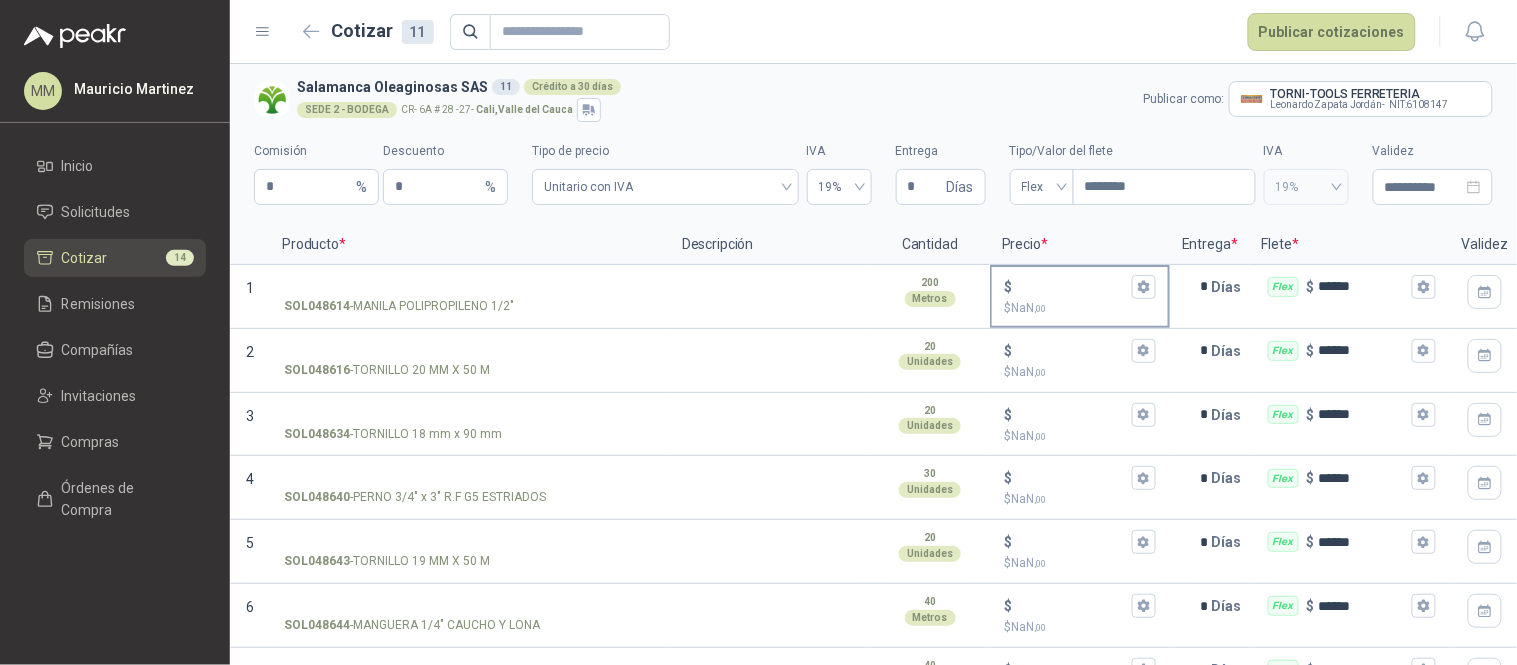 click on "$" at bounding box center [1008, 287] 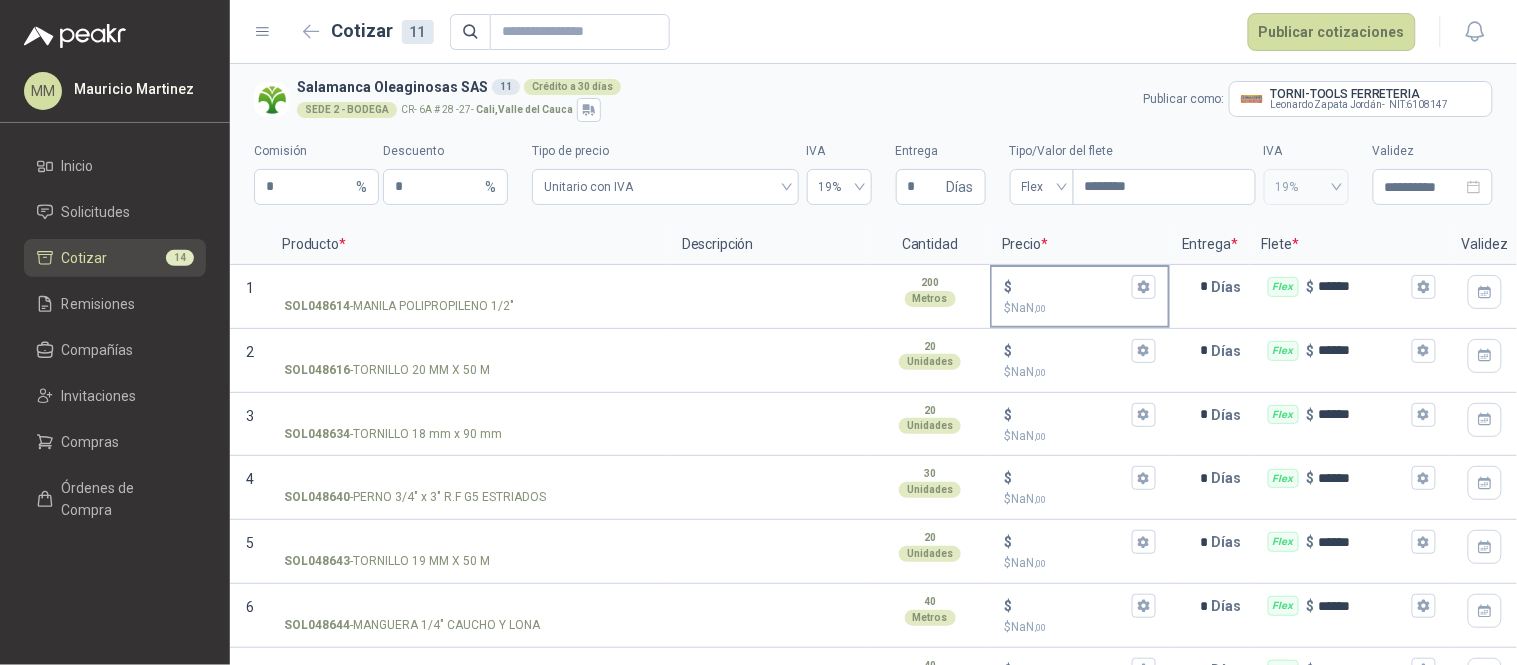 click on "$ $  NaN ,00" at bounding box center [1072, 286] 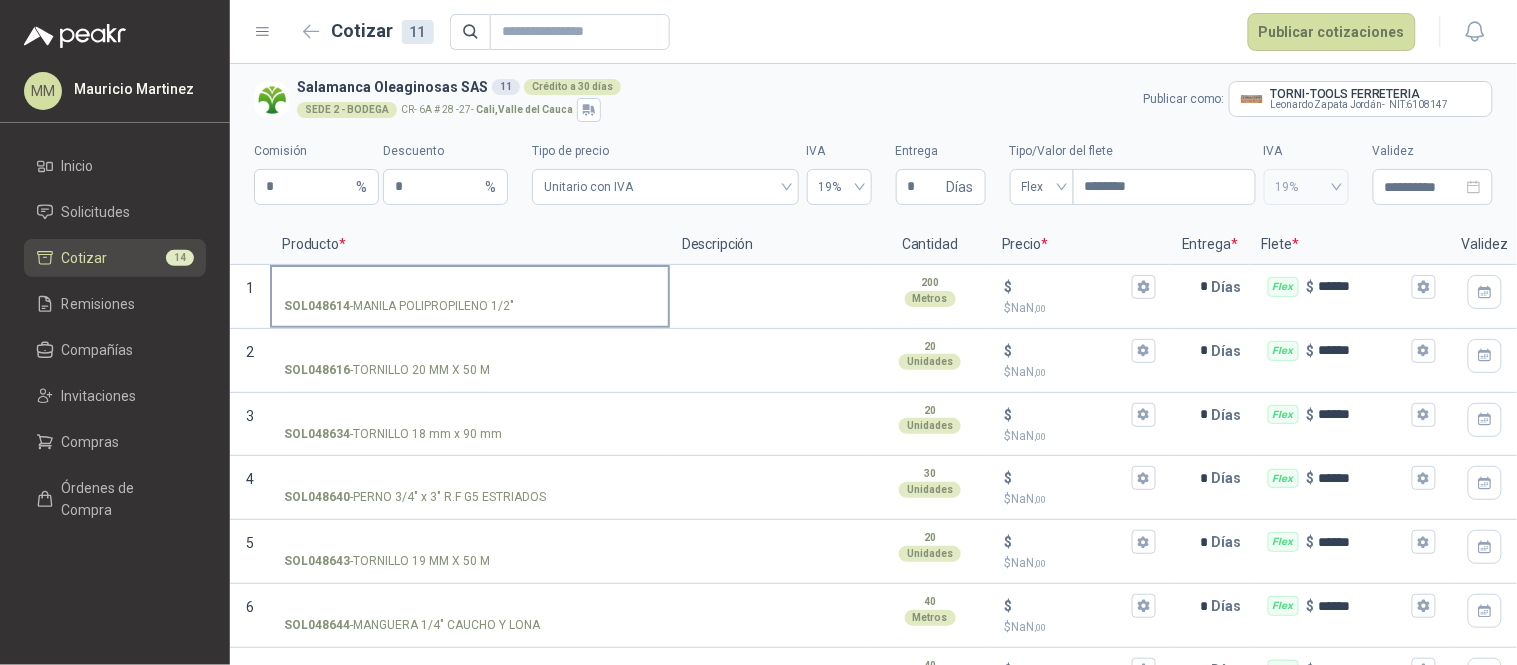 click on "SOL048614  -  MANILA POLIPROPILENO 1/2"" at bounding box center [399, 306] 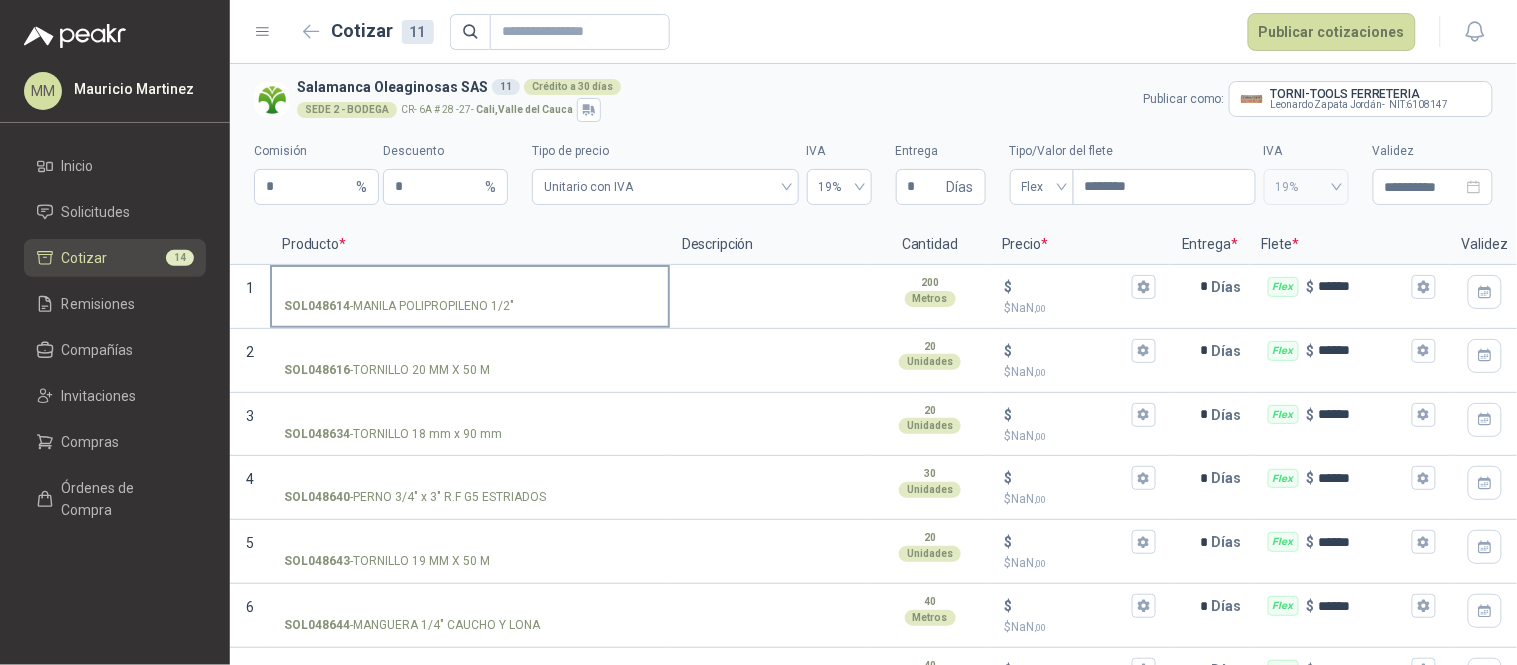 click on "SOL048614  -  MANILA POLIPROPILENO 1/2"" at bounding box center [470, 287] 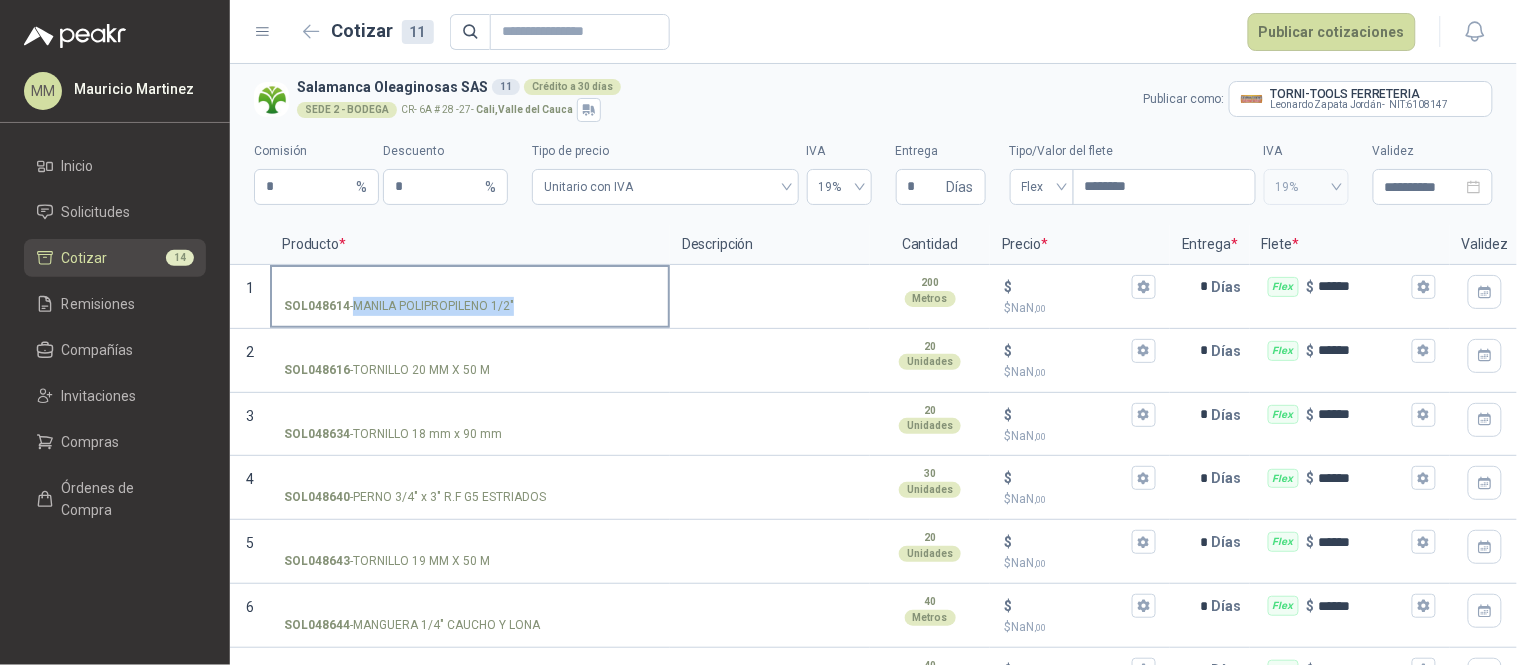 drag, startPoint x: 384, startPoint y: 300, endPoint x: 511, endPoint y: 300, distance: 127 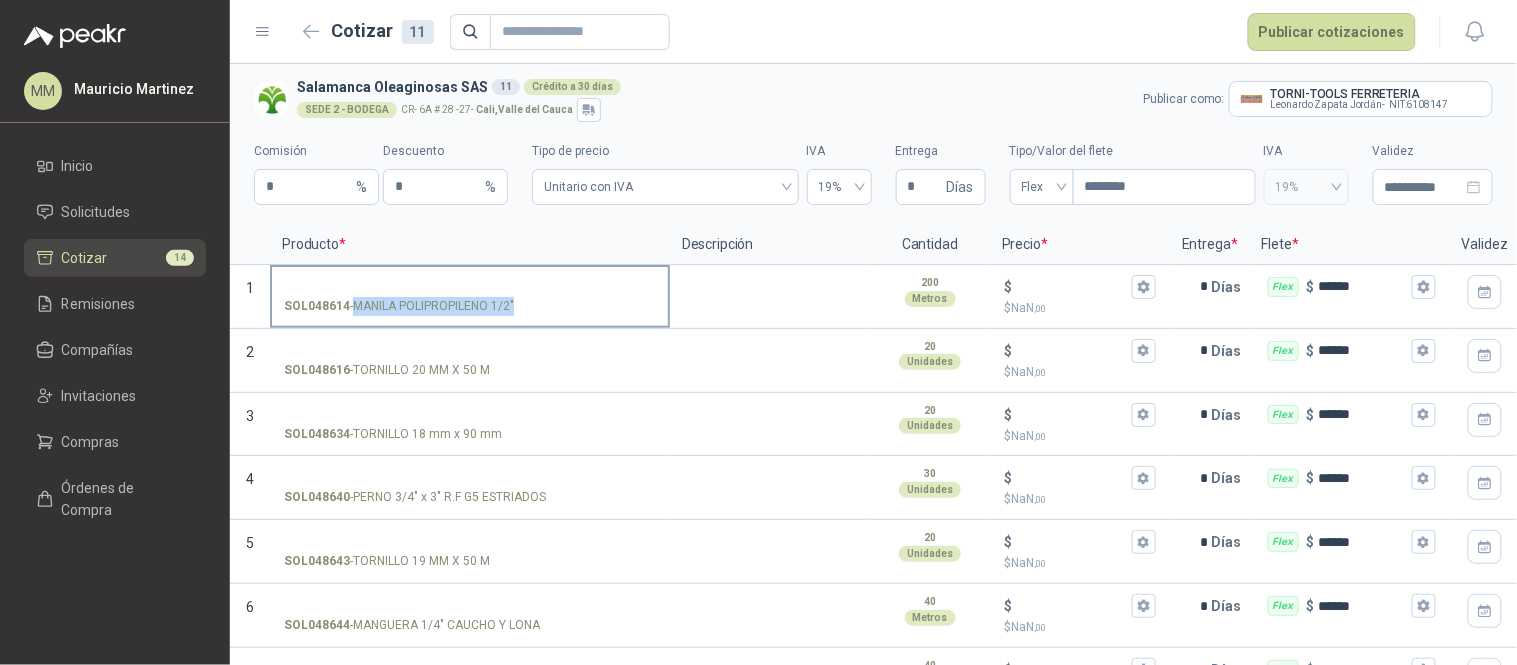 click on "SOL048614  -  MANILA POLIPROPILENO 1/2"" at bounding box center [399, 306] 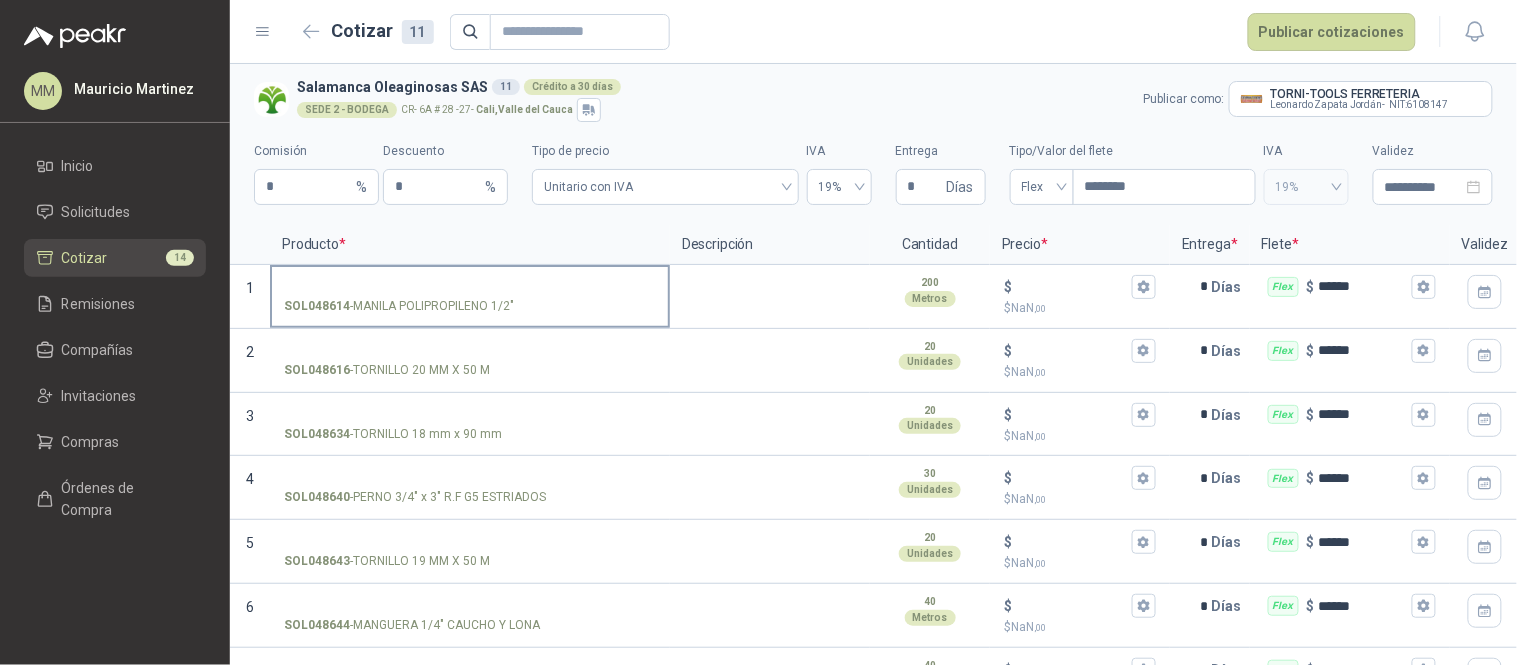 click on "SOL048614  -  MANILA POLIPROPILENO 1/2"" at bounding box center (470, 287) 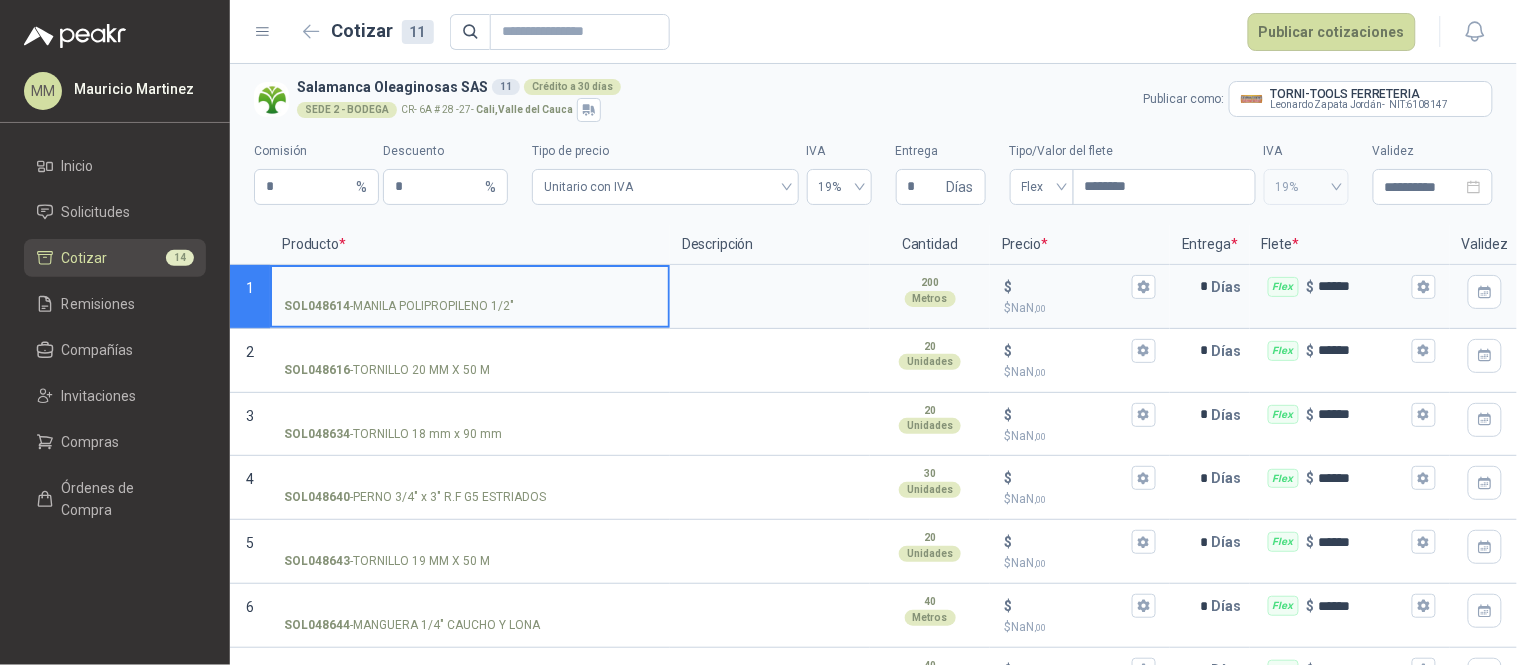 type 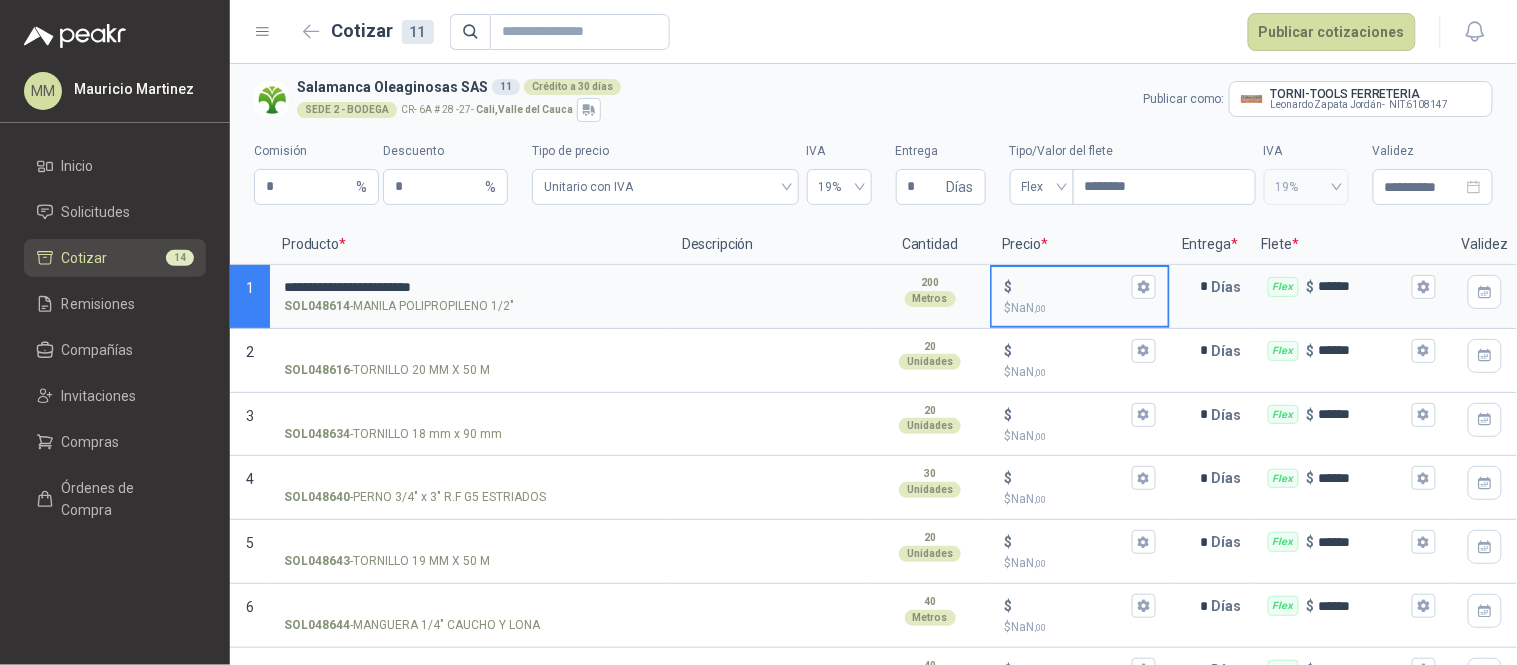 click on "$ $  NaN ,00" at bounding box center [1072, 286] 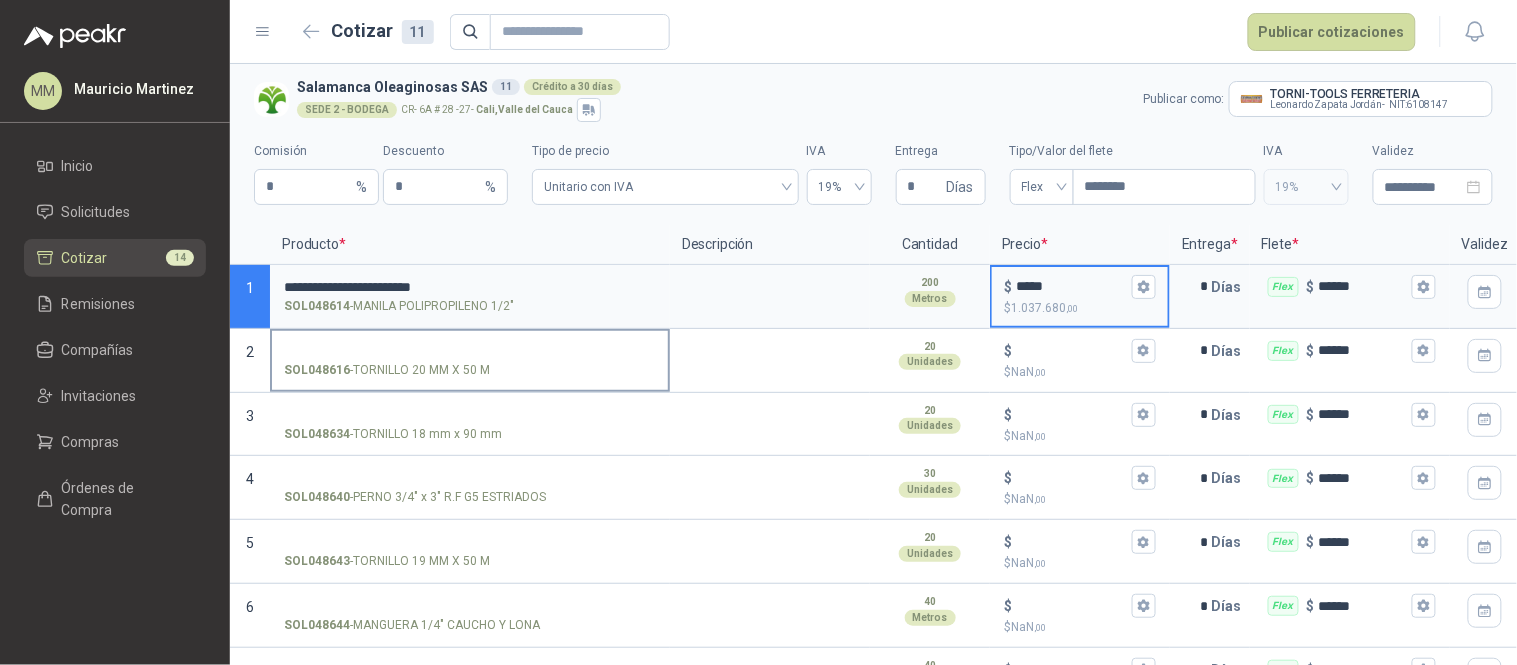 type on "*****" 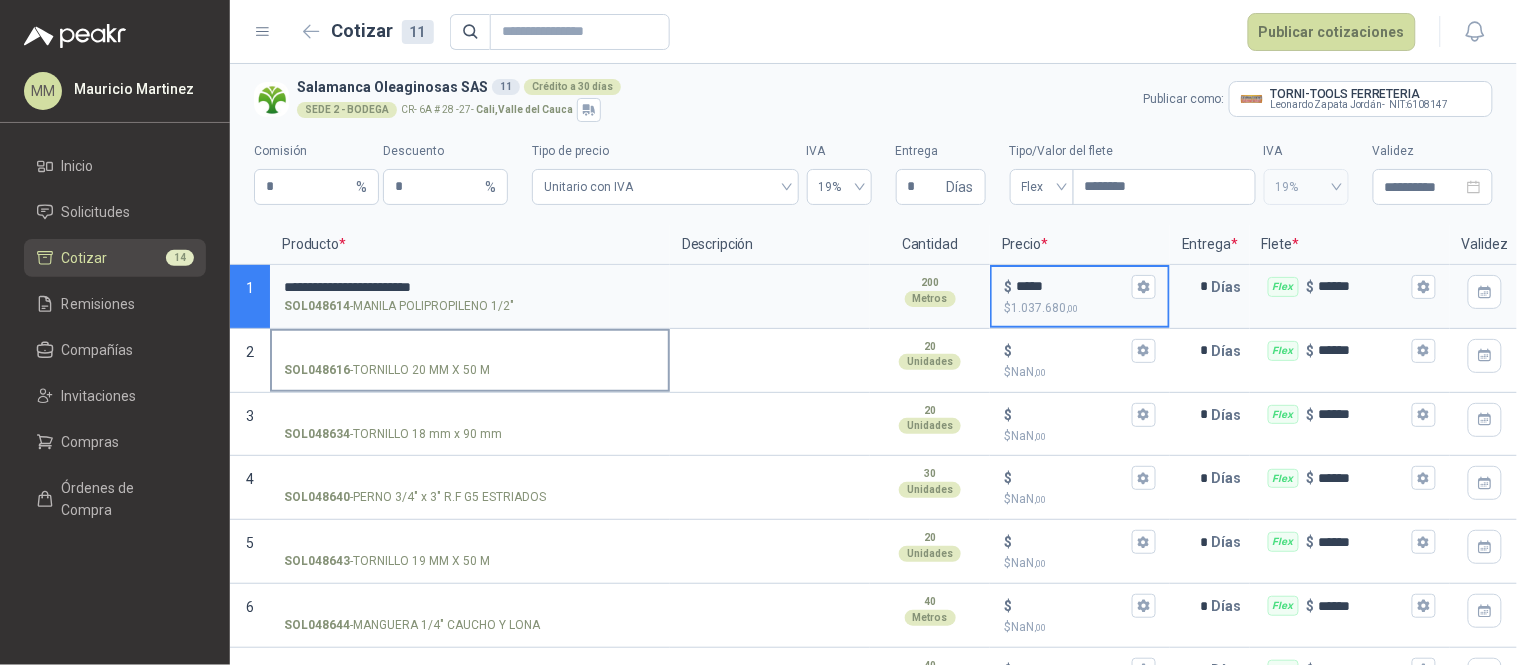 click on "SOL048616  -  TORNILLO 20 MM X 50 M" at bounding box center (470, 351) 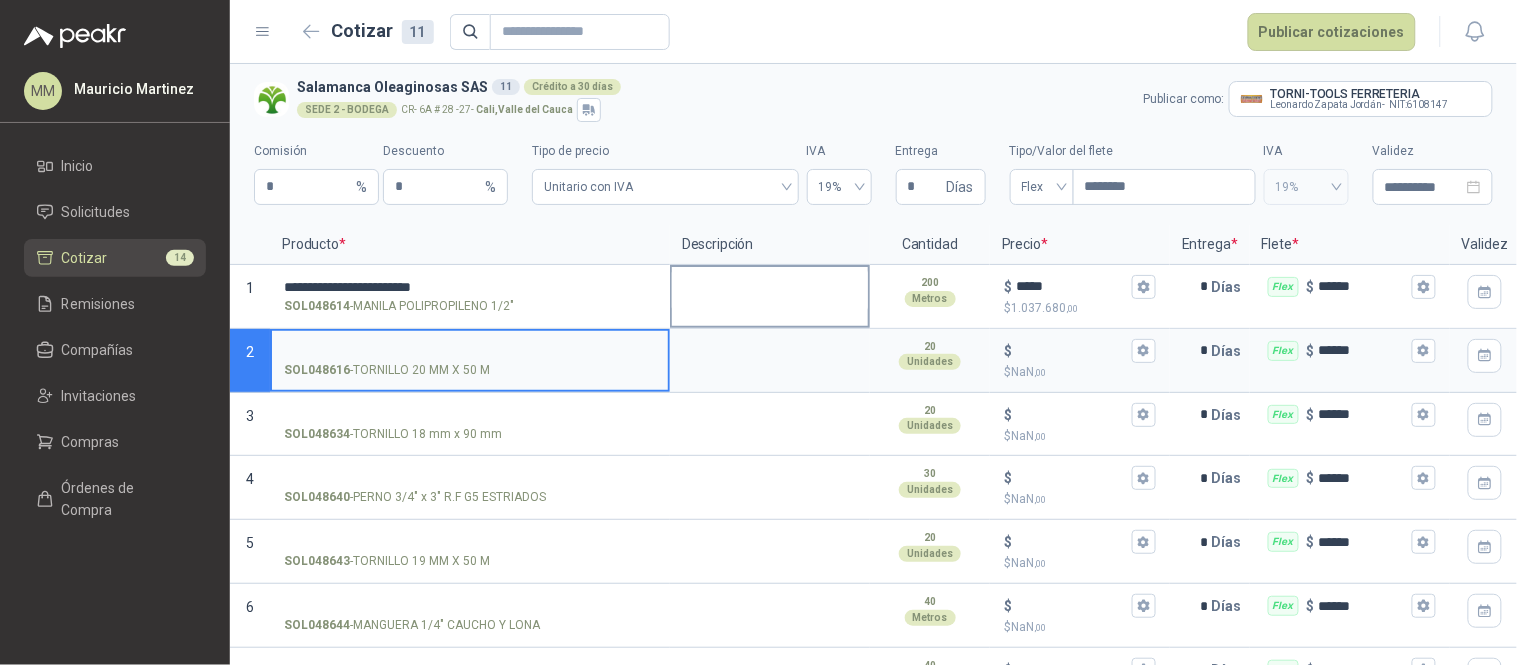 type 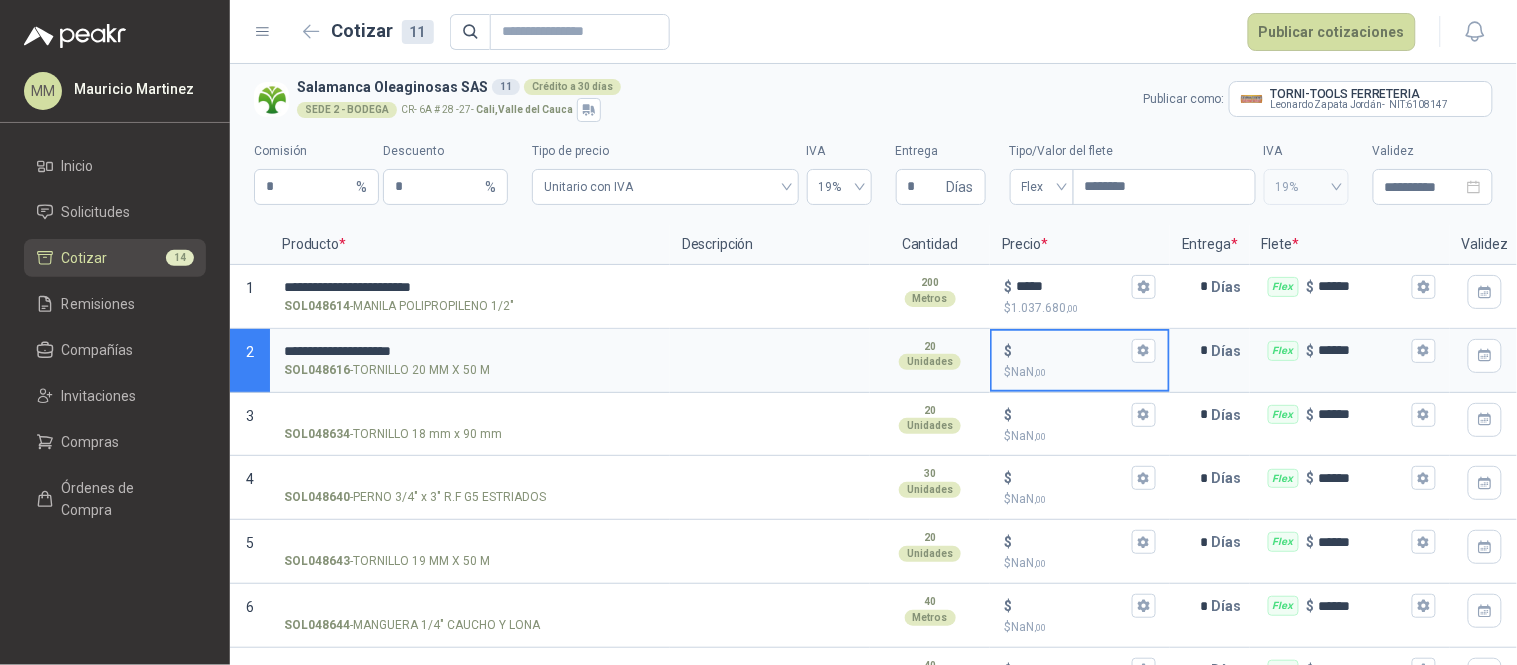 click on "$ $  NaN ,00" at bounding box center [1072, 350] 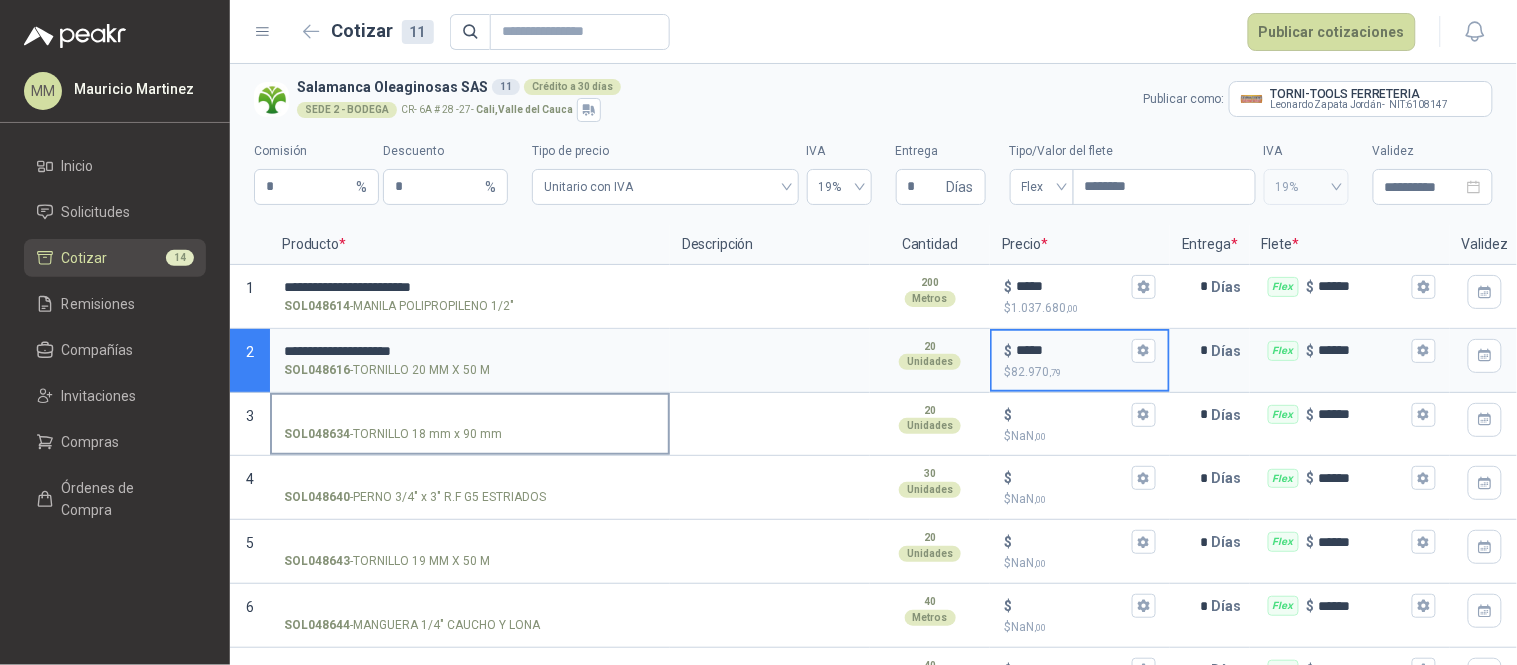 type on "*****" 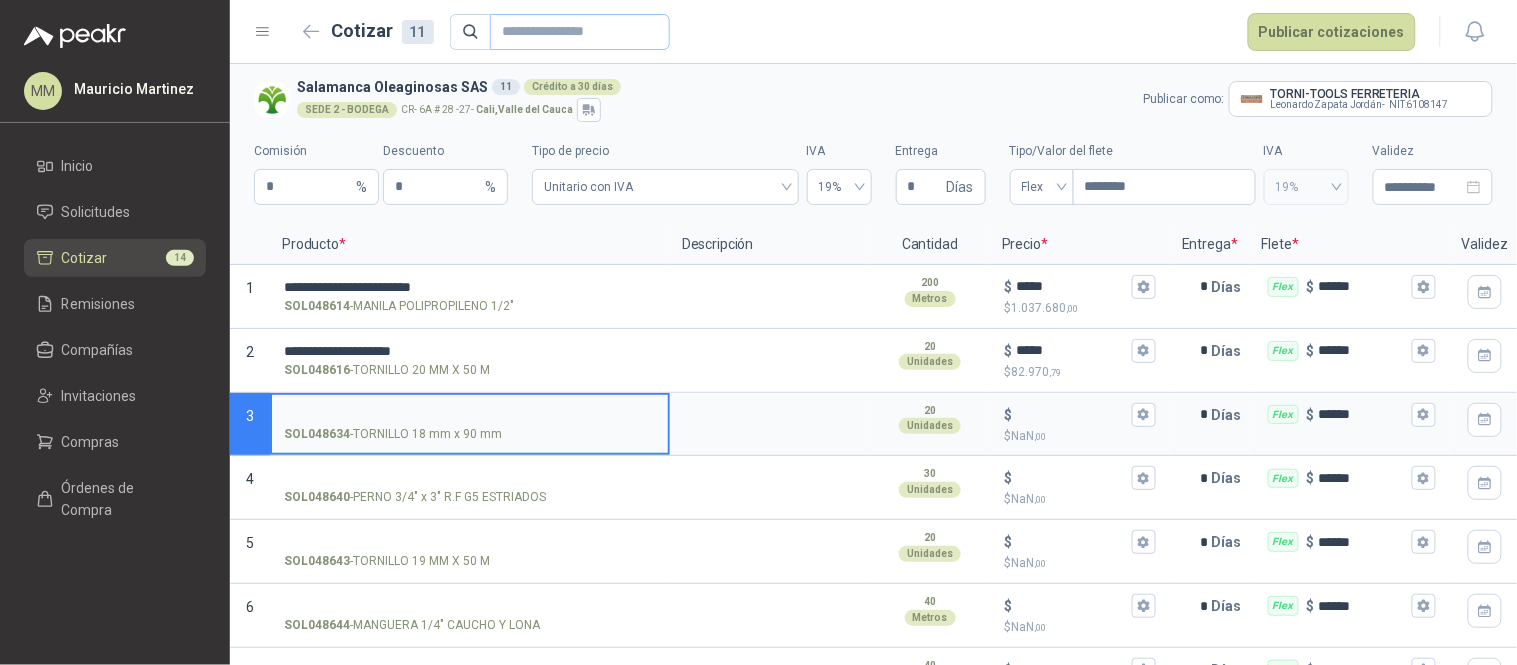 type 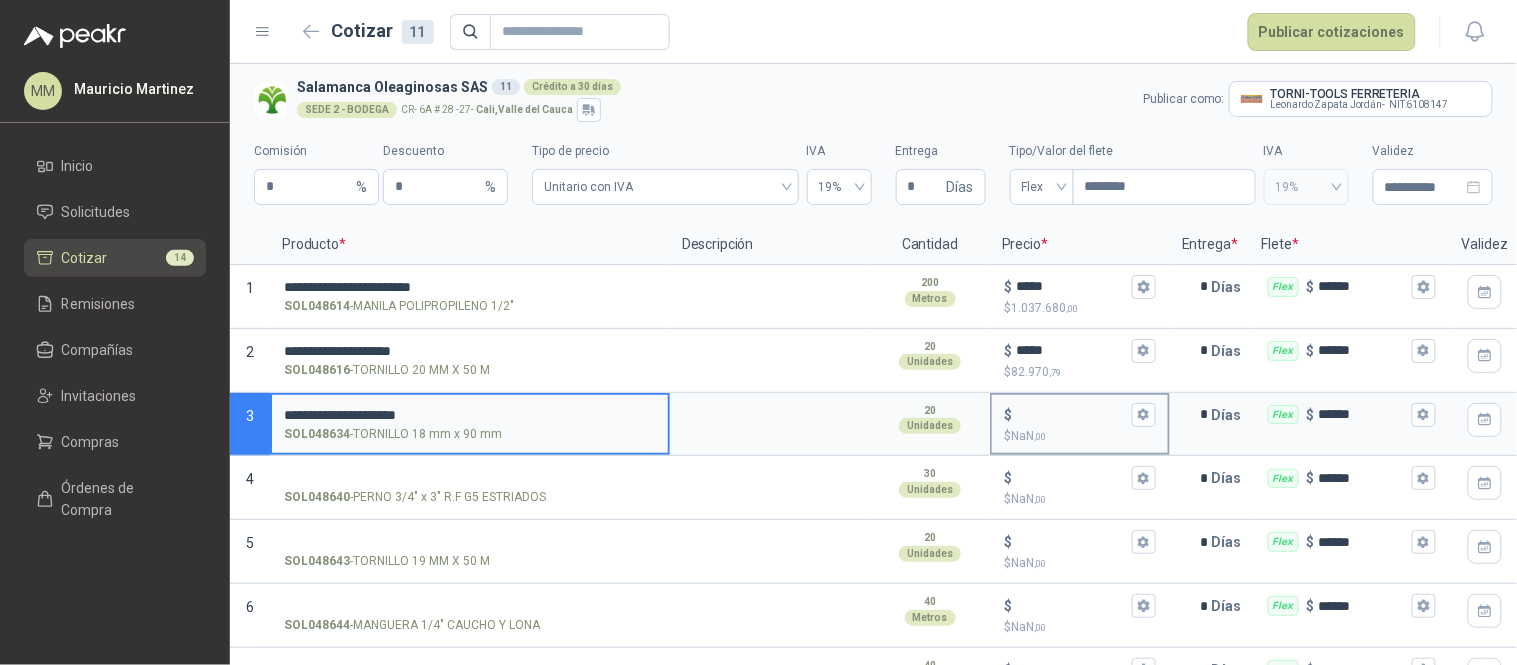 click on "$ $  NaN ,00" at bounding box center (1072, 414) 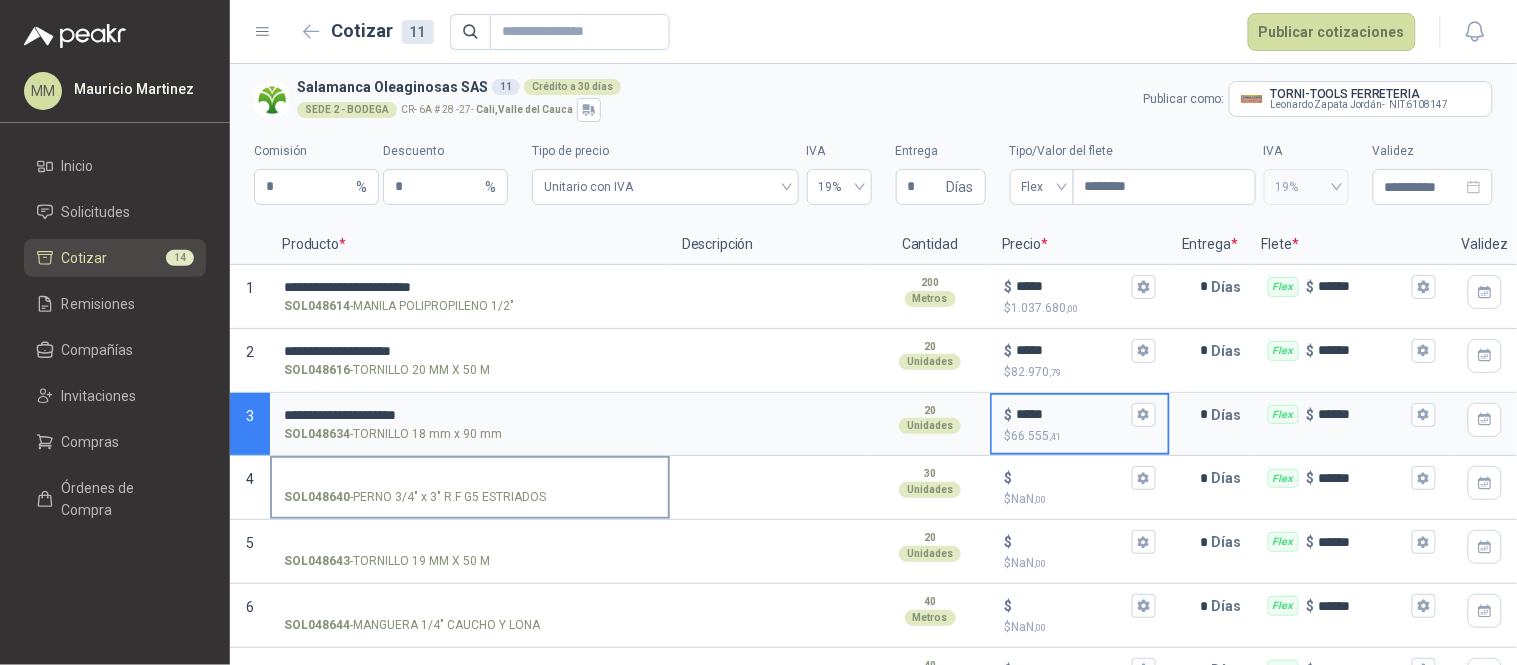 type on "*****" 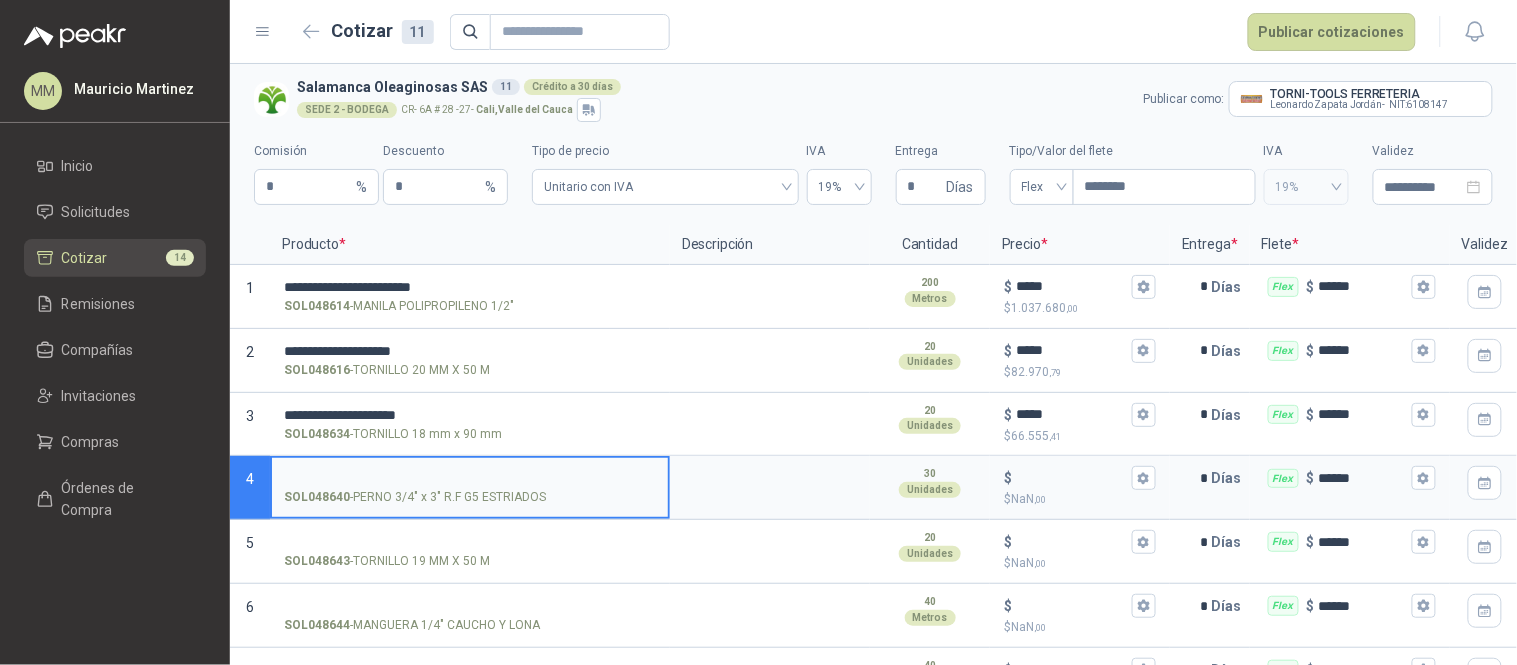 click on "SOL048640  -  PERNO 3/4" x 3" R.F G5 ESTRIADOS" at bounding box center (470, 486) 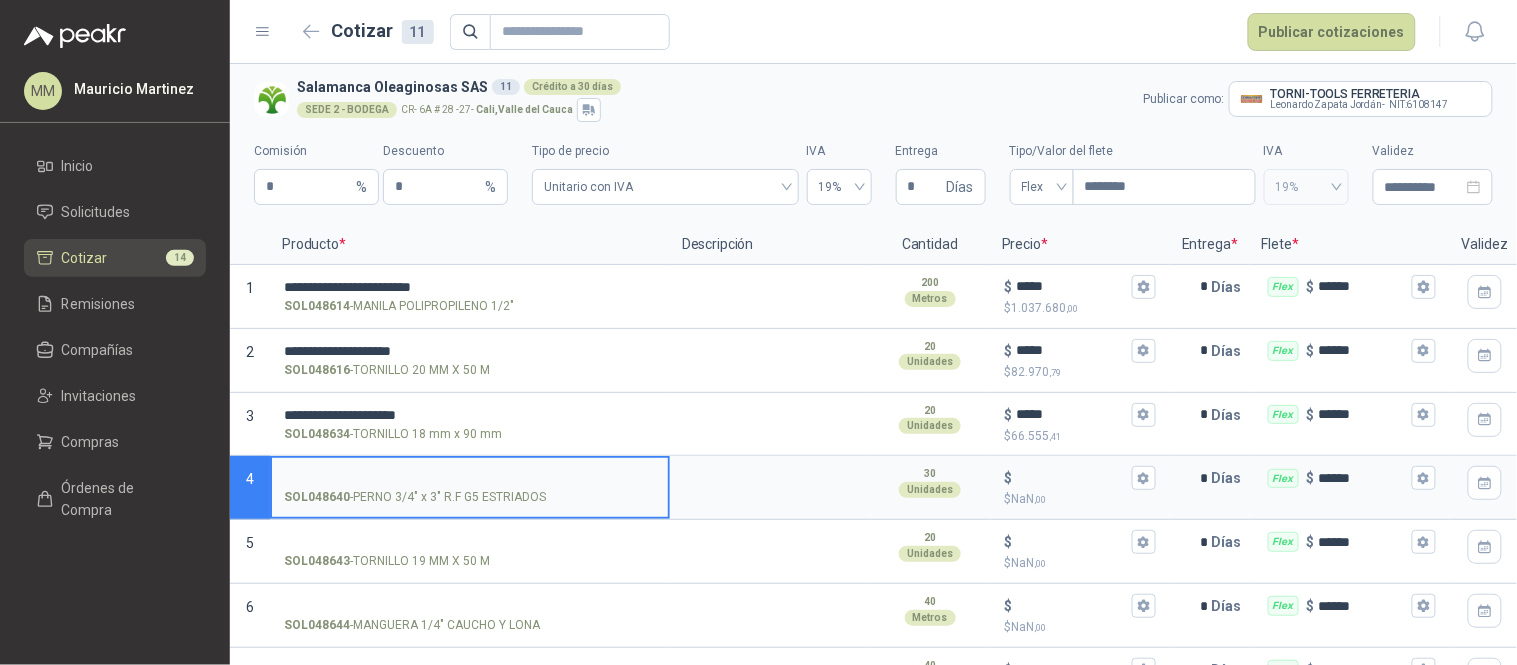 click on "SOL048640  -  PERNO 3/4" x 3" R.F G5 ESTRIADOS" at bounding box center (470, 478) 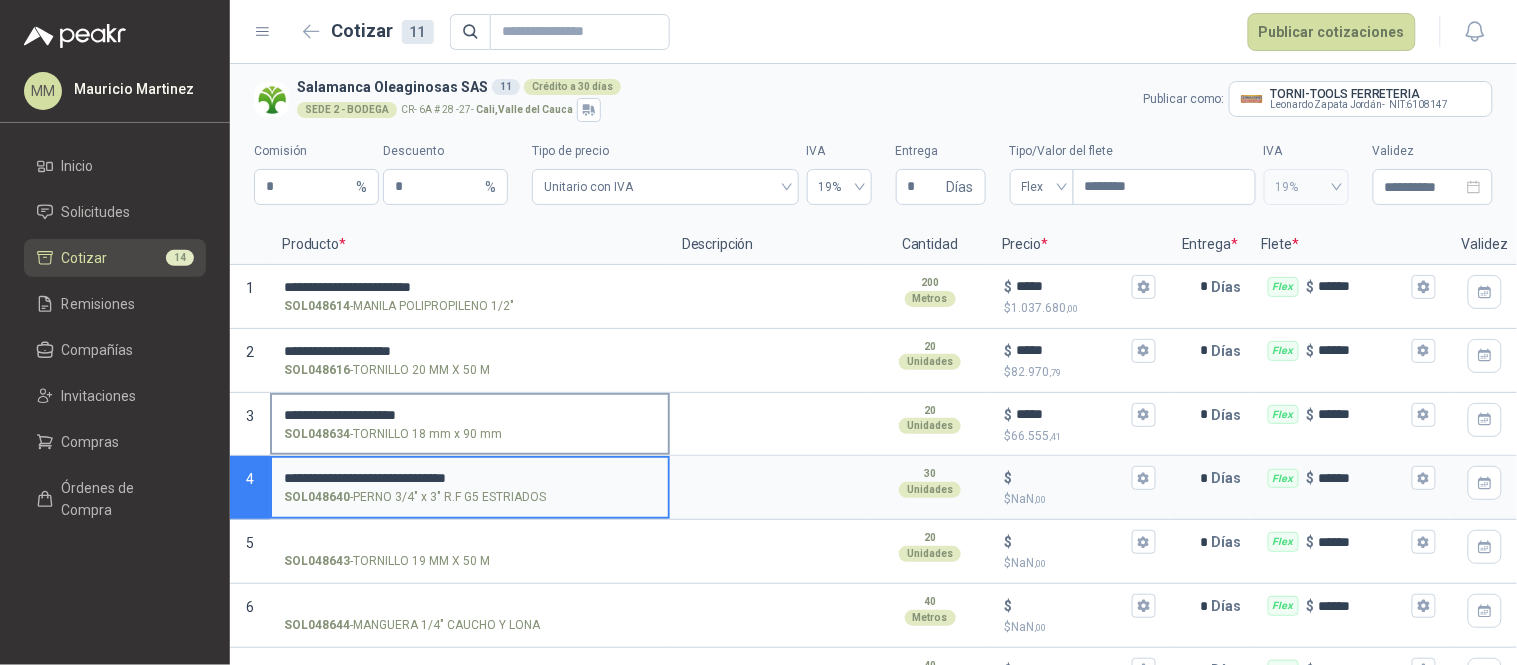 type 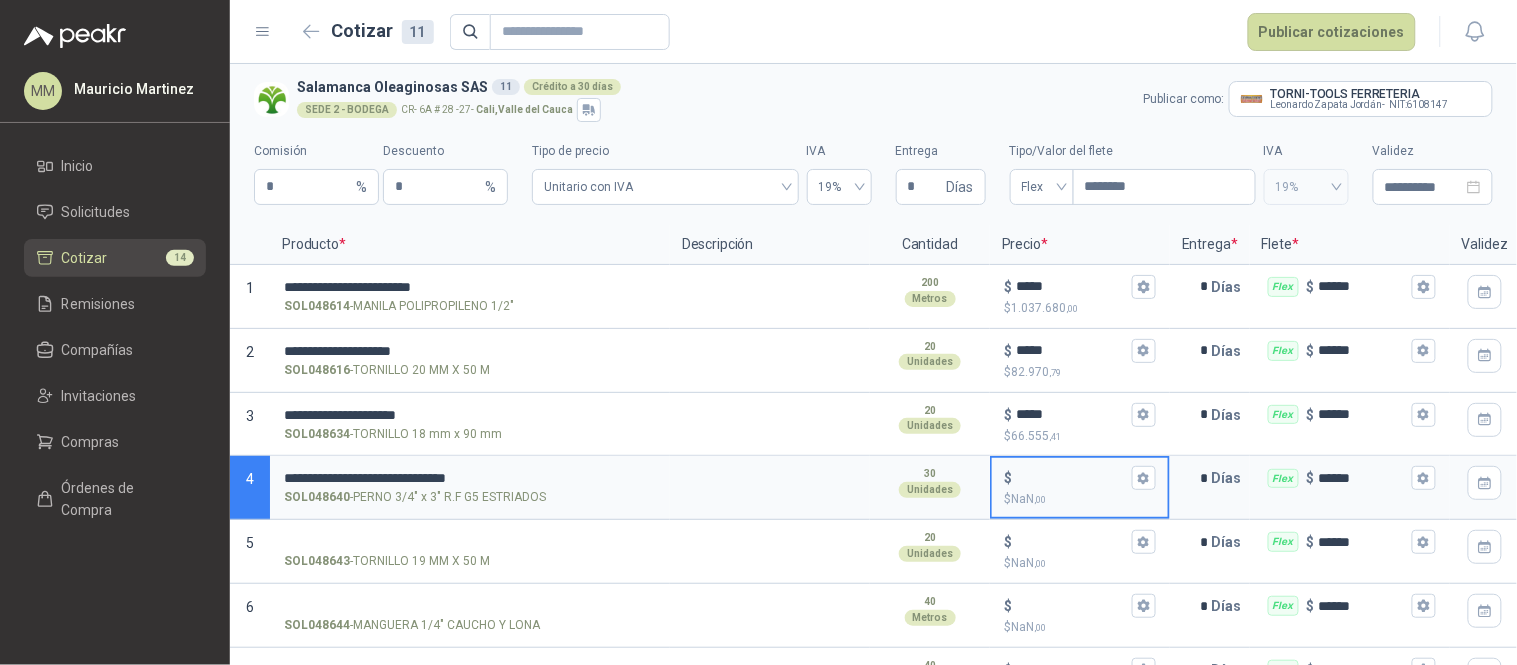 click on "$ $  NaN ,00" at bounding box center (1072, 478) 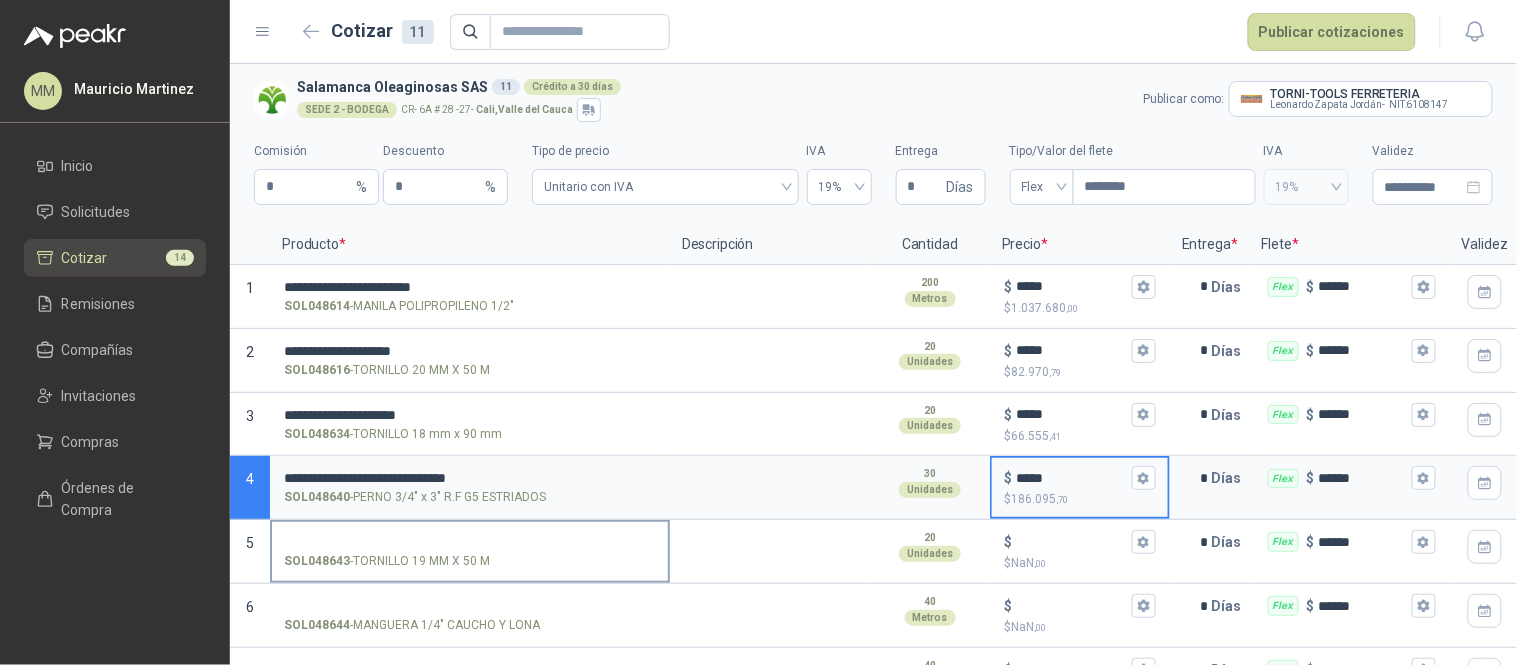 type on "*****" 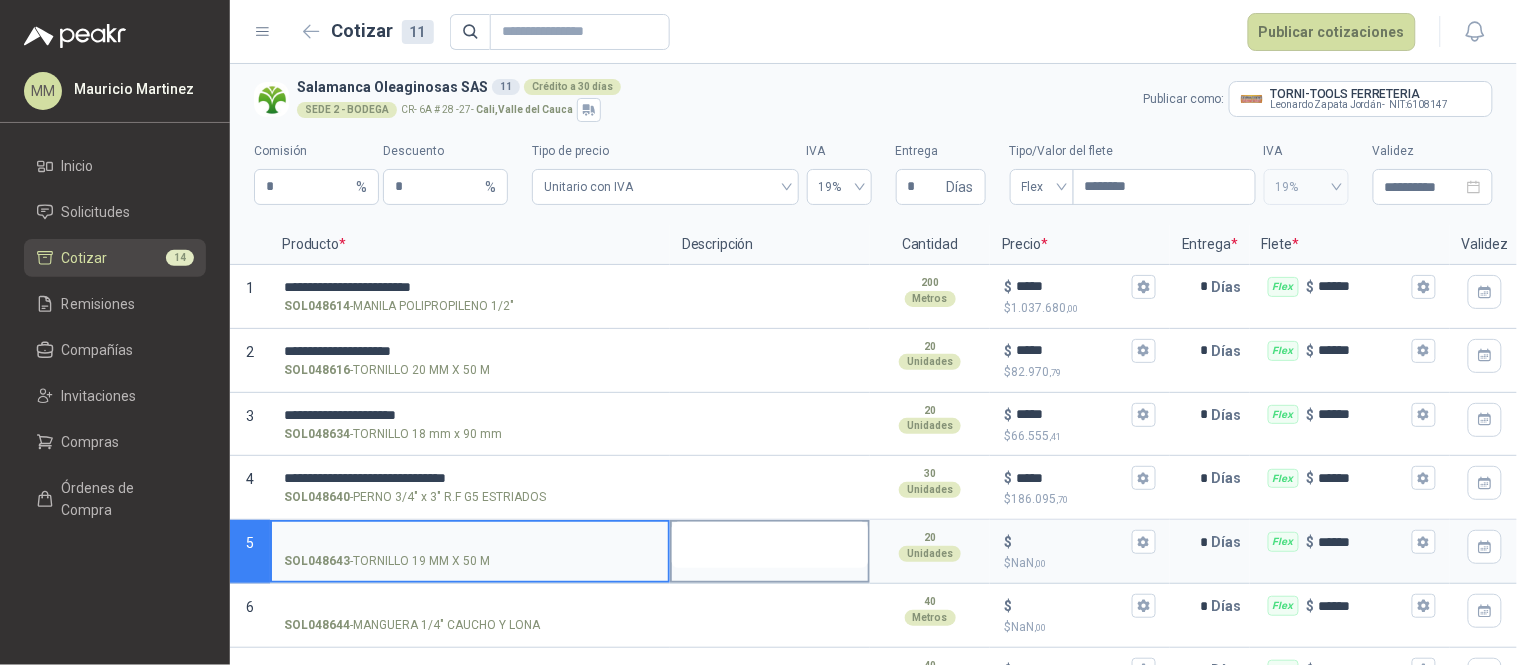 click at bounding box center [770, 545] 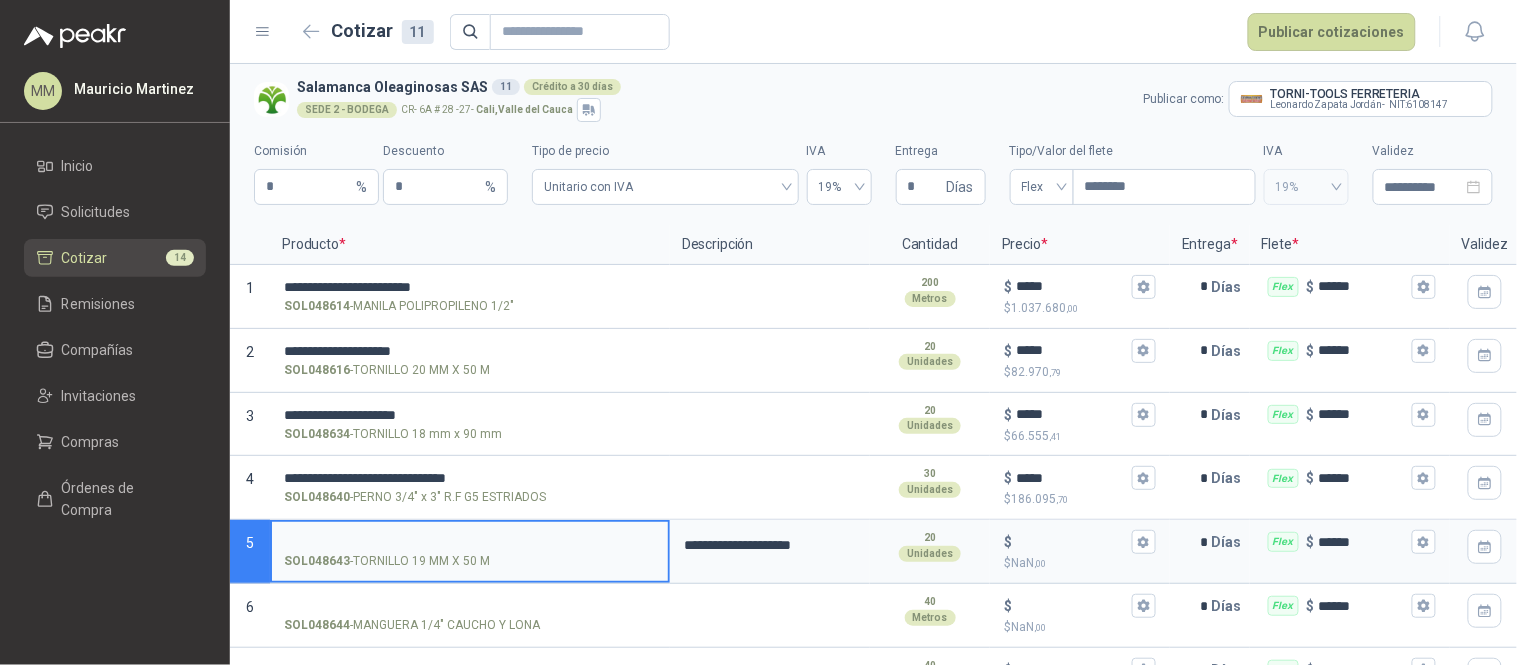 click on "SOL048643  -  TORNILLO 19 MM X 50 M" at bounding box center (470, 542) 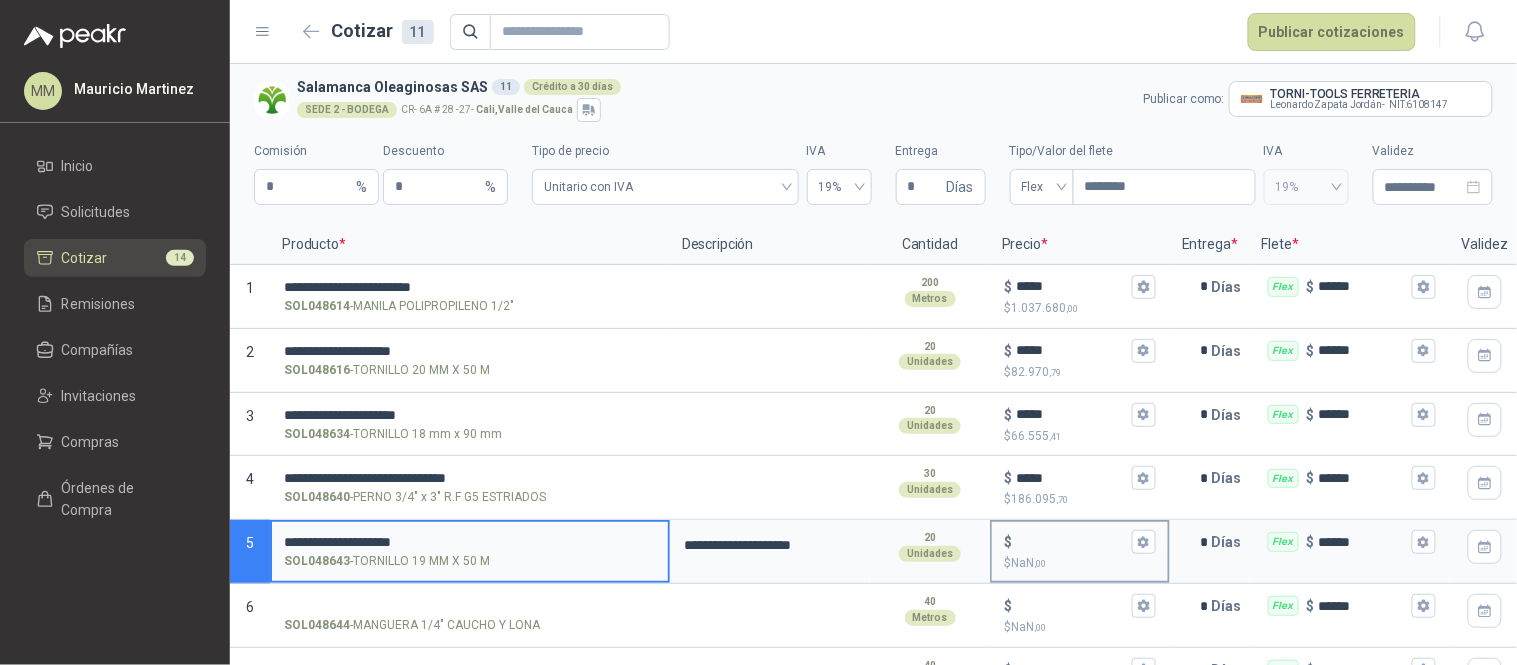 click on "$ $  NaN ,00" at bounding box center (1072, 542) 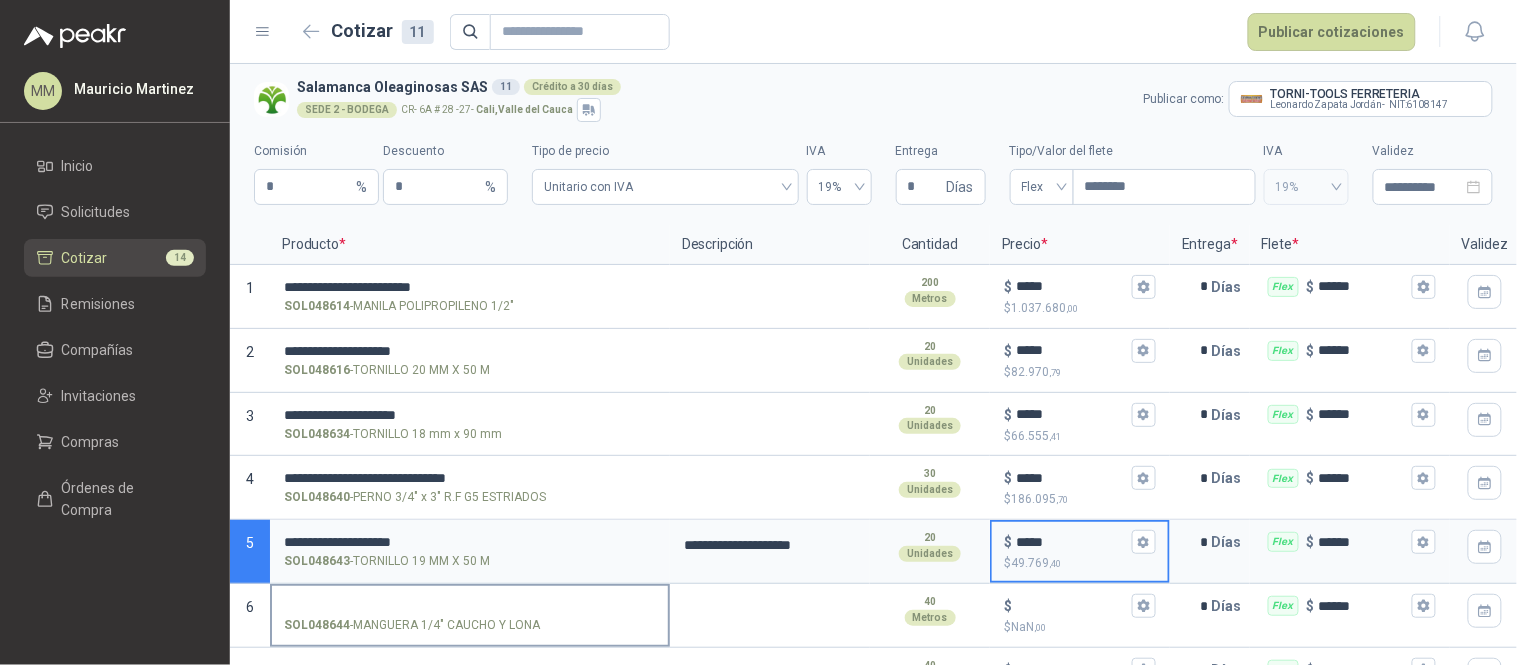 type on "*****" 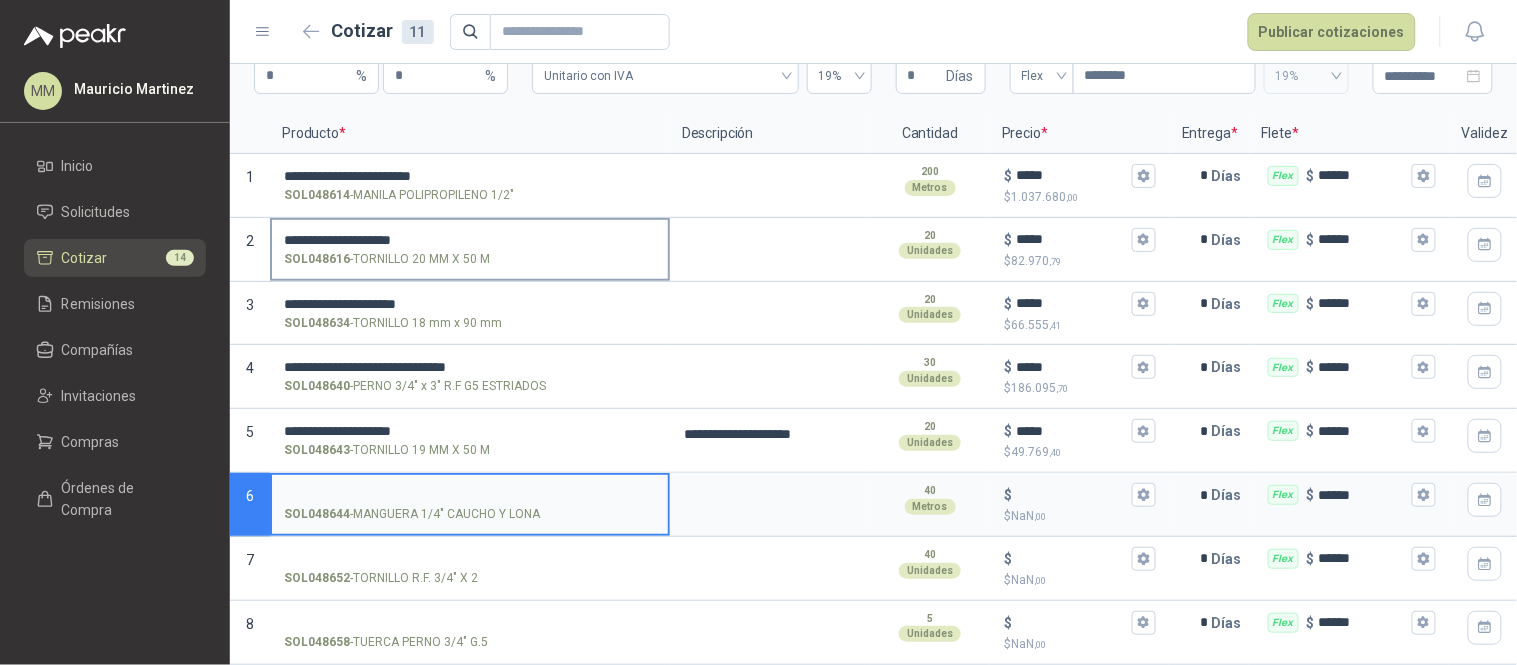 scroll, scrollTop: 222, scrollLeft: 0, axis: vertical 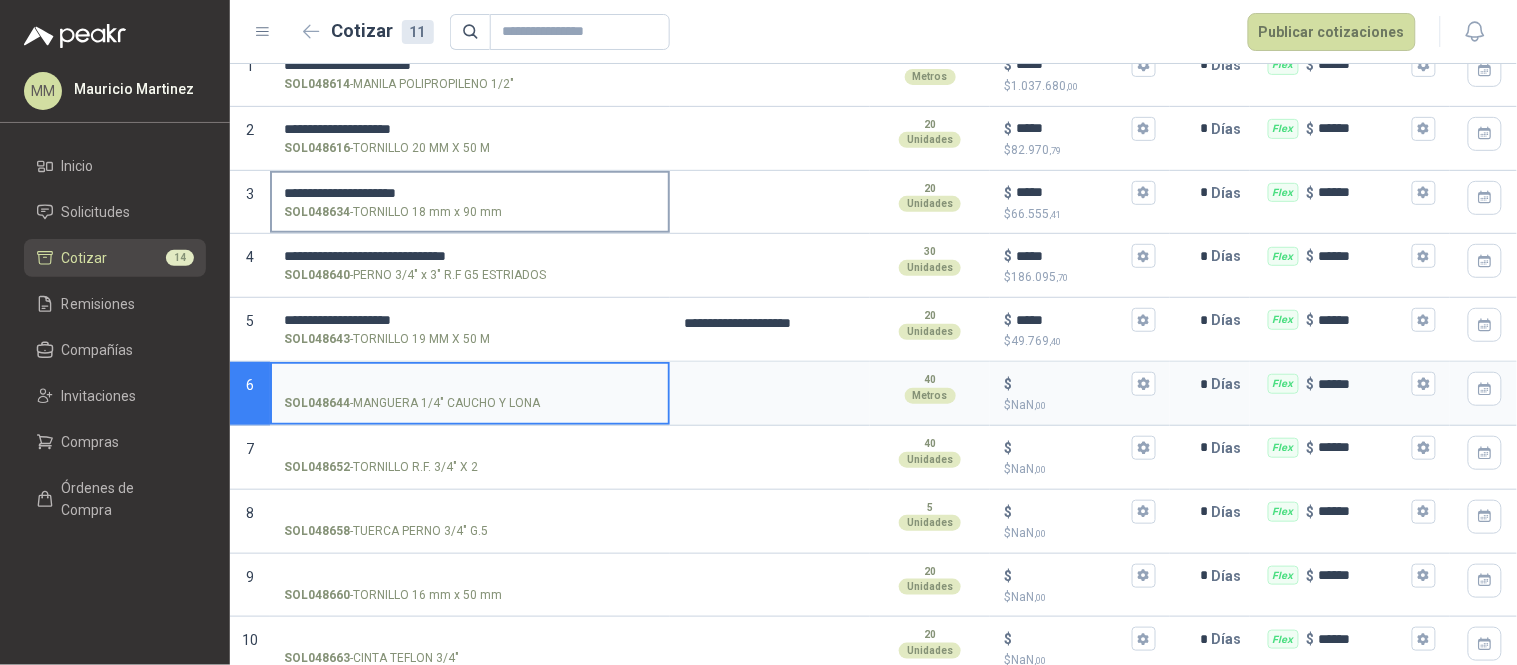 type 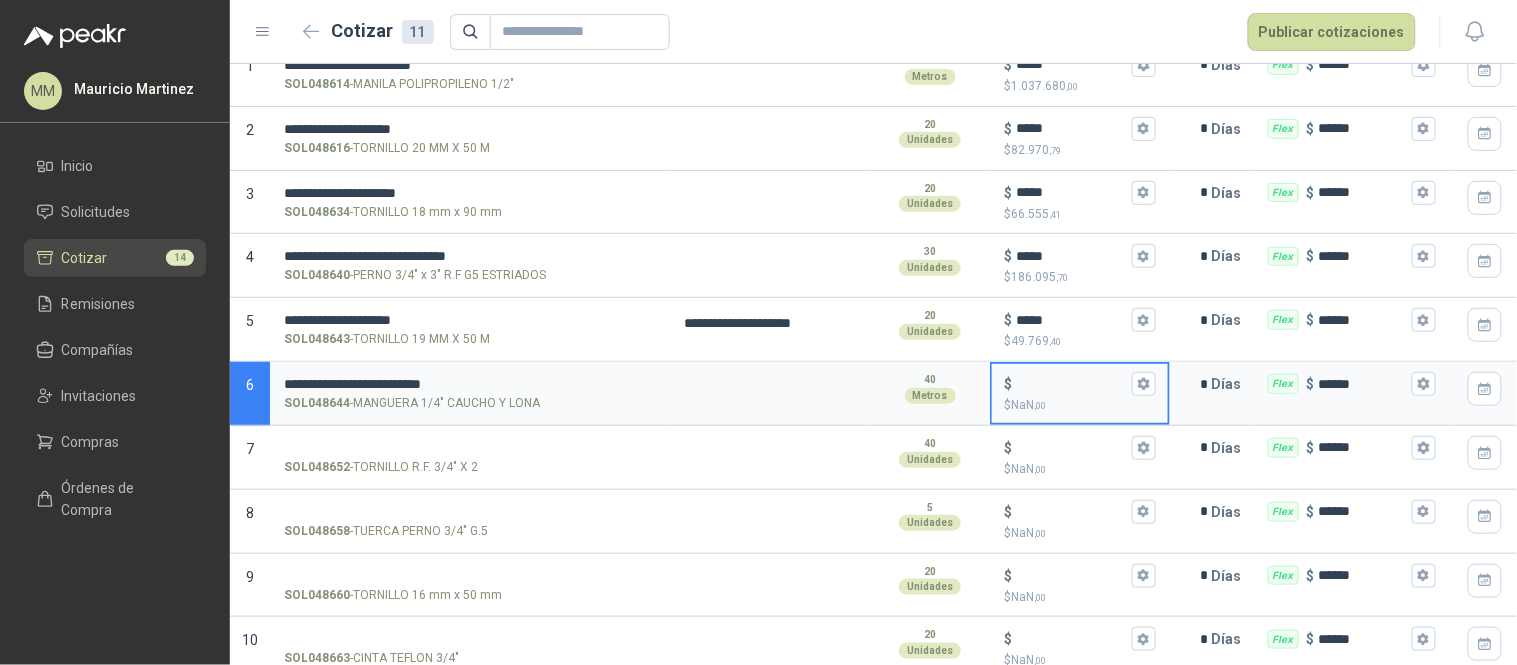 click on "$ $  NaN ,00" at bounding box center [1072, 384] 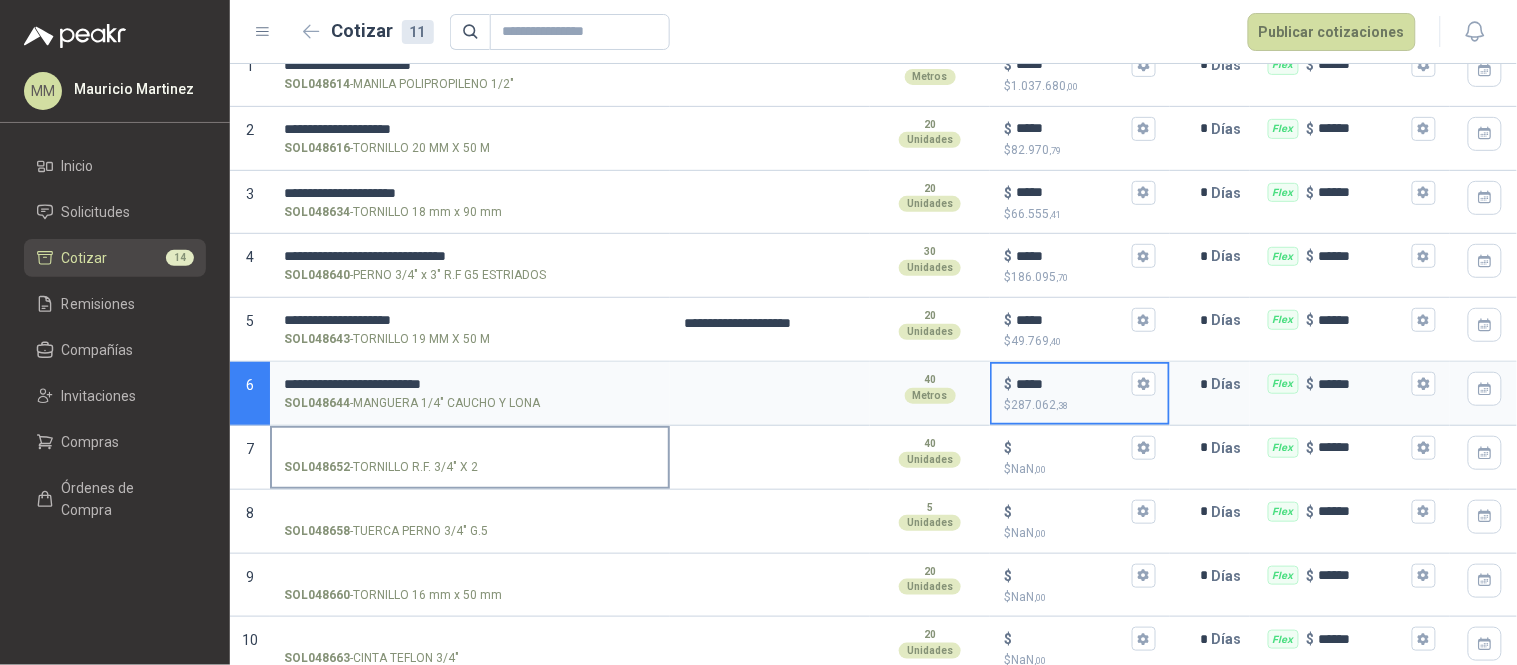 type on "*****" 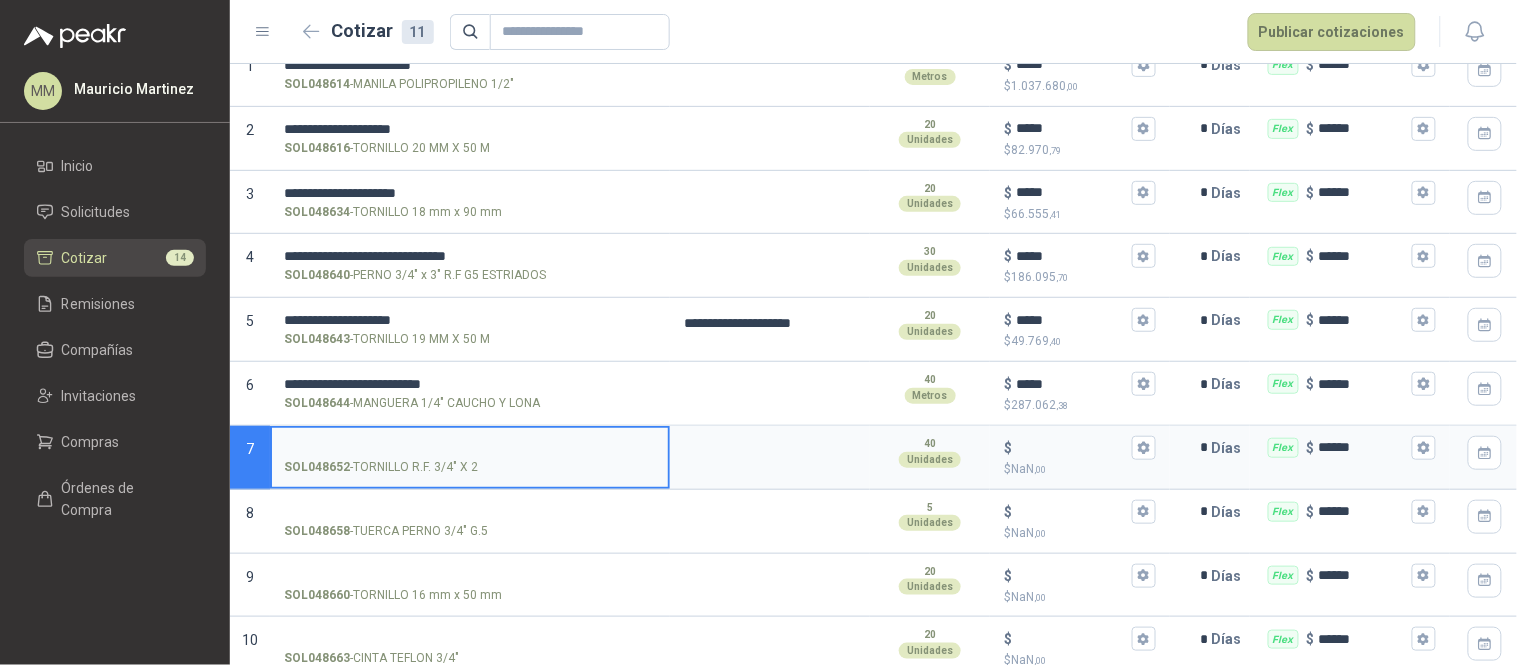 click on "SOL048652  -  TORNILLO R.F. 3/4" X 2" at bounding box center (470, 448) 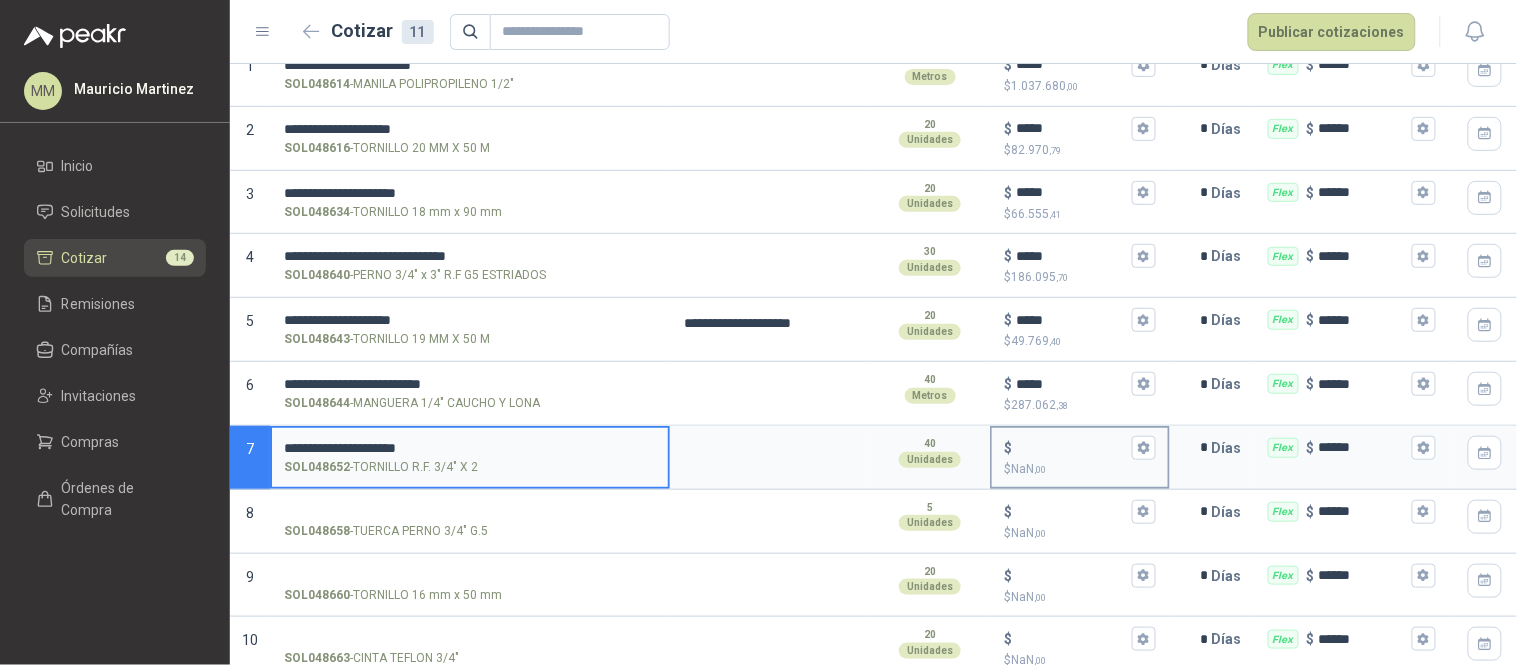 click on "$ $  NaN ,00" at bounding box center [1072, 447] 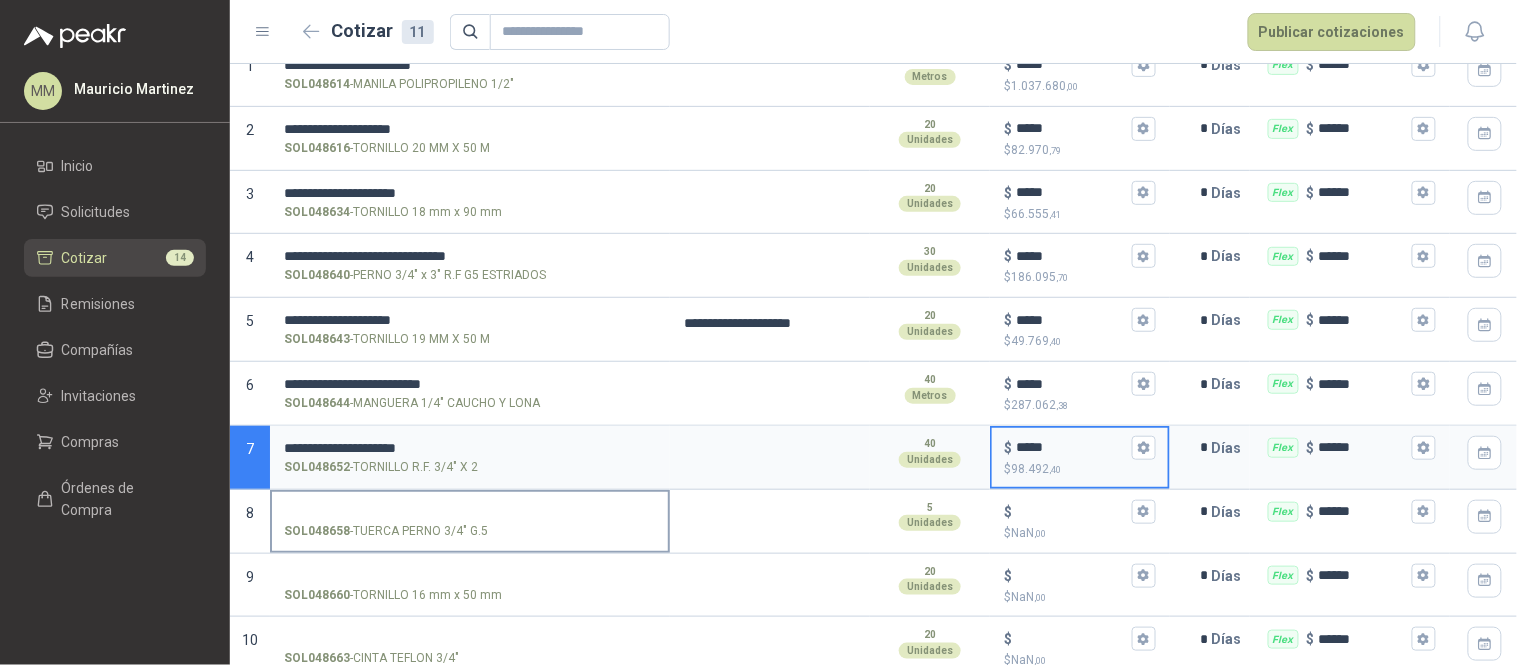 type on "*****" 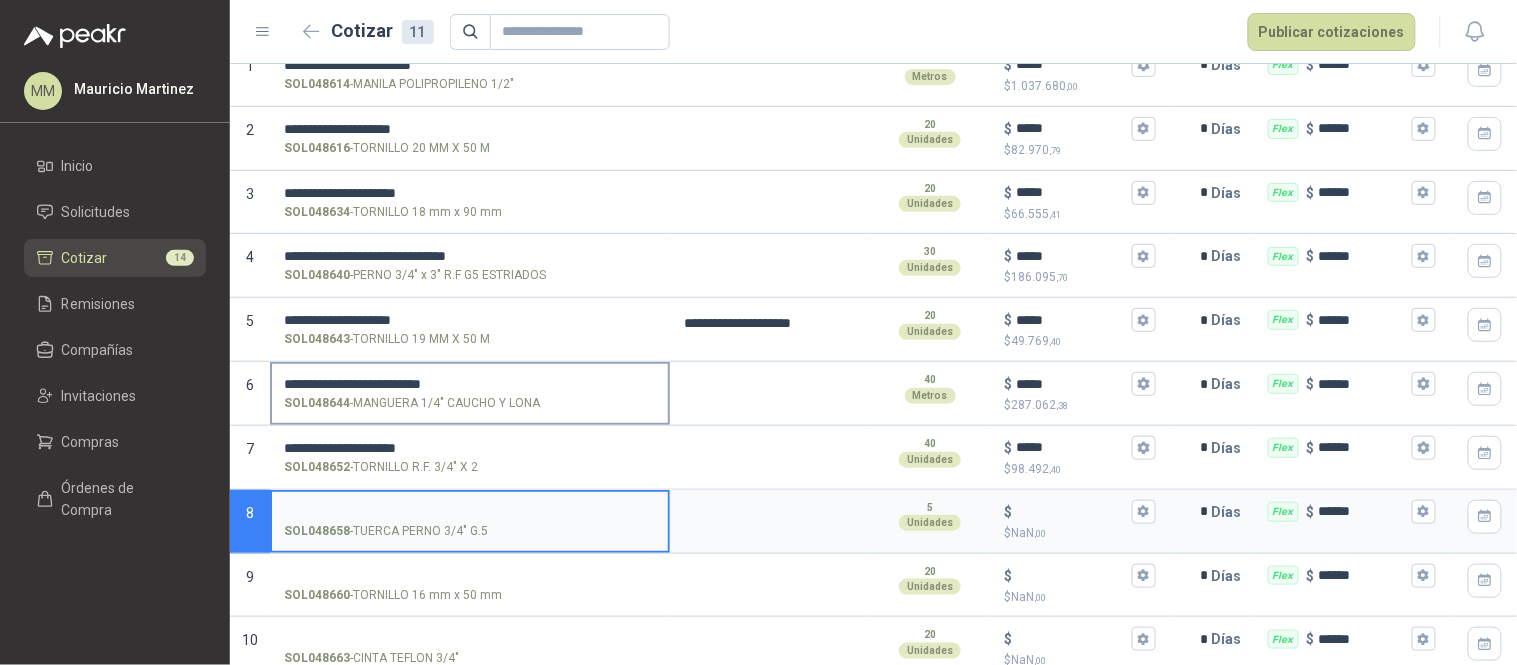 type 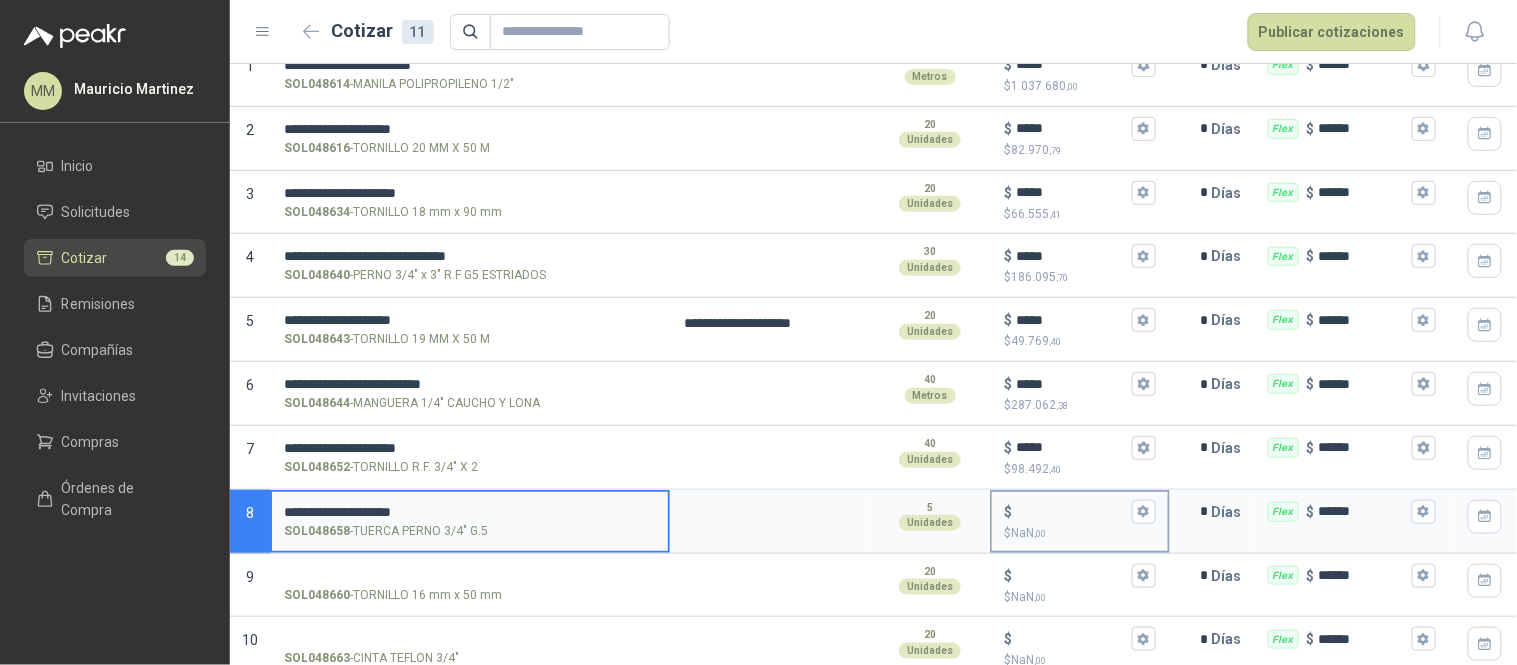click on "$ $  NaN ,00" at bounding box center (1072, 511) 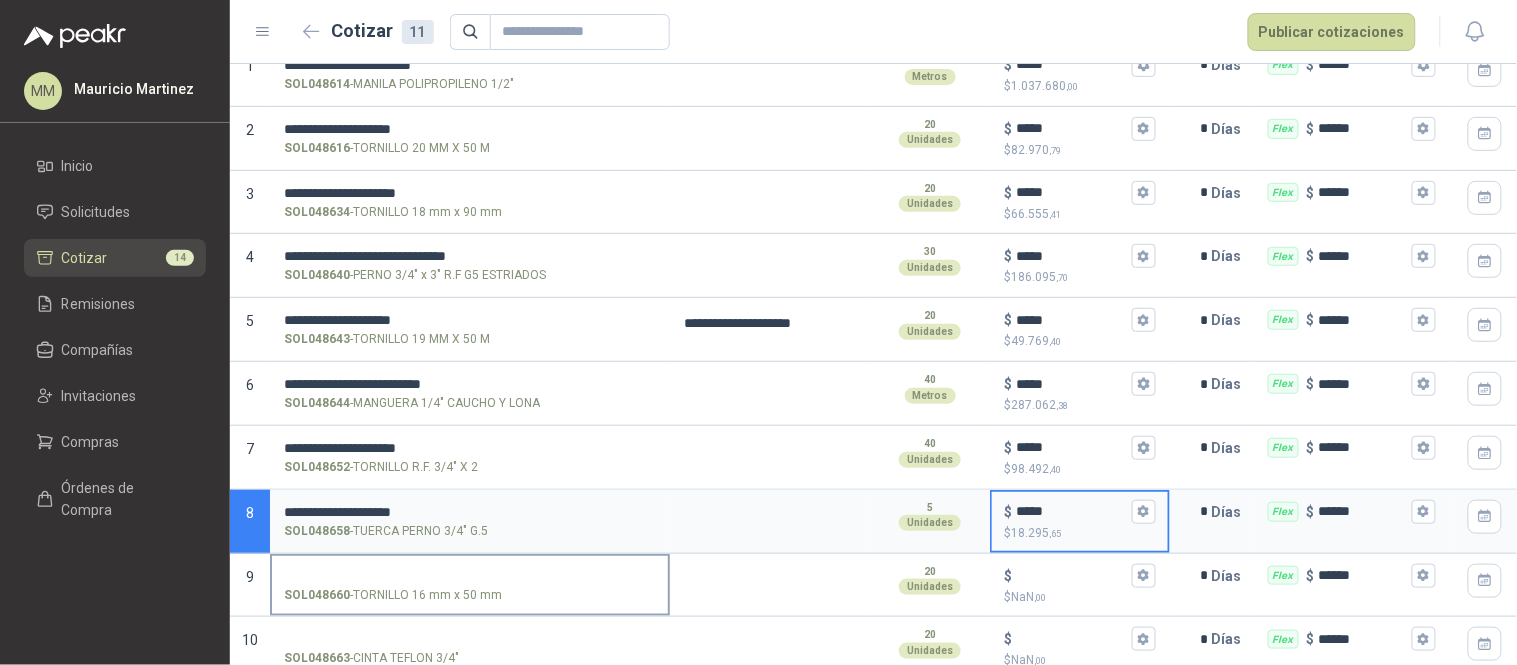 type on "*****" 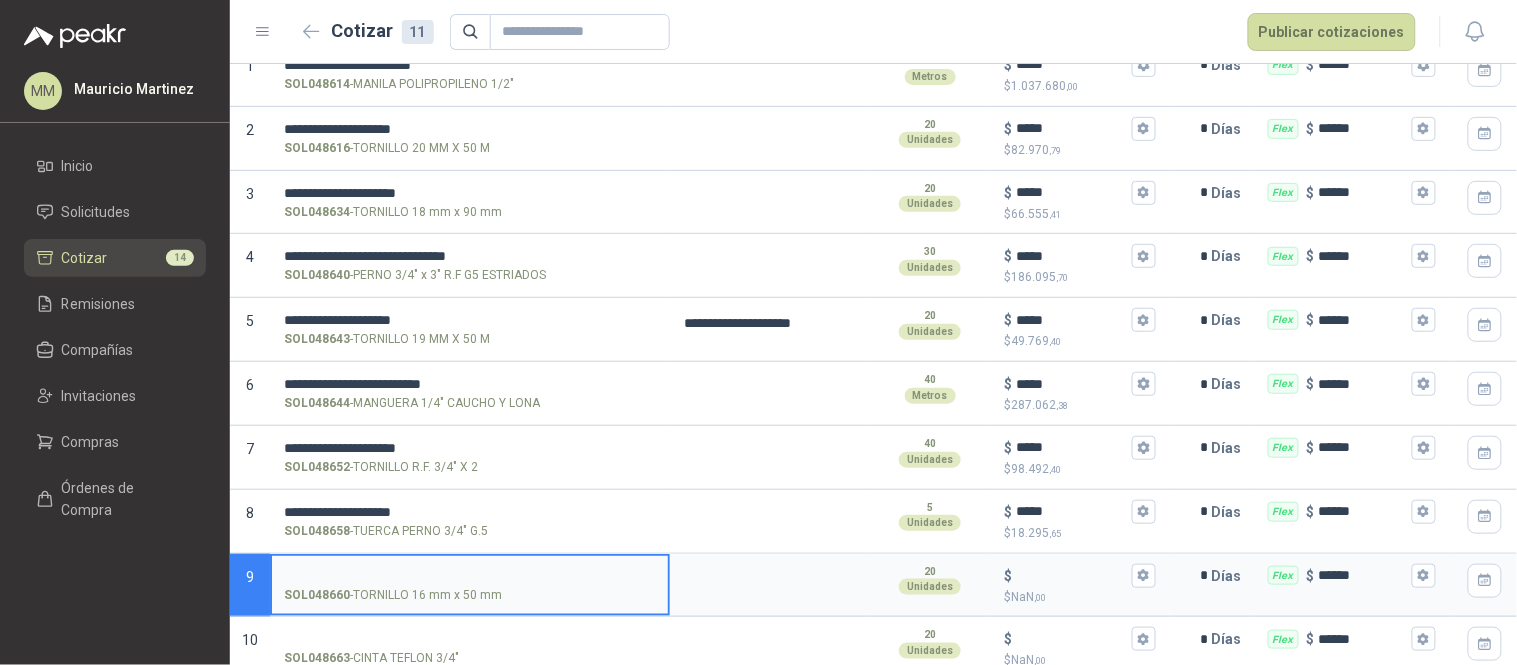 click on "SOL048660  -  TORNILLO 16 mm x 50 mm" at bounding box center [470, 576] 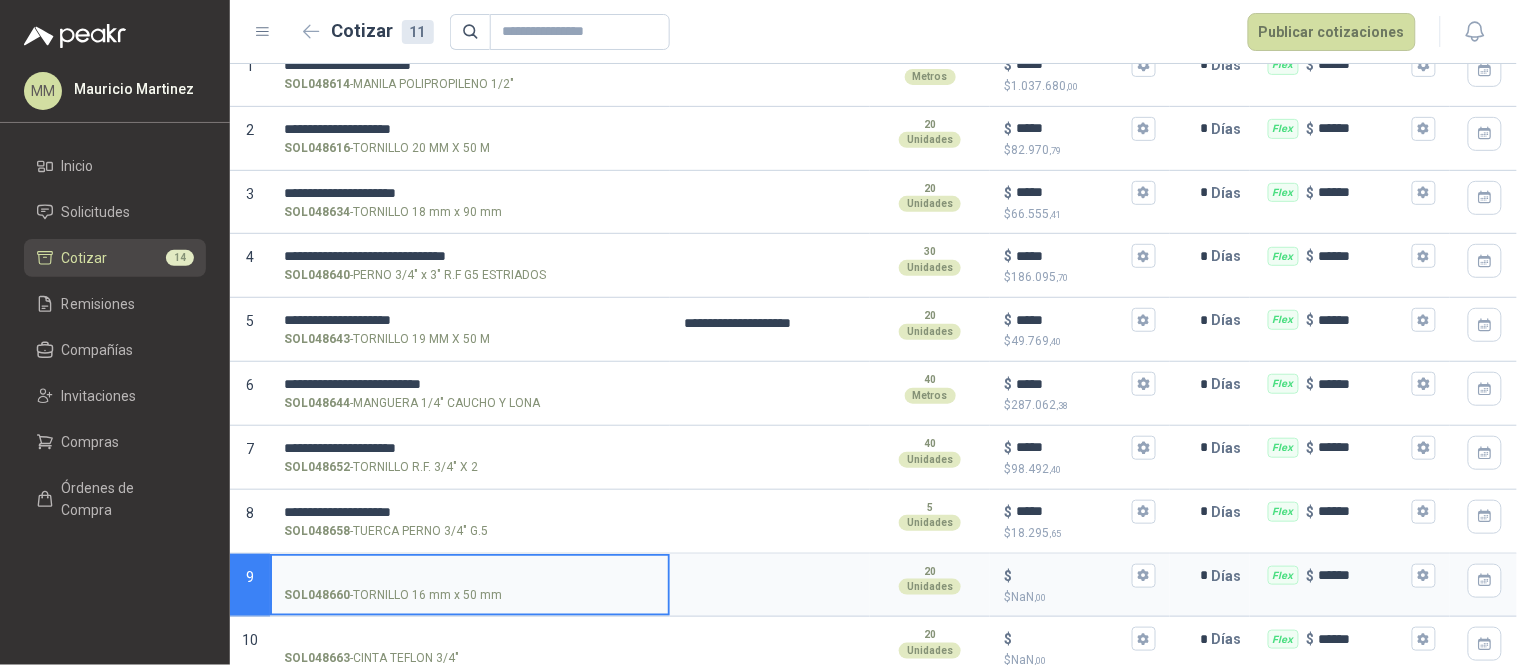 type 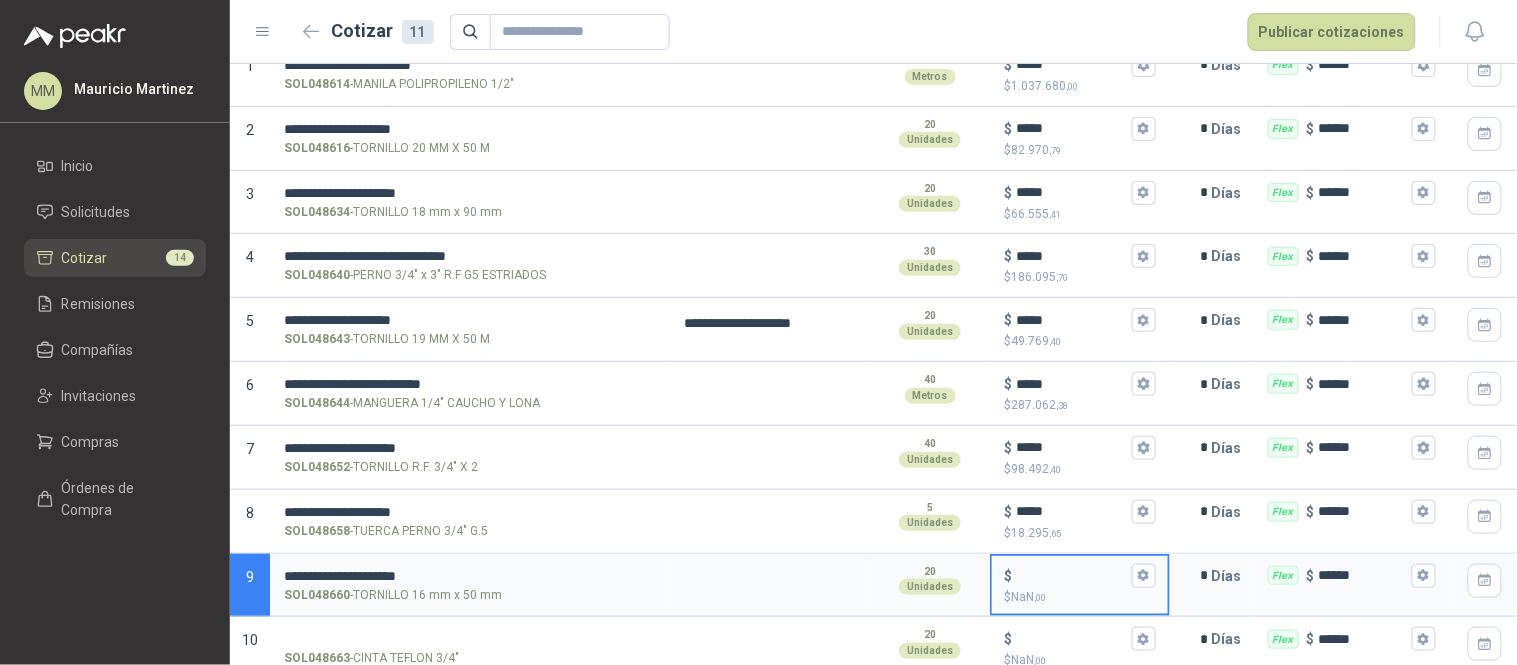 click on "$ $  NaN ,00" at bounding box center (1072, 575) 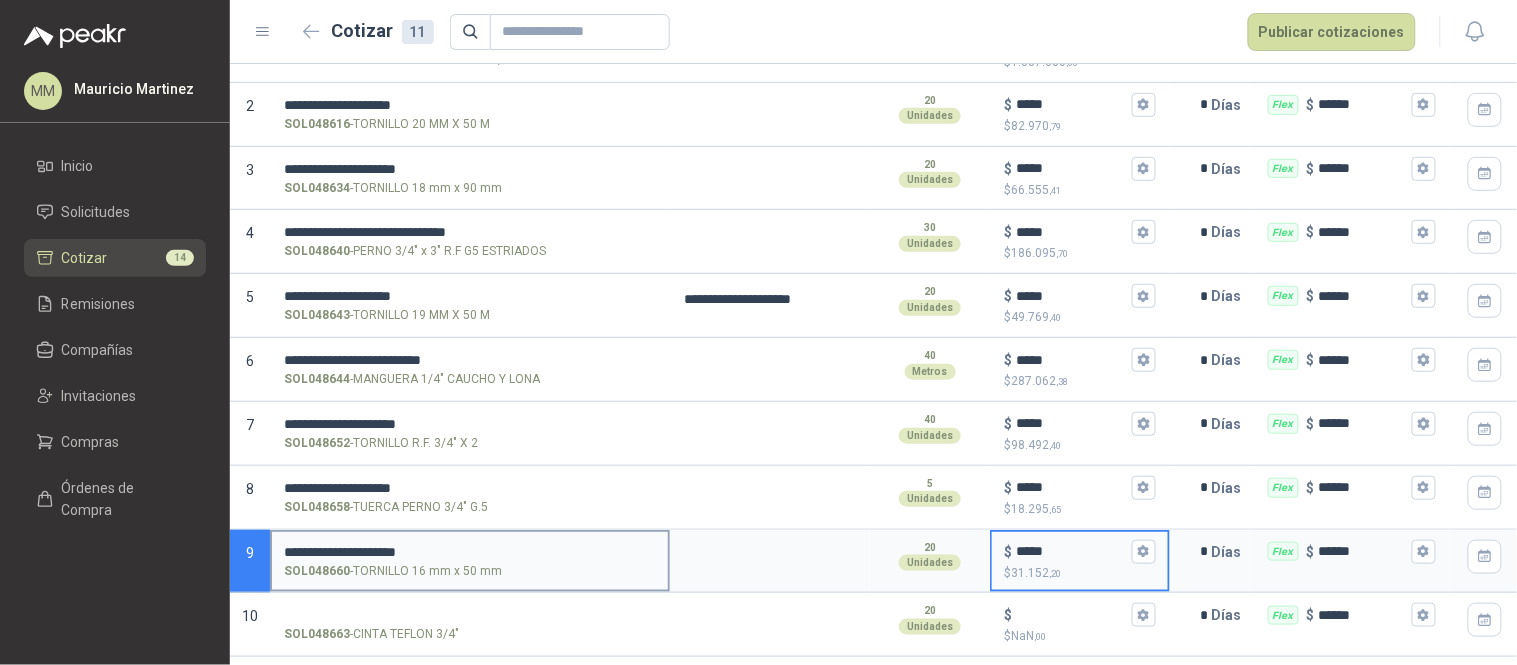 scroll, scrollTop: 317, scrollLeft: 0, axis: vertical 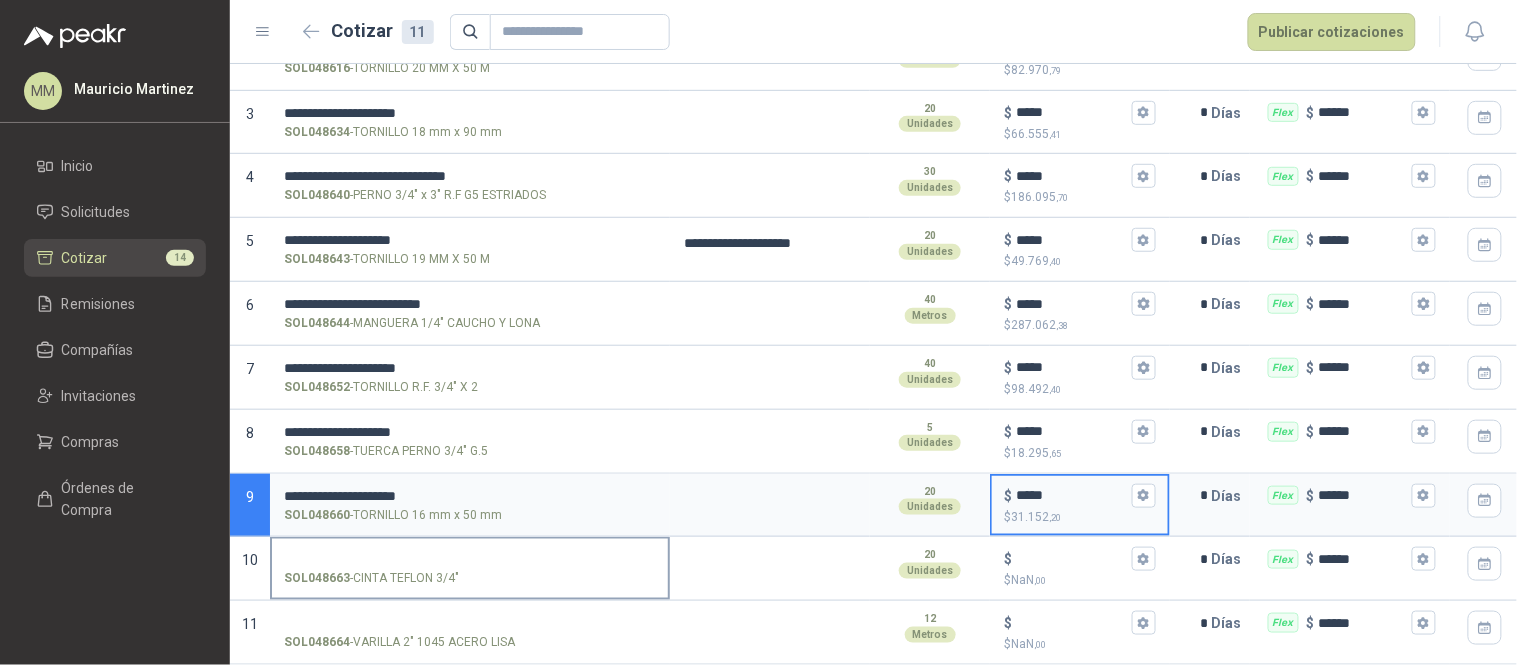 type on "*****" 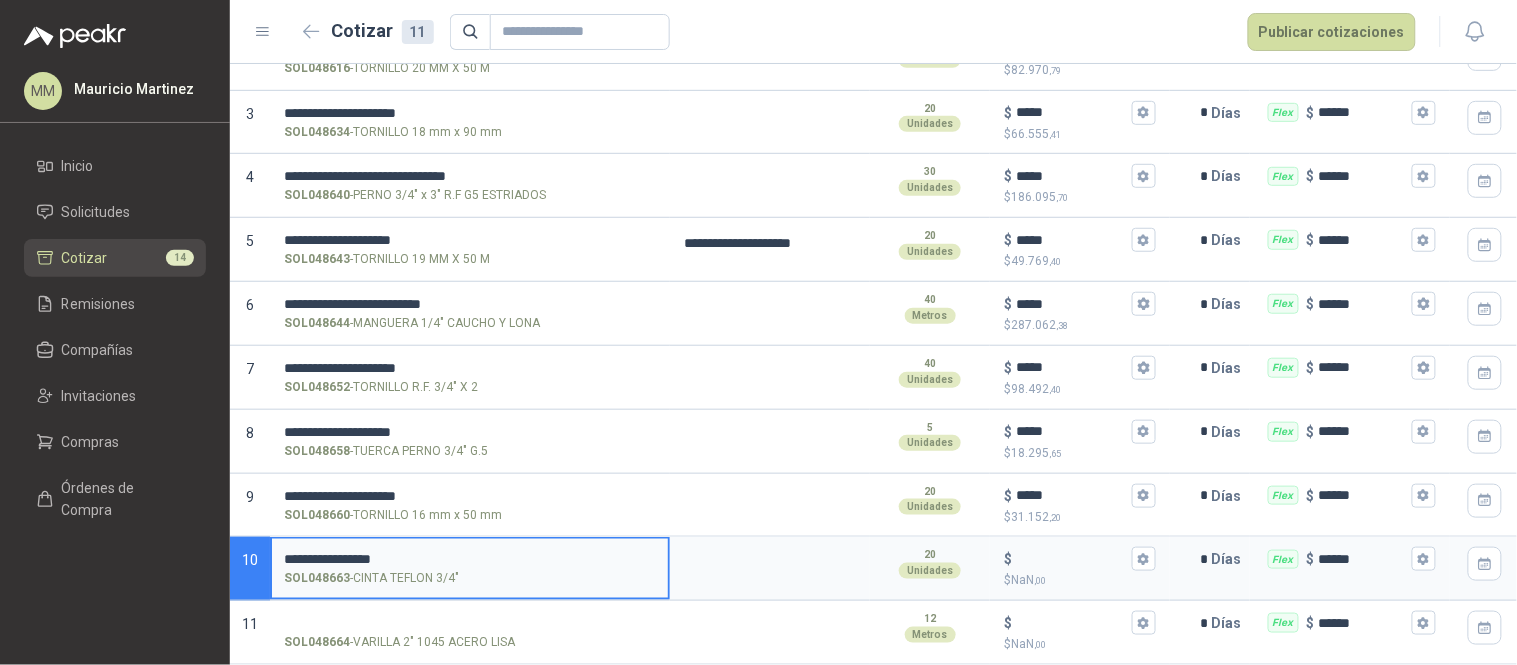 type 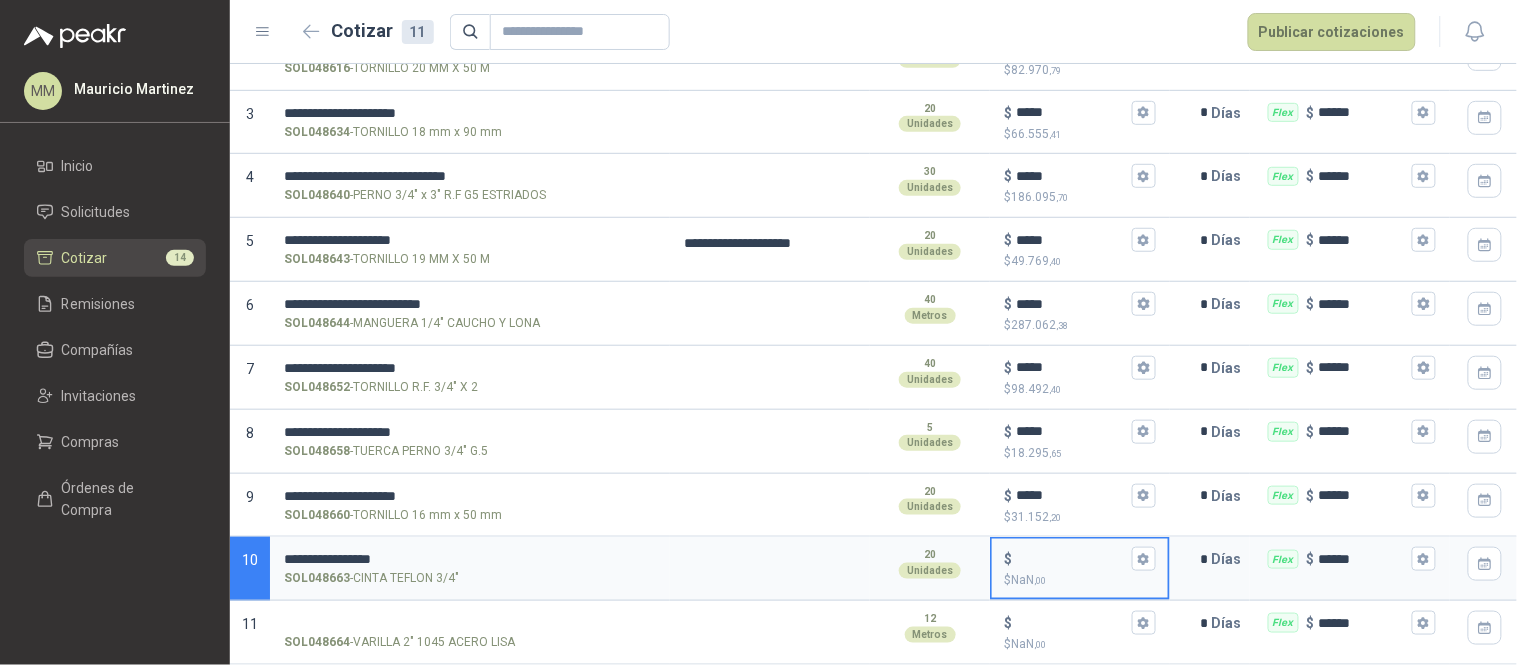 click on "$ $  NaN ,00" at bounding box center (1072, 559) 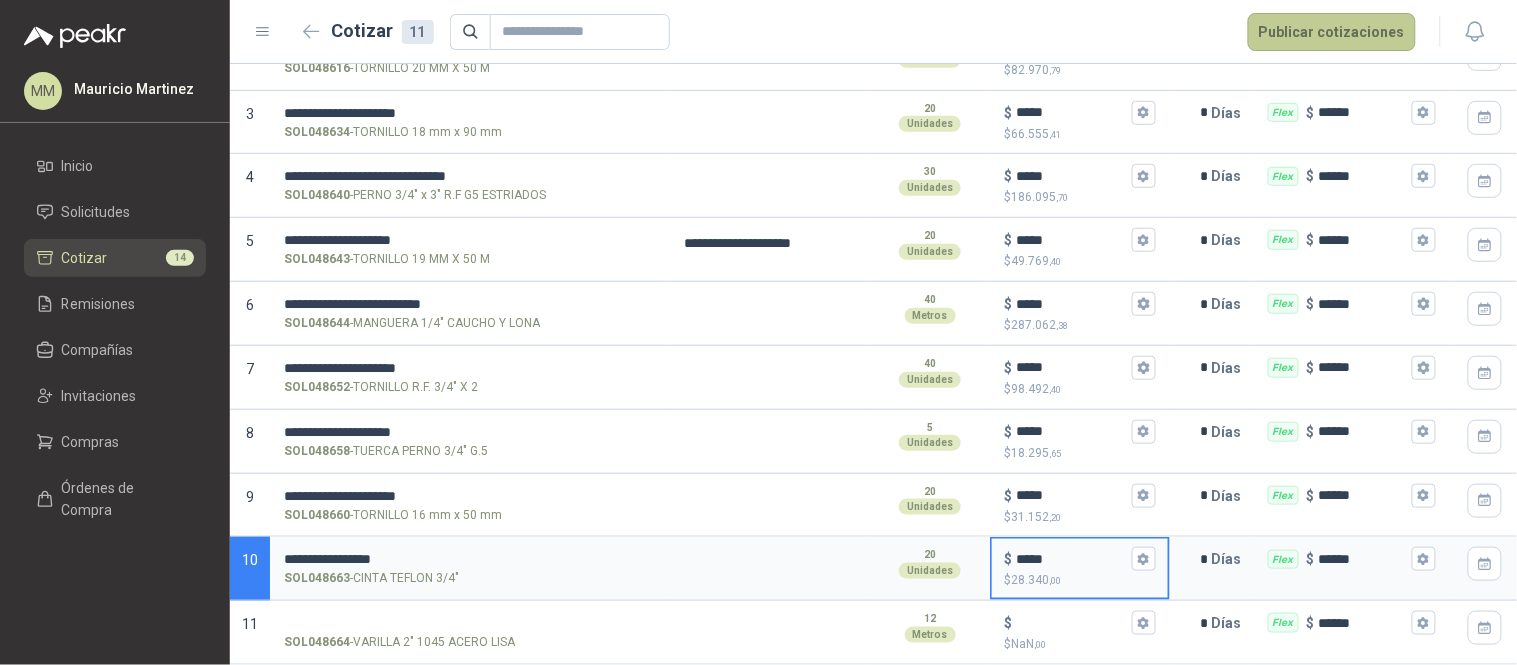 type on "*****" 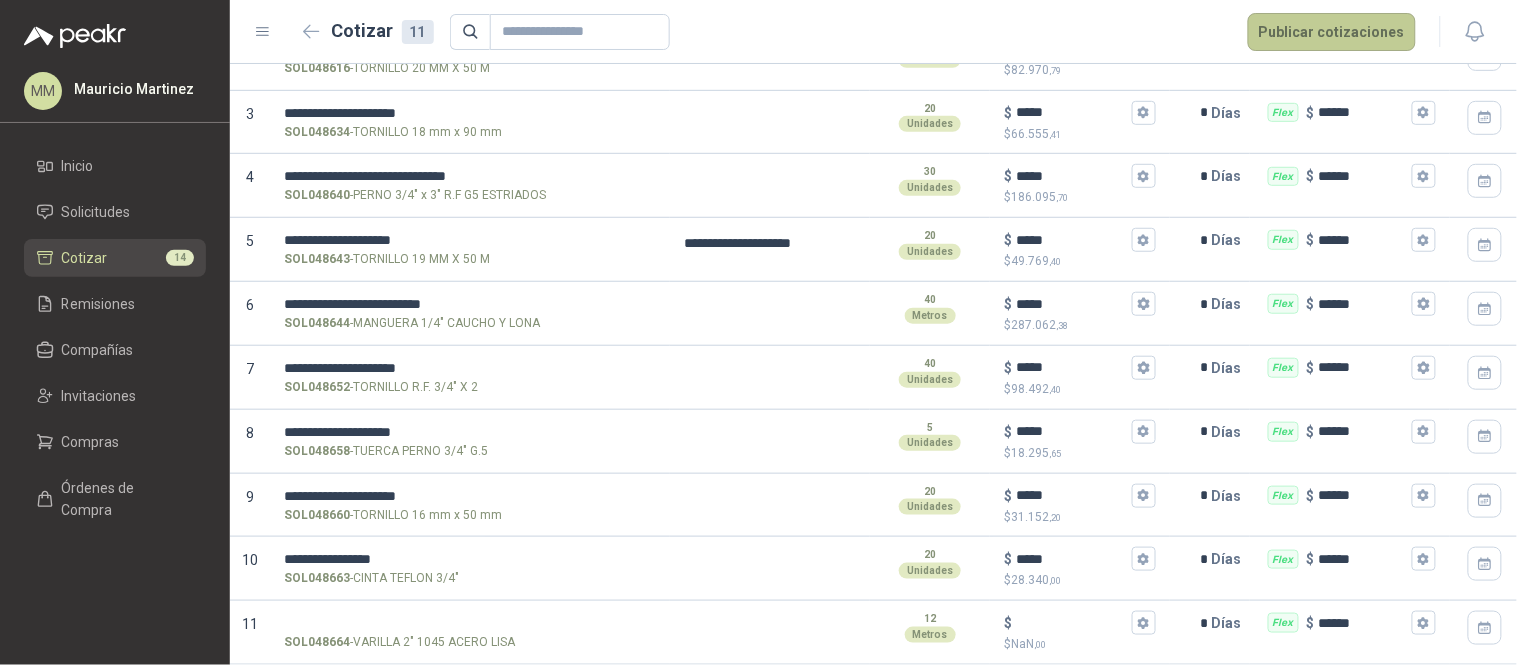 click on "Publicar cotizaciones" at bounding box center (1332, 32) 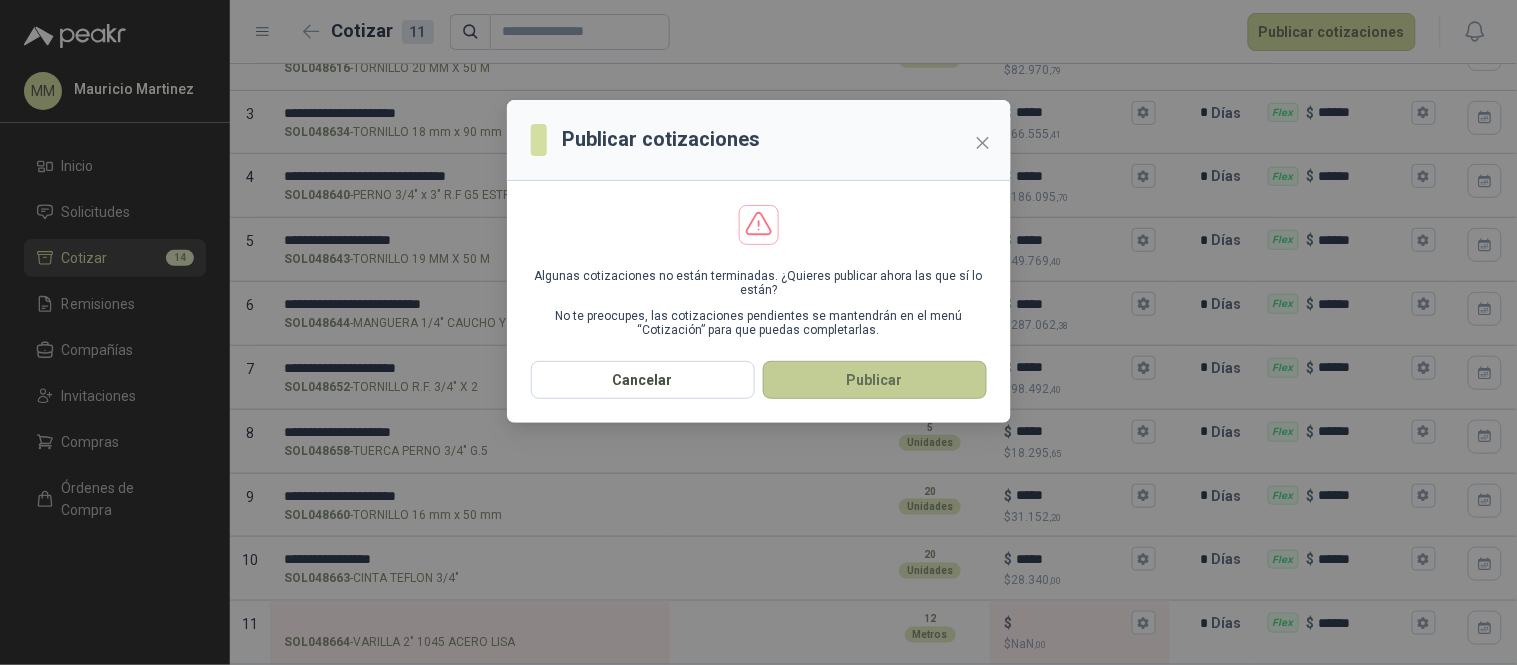 click on "Publicar" at bounding box center [875, 380] 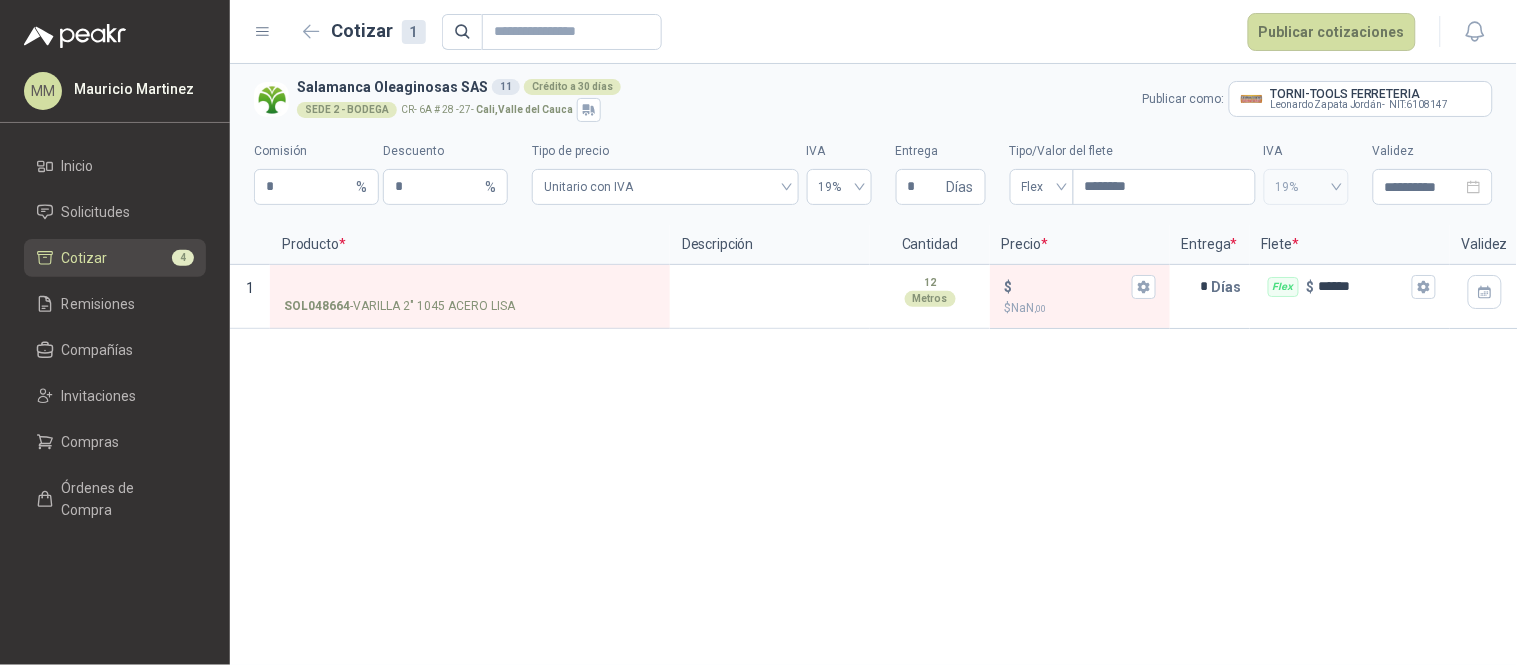 scroll, scrollTop: 0, scrollLeft: 0, axis: both 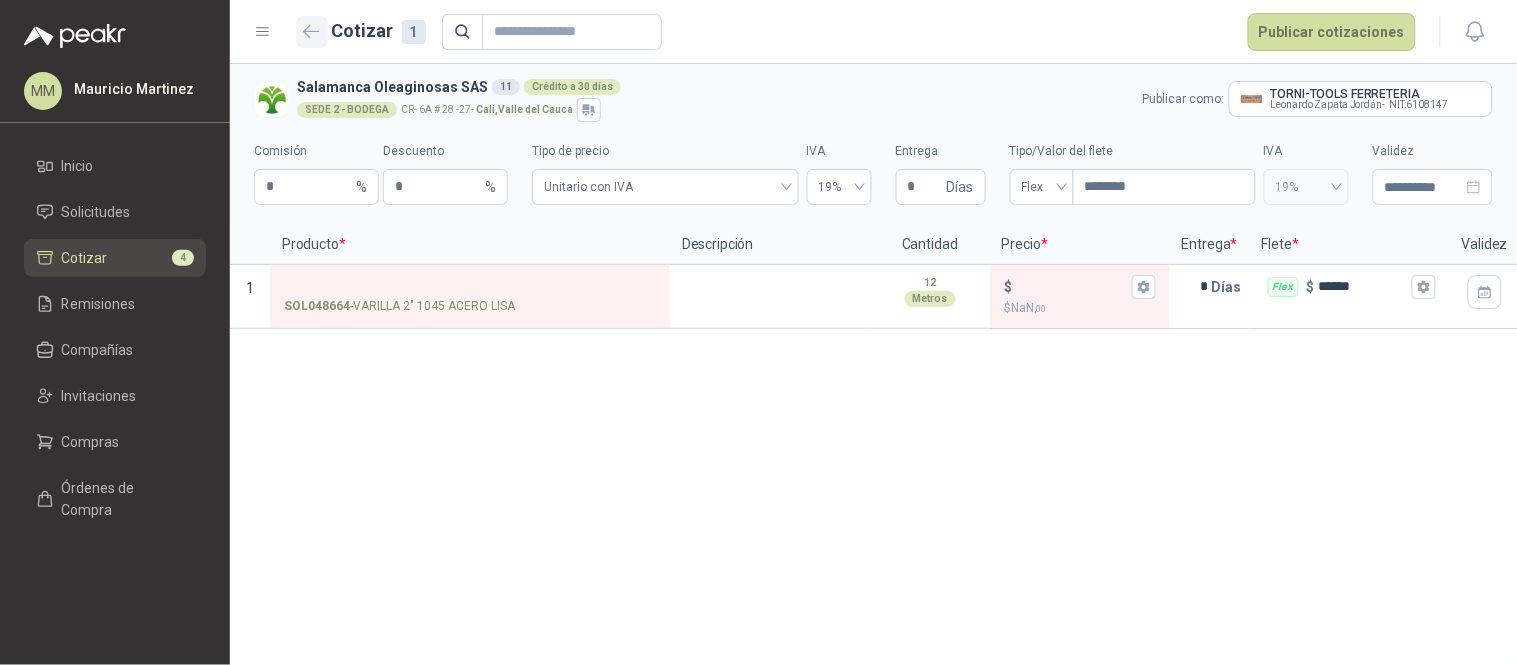 click 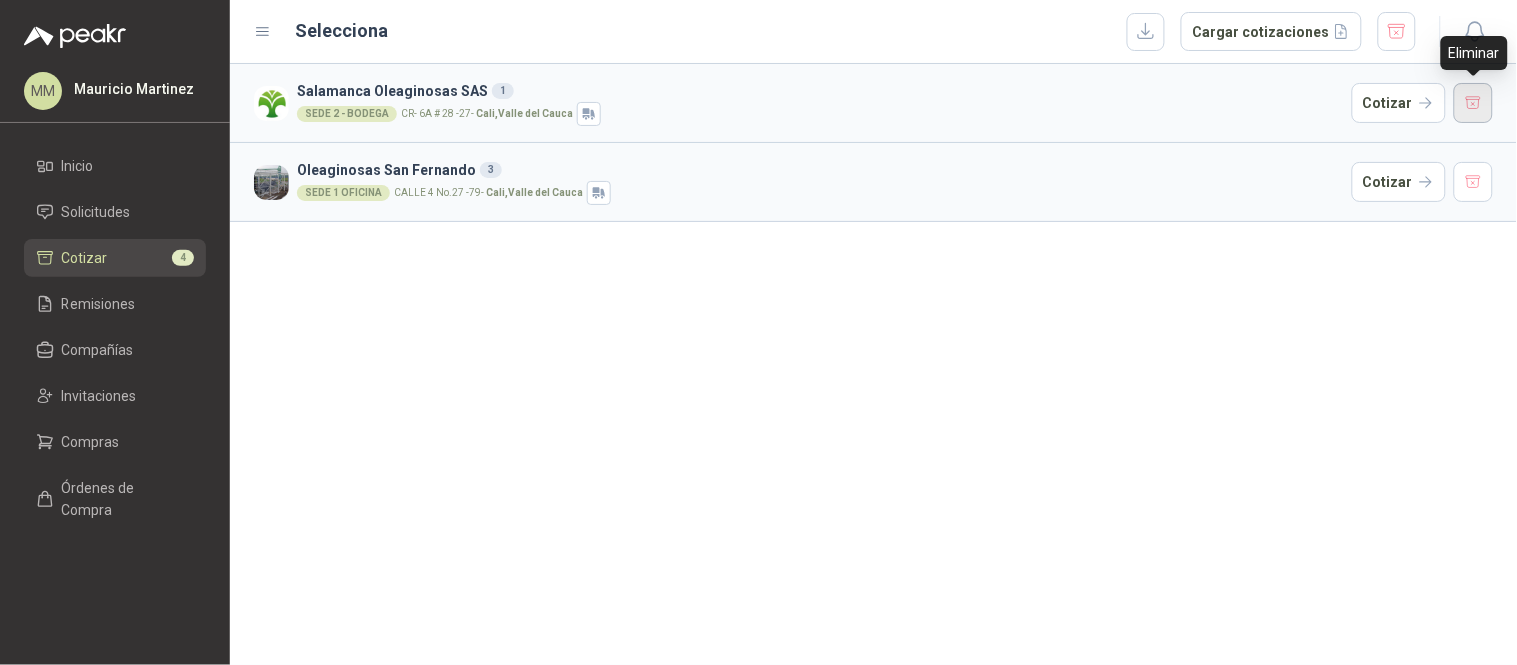 click at bounding box center (1474, 103) 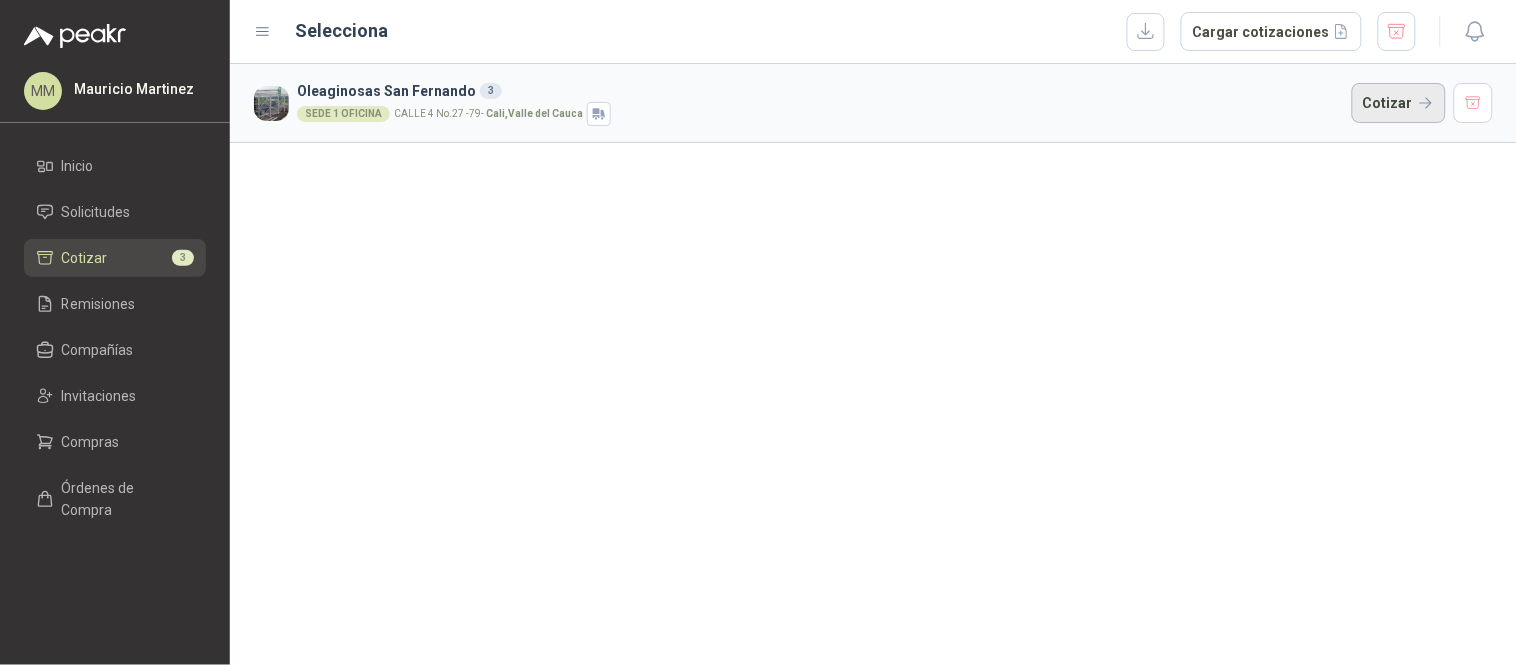 click on "Cotizar" at bounding box center (1399, 103) 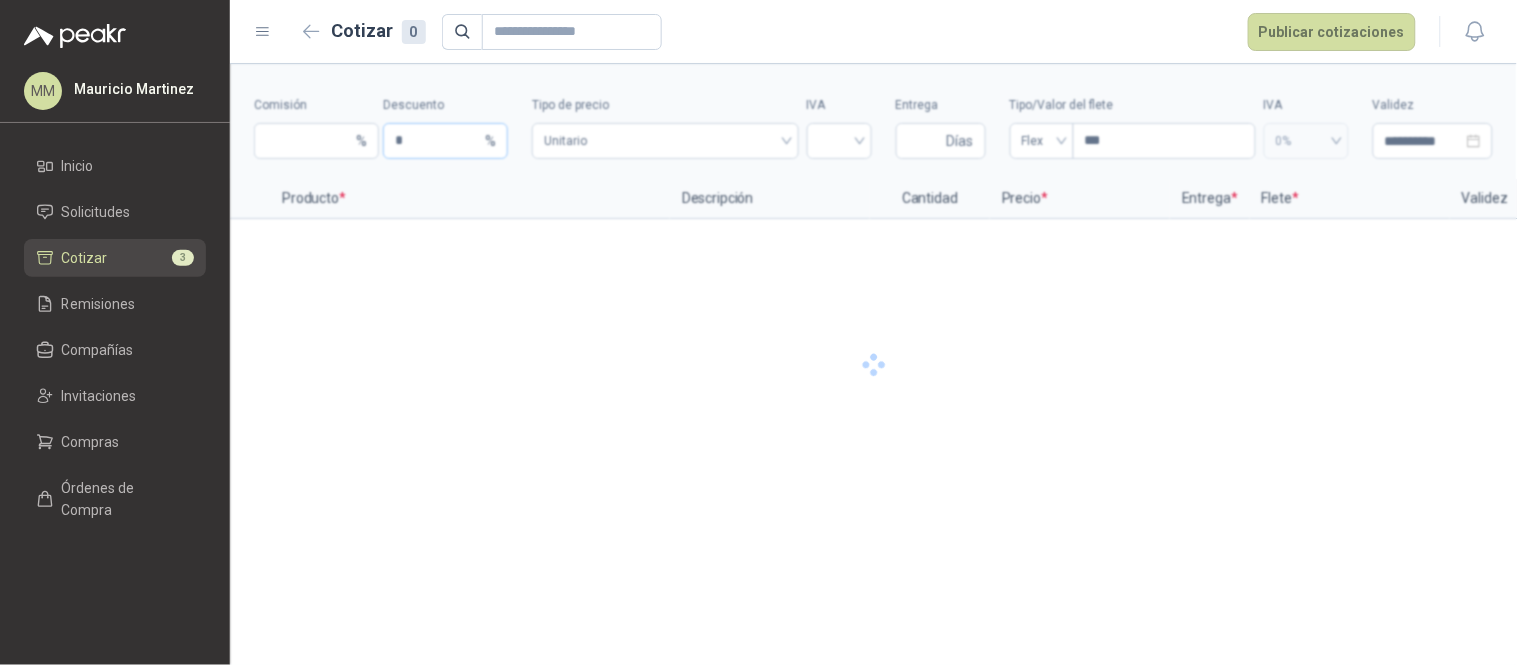 type 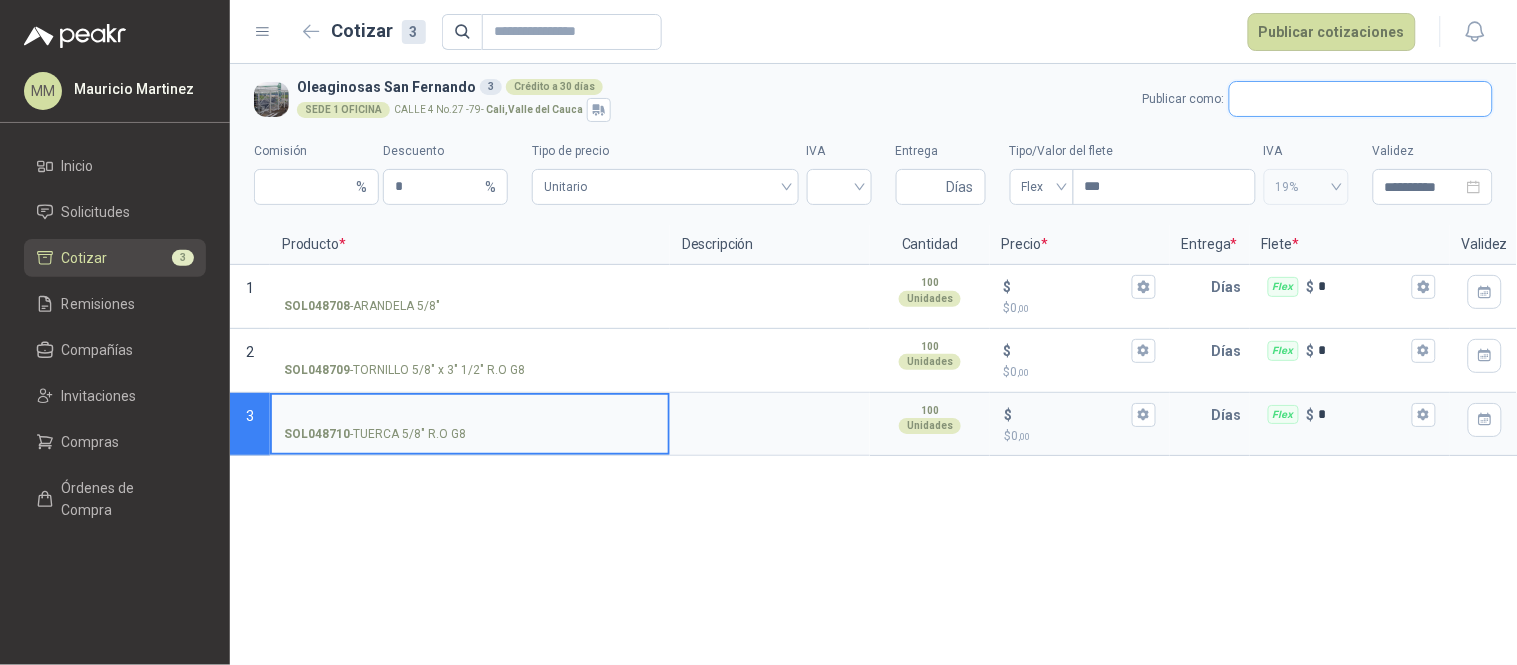 click at bounding box center [1361, 99] 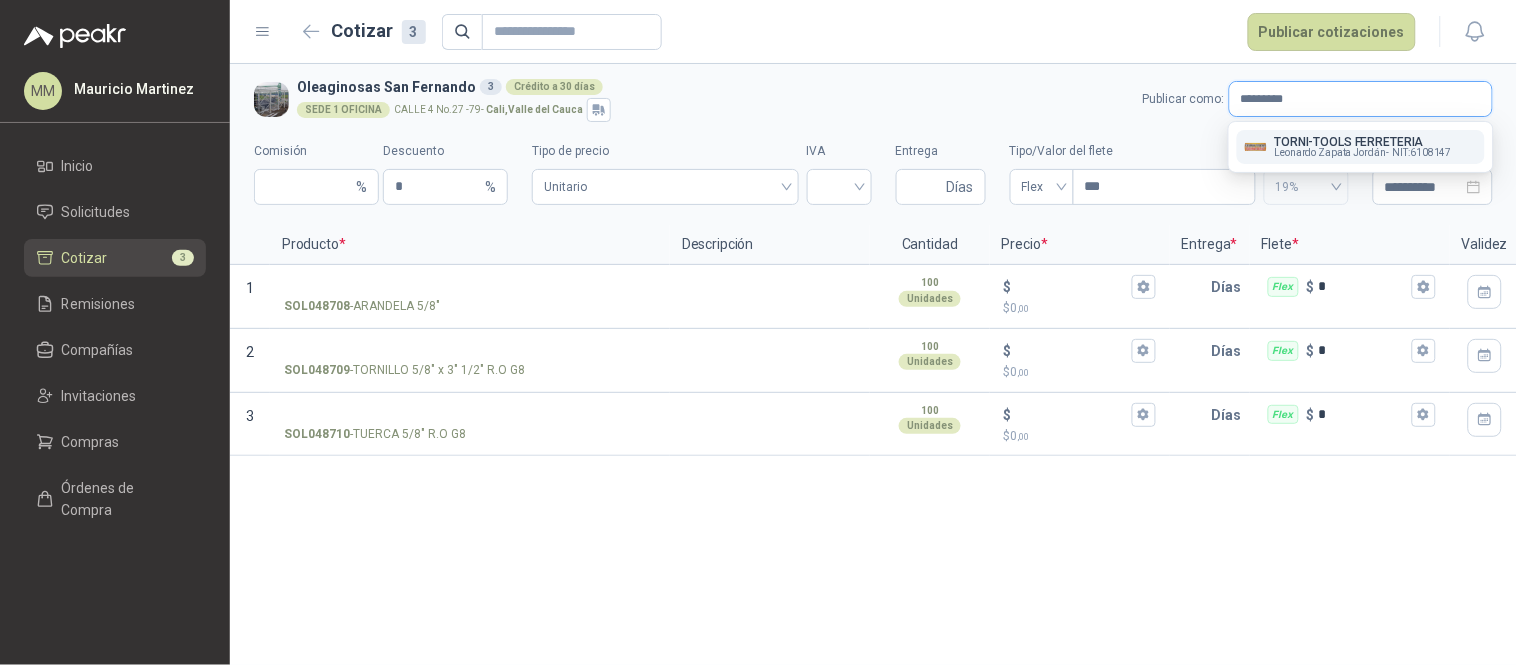 type on "*********" 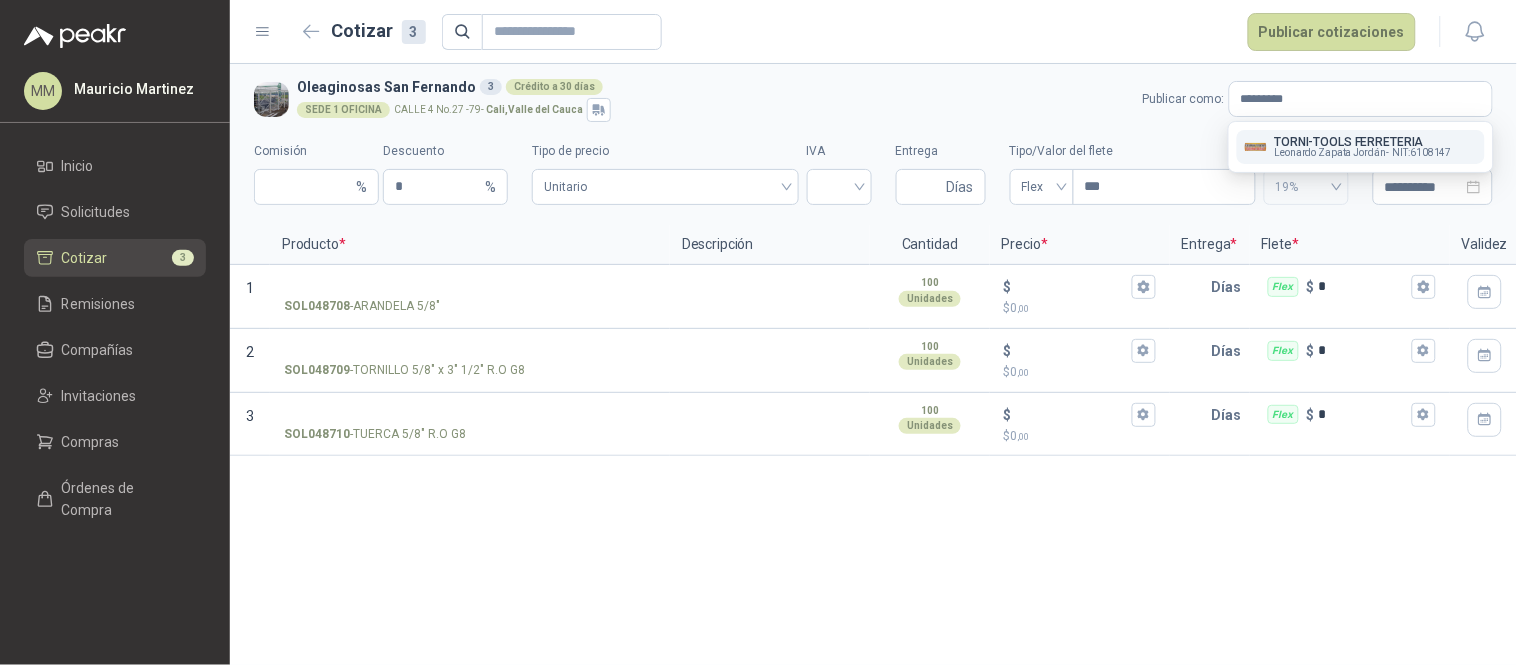 click on "TORNI-TOOLS FERRETERIA" at bounding box center (1363, 142) 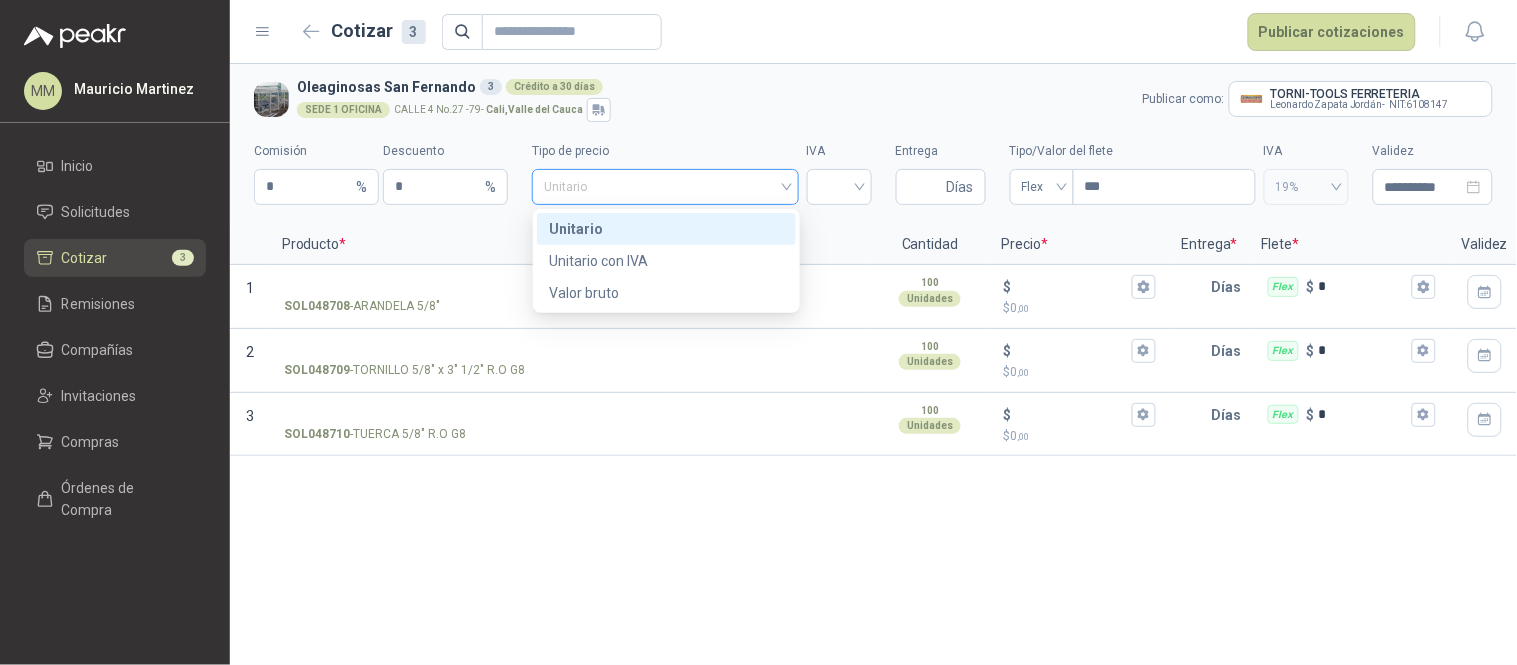 click on "Unitario" at bounding box center (665, 187) 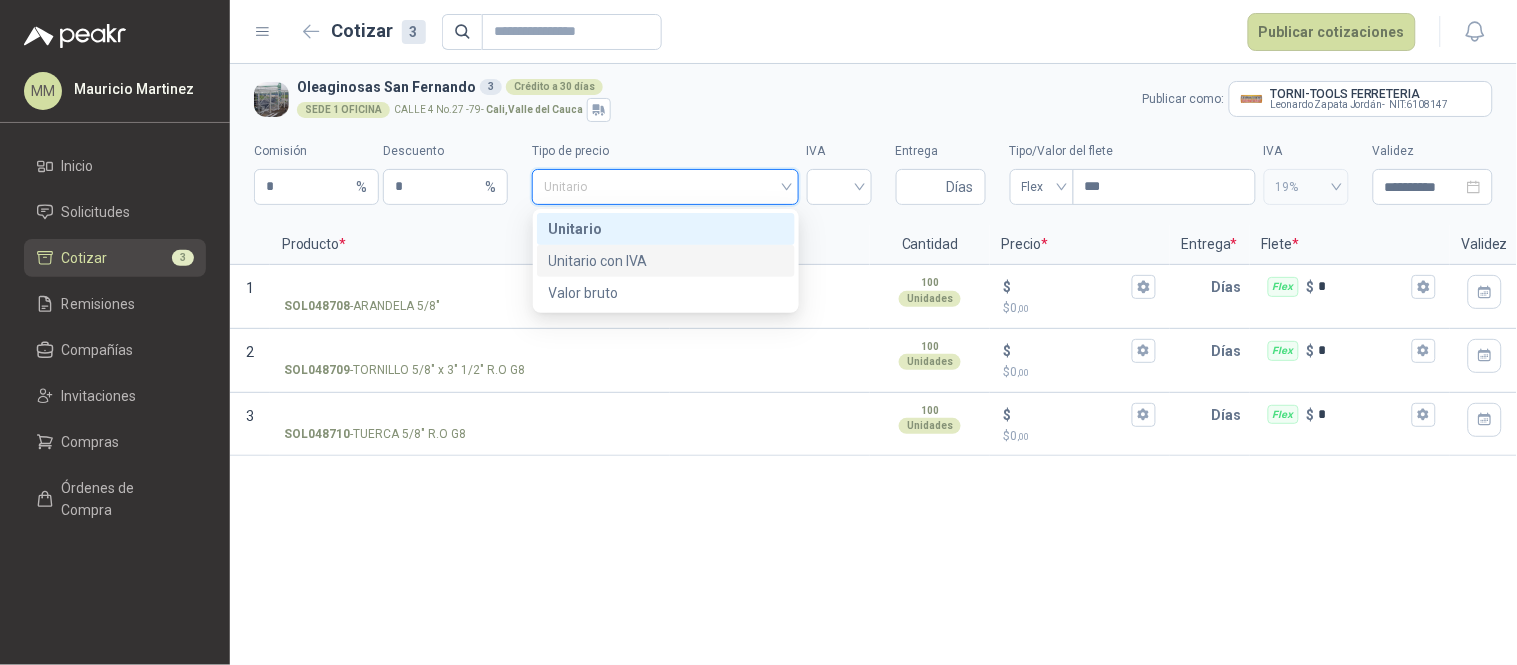 click on "Unitario con IVA" at bounding box center (666, 261) 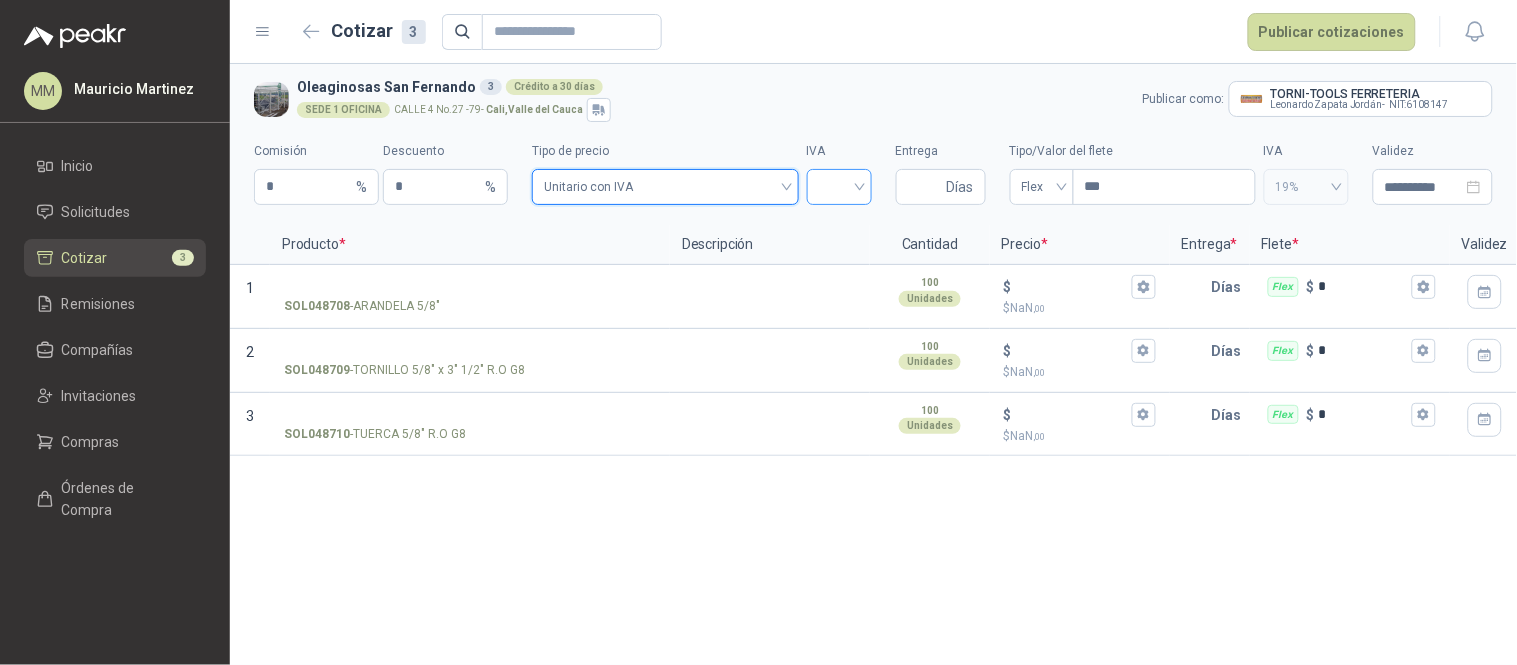 click at bounding box center (839, 185) 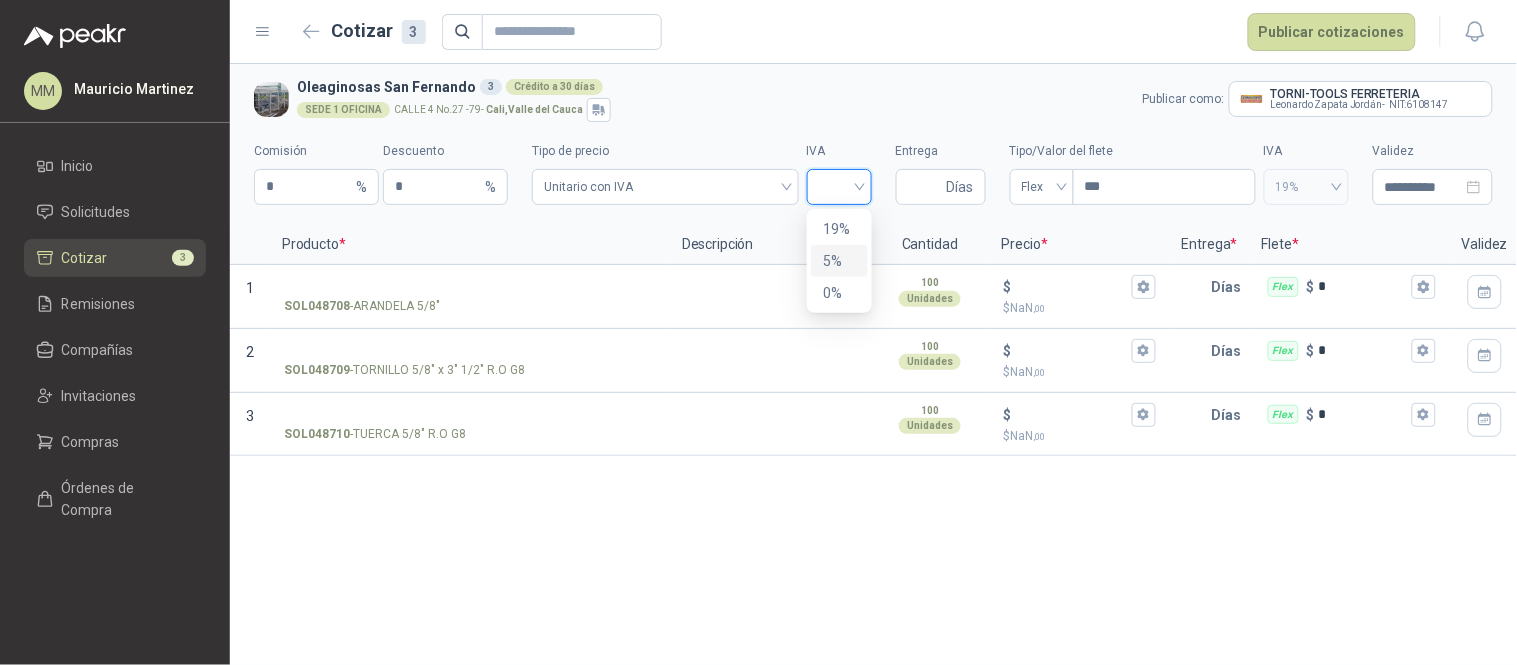 click on "5%" at bounding box center (839, 261) 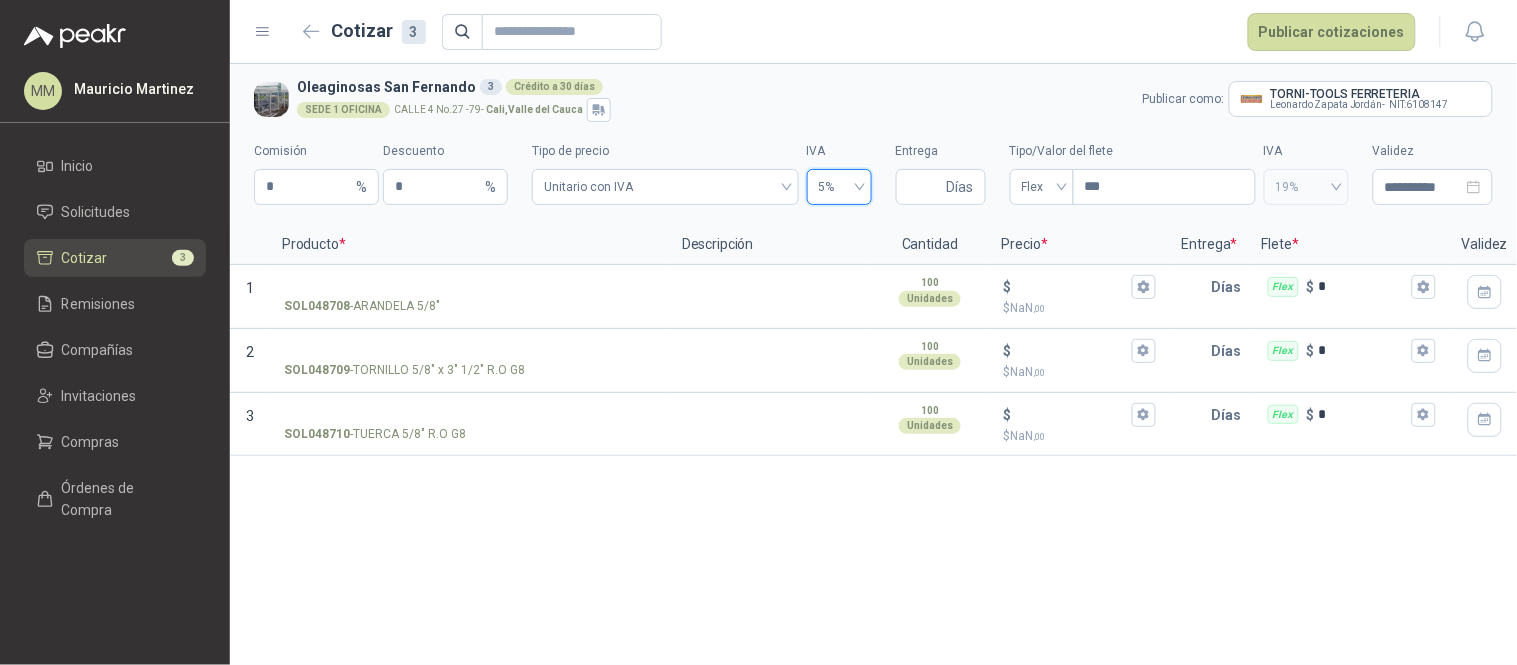 click on "5%" at bounding box center (839, 187) 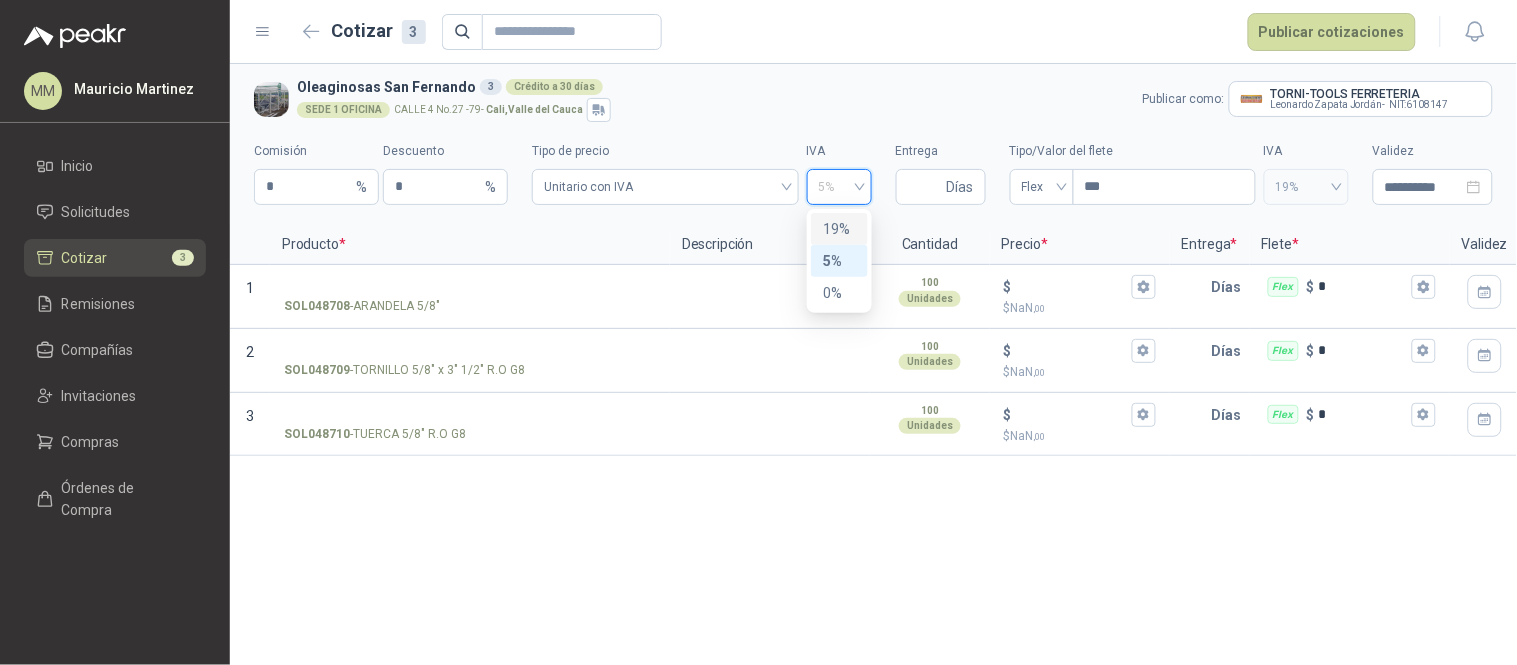click on "19%" at bounding box center (839, 229) 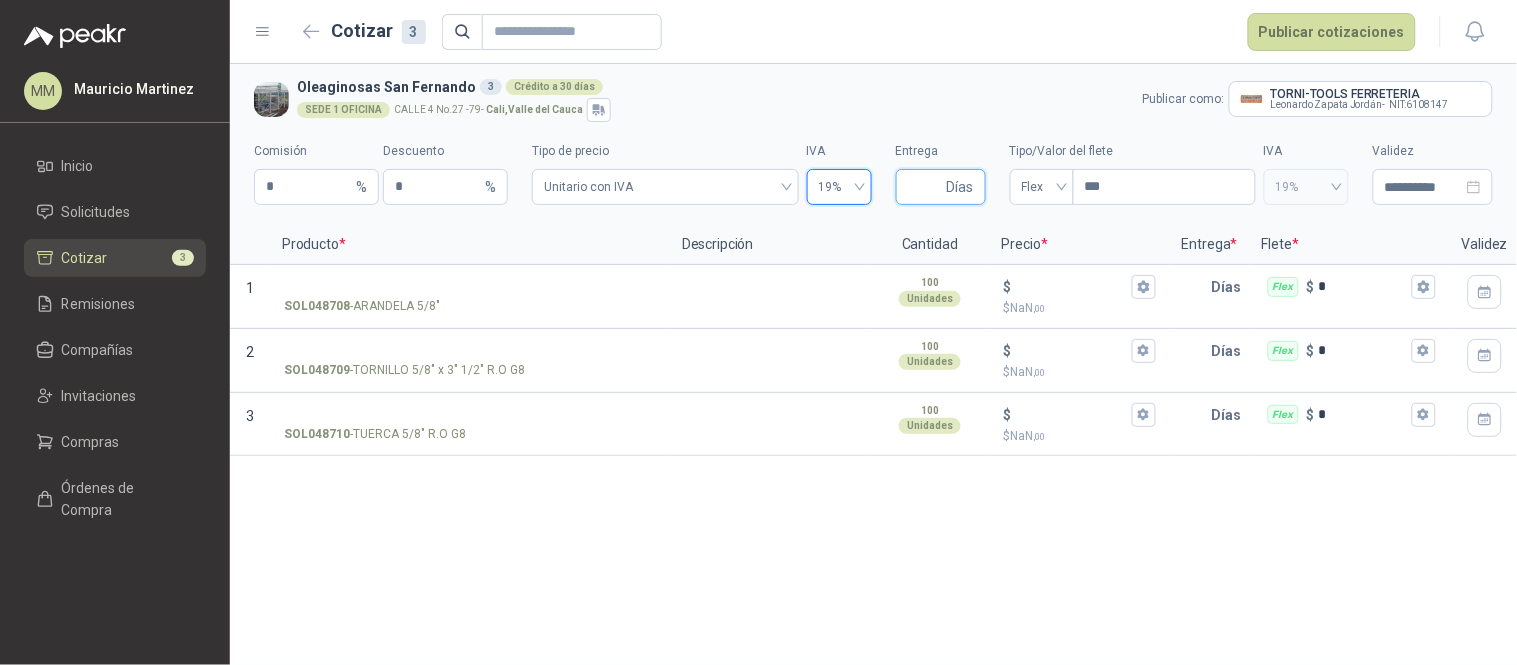click on "Entrega" at bounding box center (925, 187) 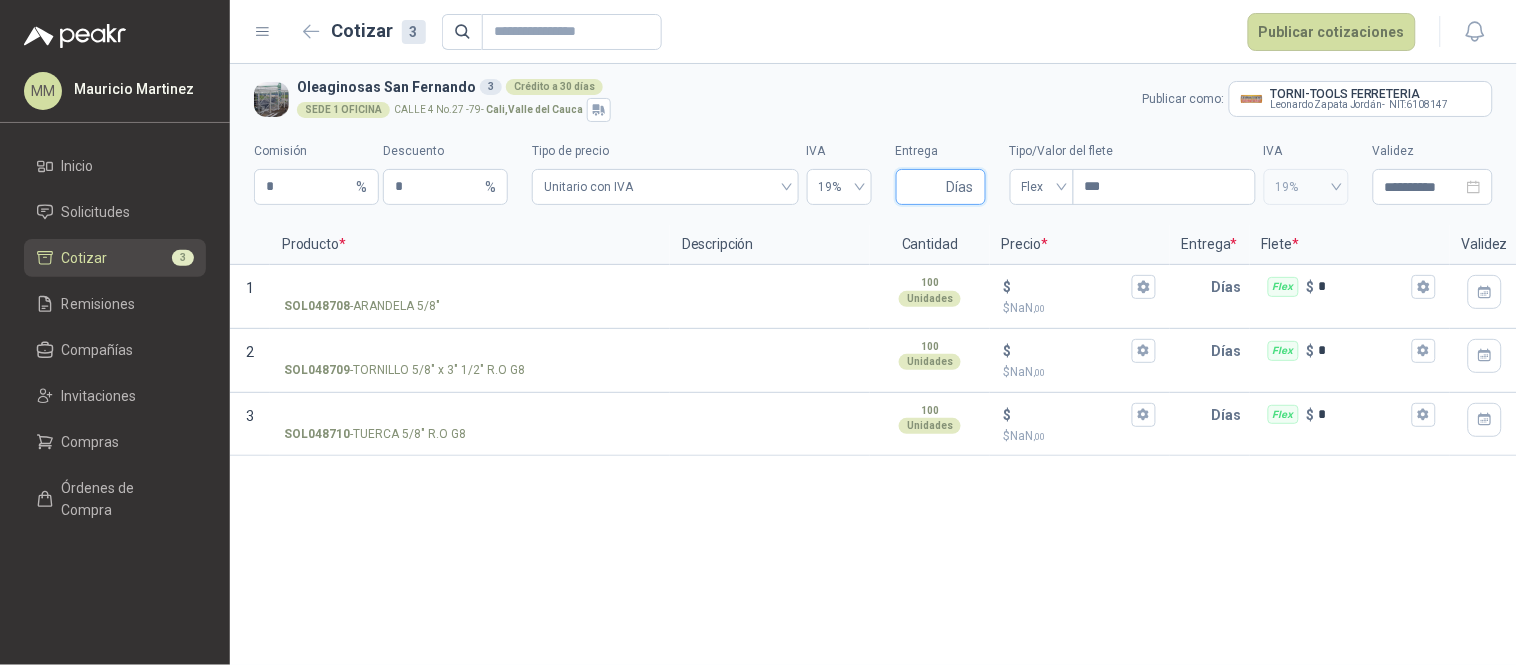 type on "*" 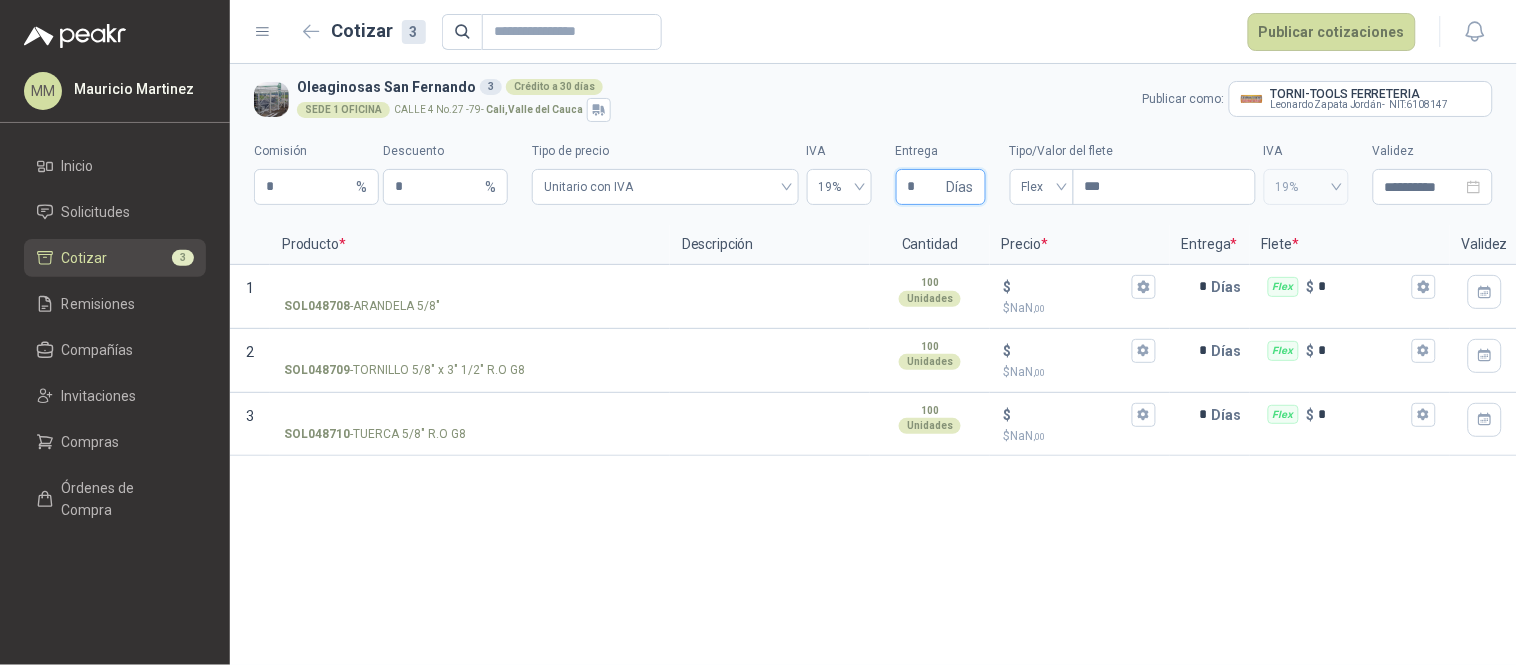 type 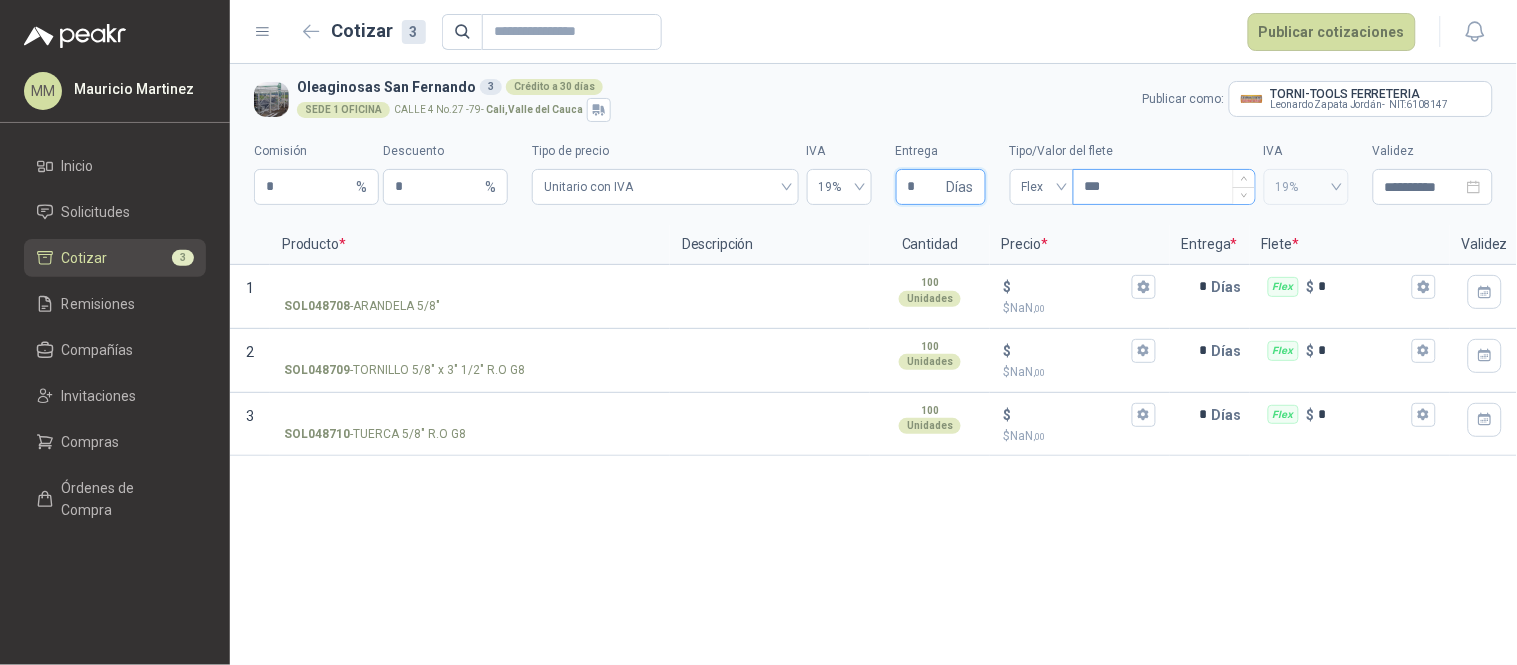 type on "*" 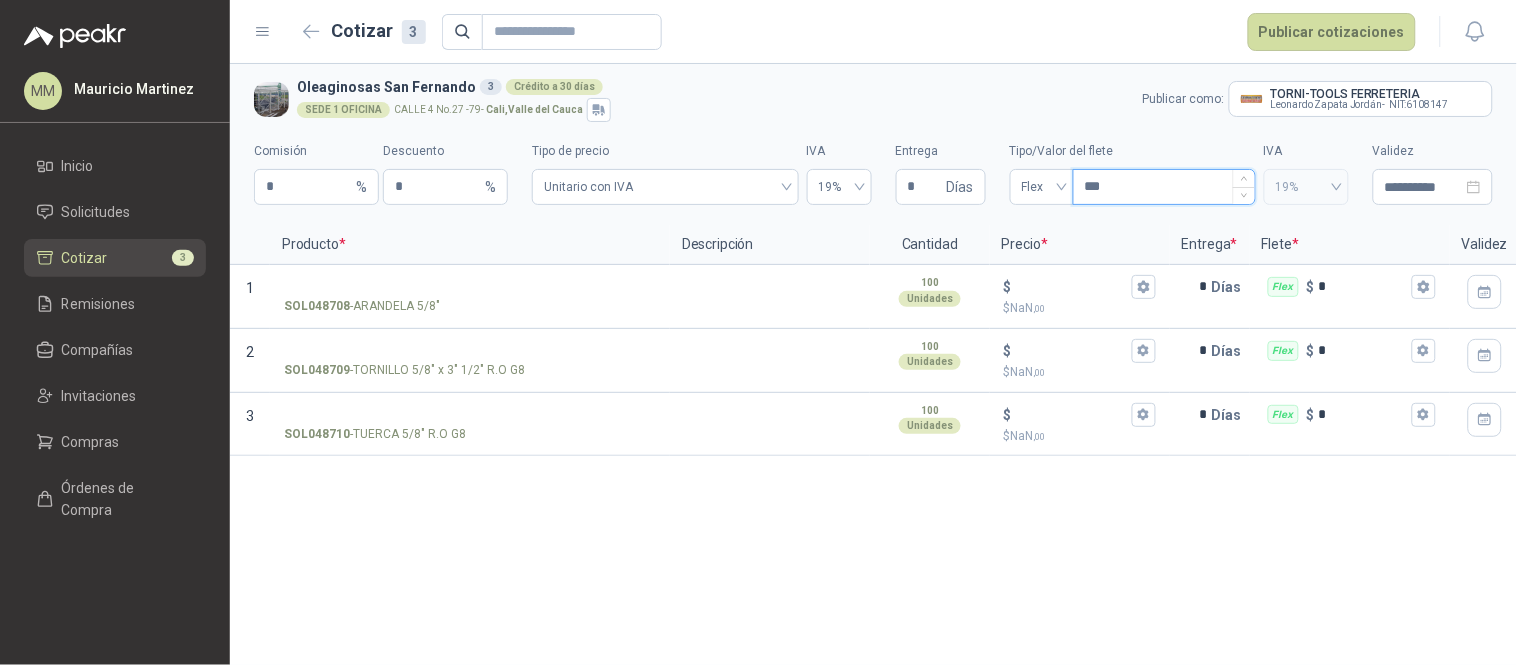 click on "***" at bounding box center [1164, 187] 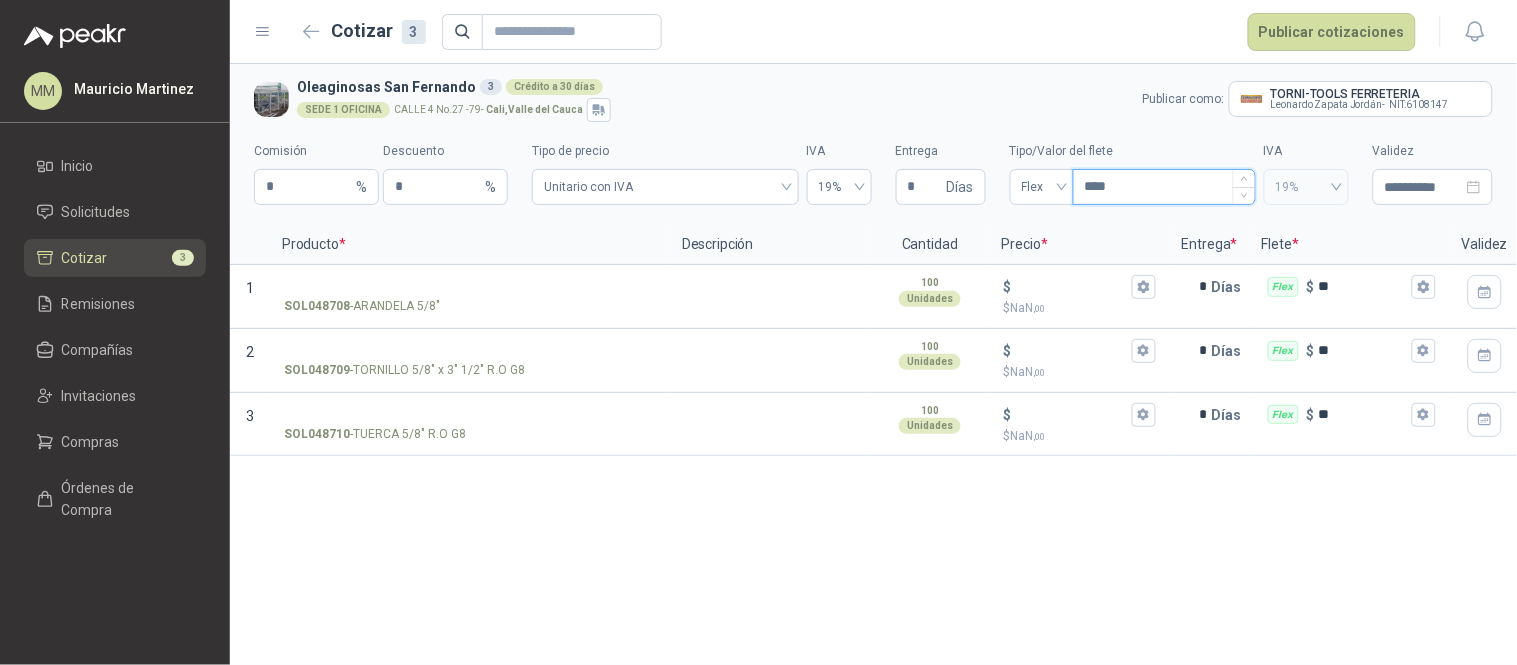 type 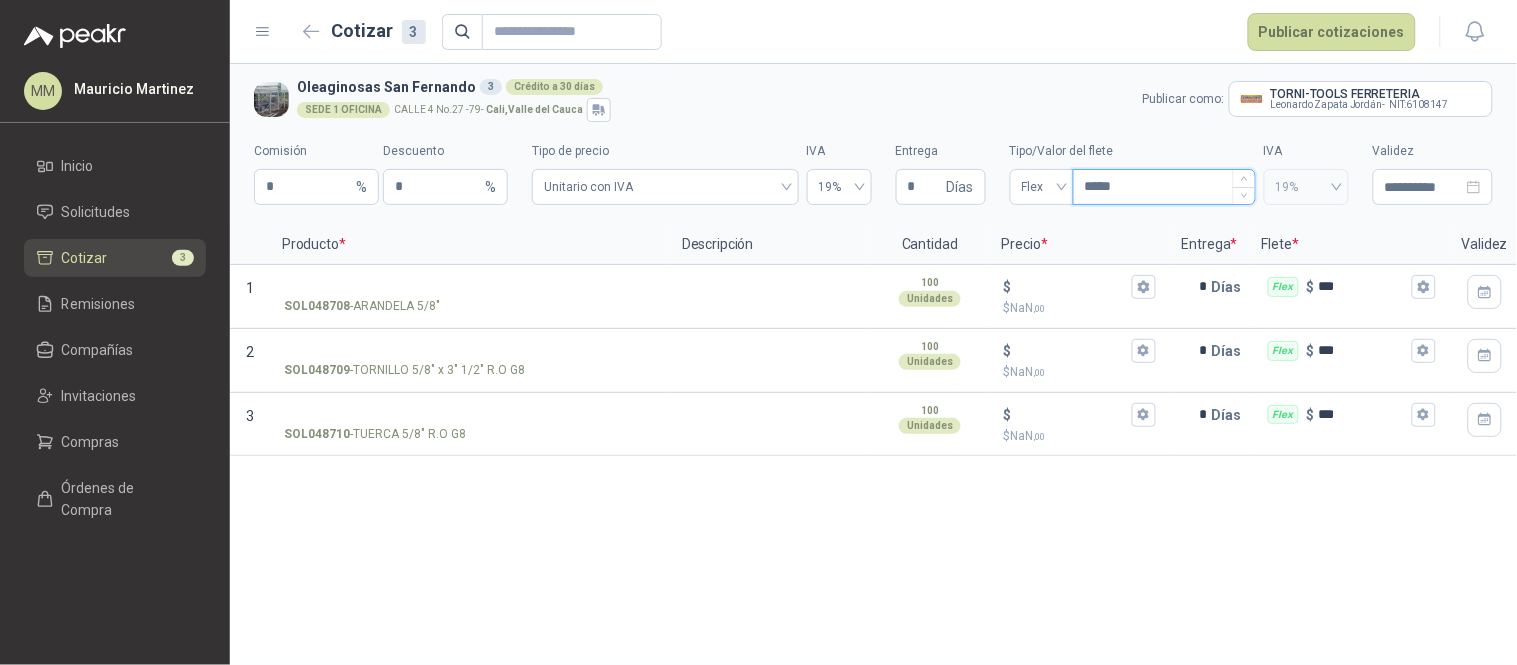 type 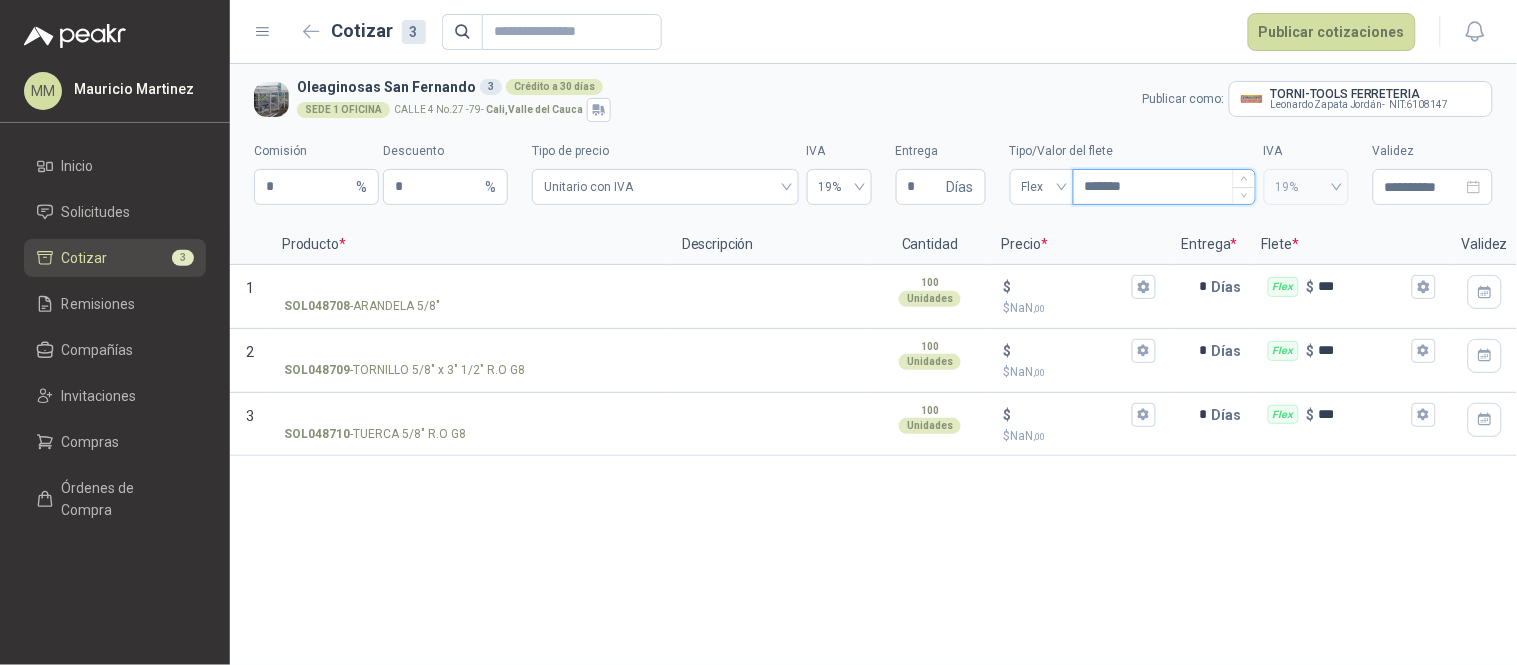 type 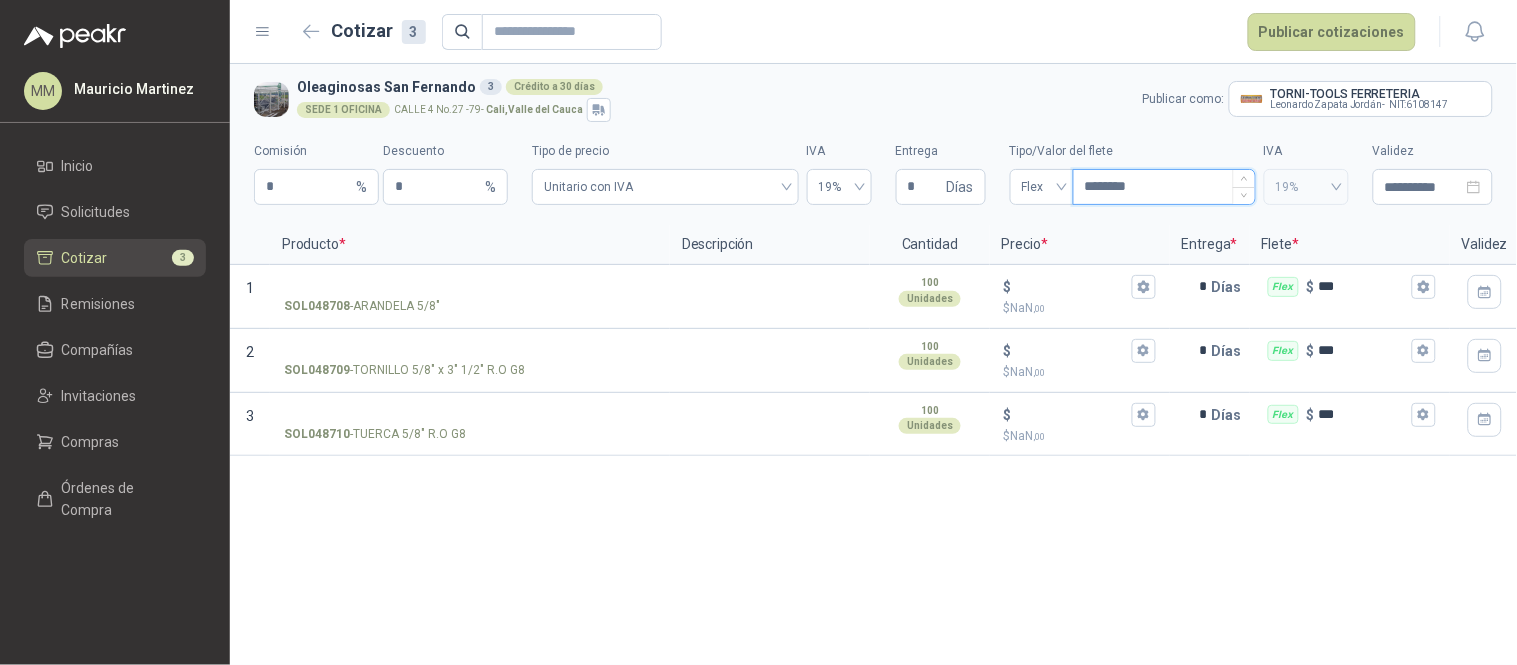 type 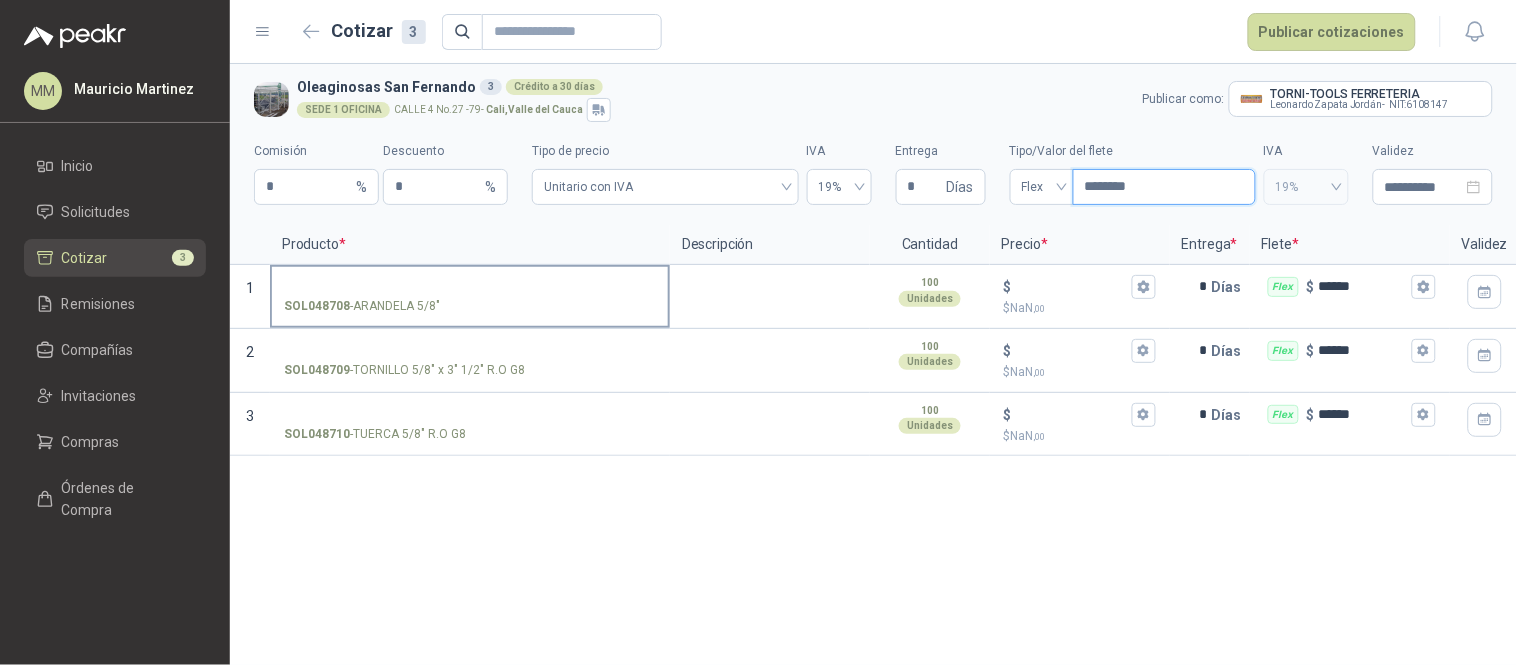 type on "********" 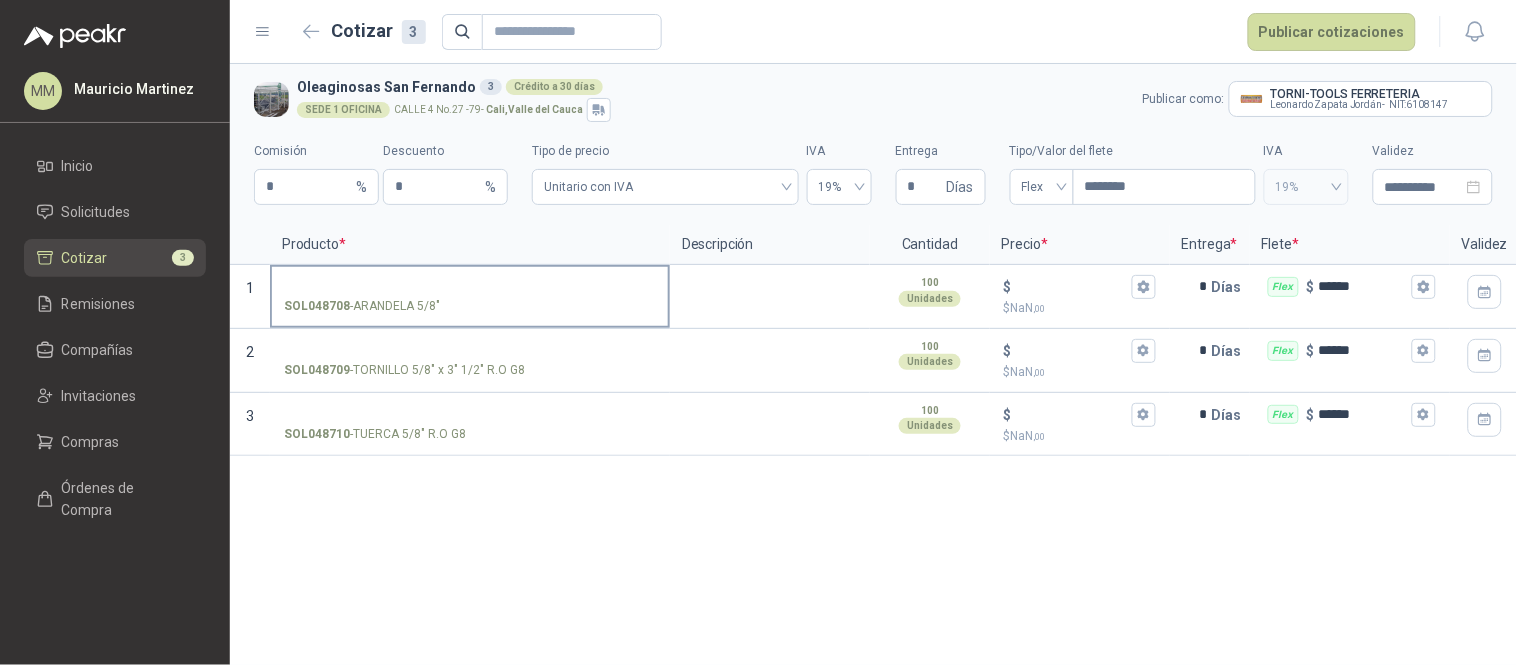 click on "SOL048708  -  ARANDELA 5/8"" at bounding box center [470, 295] 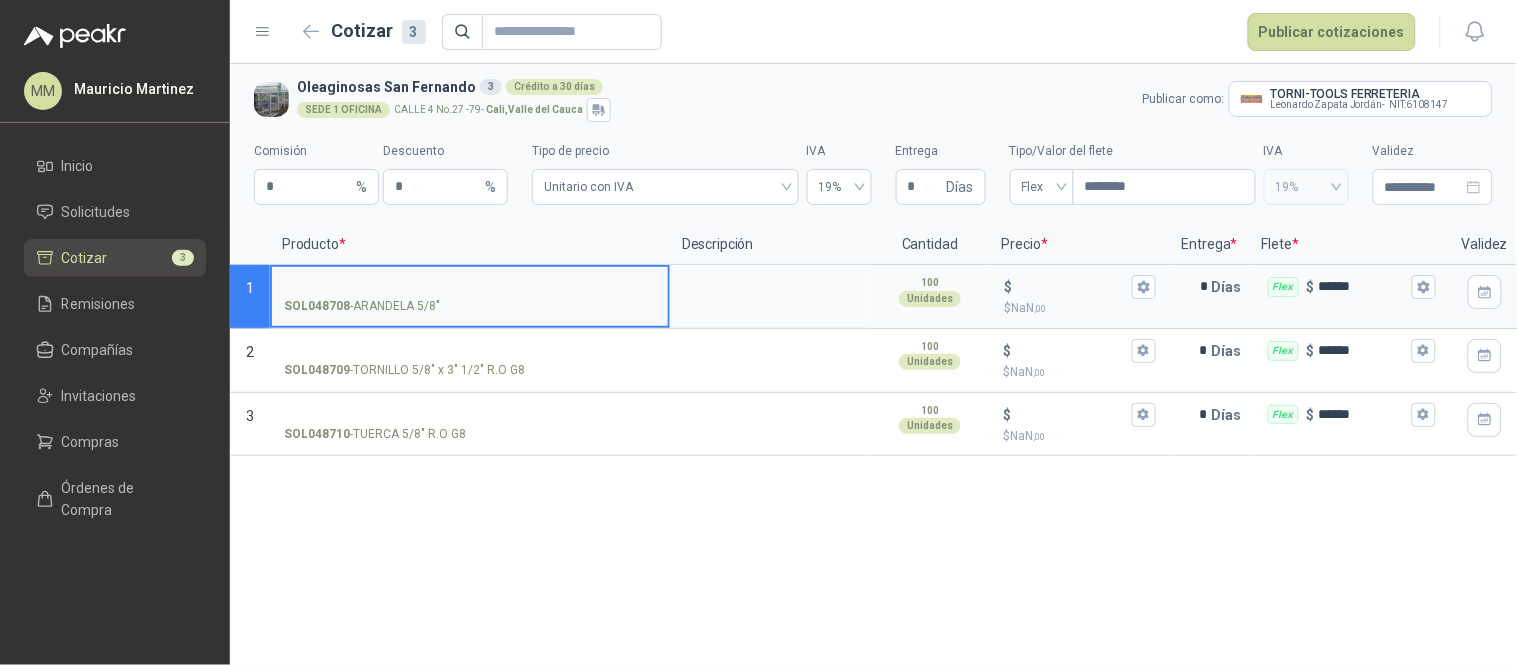click on "SOL048708  -  ARANDELA 5/8"" at bounding box center [362, 306] 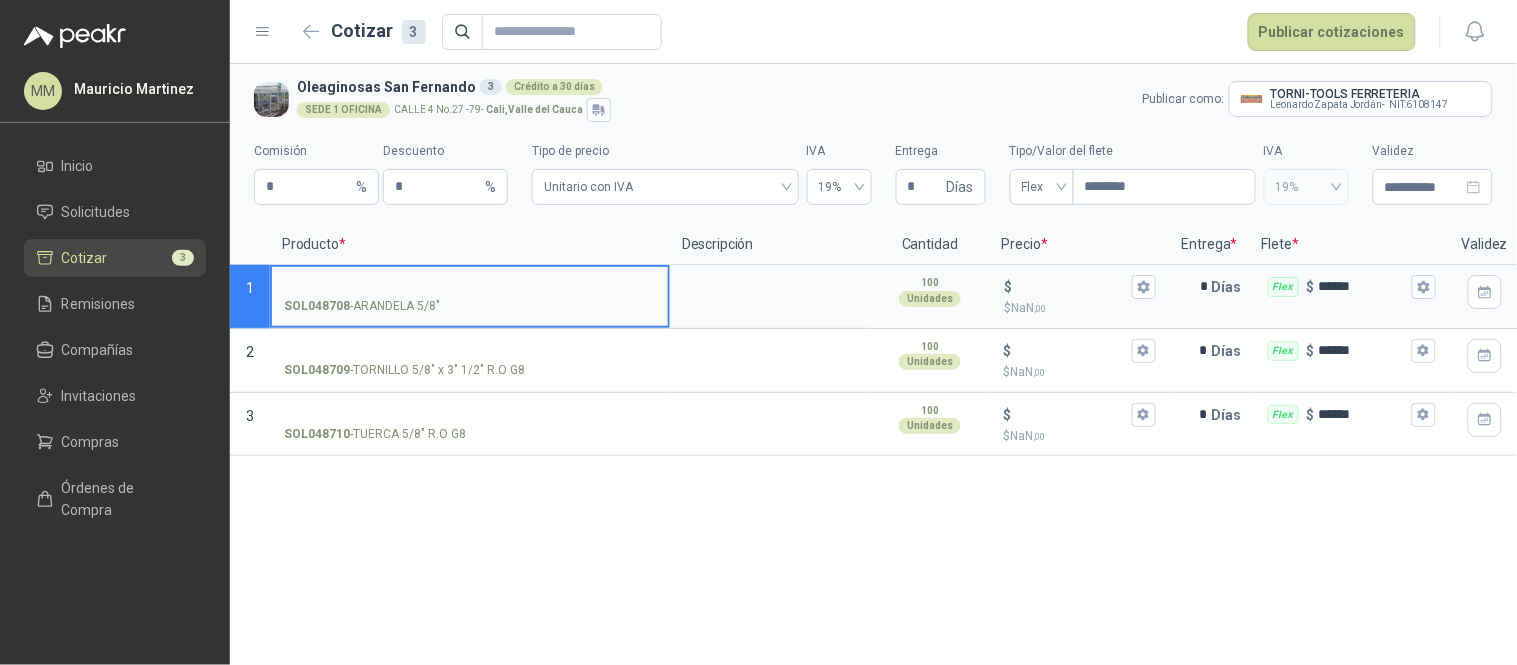 click on "SOL048708  -  ARANDELA 5/8"" at bounding box center (470, 287) 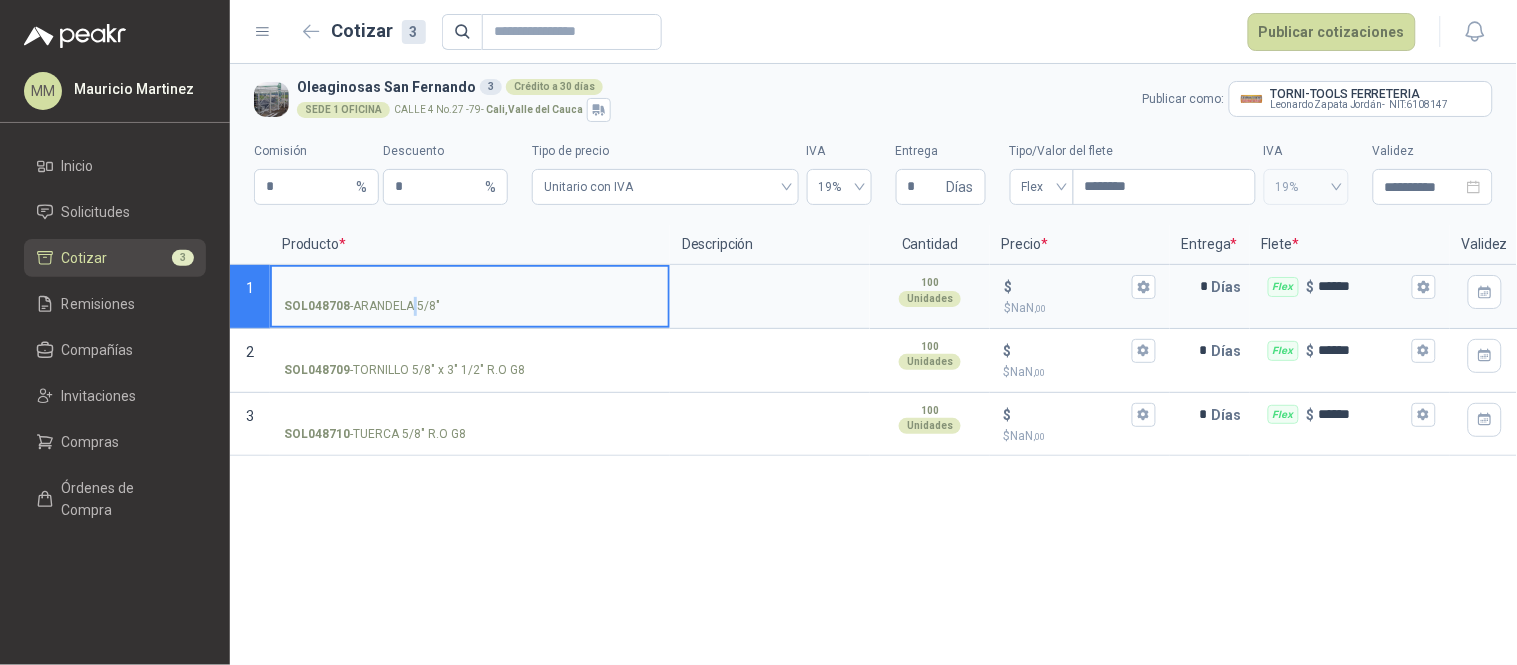 click on "SOL048708  -  ARANDELA 5/8"" at bounding box center [362, 306] 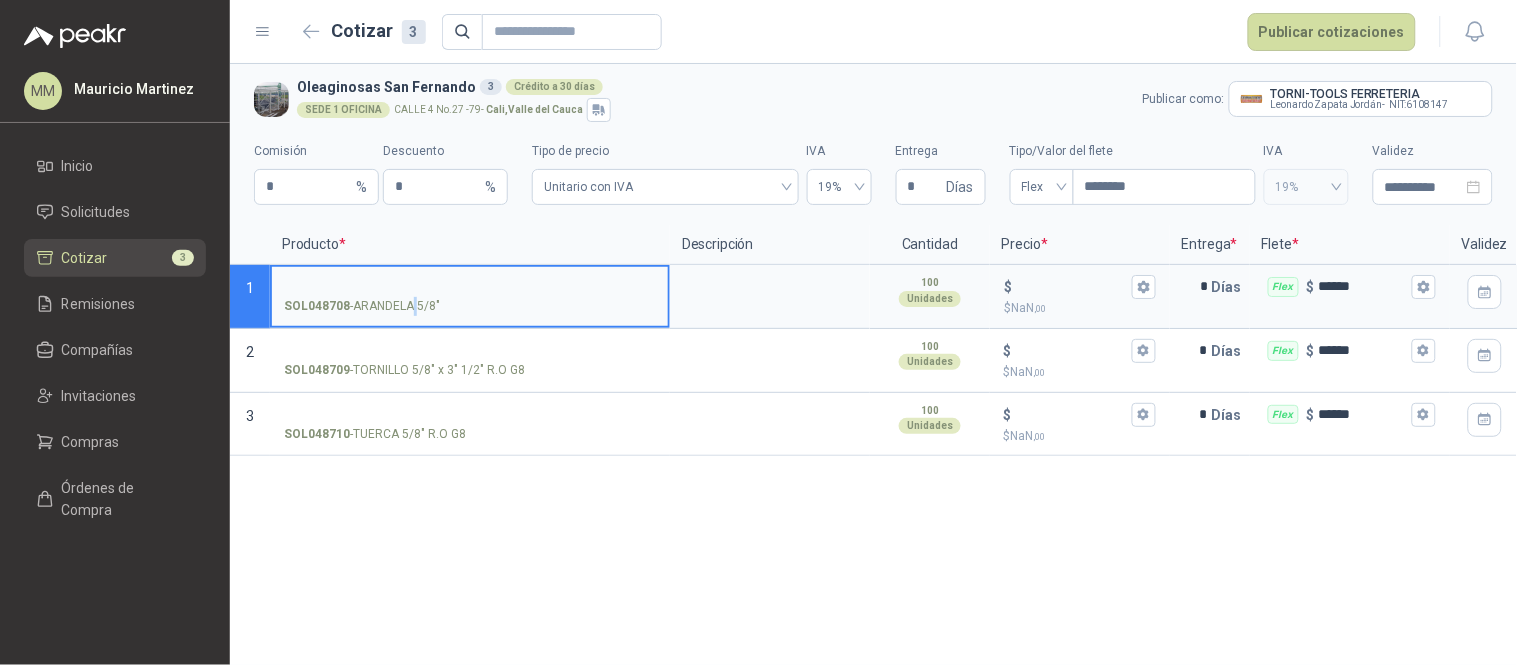 click on "SOL048708  -  ARANDELA 5/8"" at bounding box center (470, 287) 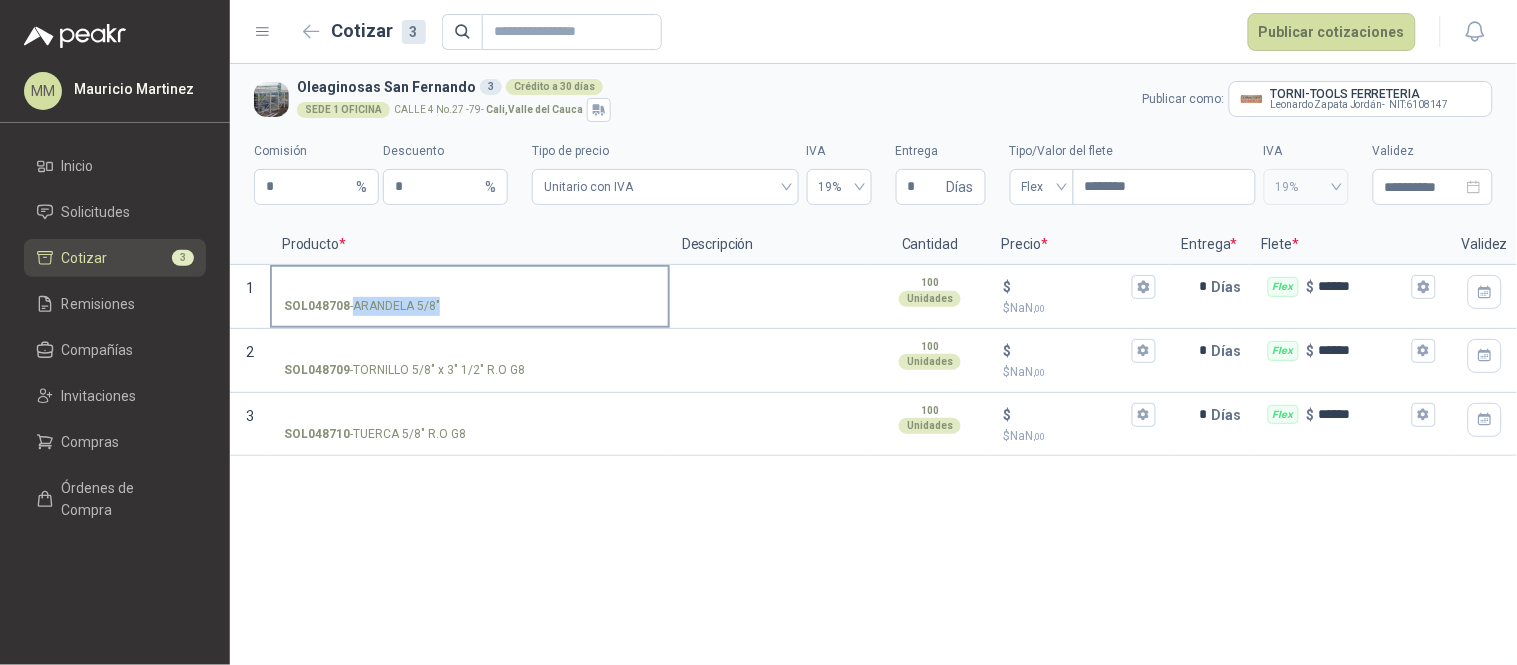 click on "SOL048708  -  ARANDELA 5/8"" at bounding box center [362, 306] 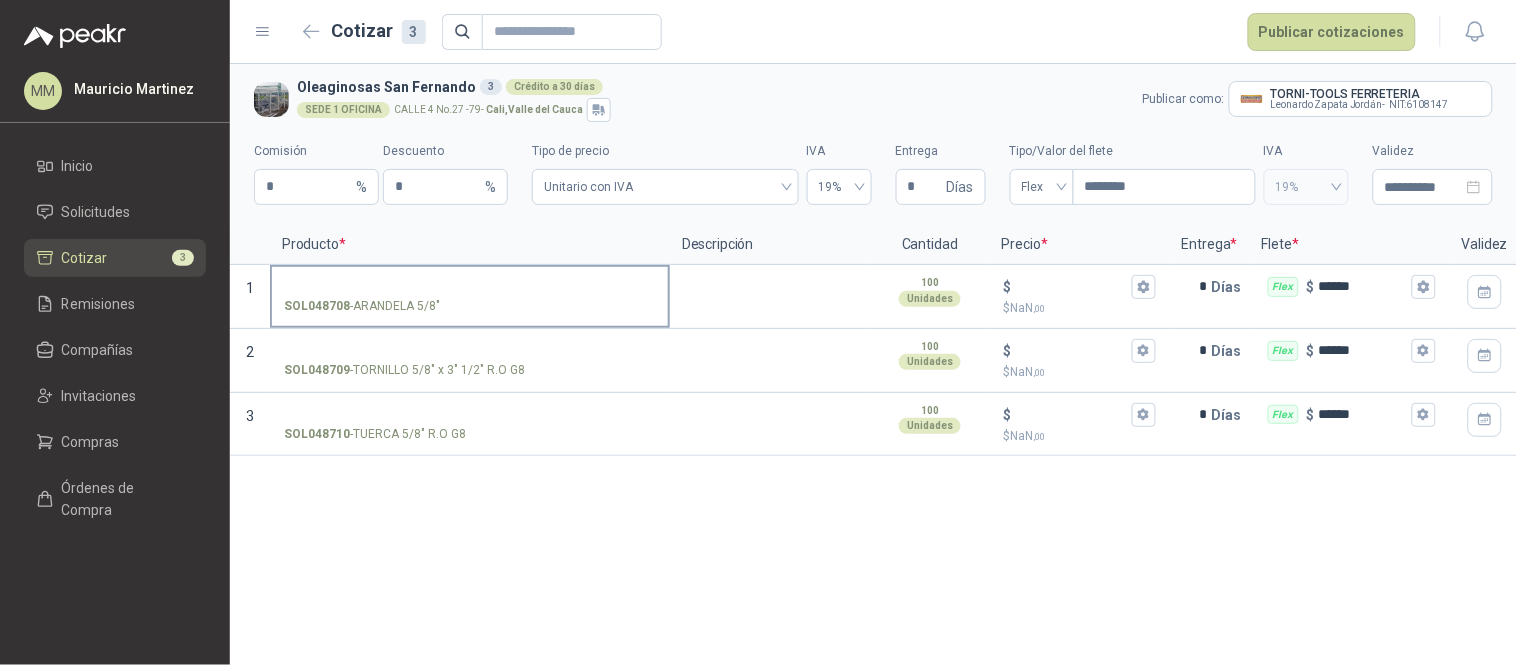 click on "SOL048708  -  ARANDELA 5/8"" at bounding box center [470, 287] 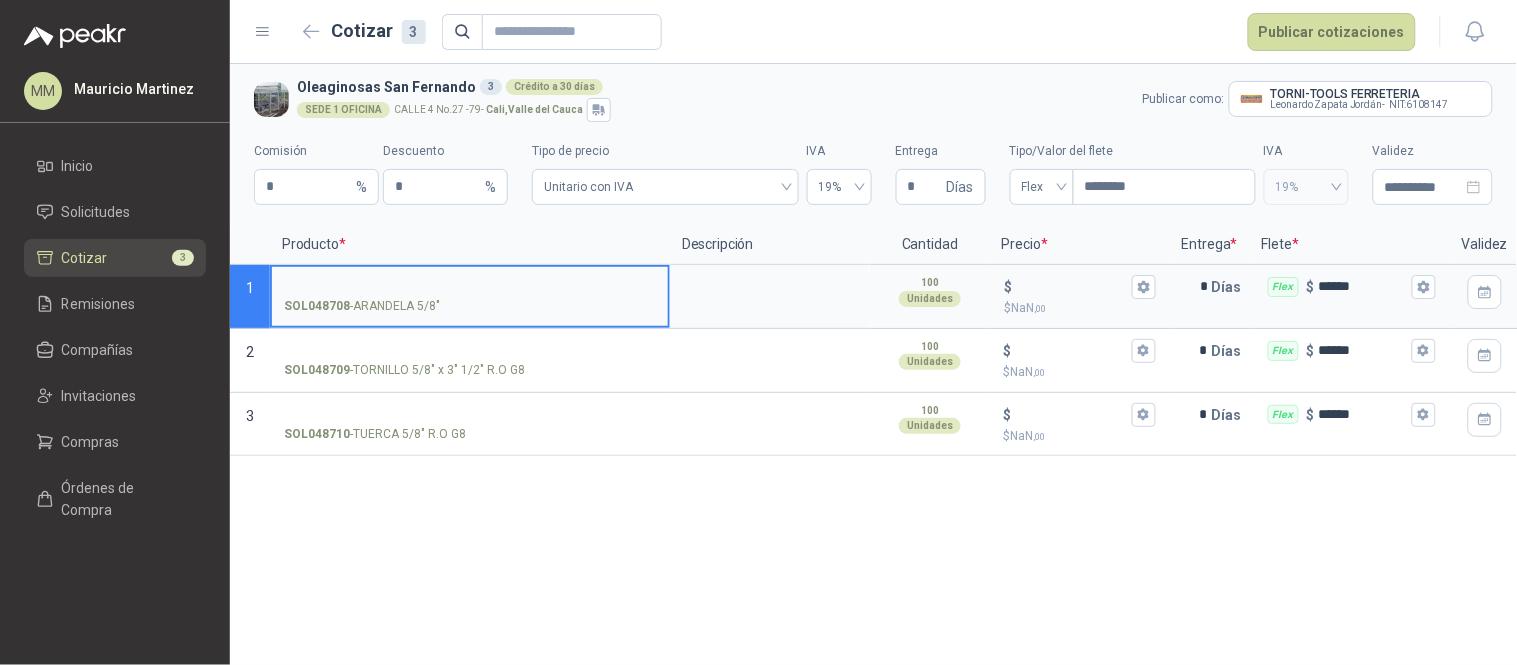 type 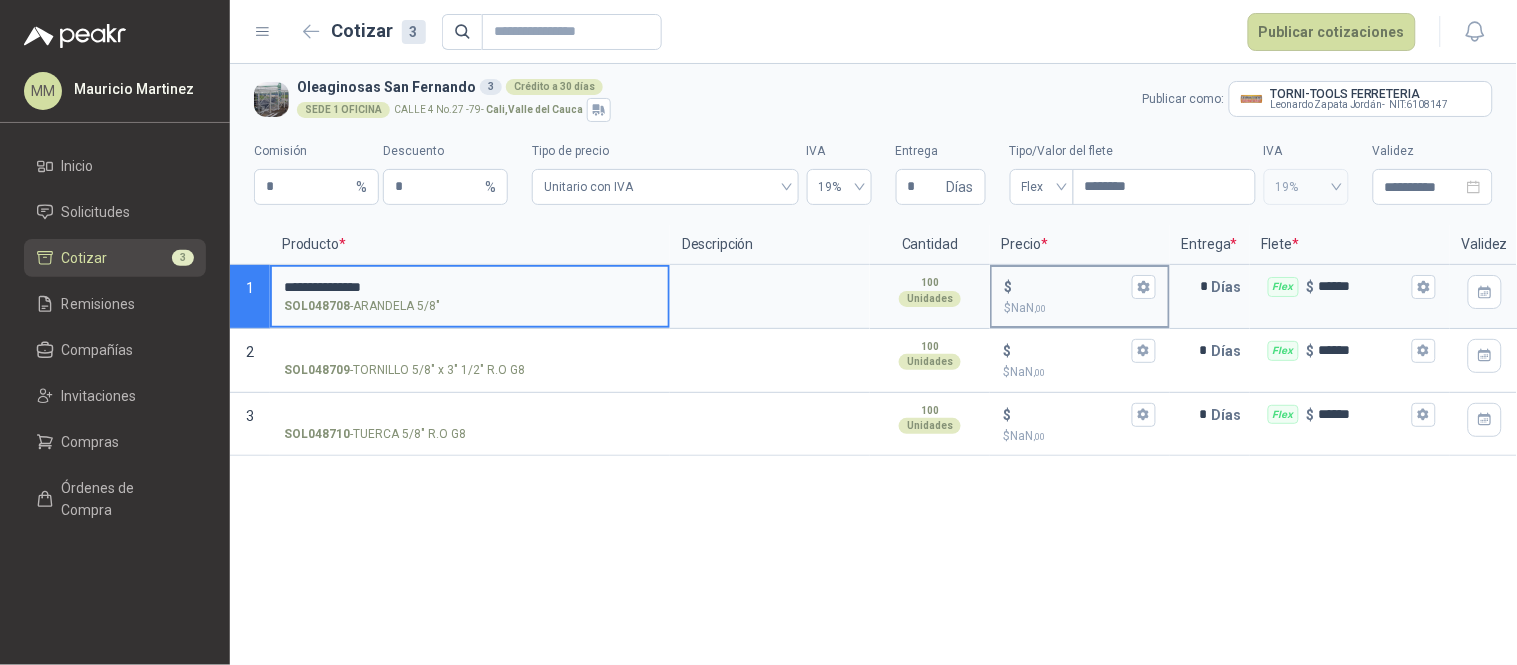 click on "$ $  NaN ,00" at bounding box center (1072, 286) 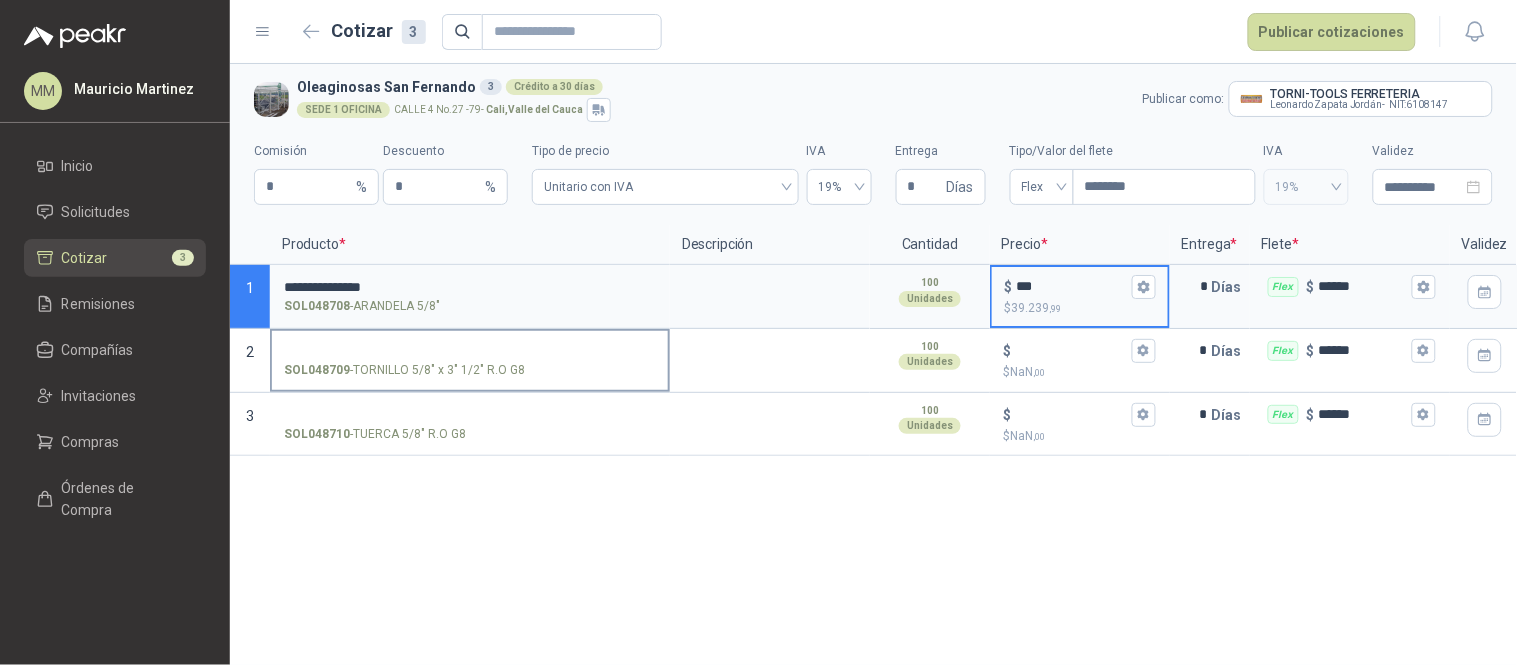 type on "***" 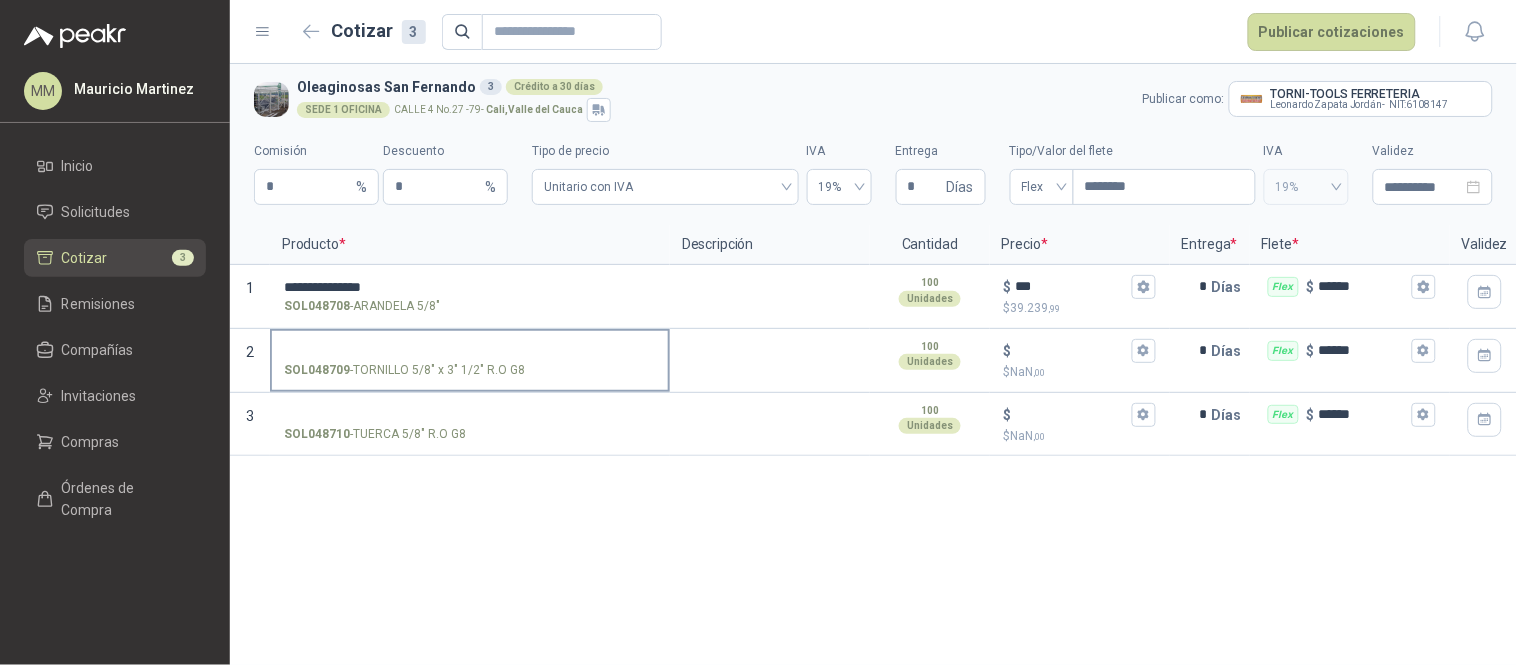 click on "SOL048709  -  TORNILLO 5/8" x 3" 1/2" R.O G8" at bounding box center (404, 370) 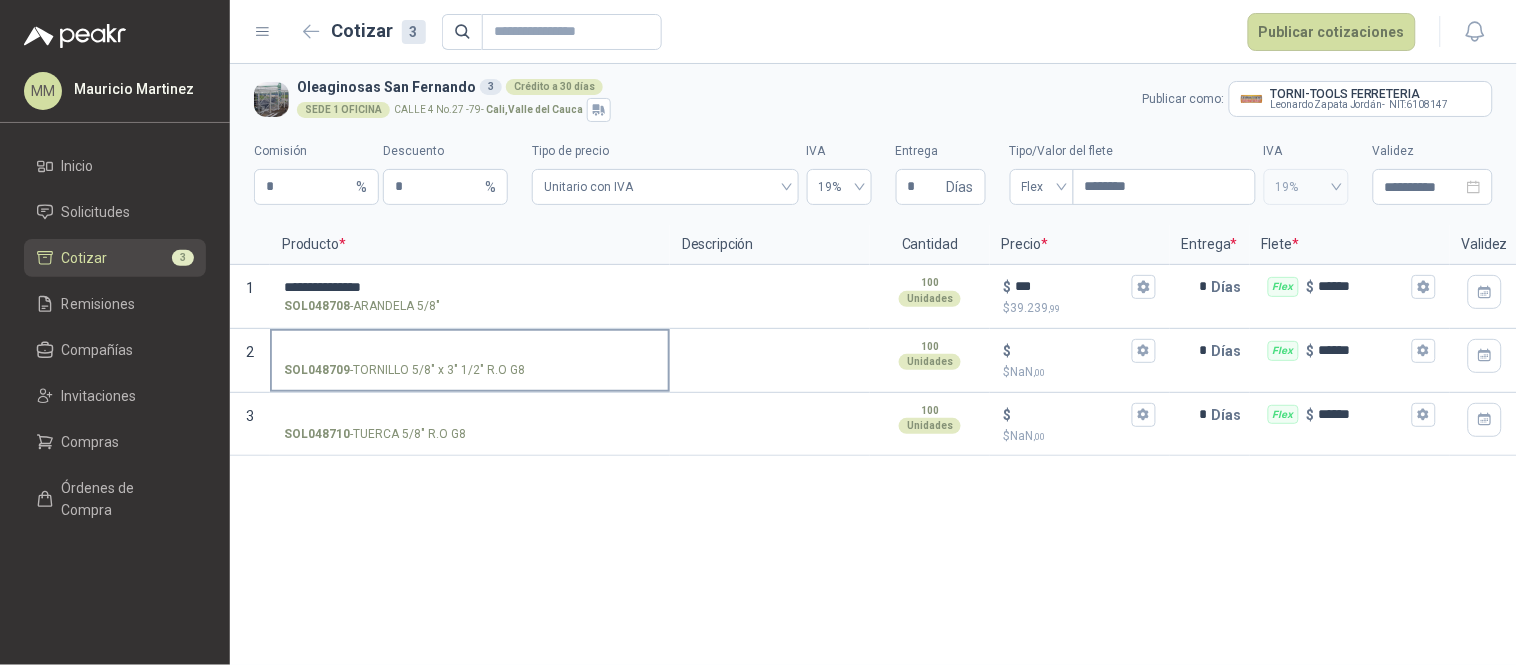 click on "SOL048709  -  TORNILLO 5/8" x 3" 1/2" R.O G8" at bounding box center (470, 351) 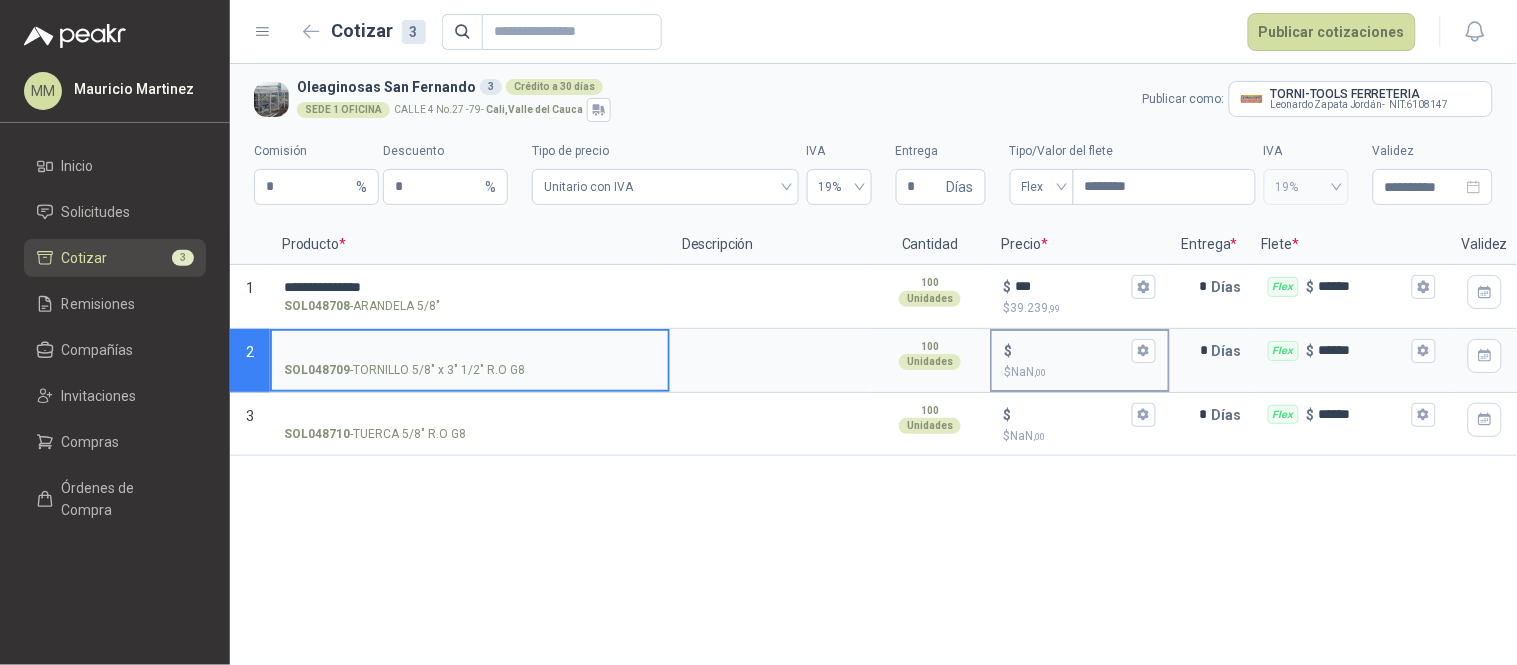 click on "$ $  NaN ,00" at bounding box center (1072, 350) 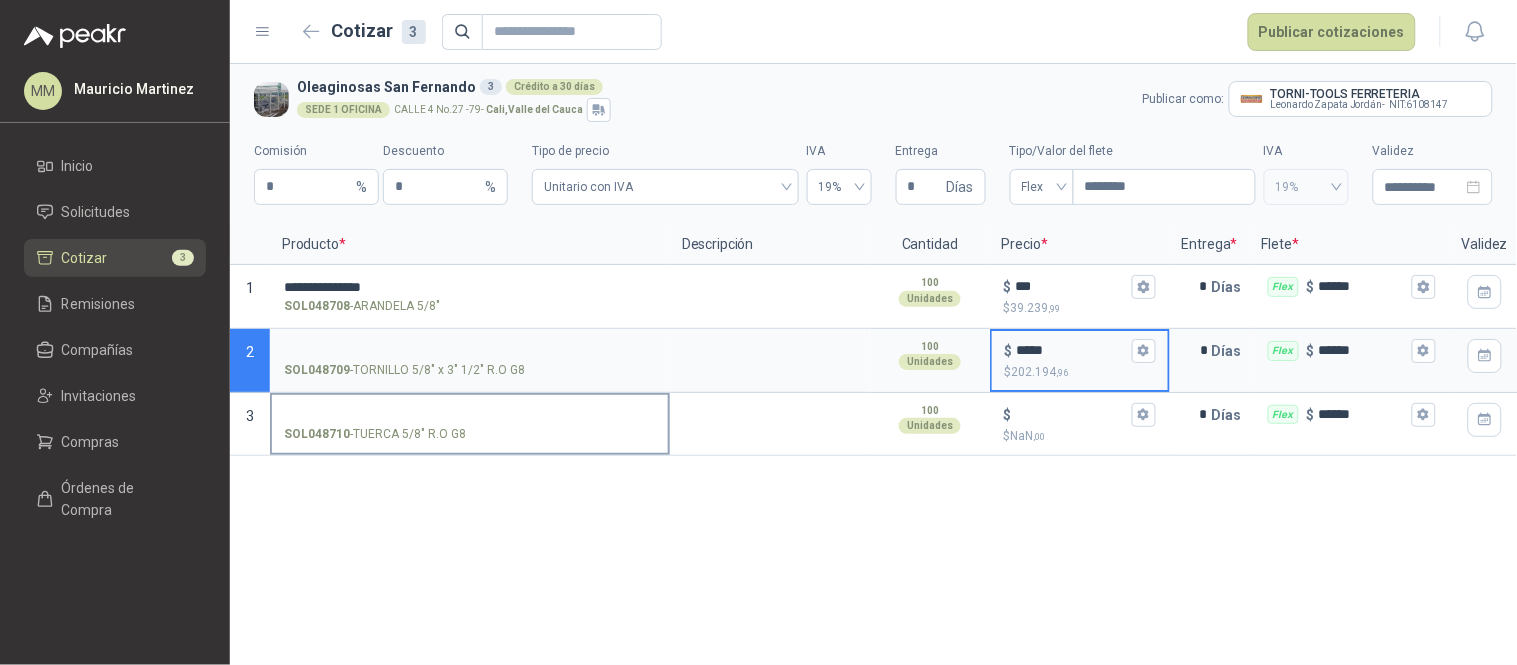 type on "*****" 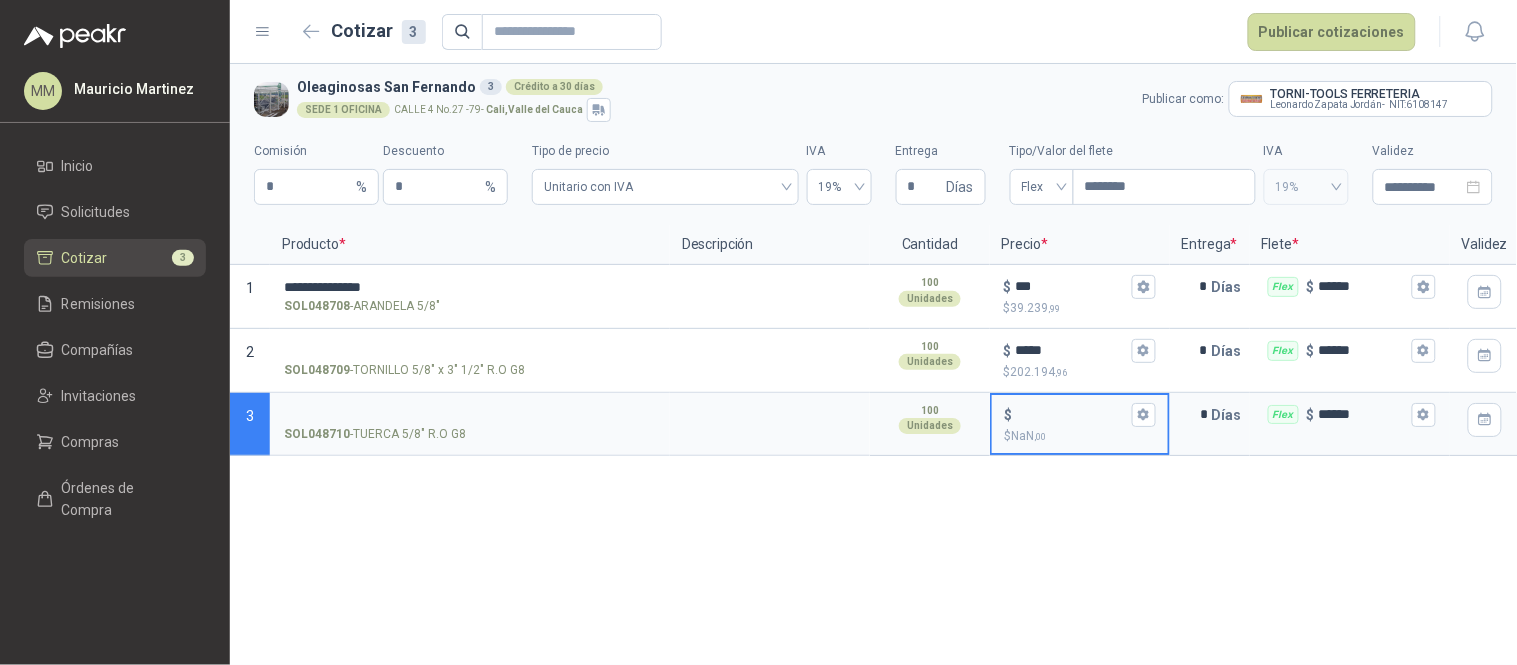 click on "$ $  NaN ,00" at bounding box center (1072, 414) 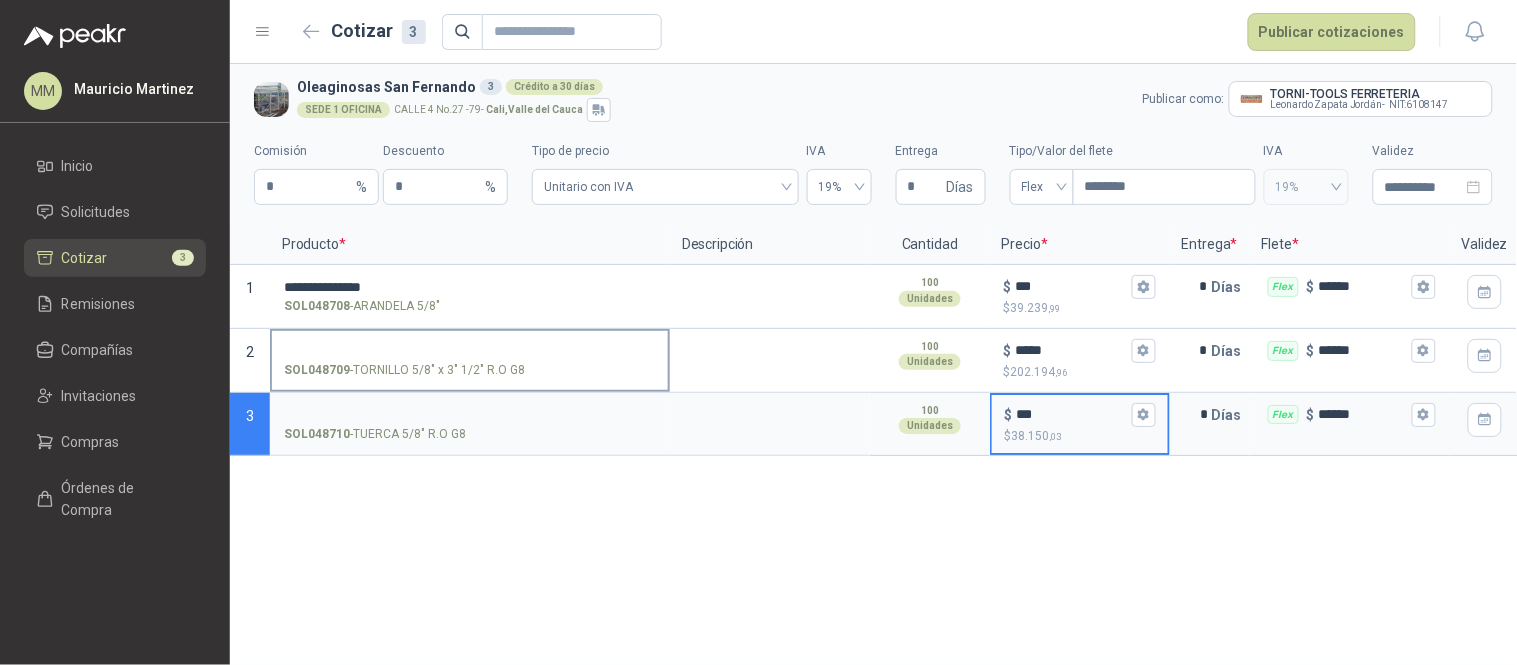 type on "***" 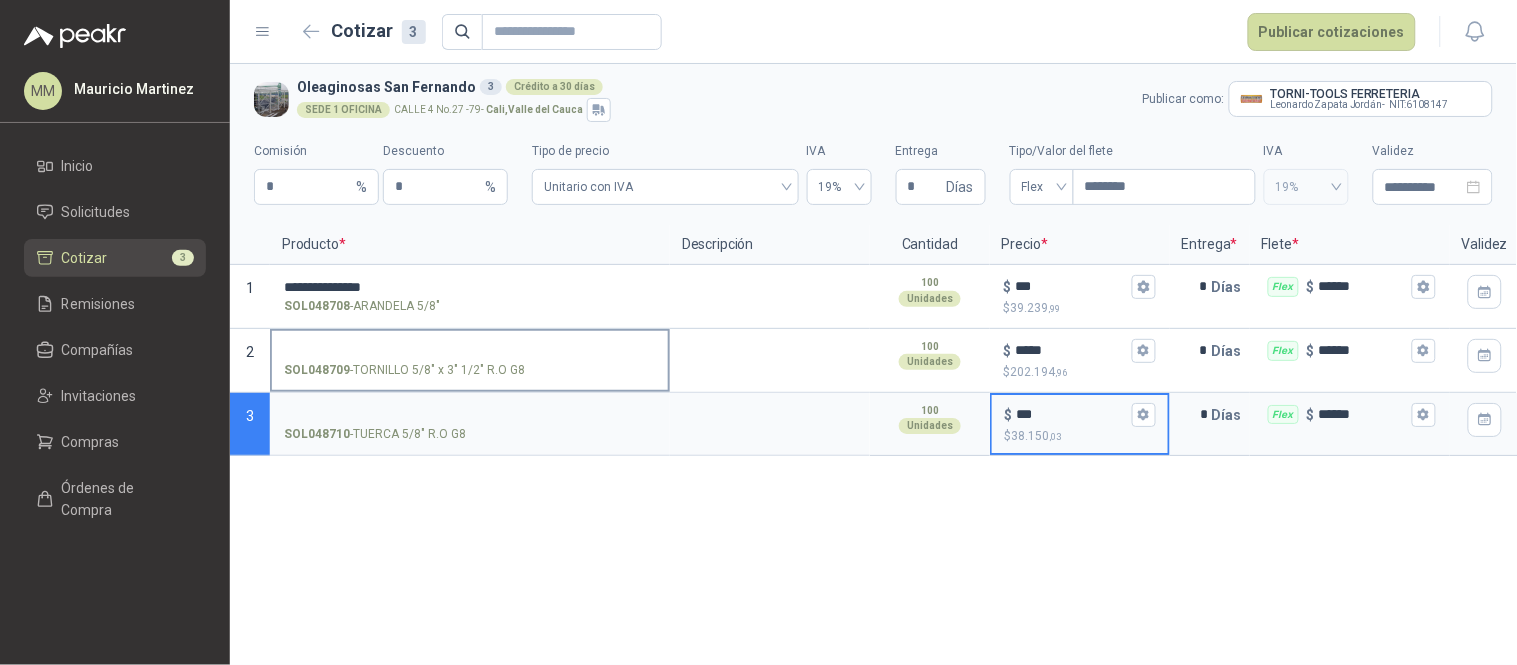 click on "SOL048709  -  TORNILLO 5/8" x 3" 1/2" R.O G8" at bounding box center (404, 370) 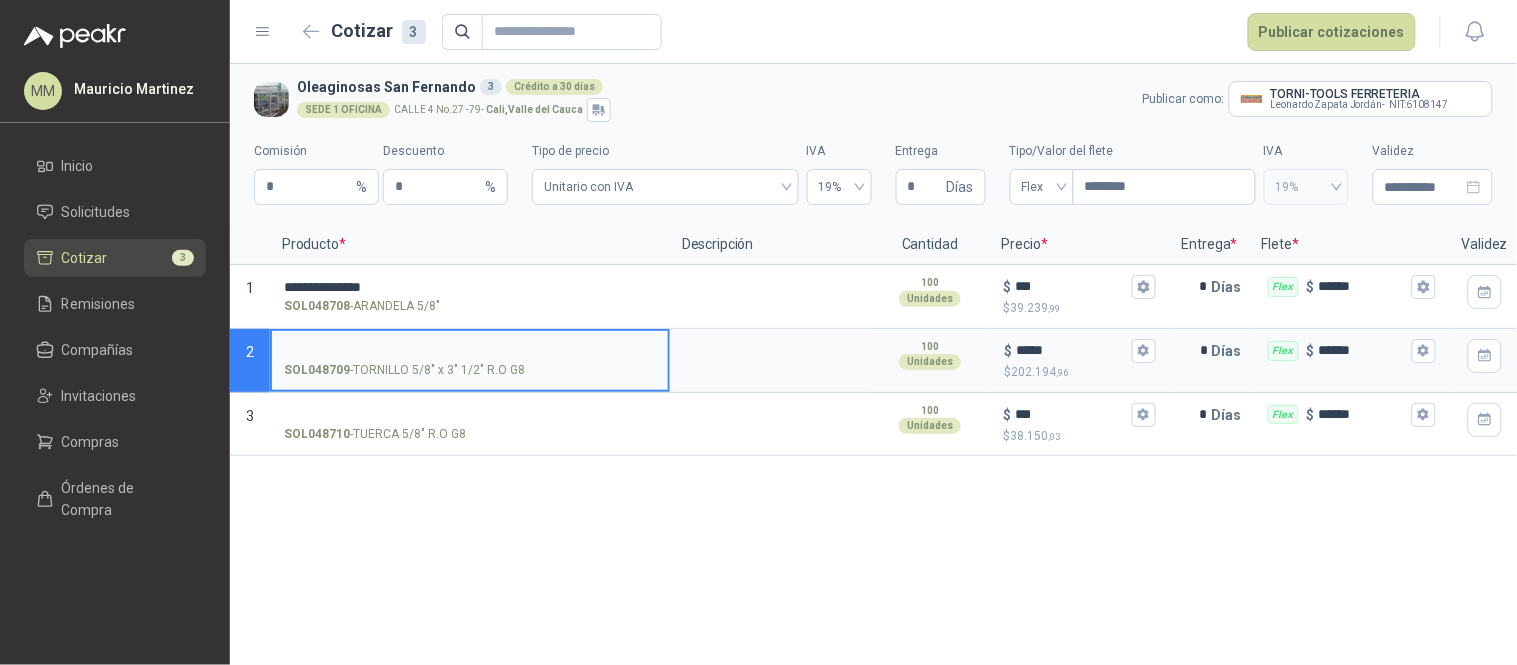 click on "SOL048709  -  TORNILLO 5/8" x 3" 1/2" R.O G8" at bounding box center [404, 370] 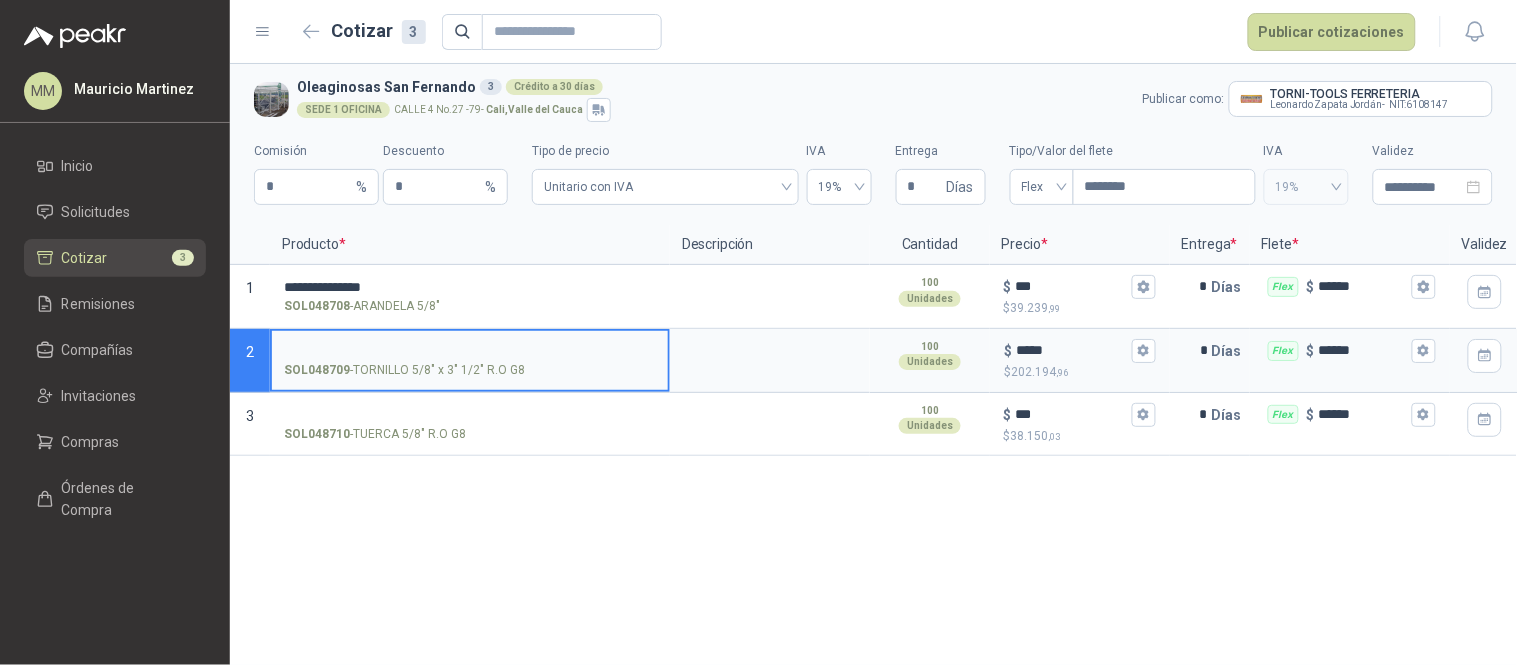 click on "SOL048709  -  TORNILLO 5/8" x 3" 1/2" R.O G8" at bounding box center [470, 351] 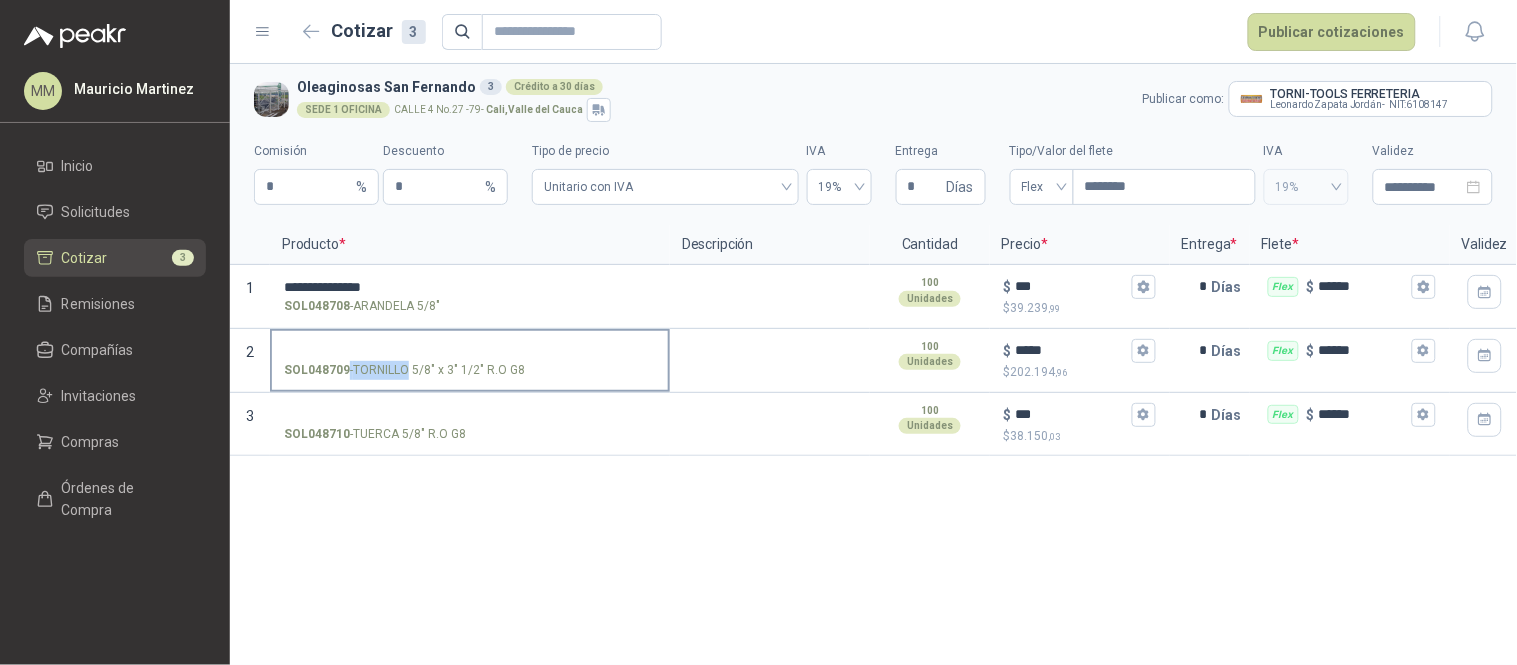 drag, startPoint x: 395, startPoint y: 372, endPoint x: 526, endPoint y: 368, distance: 131.06105 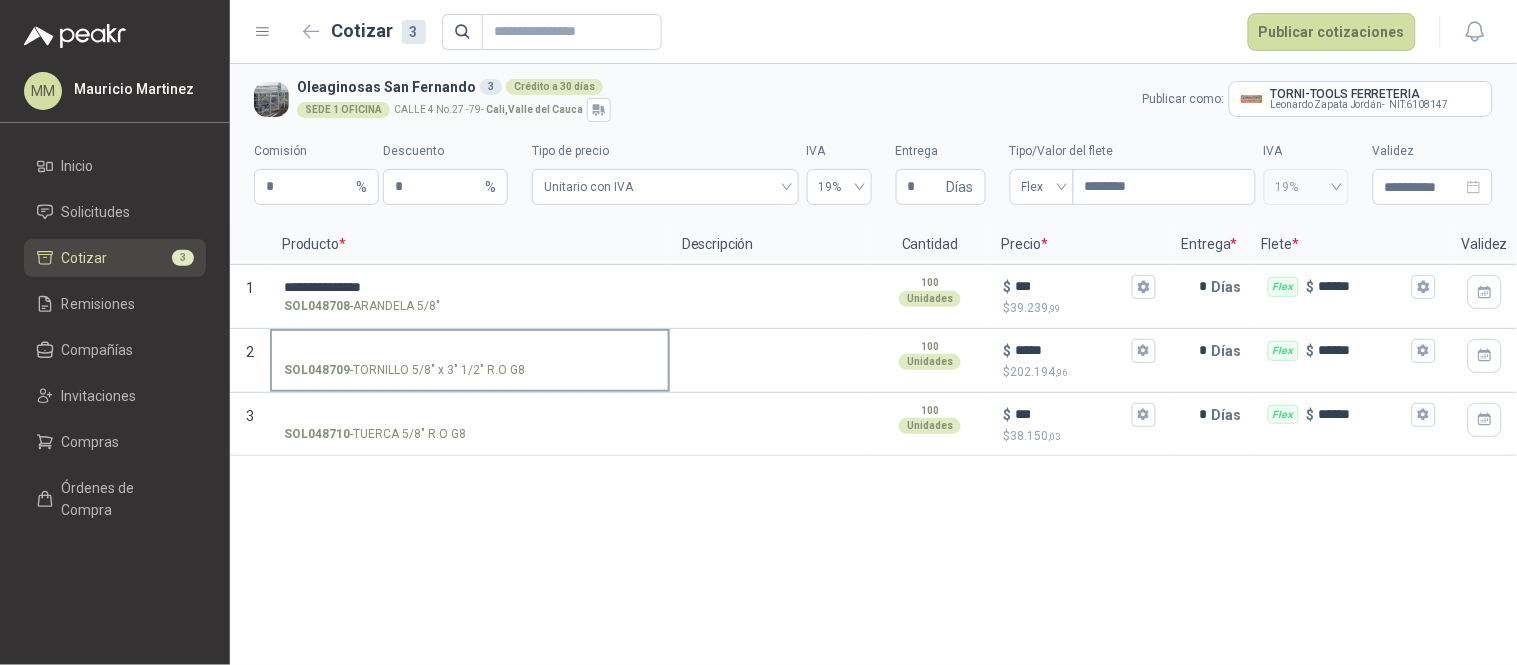 click on "SOL048709  -  TORNILLO 5/8" x 3" 1/2" R.O G8" at bounding box center [404, 370] 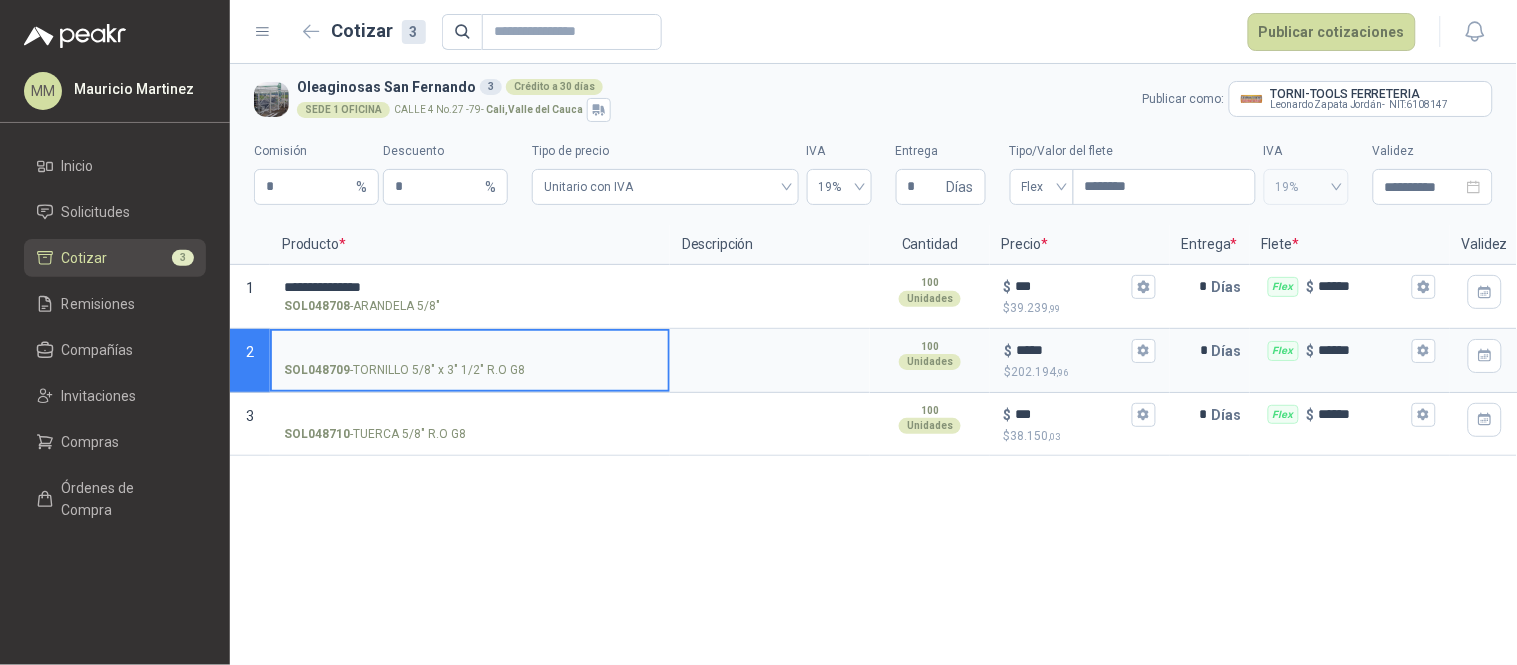 click on "SOL048709  -  TORNILLO 5/8" x 3" 1/2" R.O G8" at bounding box center (404, 370) 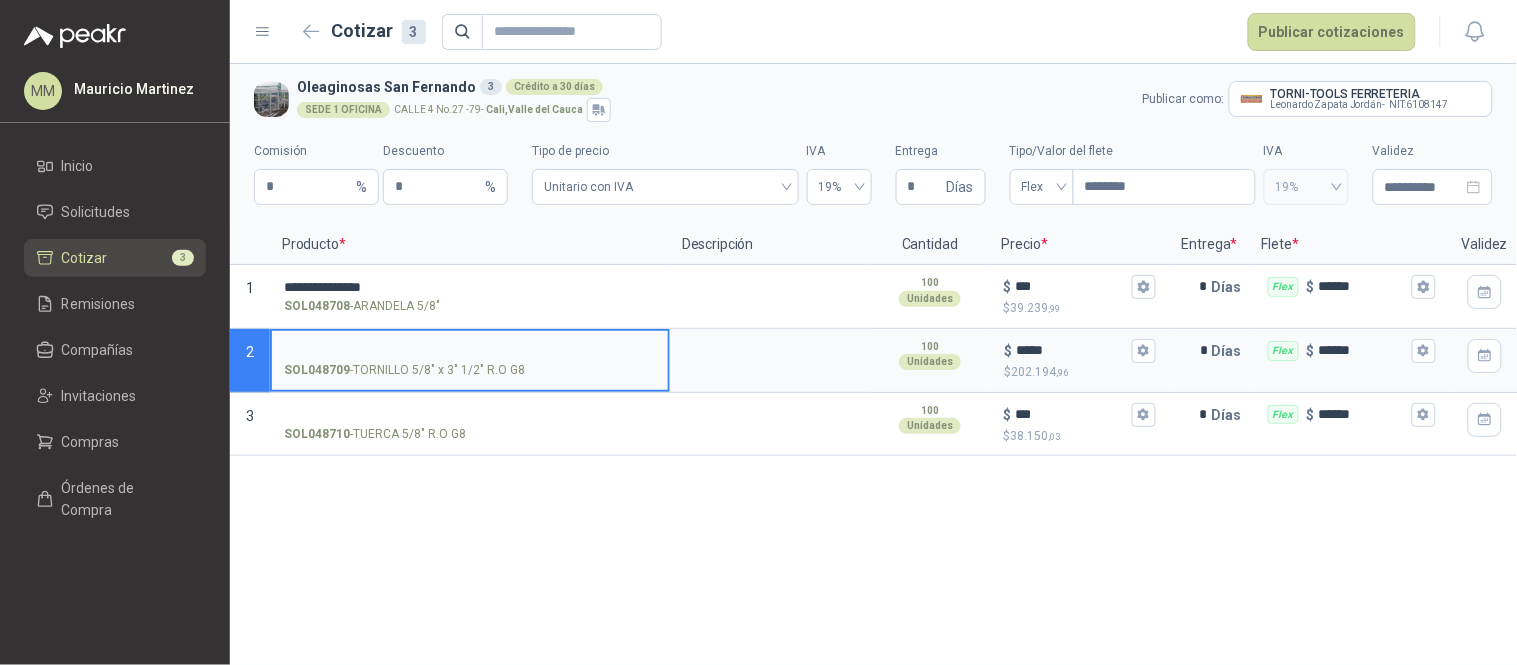 click on "SOL048709  -  TORNILLO 5/8" x 3" 1/2" R.O G8" at bounding box center (470, 351) 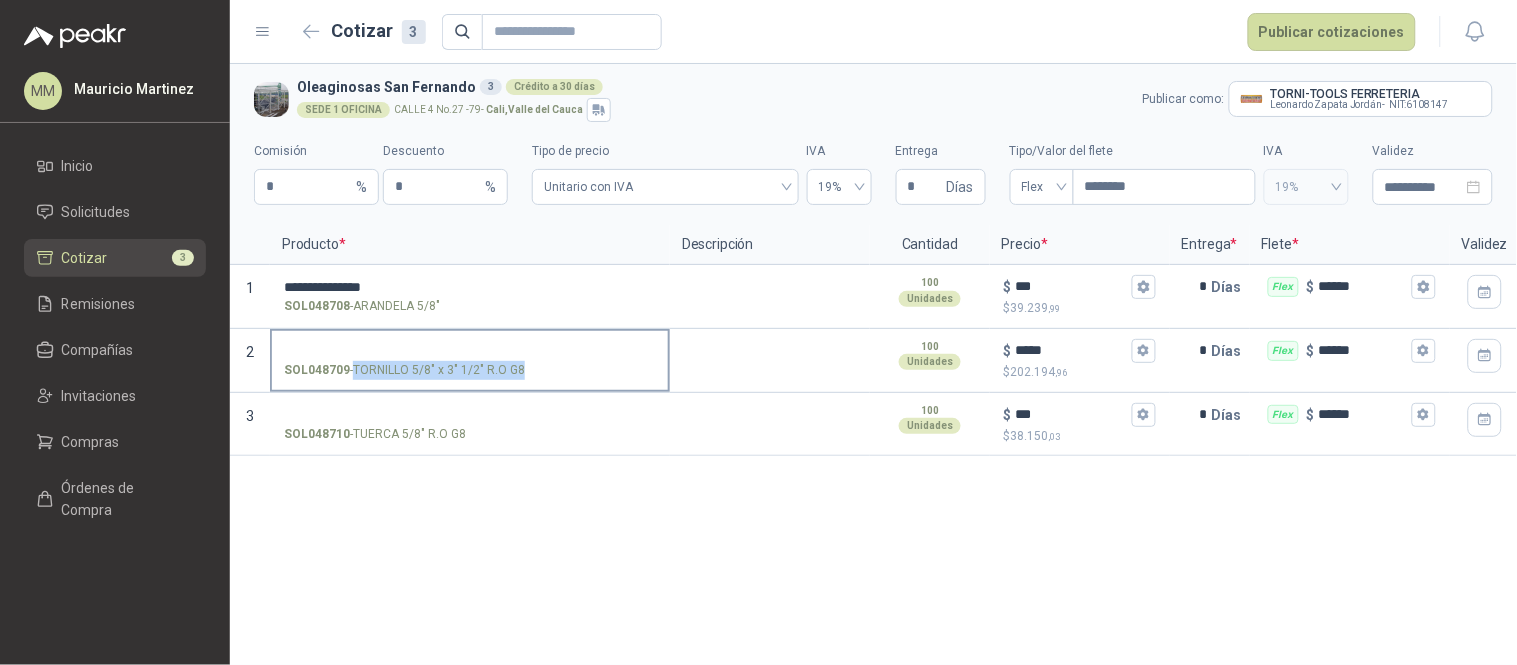drag, startPoint x: 454, startPoint y: 364, endPoint x: 514, endPoint y: 364, distance: 60 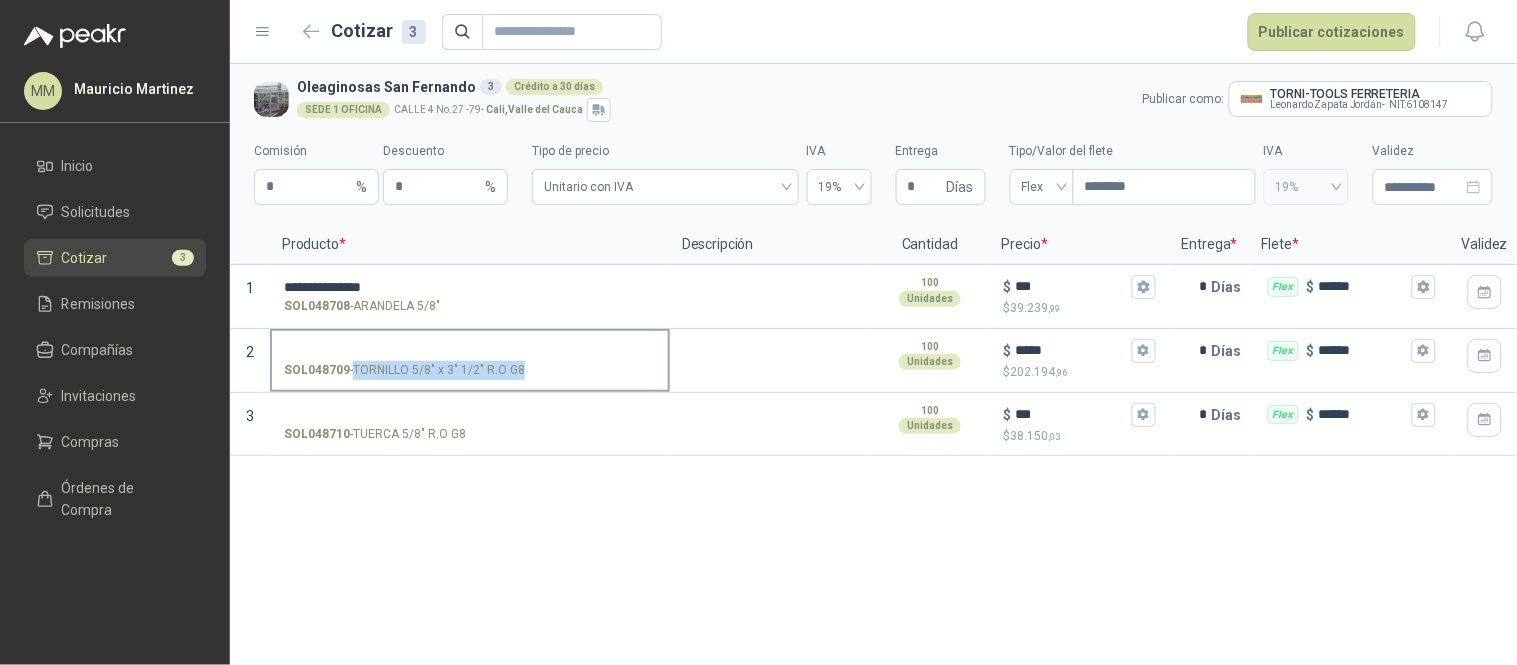 click on "SOL048709  -  TORNILLO 5/8" x 3" 1/2" R.O G8" at bounding box center (404, 370) 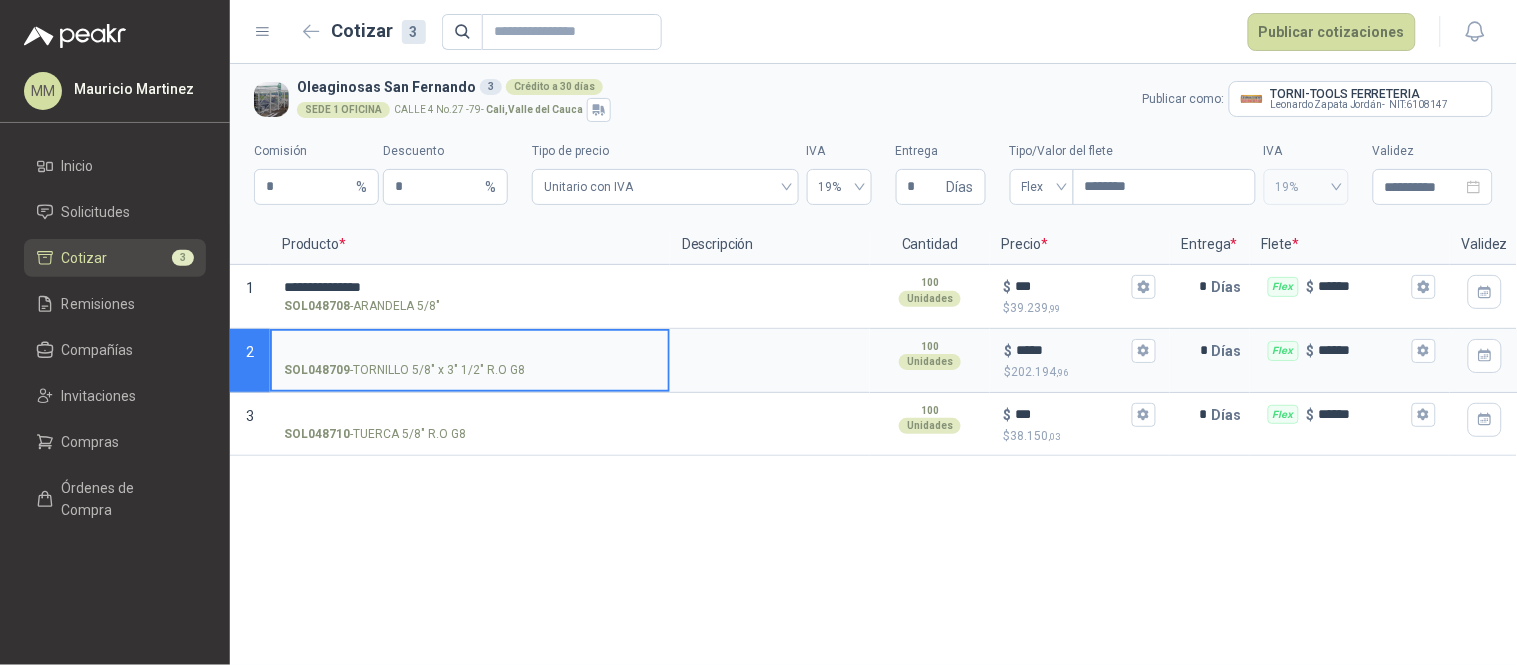 click on "SOL048709  -  TORNILLO 5/8" x 3" 1/2" R.O G8" at bounding box center (470, 351) 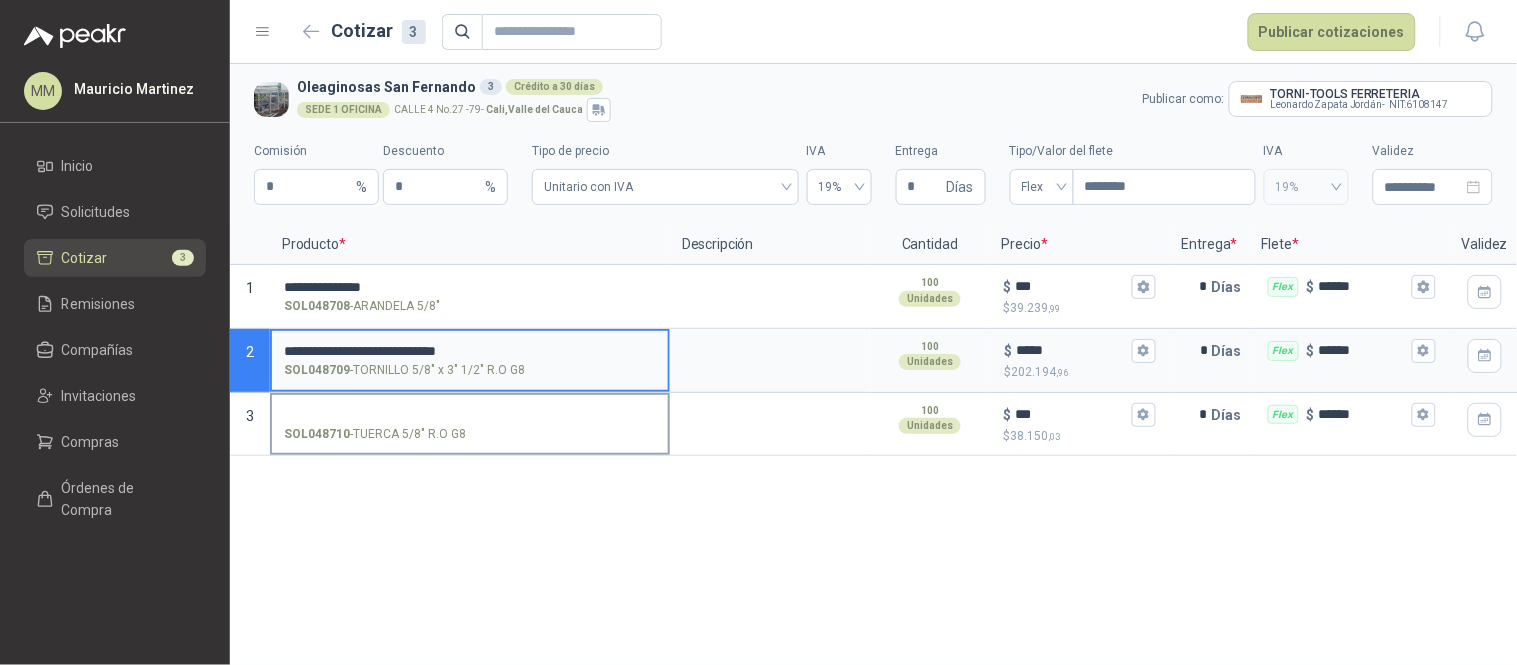 click on "SOL048710  -  TUERCA 5/8" R.O G8" at bounding box center (375, 434) 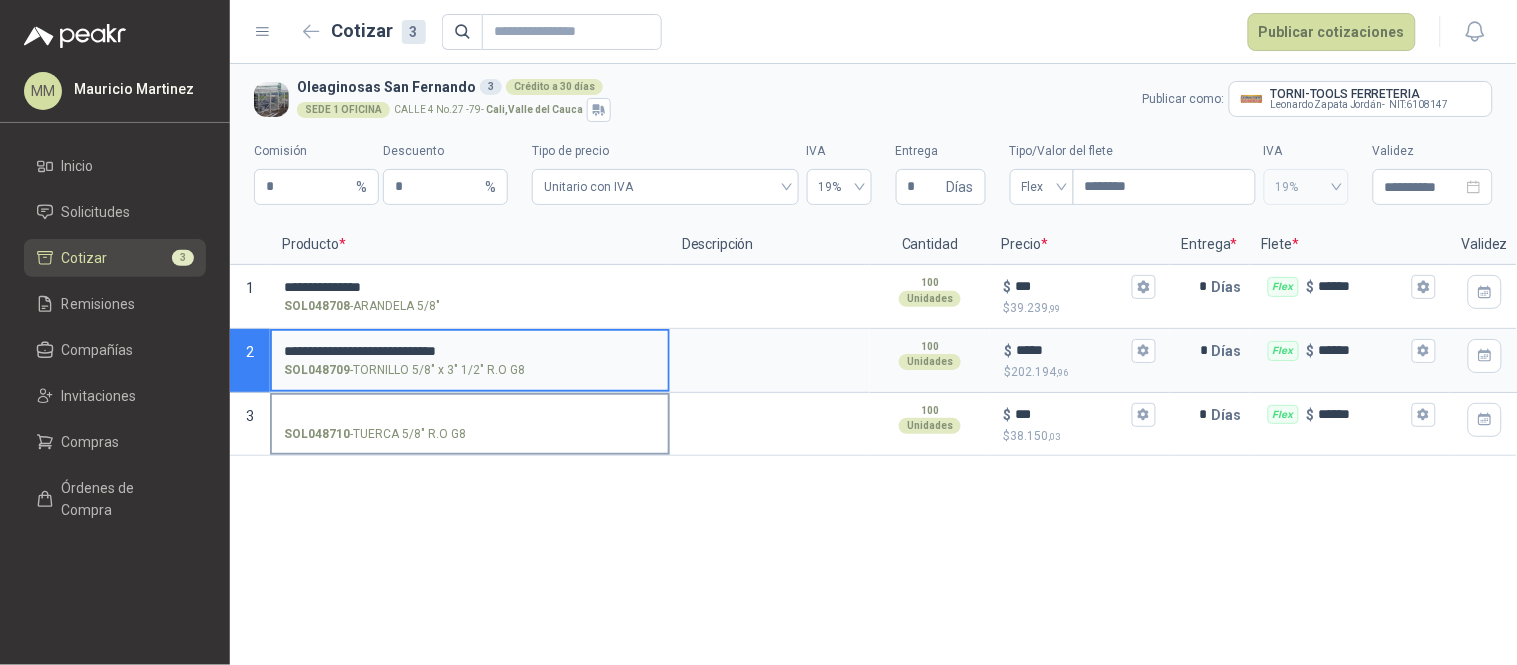 click on "SOL048710  -  TUERCA 5/8" R.O G8" at bounding box center [470, 415] 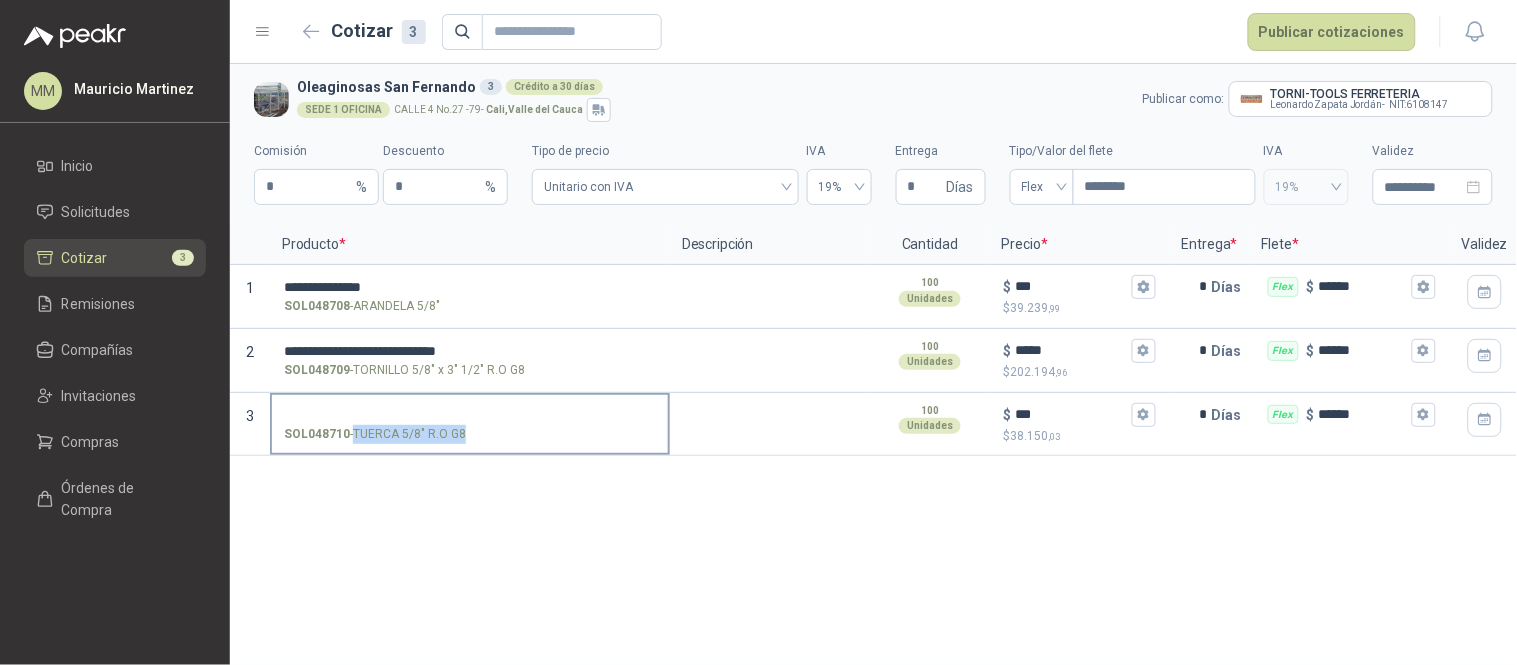 drag, startPoint x: 418, startPoint y: 432, endPoint x: 451, endPoint y: 432, distance: 33 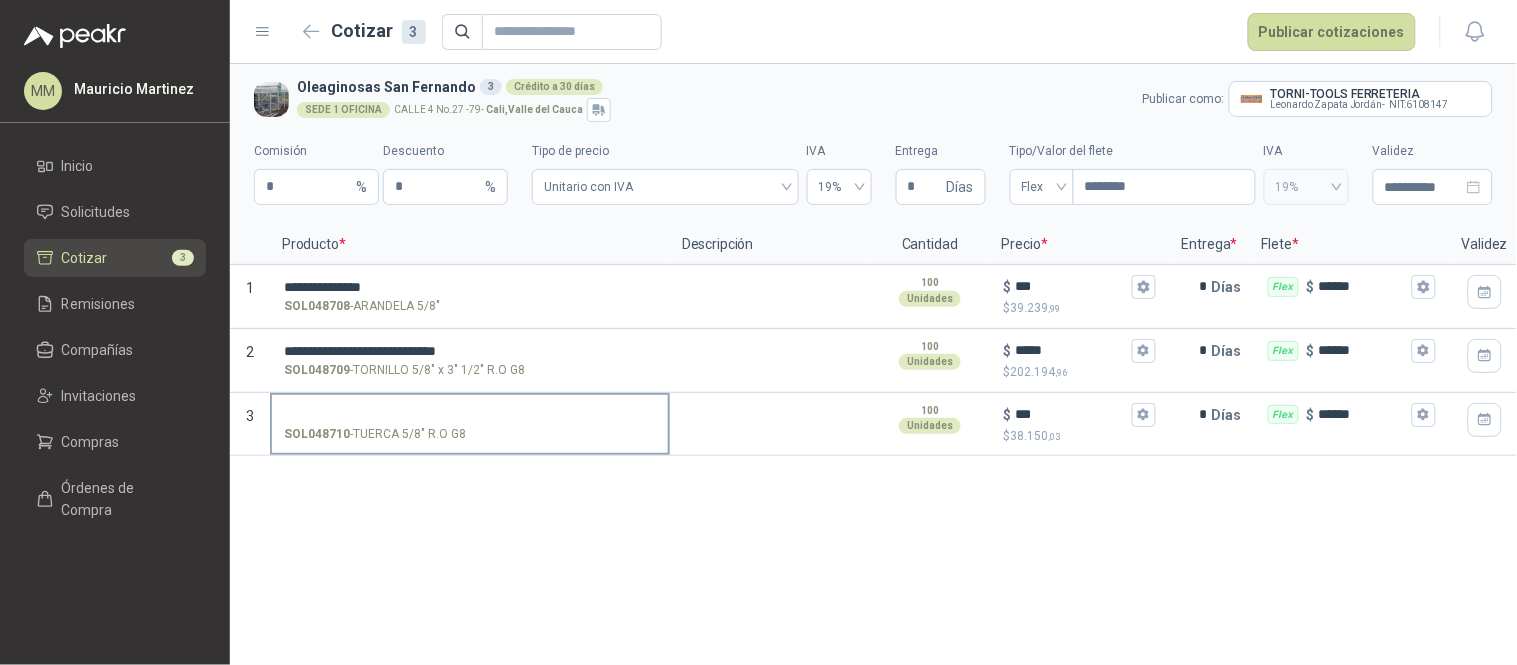 click on "SOL048710  -  TUERCA 5/8" R.O G8" at bounding box center (470, 423) 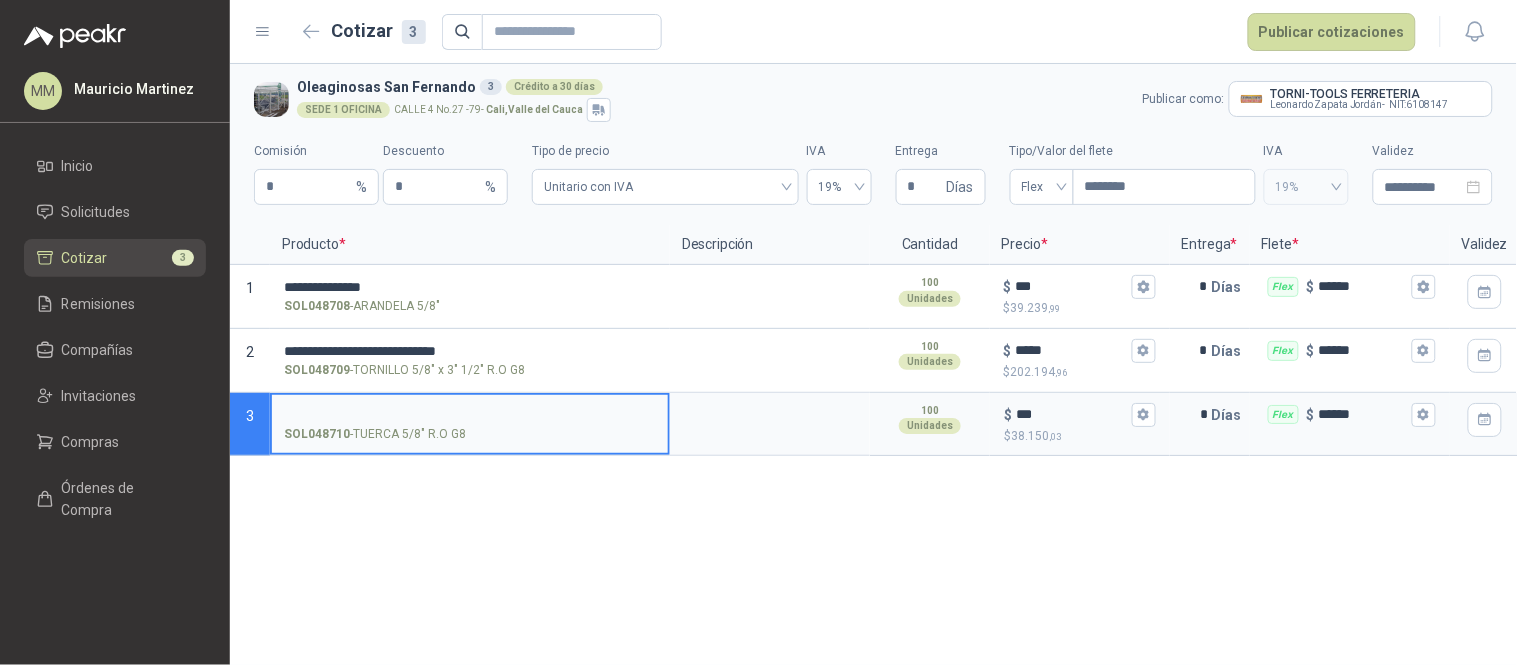 type 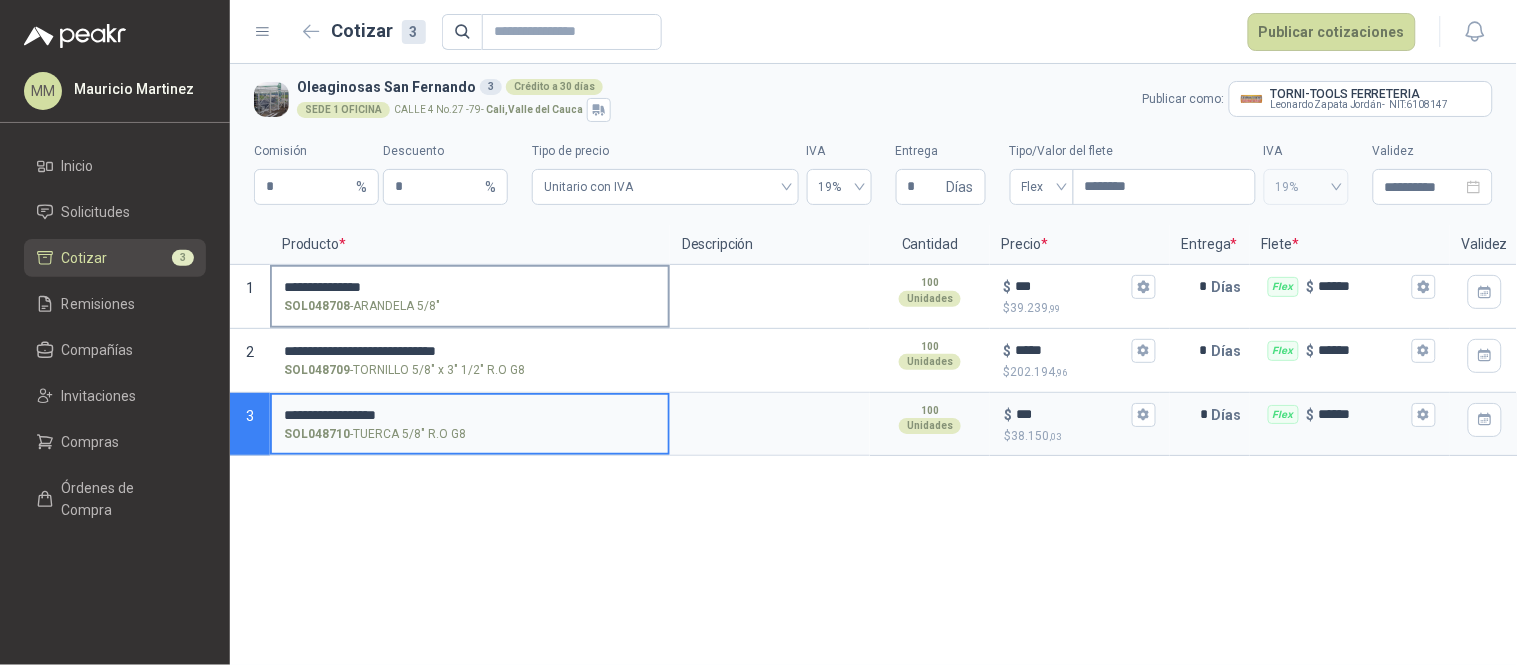 click on "**********" at bounding box center [470, 287] 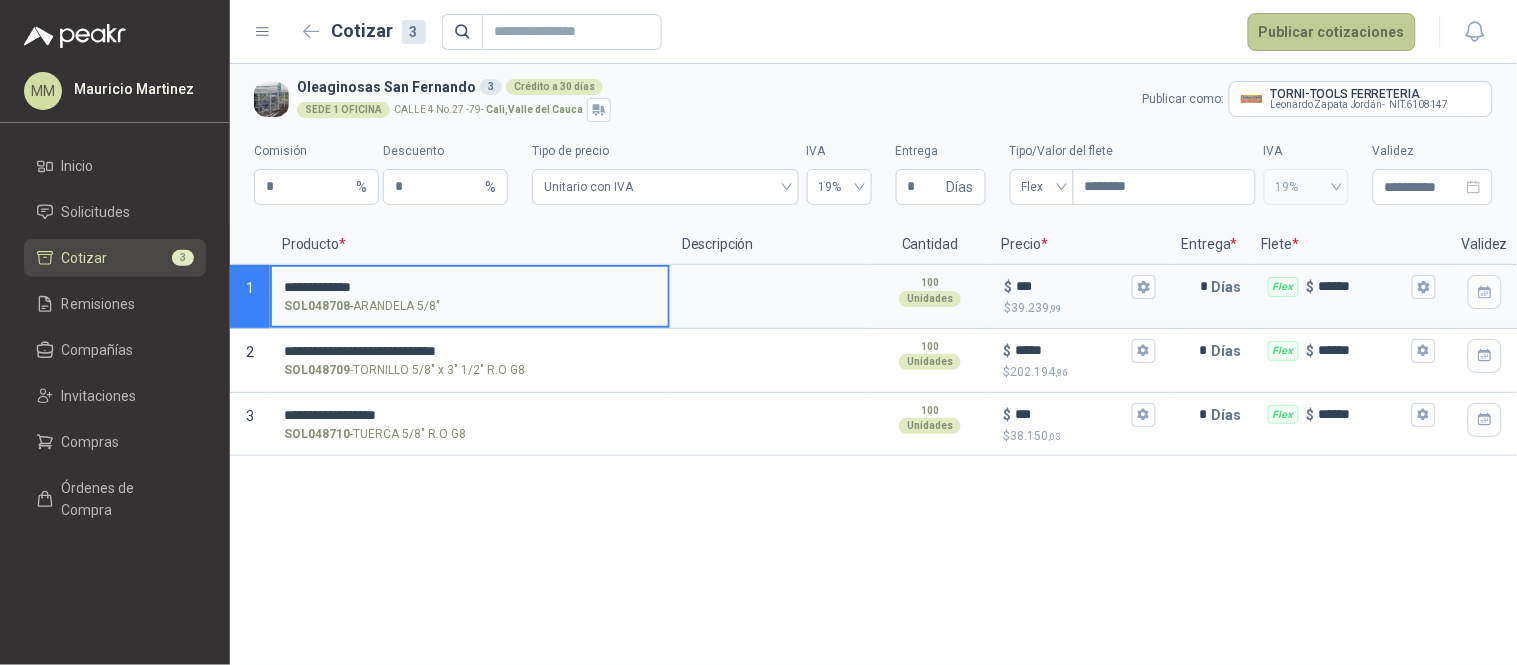 type on "**********" 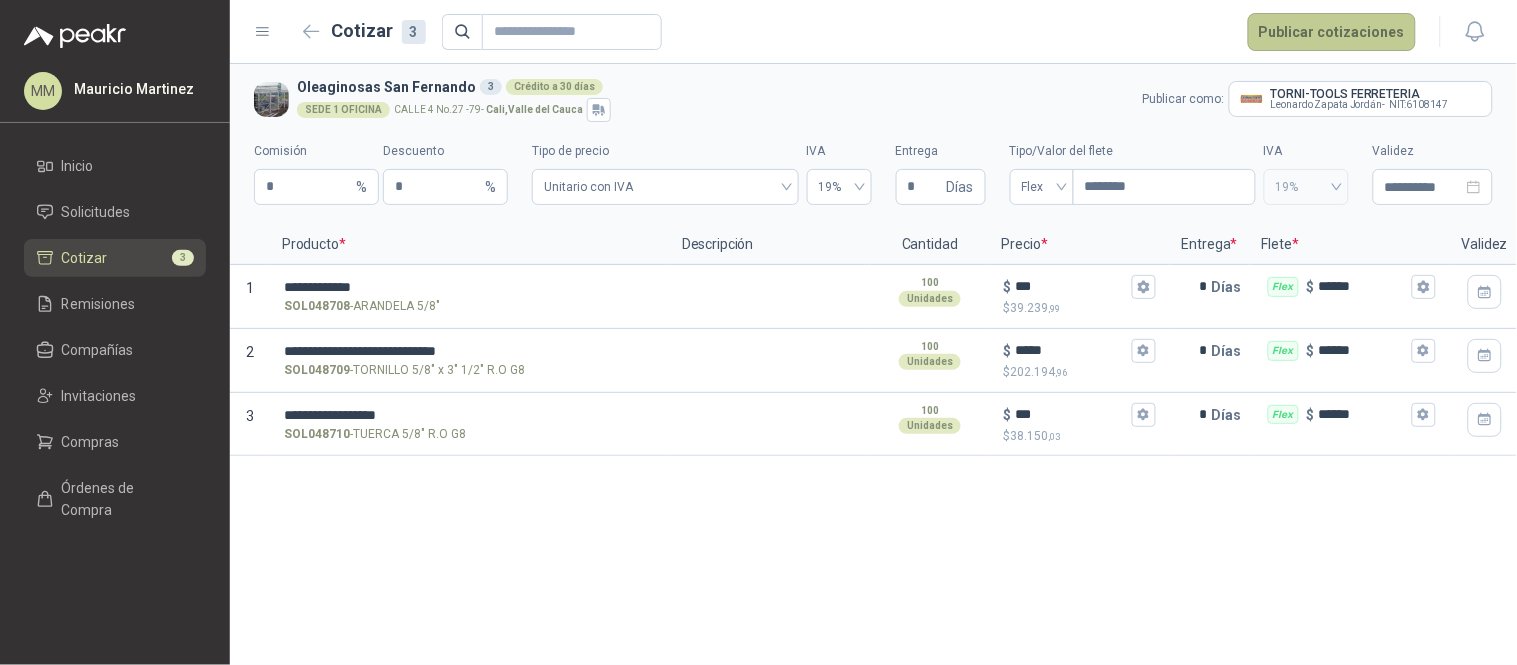 click on "Publicar cotizaciones" at bounding box center [1332, 32] 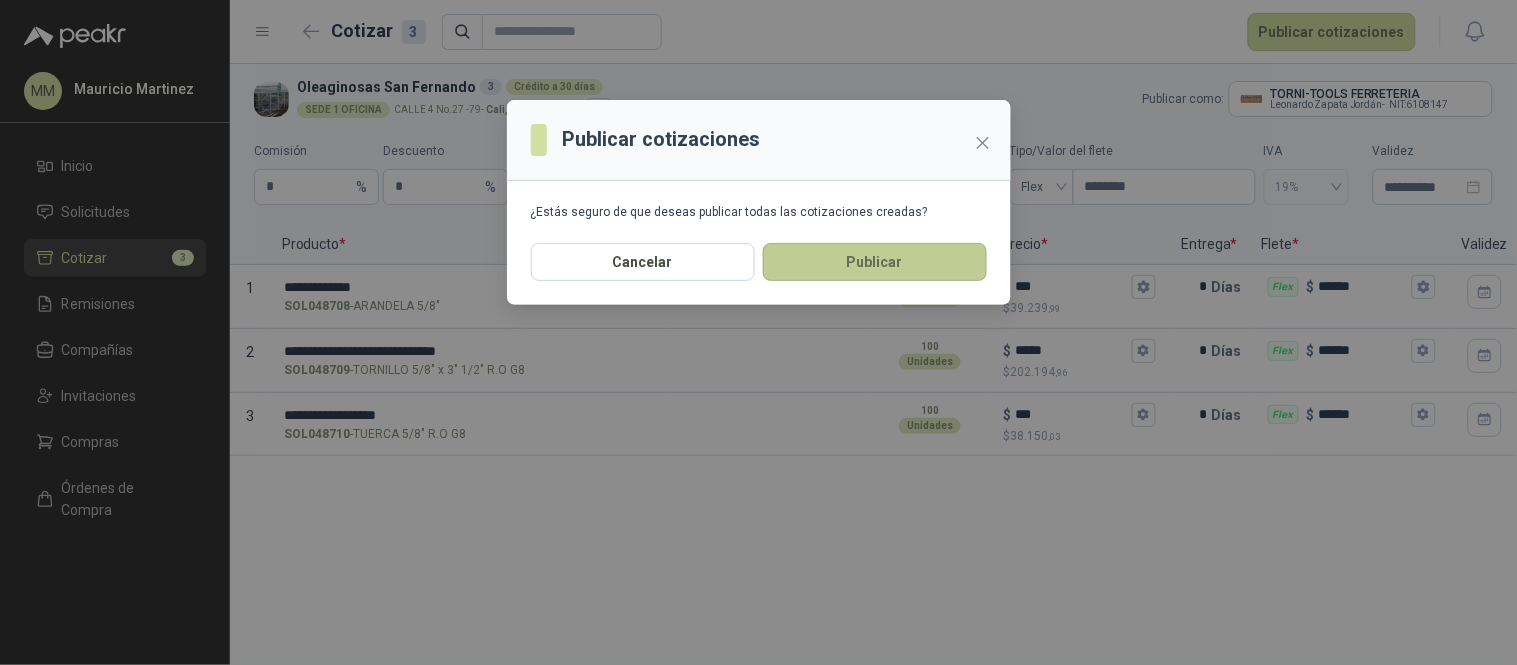 click on "Publicar" at bounding box center [875, 262] 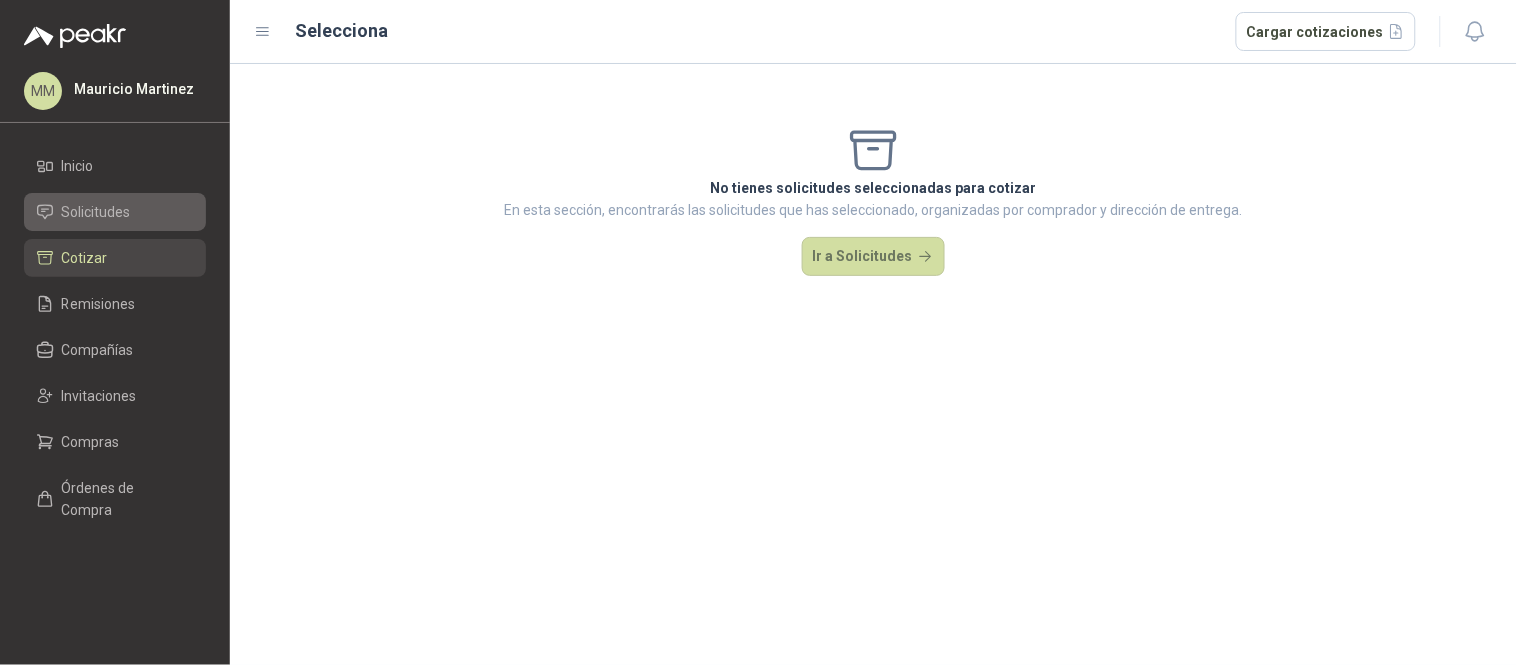 click on "Solicitudes" at bounding box center [115, 212] 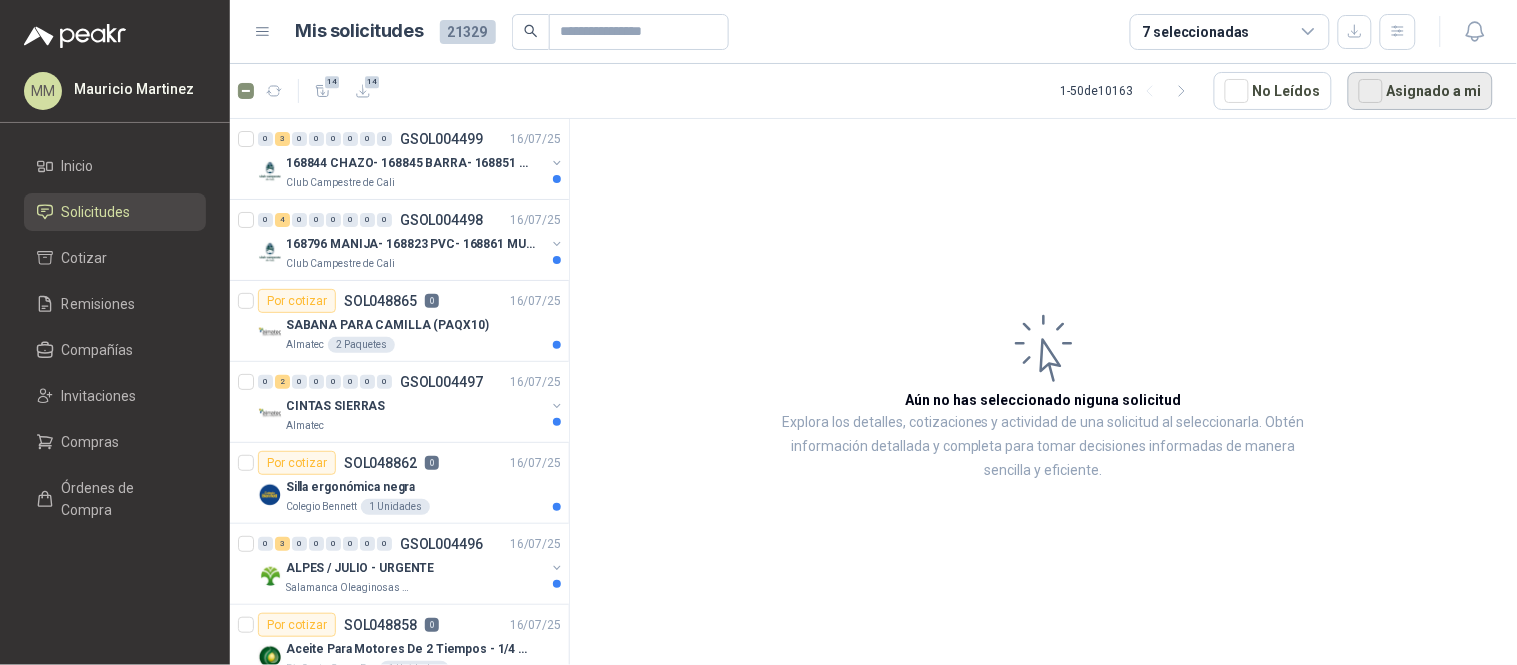 click on "Asignado a mi" at bounding box center [1420, 91] 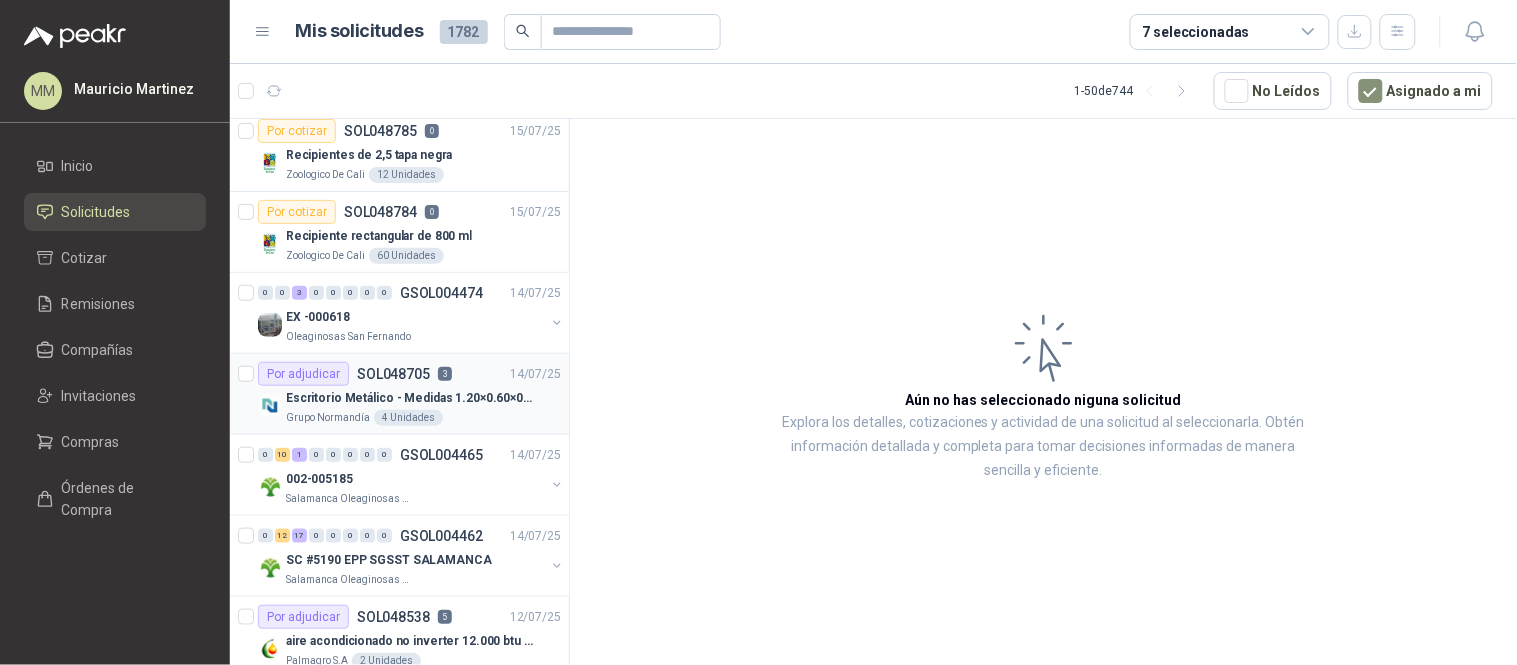 scroll, scrollTop: 333, scrollLeft: 0, axis: vertical 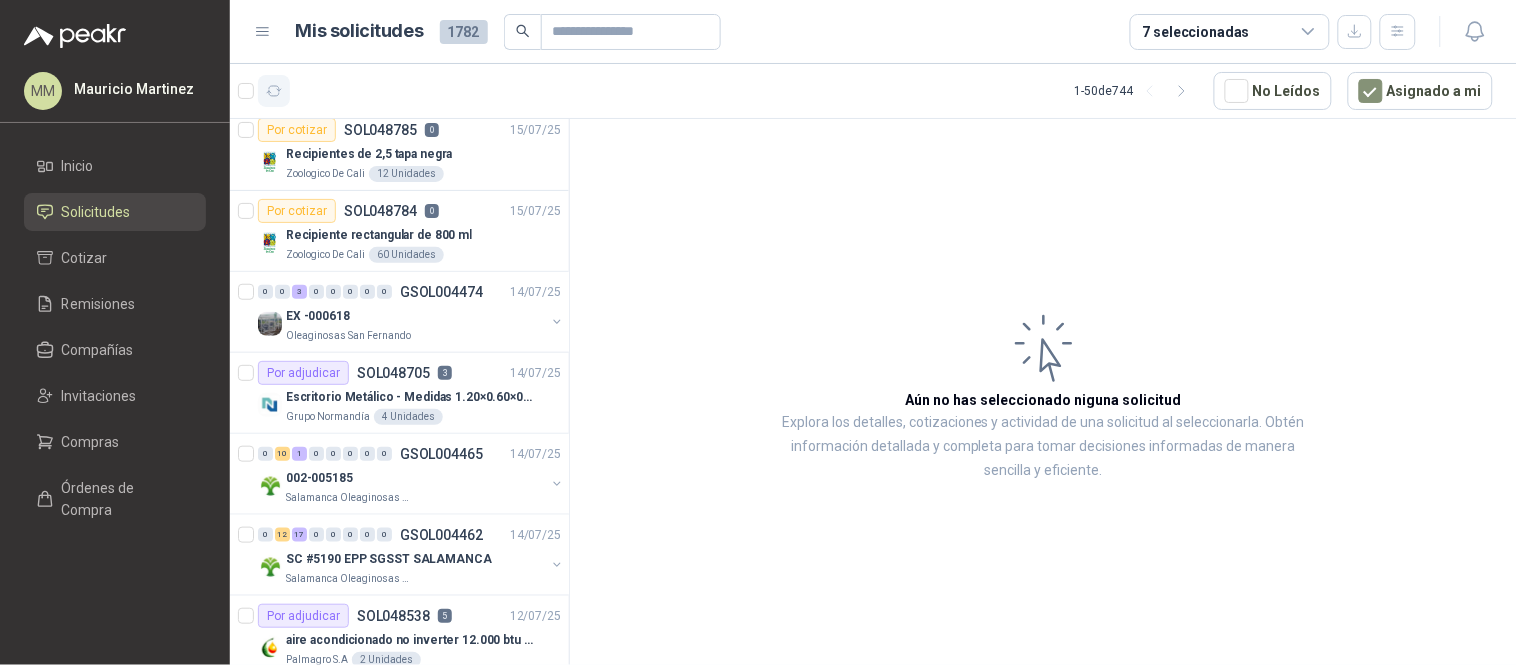 click 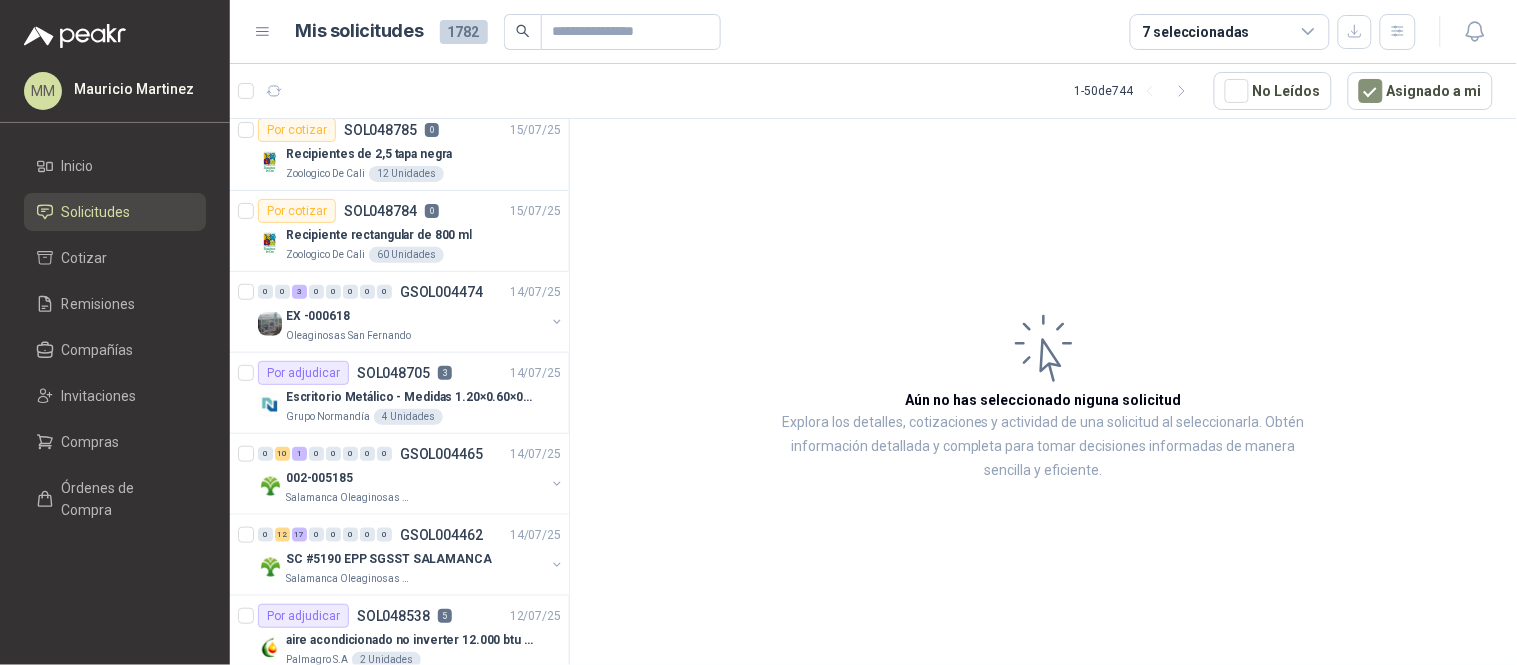type 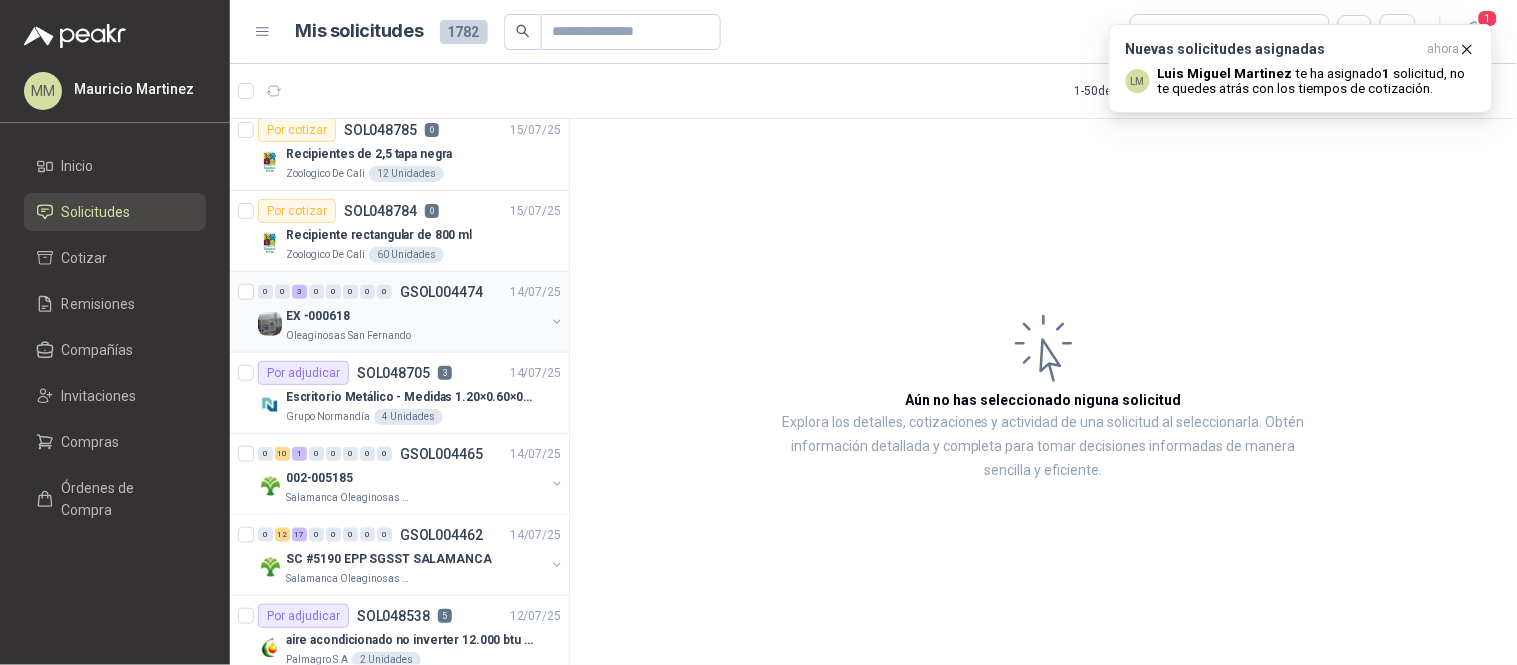 click at bounding box center (557, 322) 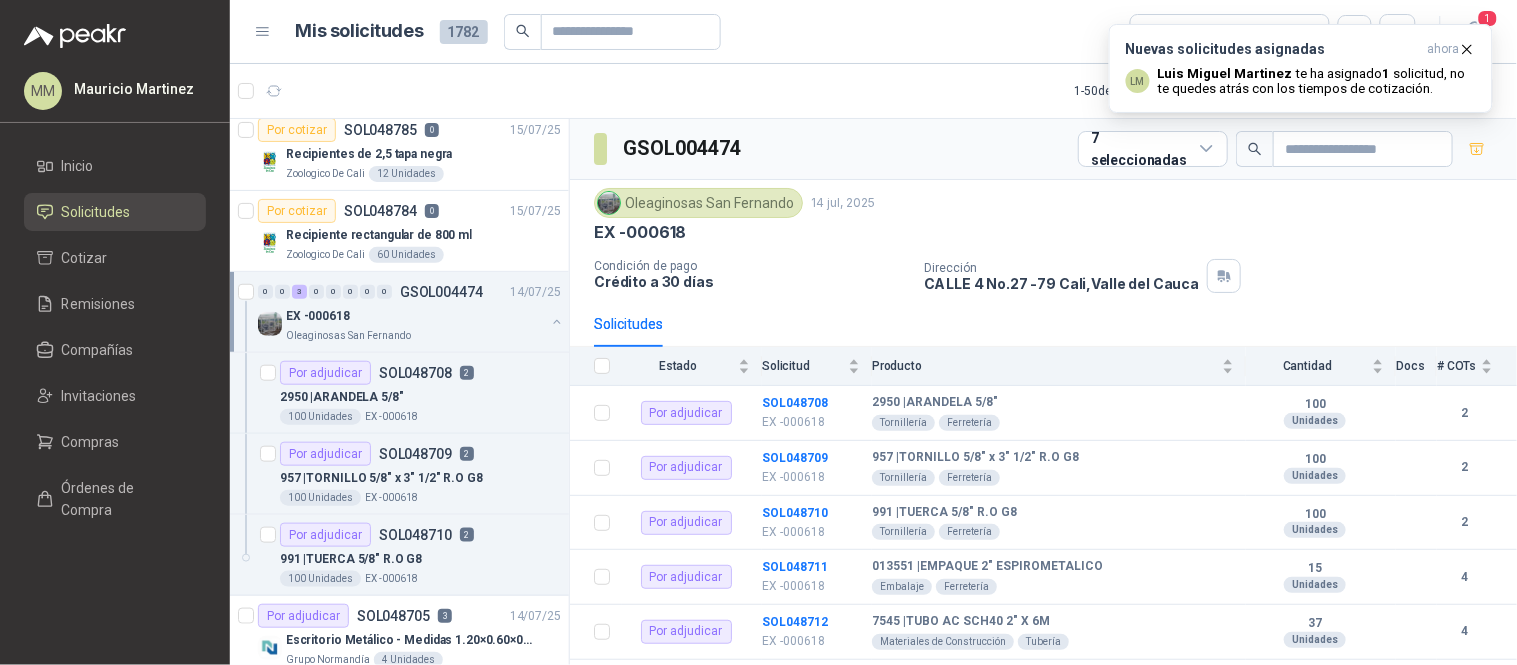 click at bounding box center (557, 322) 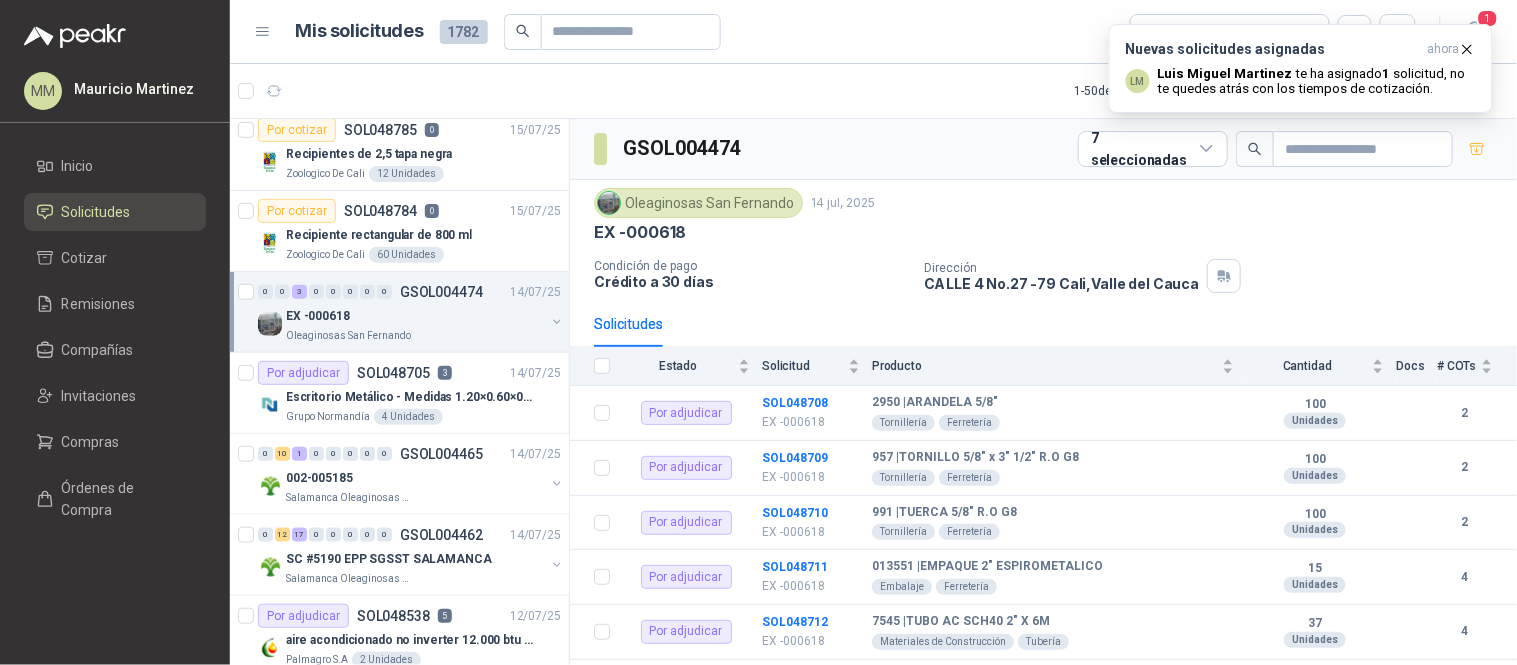 scroll, scrollTop: 7, scrollLeft: 0, axis: vertical 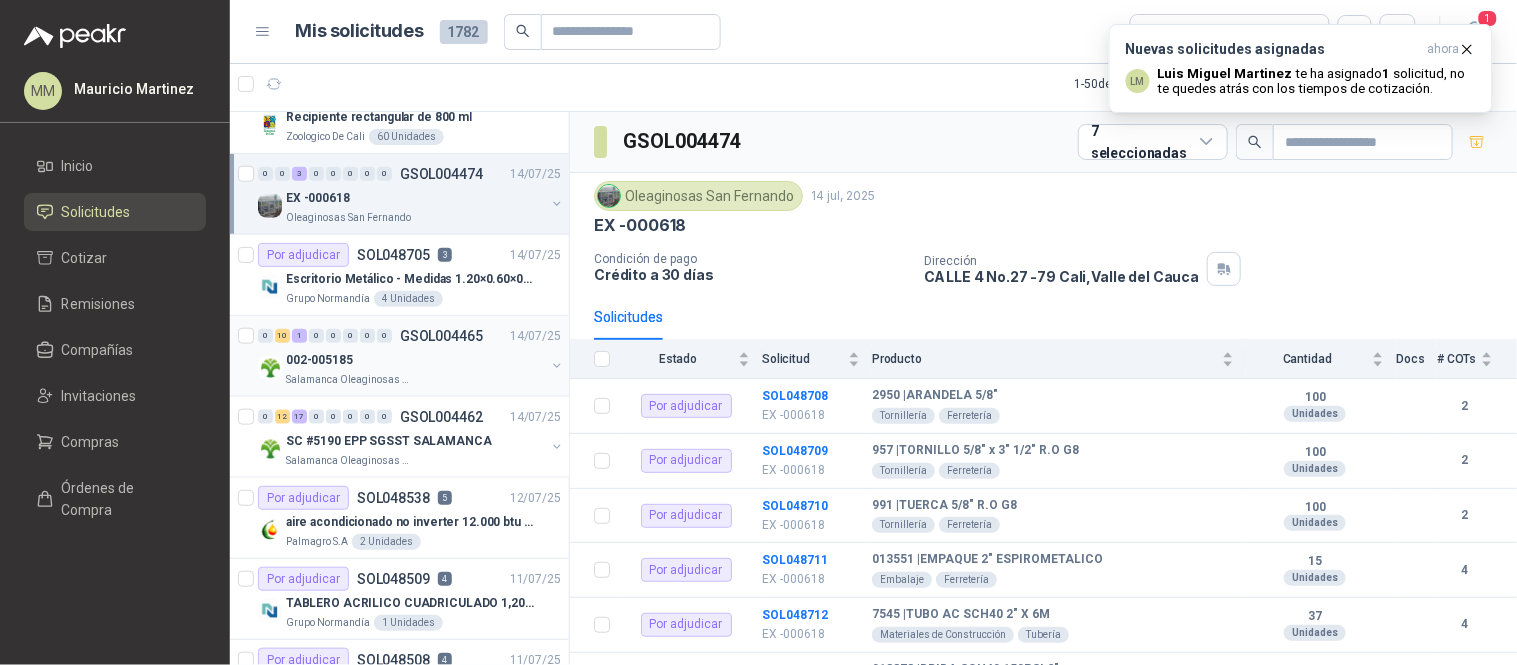 click at bounding box center [557, 366] 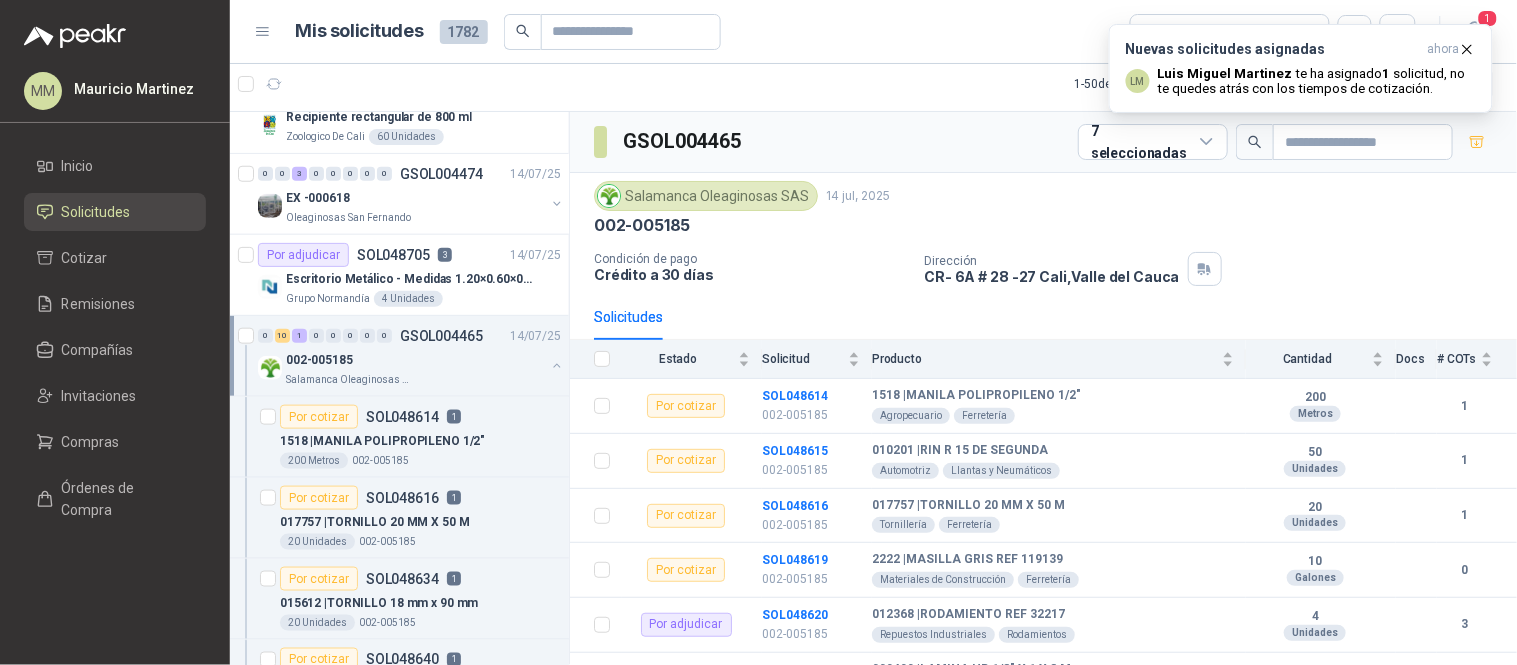 click at bounding box center (557, 366) 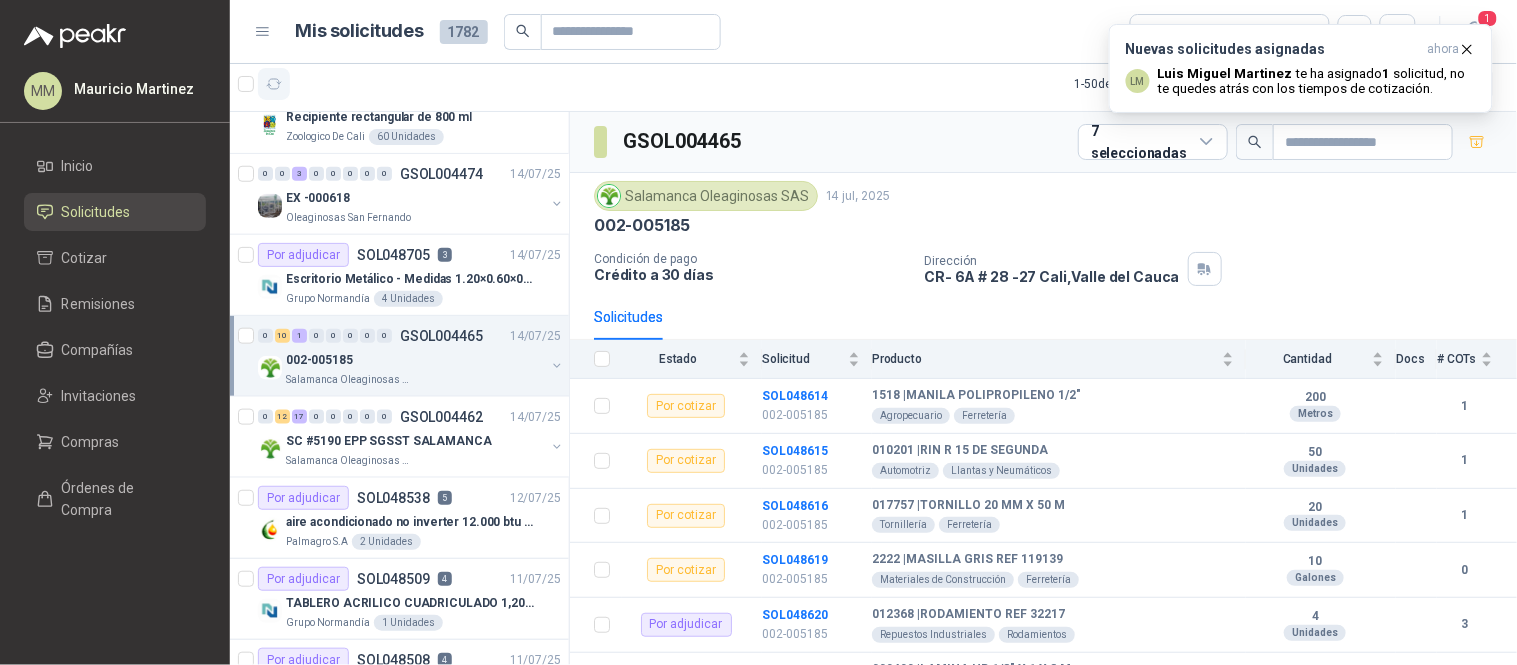 click 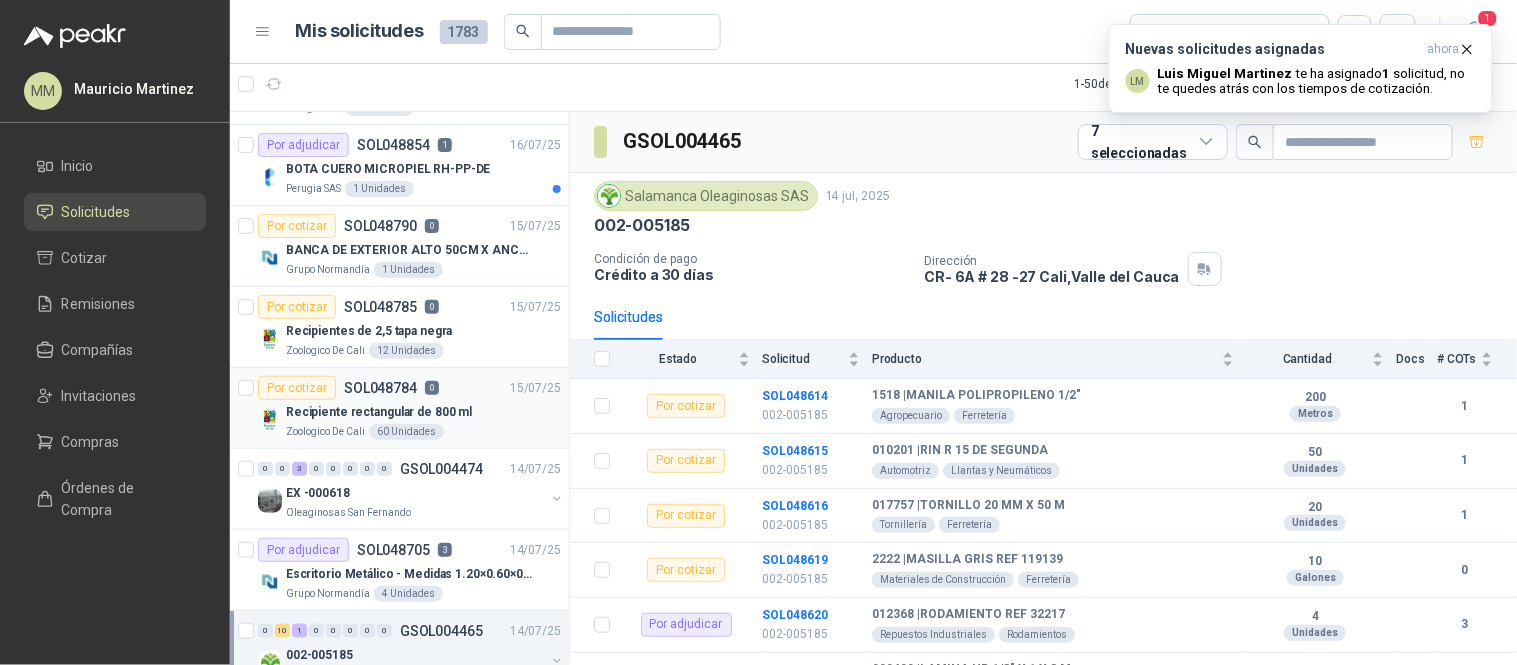 scroll, scrollTop: 192, scrollLeft: 0, axis: vertical 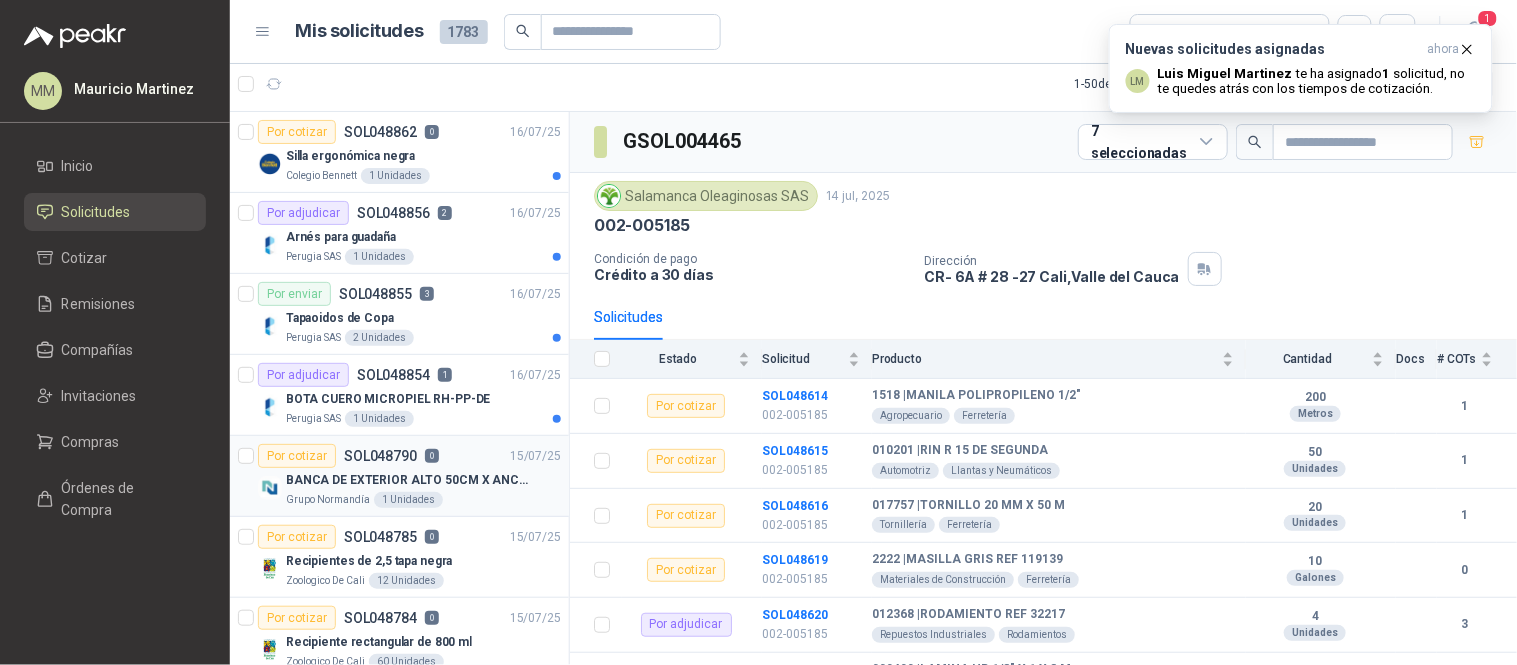 click on "BANCA DE EXTERIOR ALTO 50CM X ANCHO 100CM FONDO 45CM" at bounding box center (410, 480) 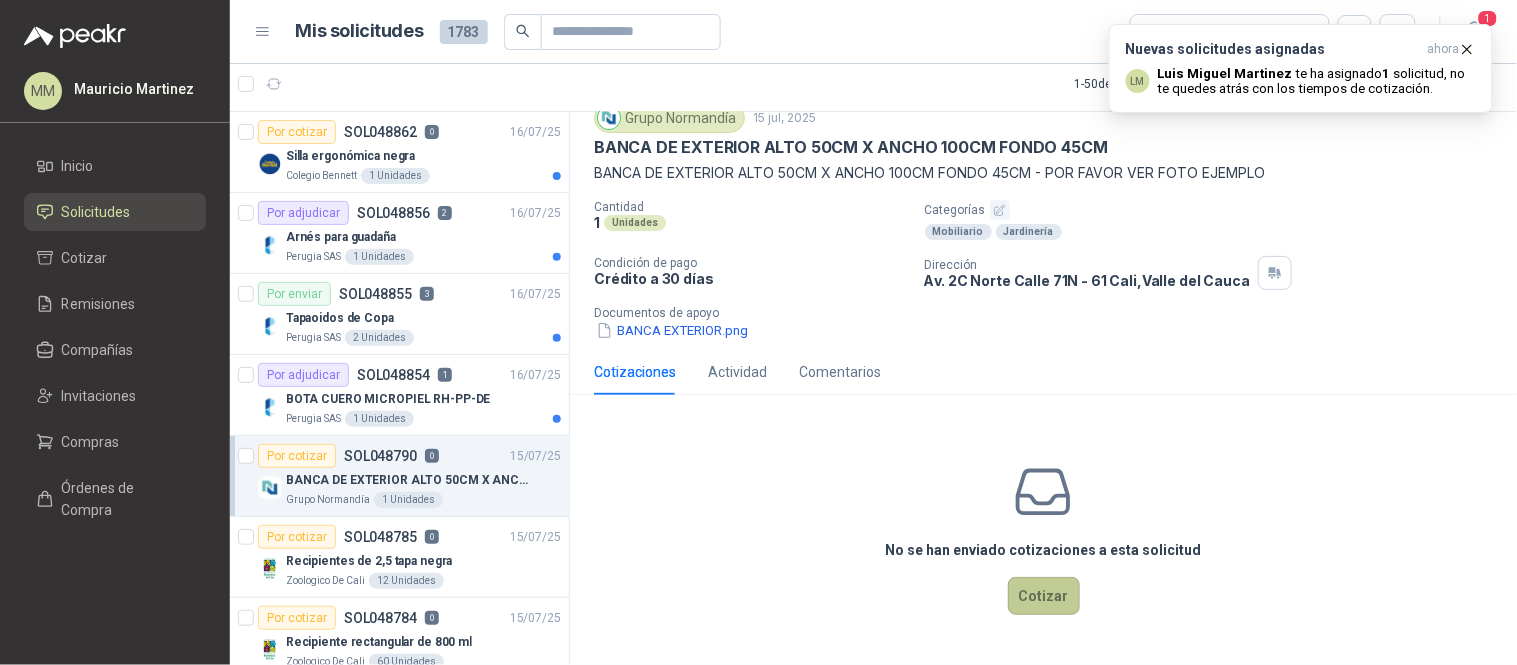 click on "Cotizar" at bounding box center (1044, 596) 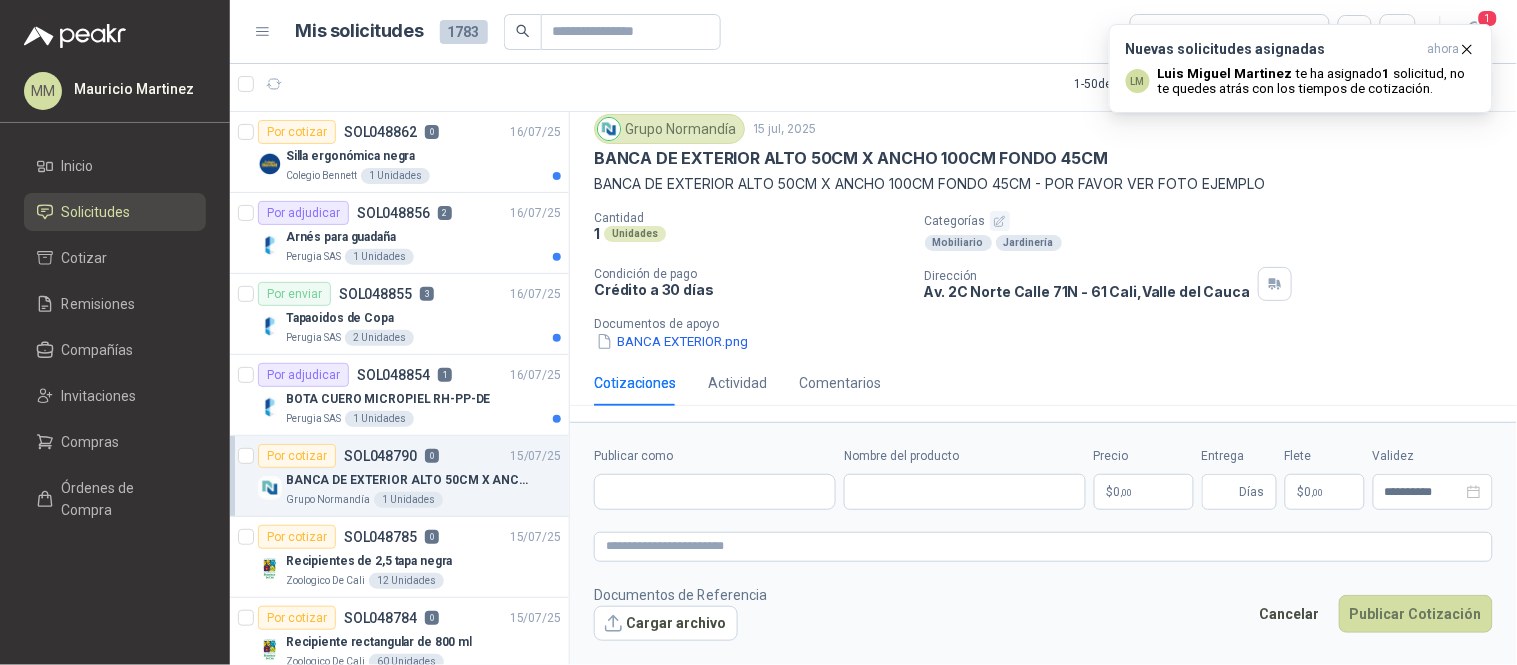 scroll, scrollTop: 63, scrollLeft: 0, axis: vertical 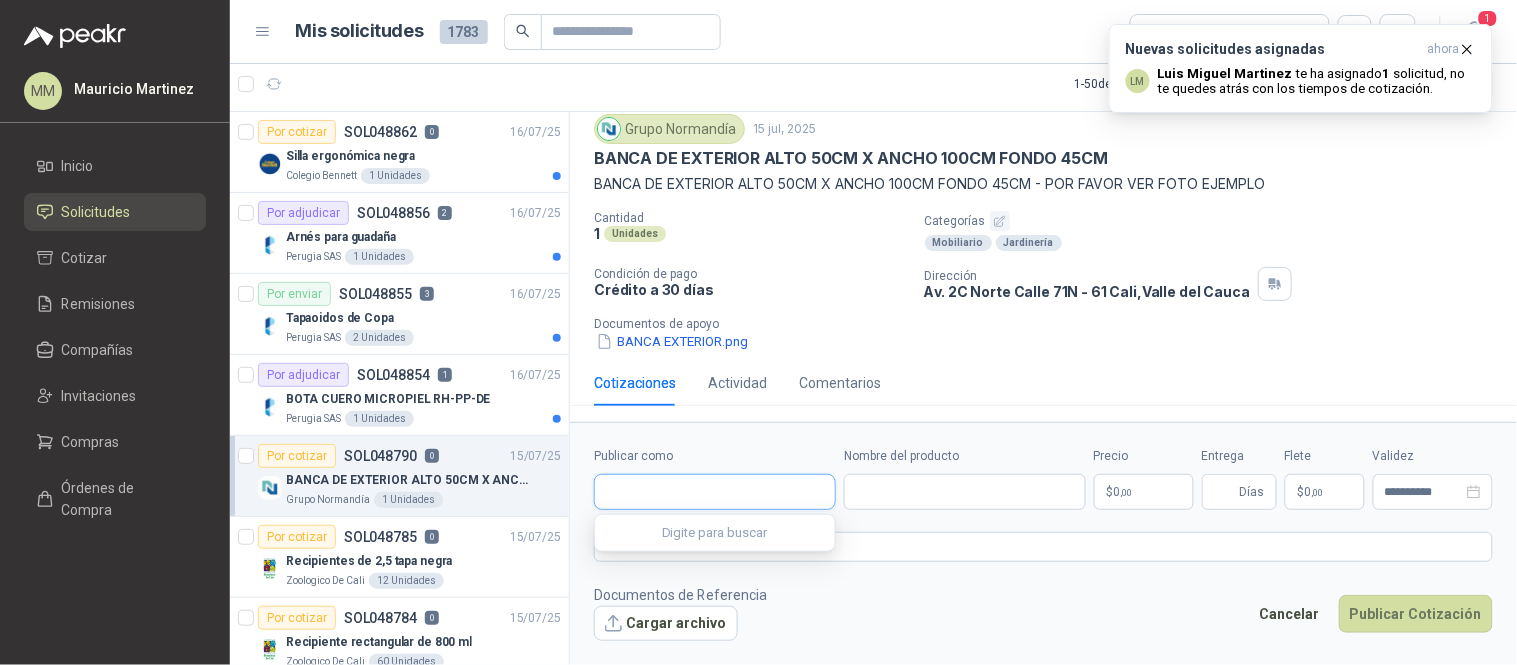 click on "Publicar como" at bounding box center [715, 492] 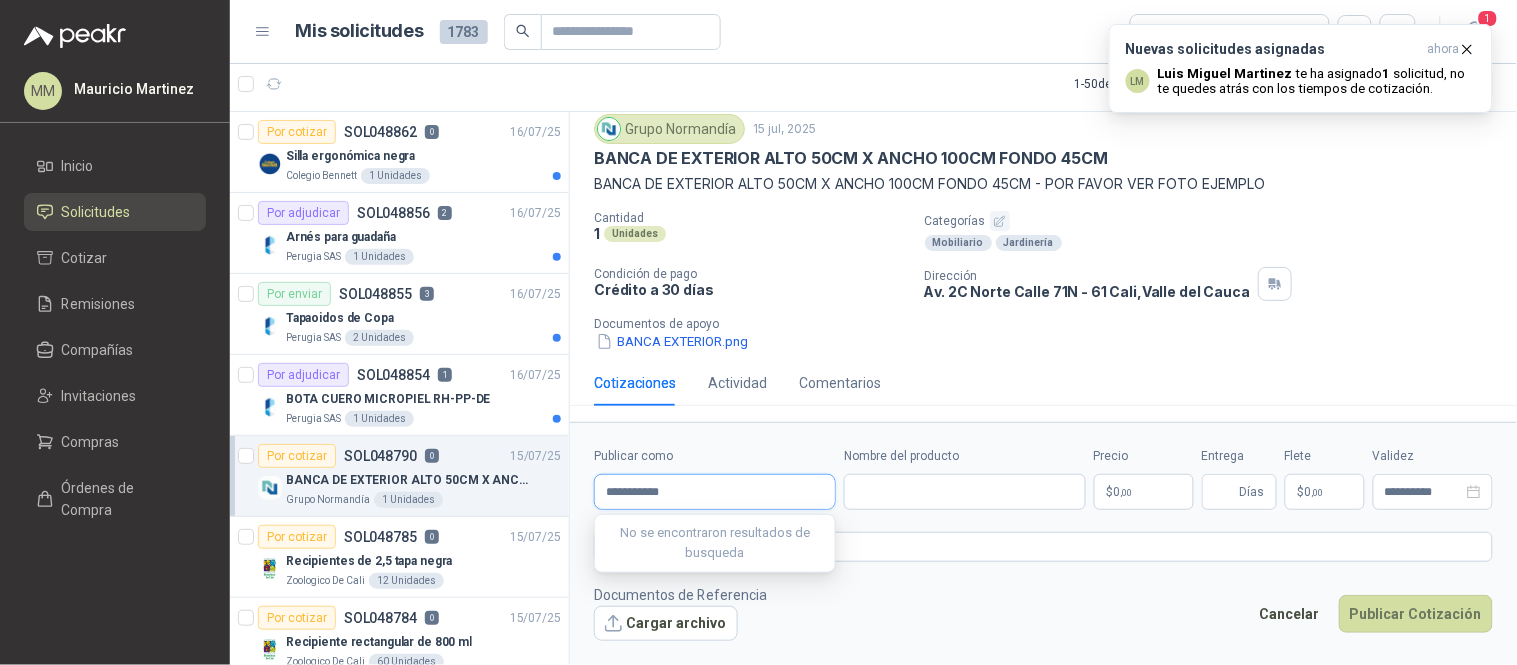 type on "**********" 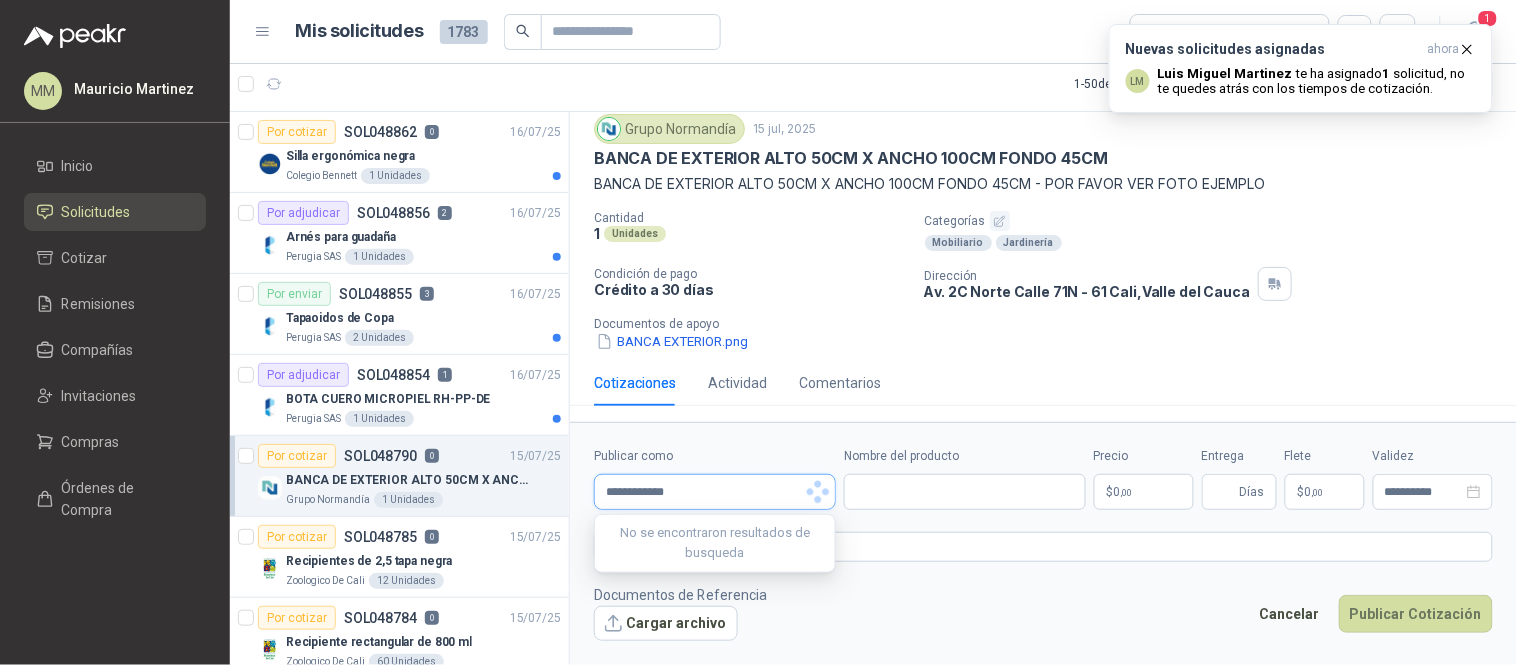type 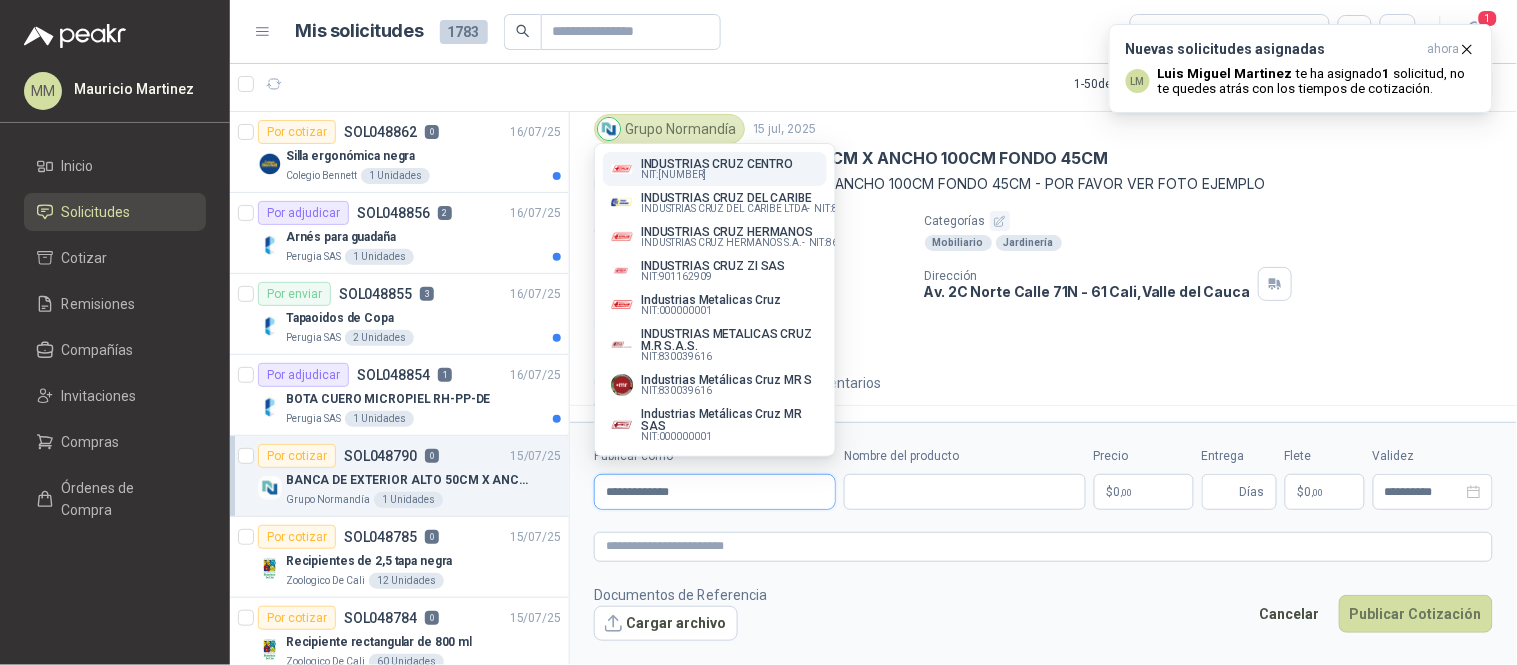 type on "**********" 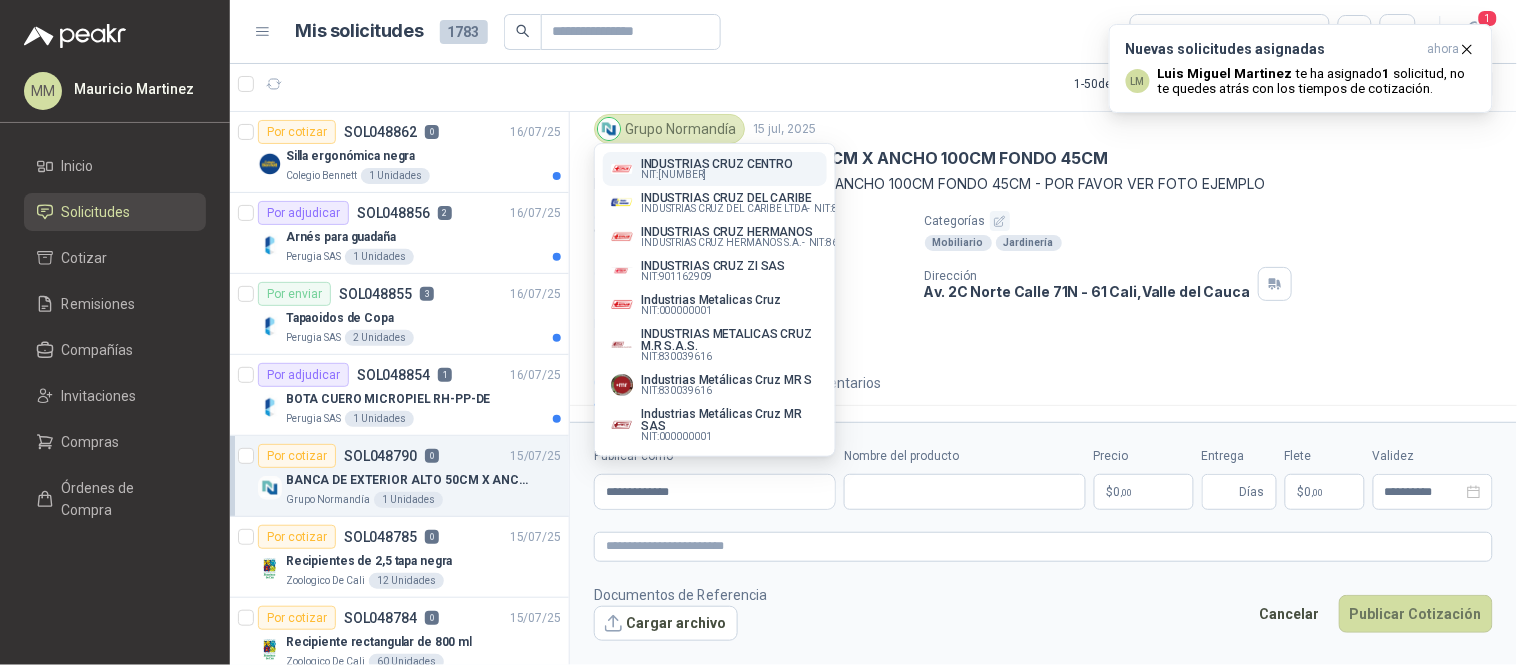 click on "INDUSTRIAS CRUZ CENTRO" at bounding box center [717, 164] 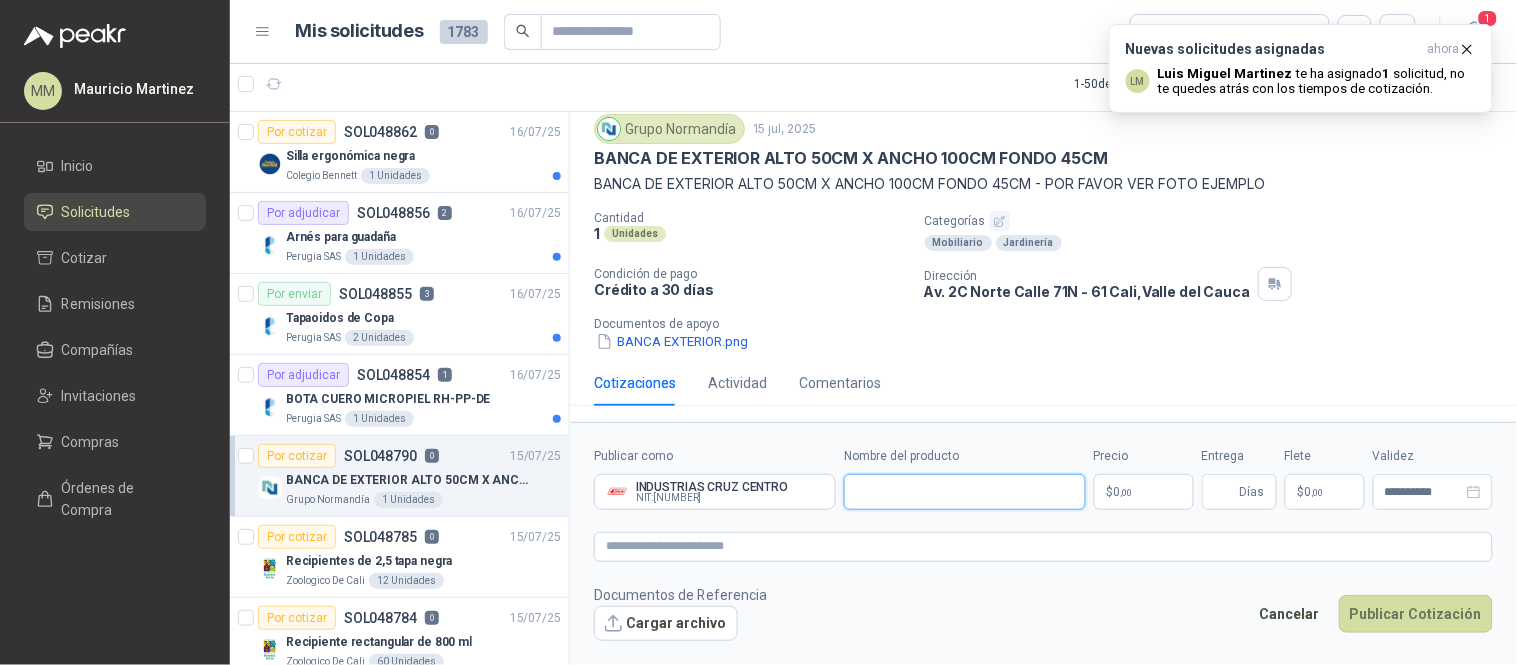 click on "Nombre del producto" at bounding box center (965, 492) 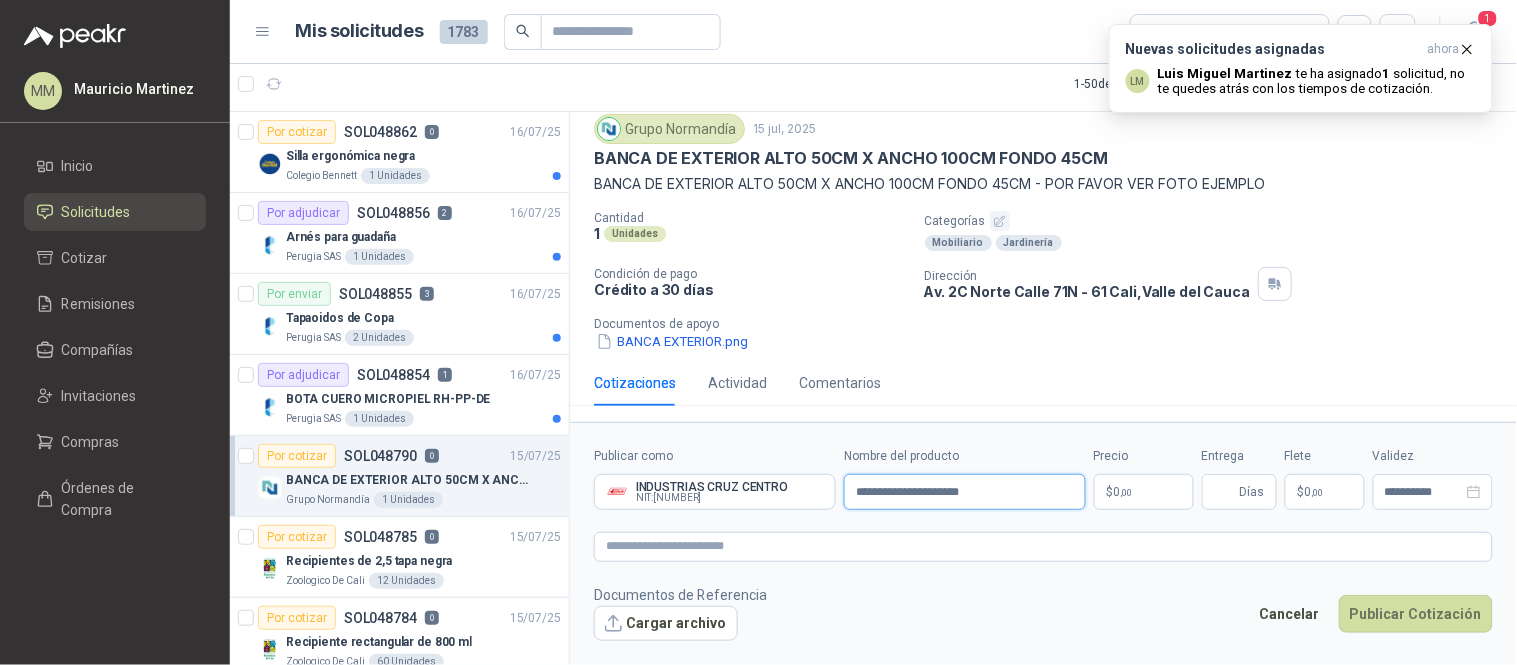 type on "**********" 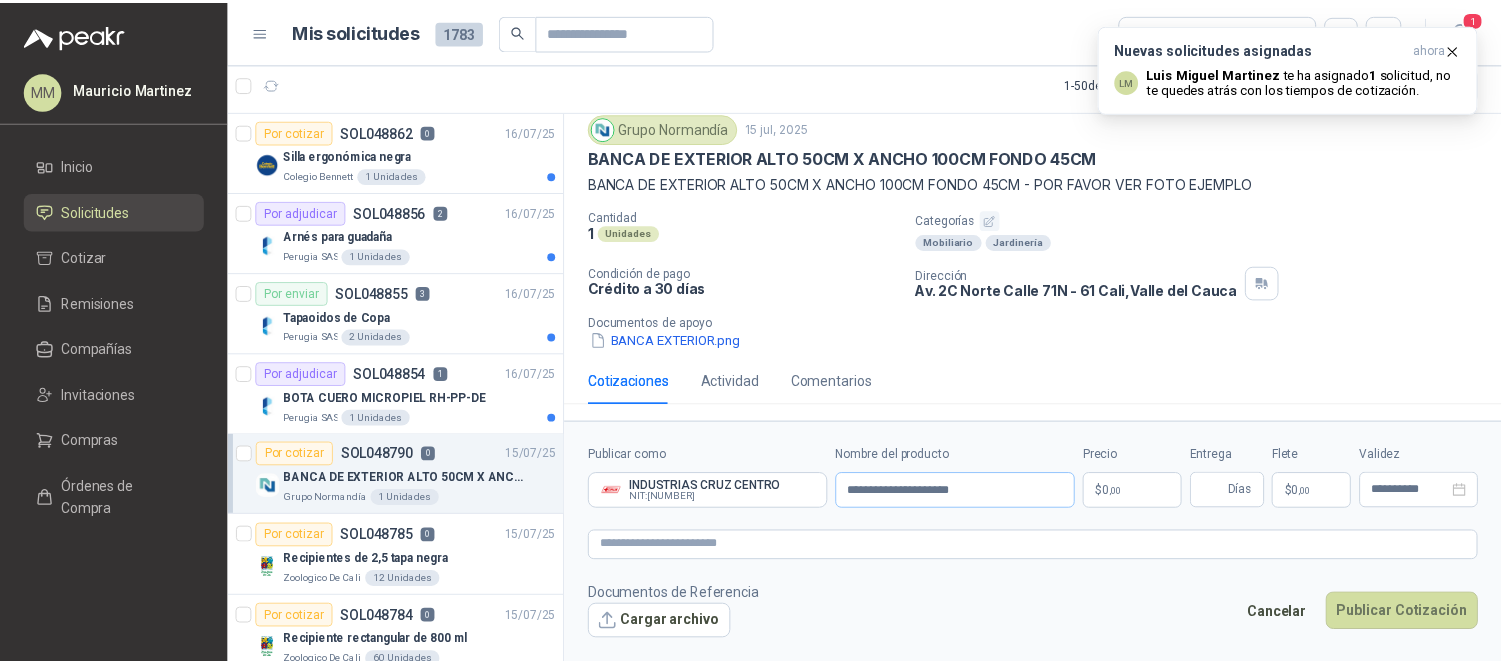 type 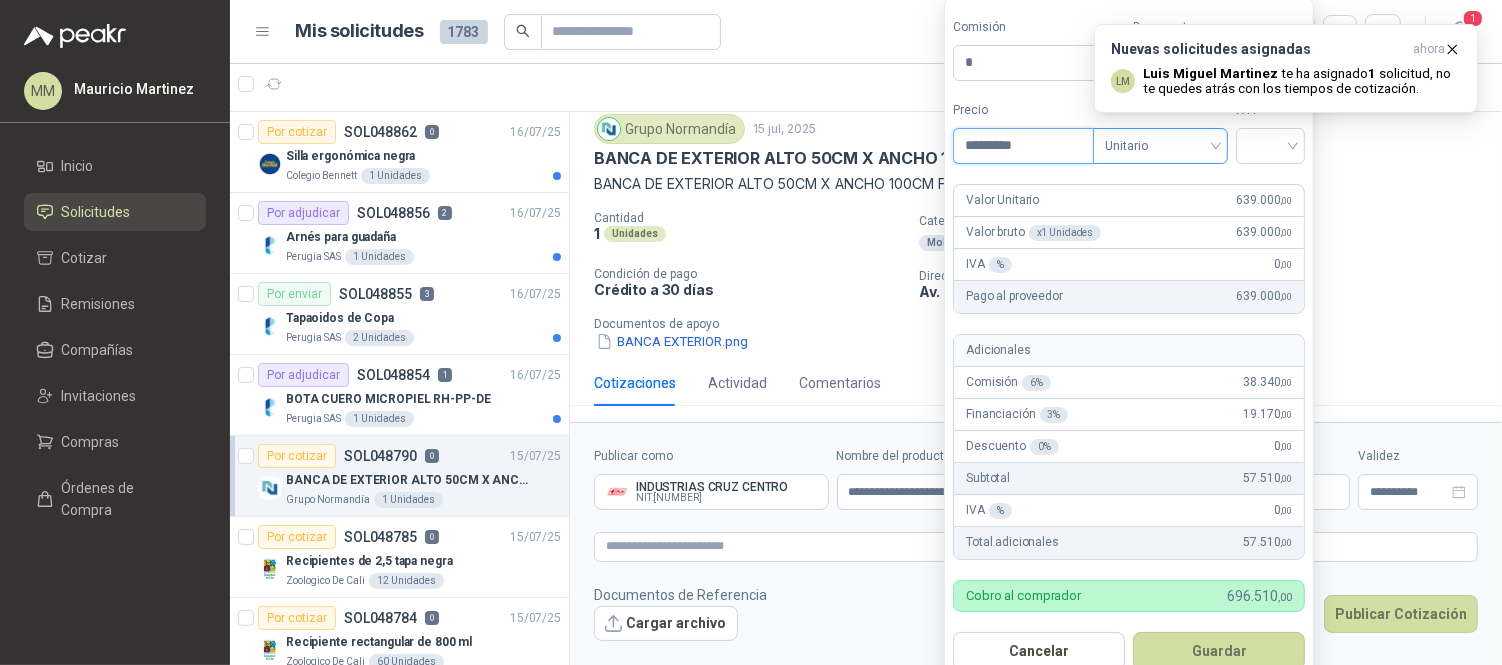 click on "Unitario" at bounding box center (1160, 146) 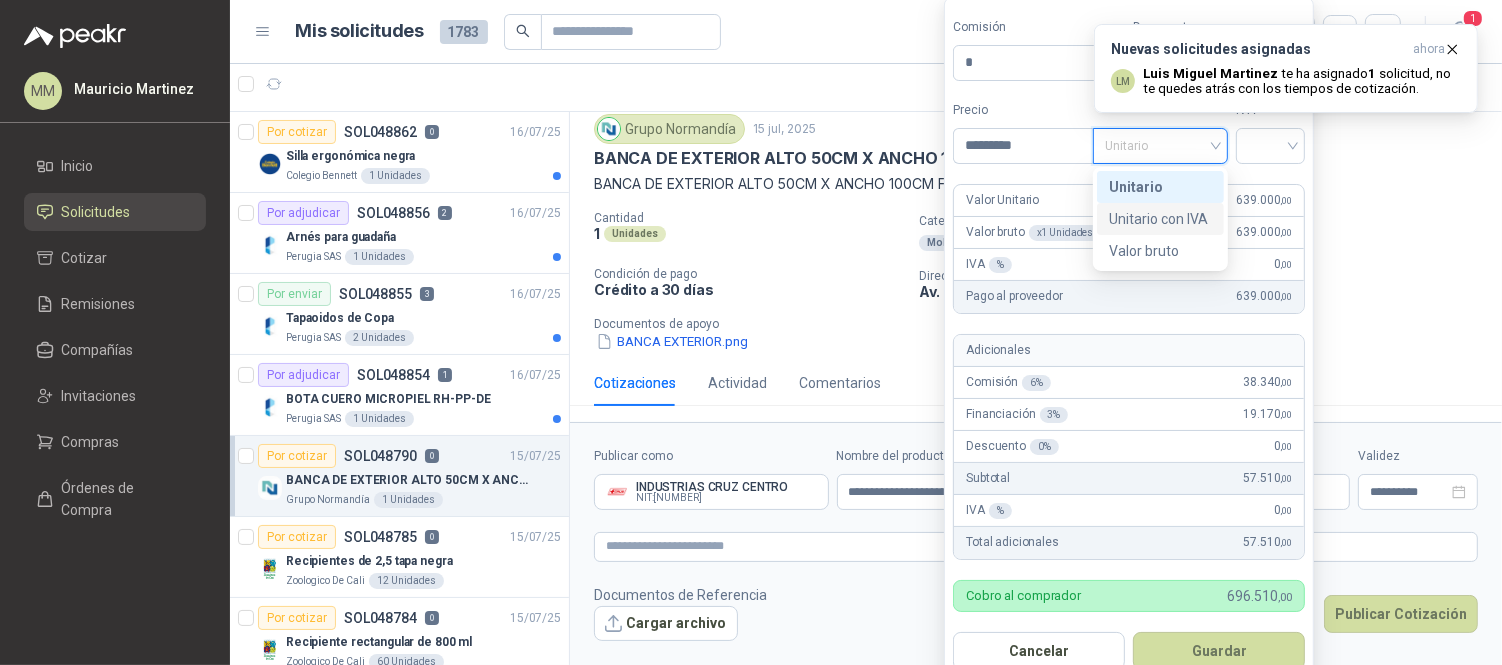 click on "Unitario con IVA" at bounding box center (1160, 219) 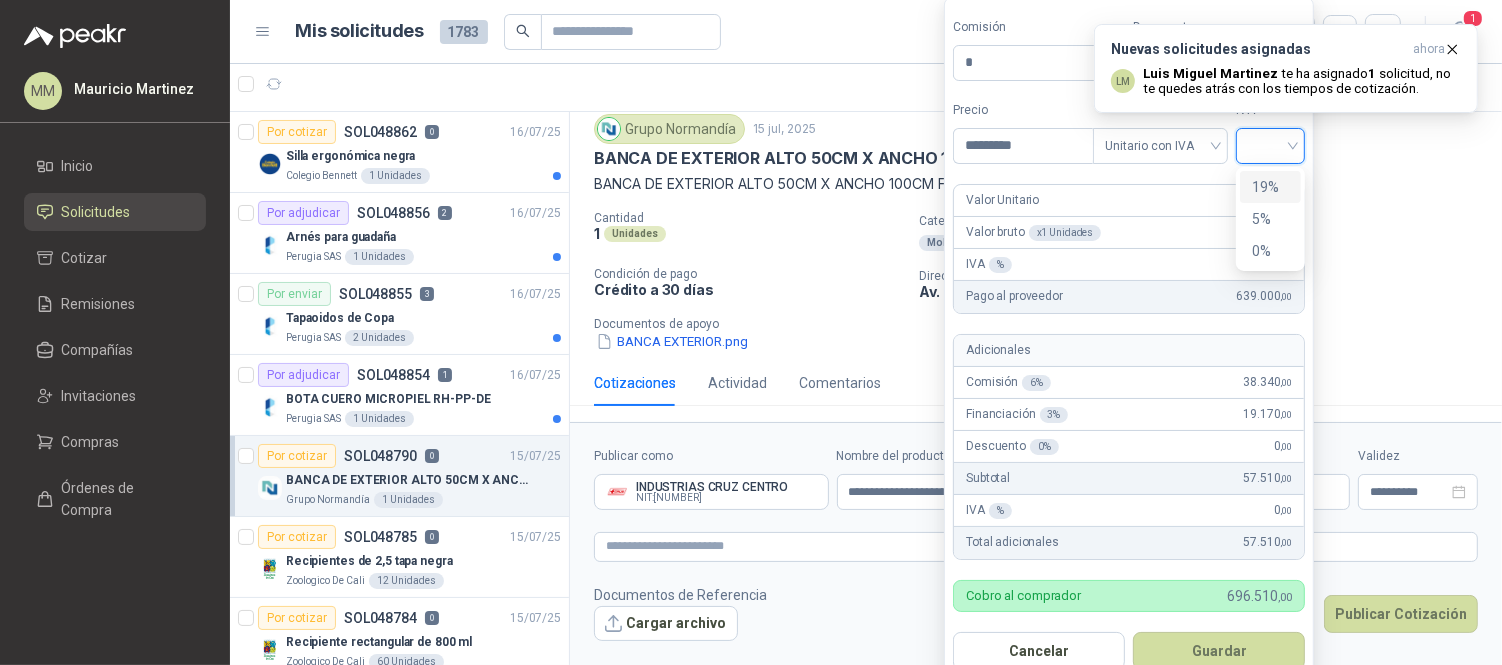 click at bounding box center (1270, 144) 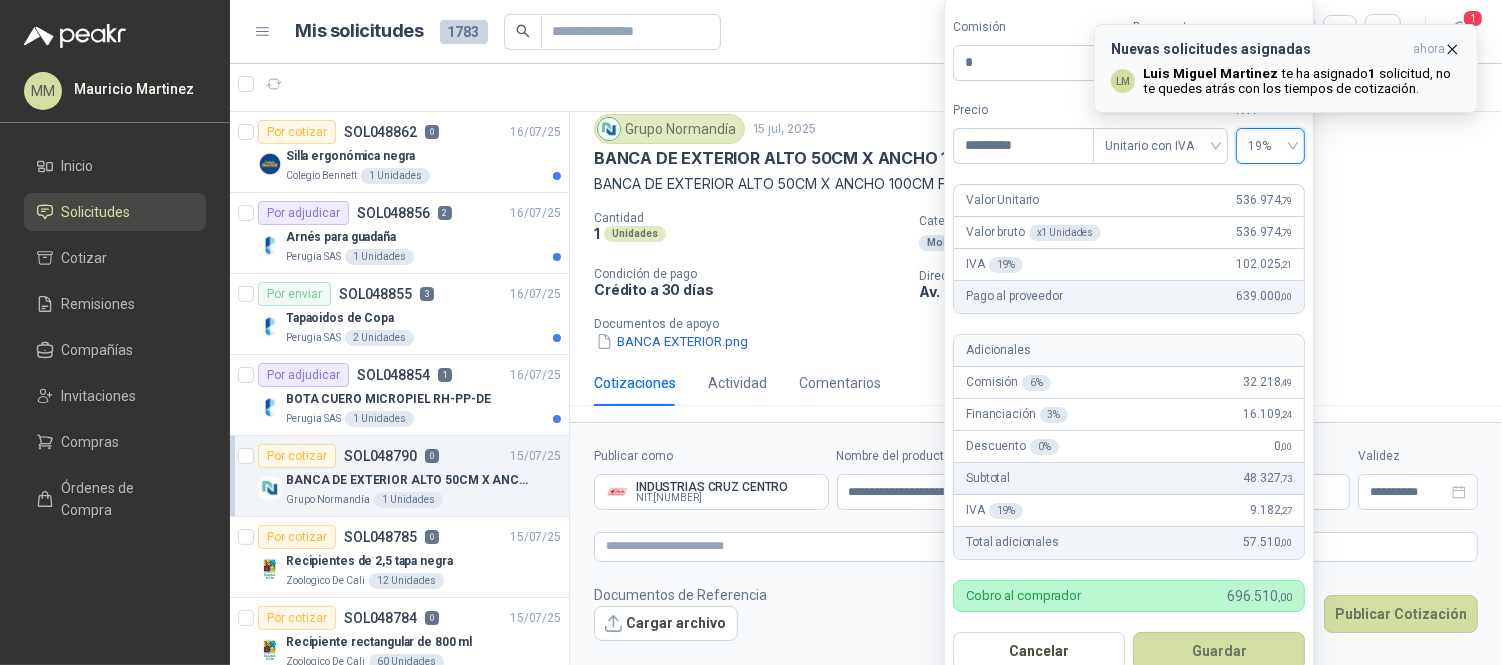 click on "Nuevas solicitudes asignadas ahora   LM Luis Miguel   Martinez   te ha asignado  1   solicitud , no te quedes atrás con los tiempos de cotización." at bounding box center (1286, 68) 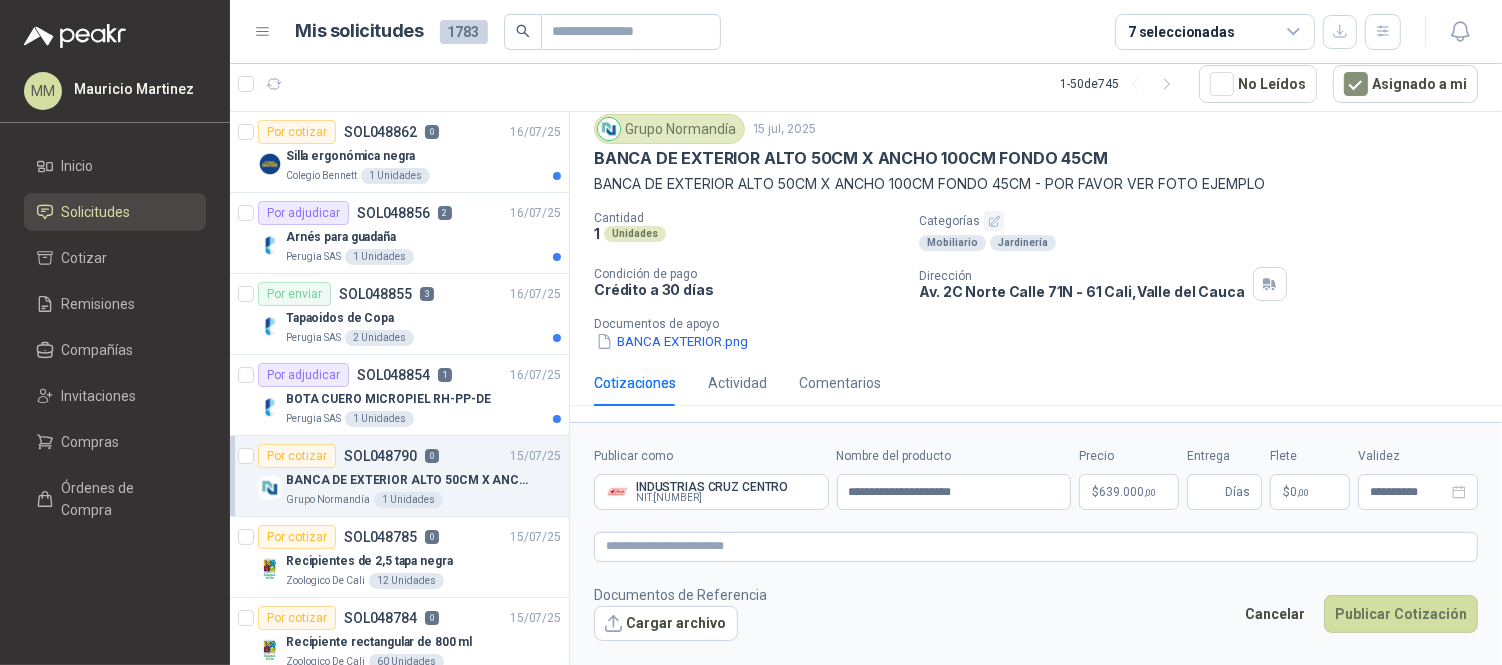 type 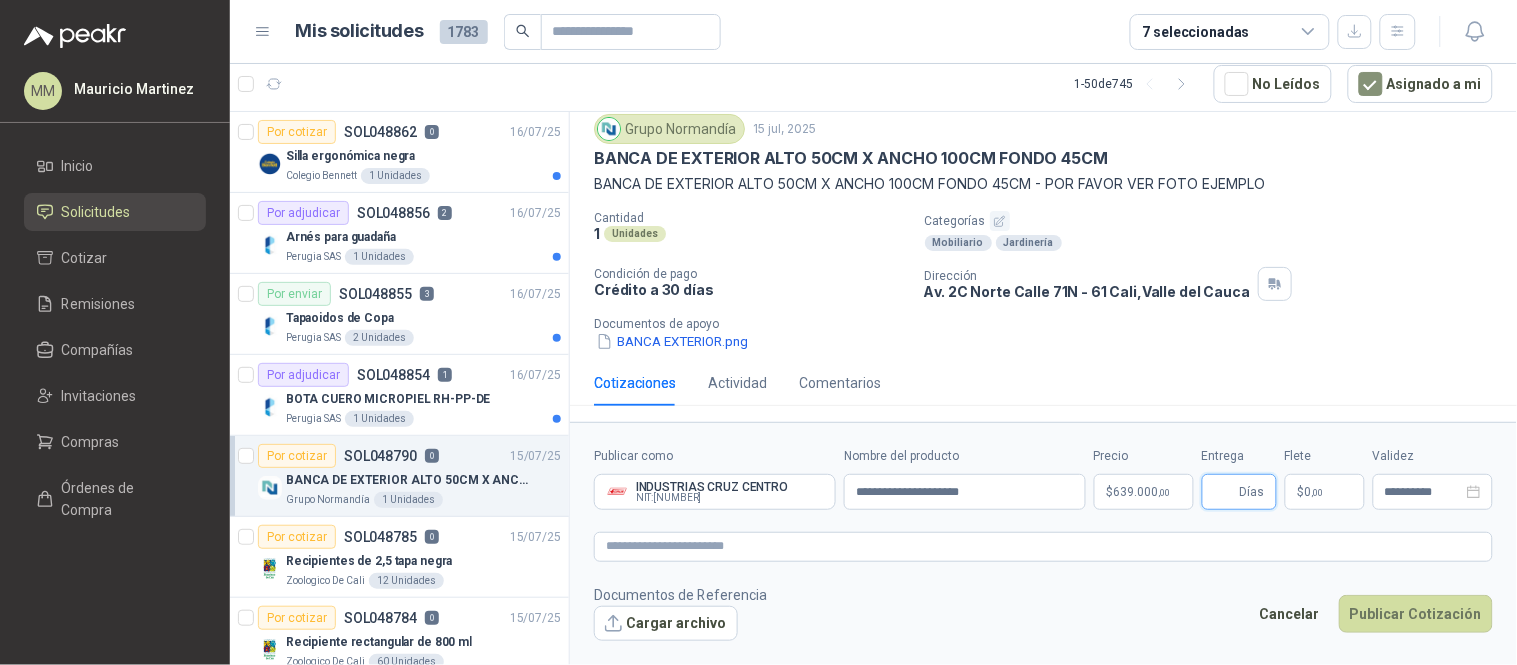 drag, startPoint x: 1227, startPoint y: 501, endPoint x: 1231, endPoint y: 460, distance: 41.19466 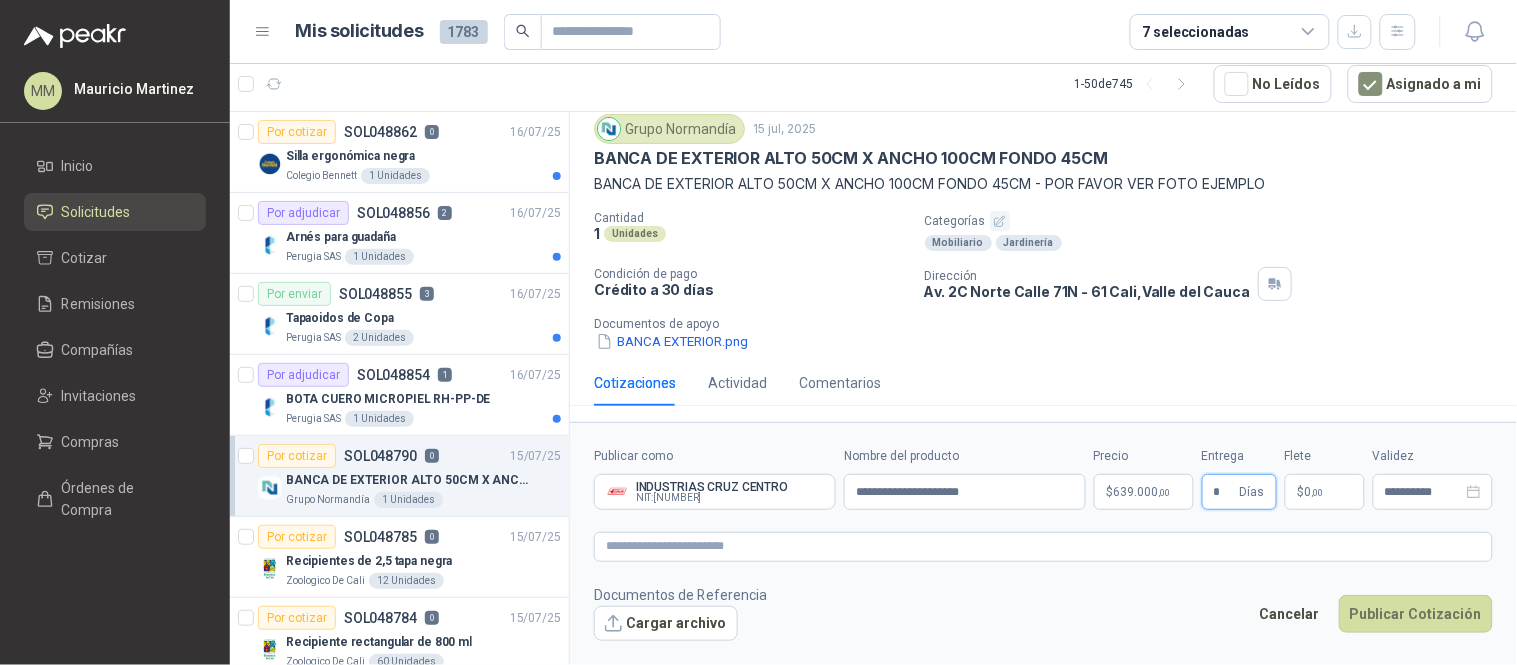 type on "*" 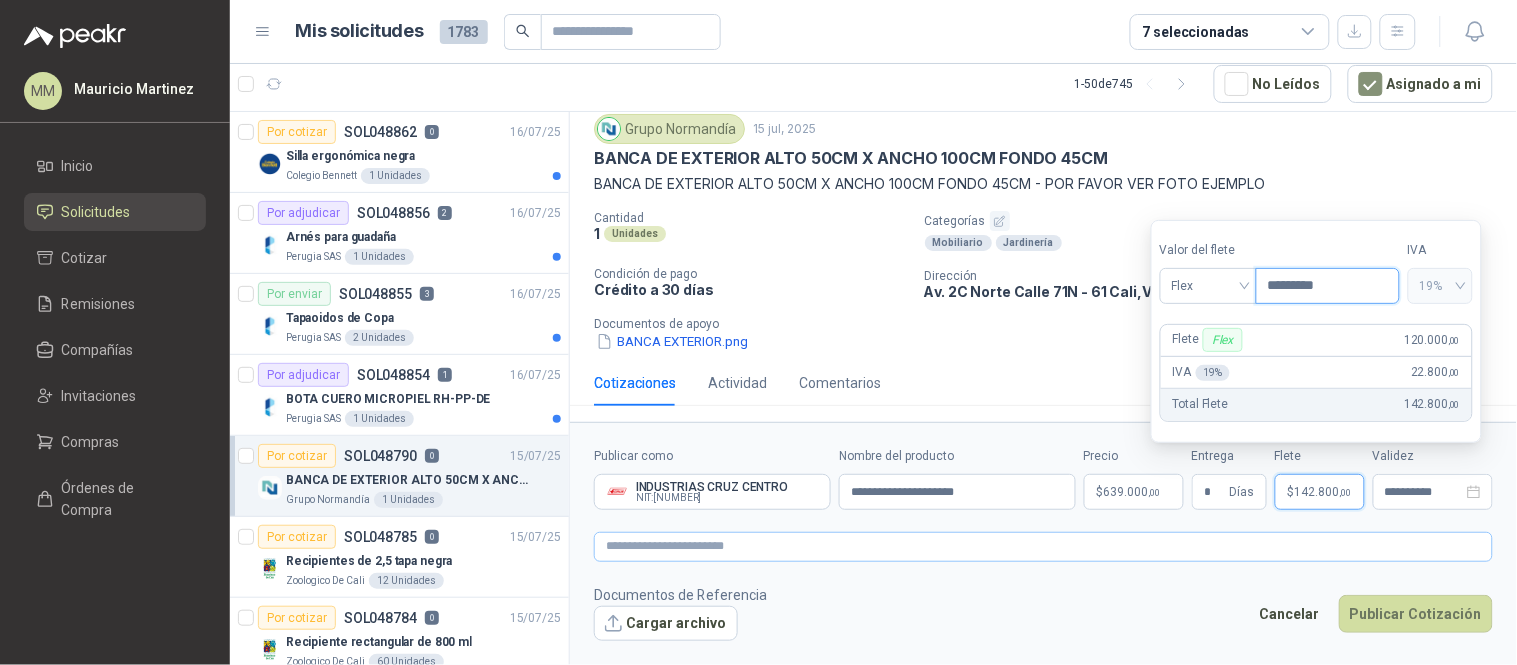 type on "*********" 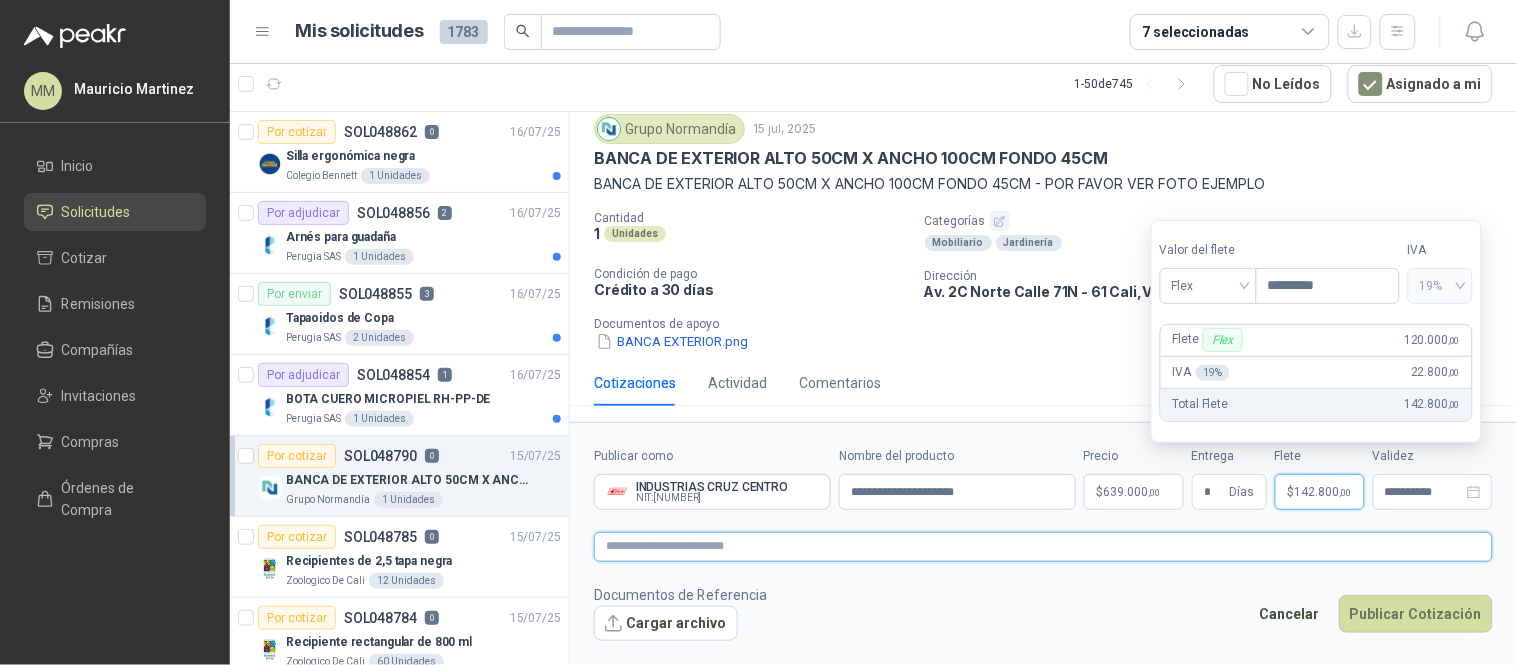 click at bounding box center [1043, 546] 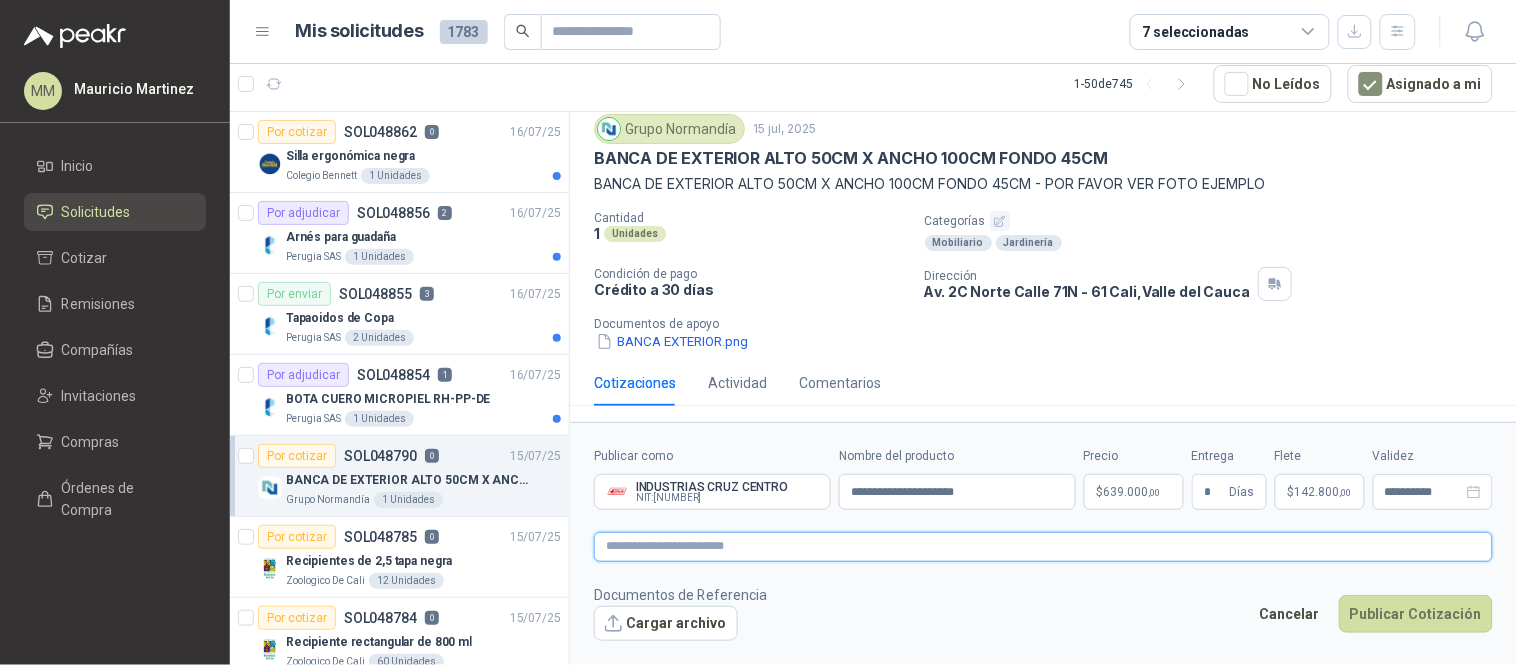click at bounding box center [1043, 546] 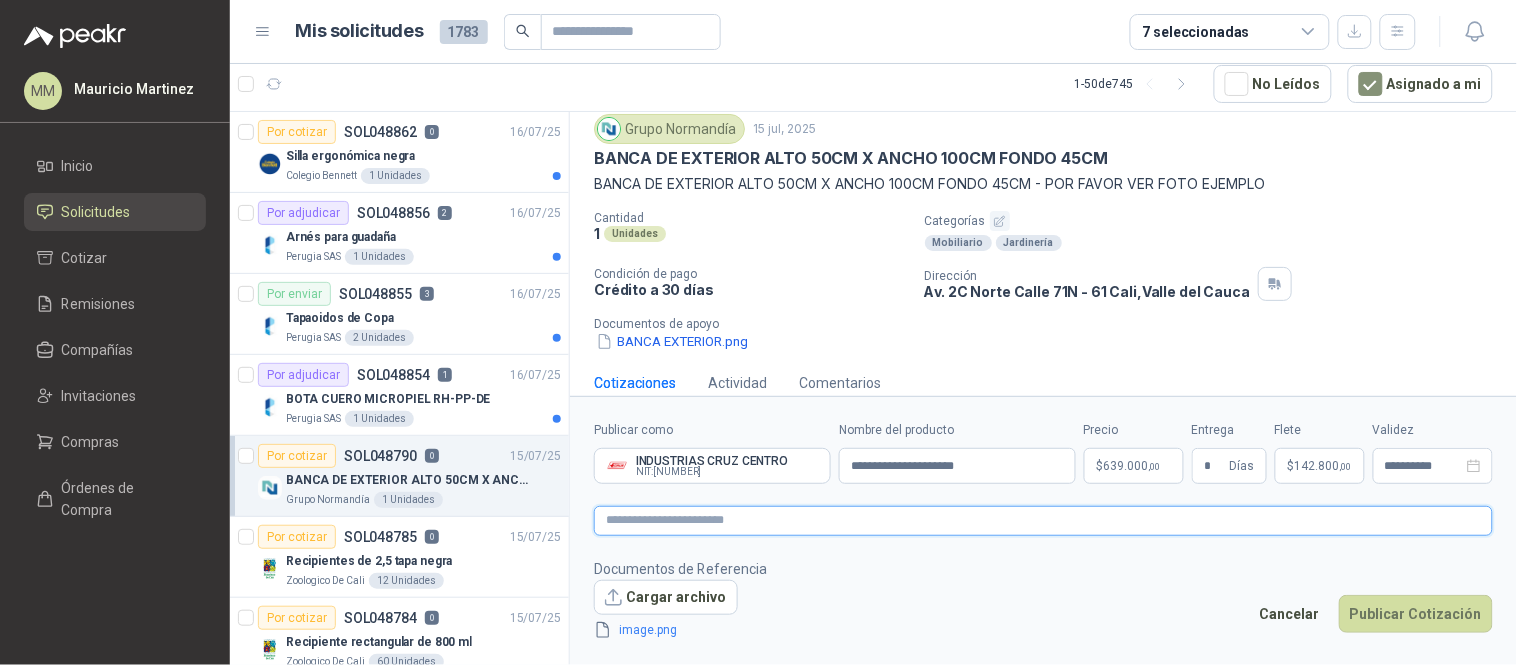 scroll, scrollTop: 75, scrollLeft: 0, axis: vertical 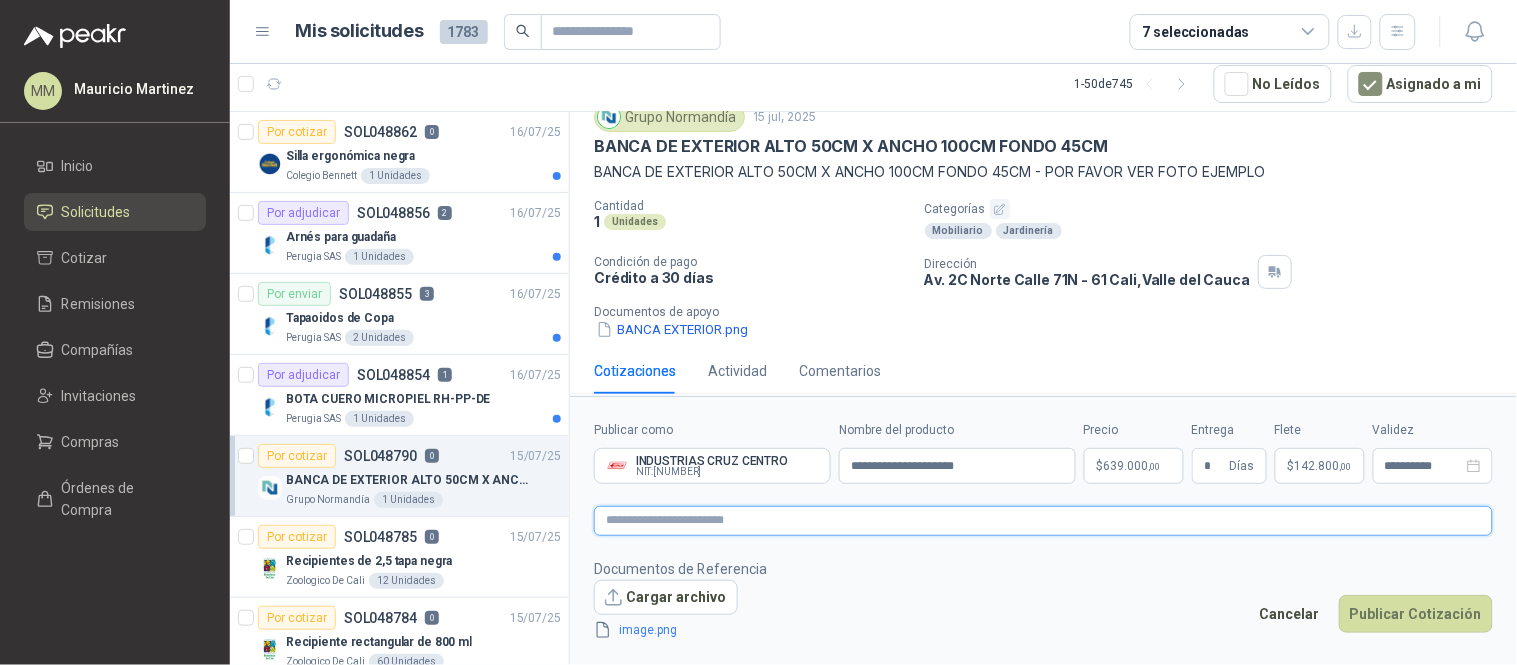 paste on "**********" 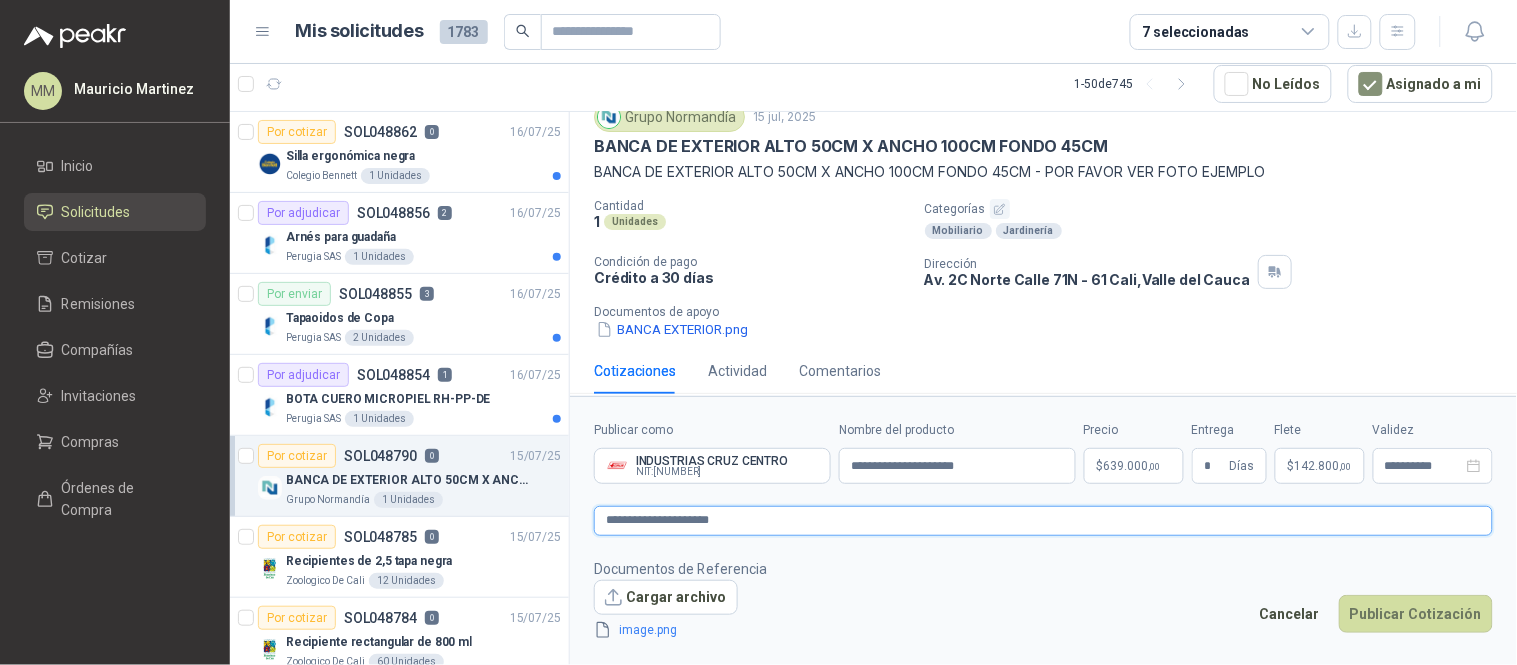 type 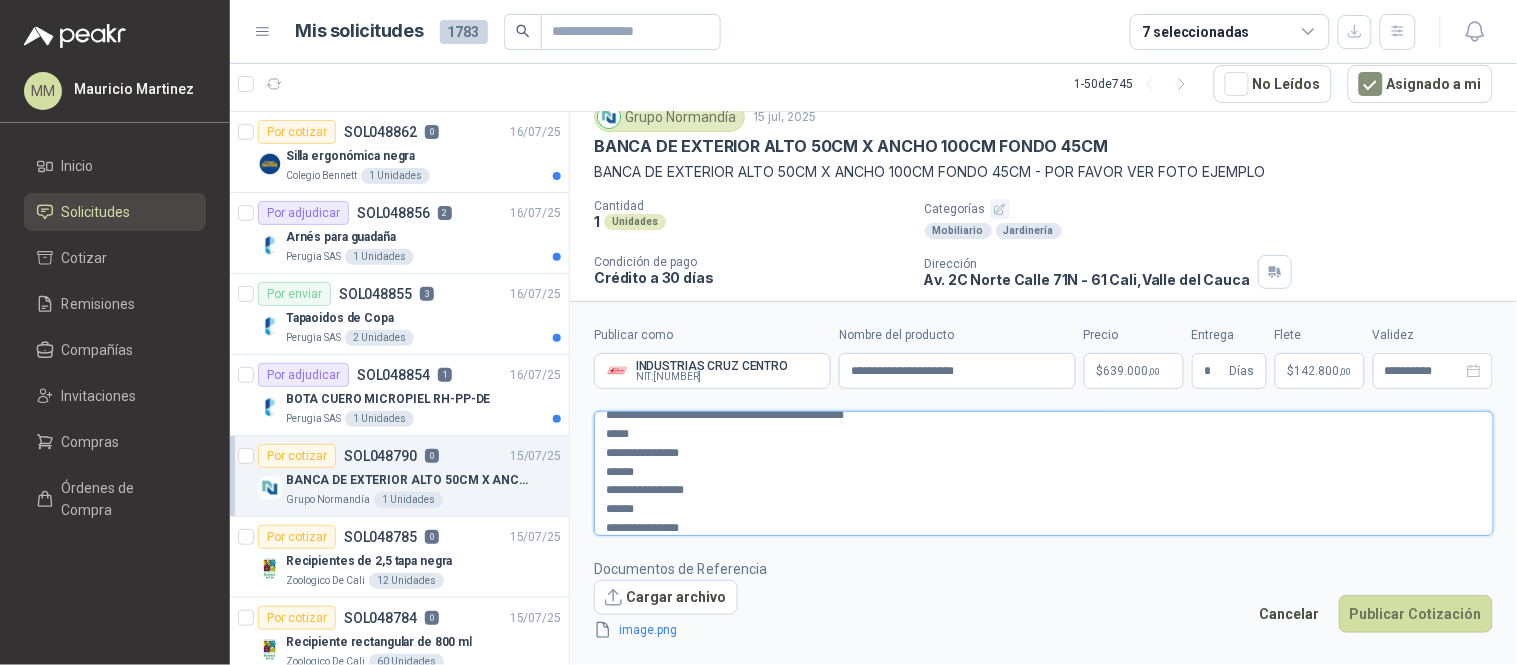 scroll, scrollTop: 0, scrollLeft: 0, axis: both 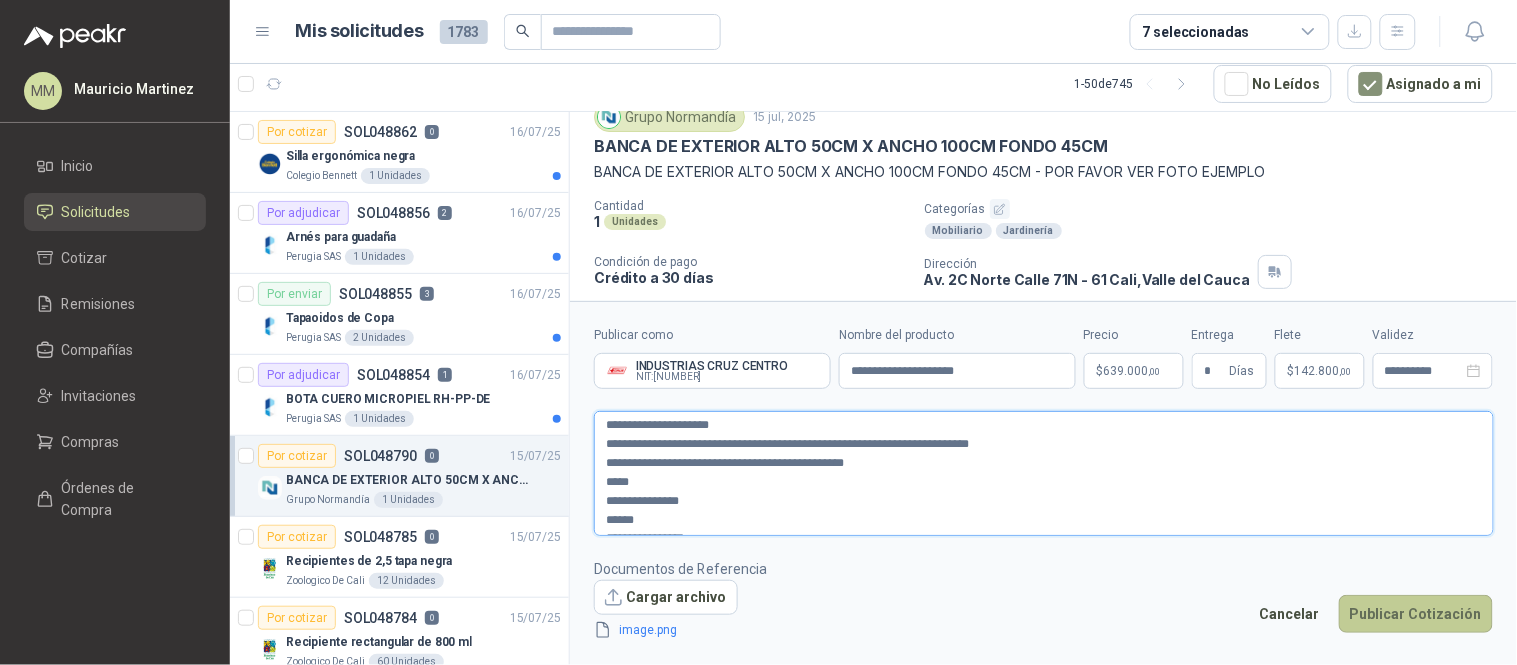 type on "**********" 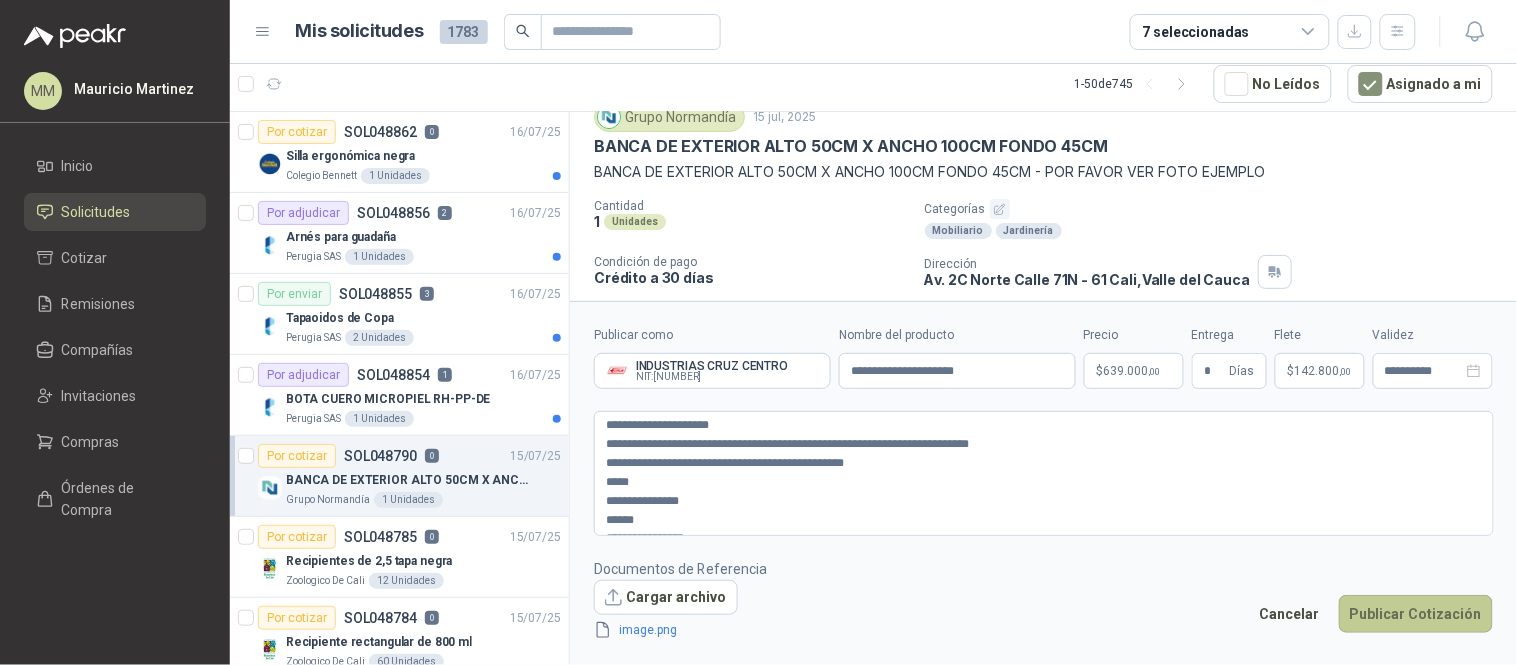 click on "Publicar Cotización" at bounding box center [1416, 614] 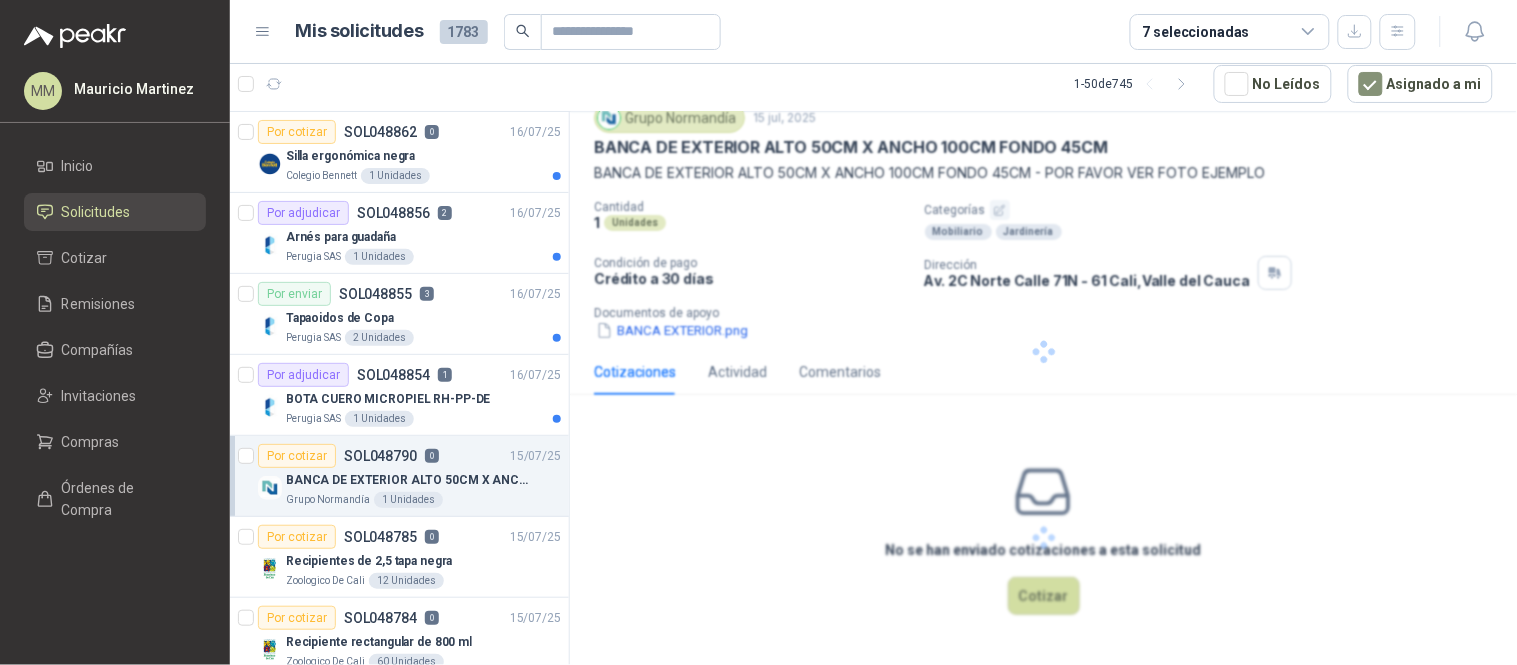 scroll, scrollTop: 0, scrollLeft: 0, axis: both 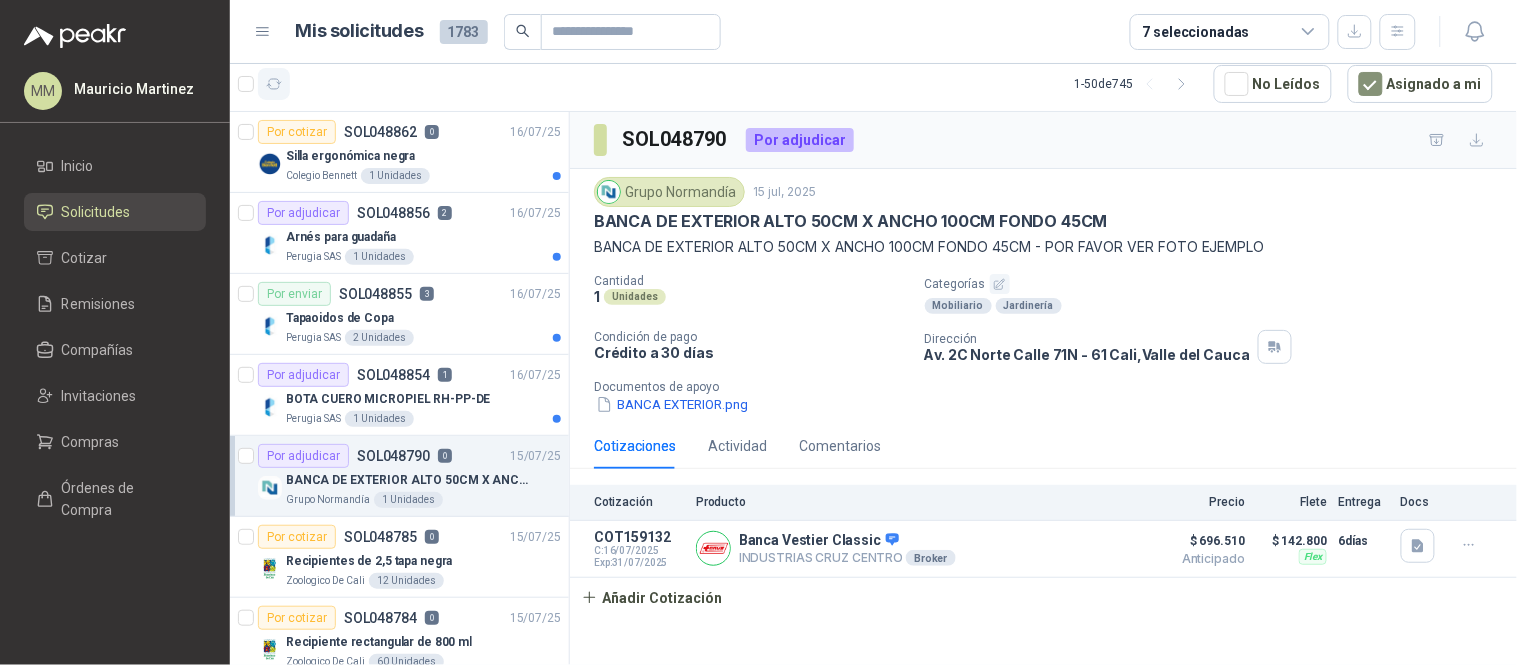 click 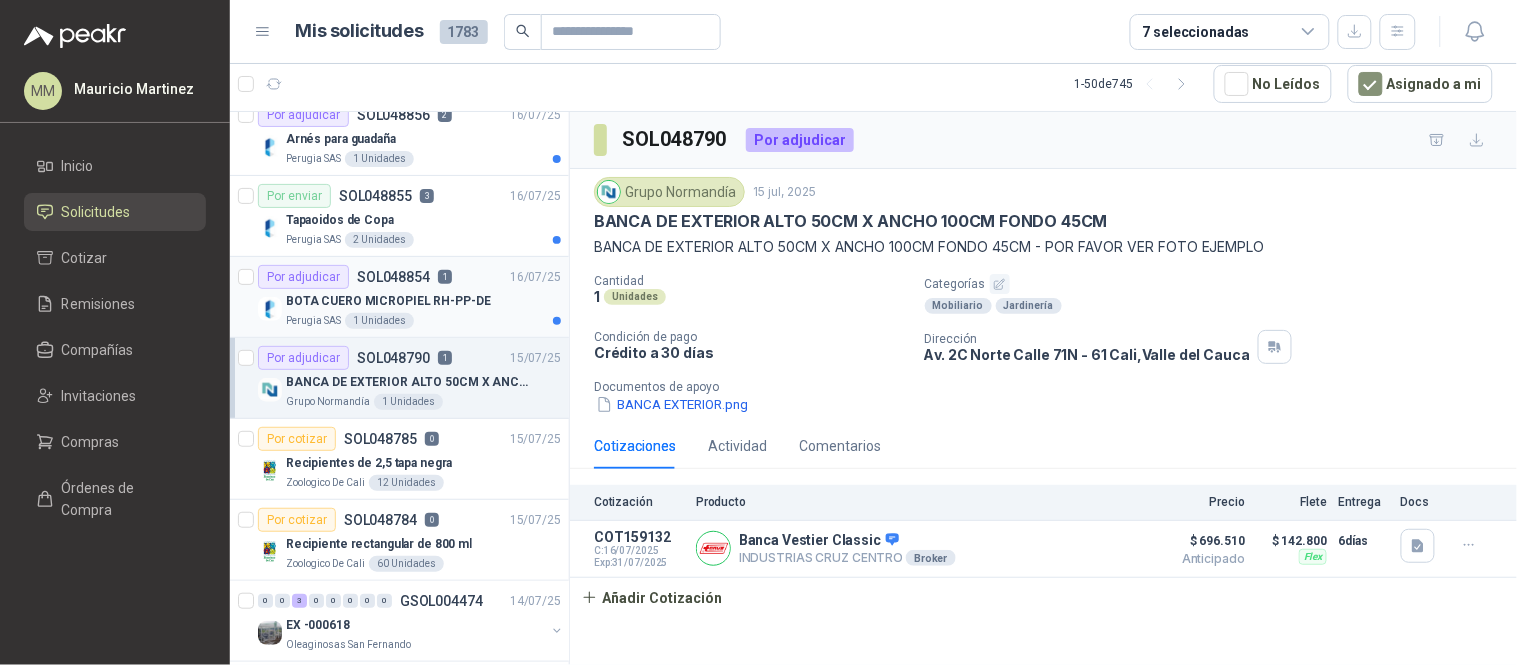 scroll, scrollTop: 222, scrollLeft: 0, axis: vertical 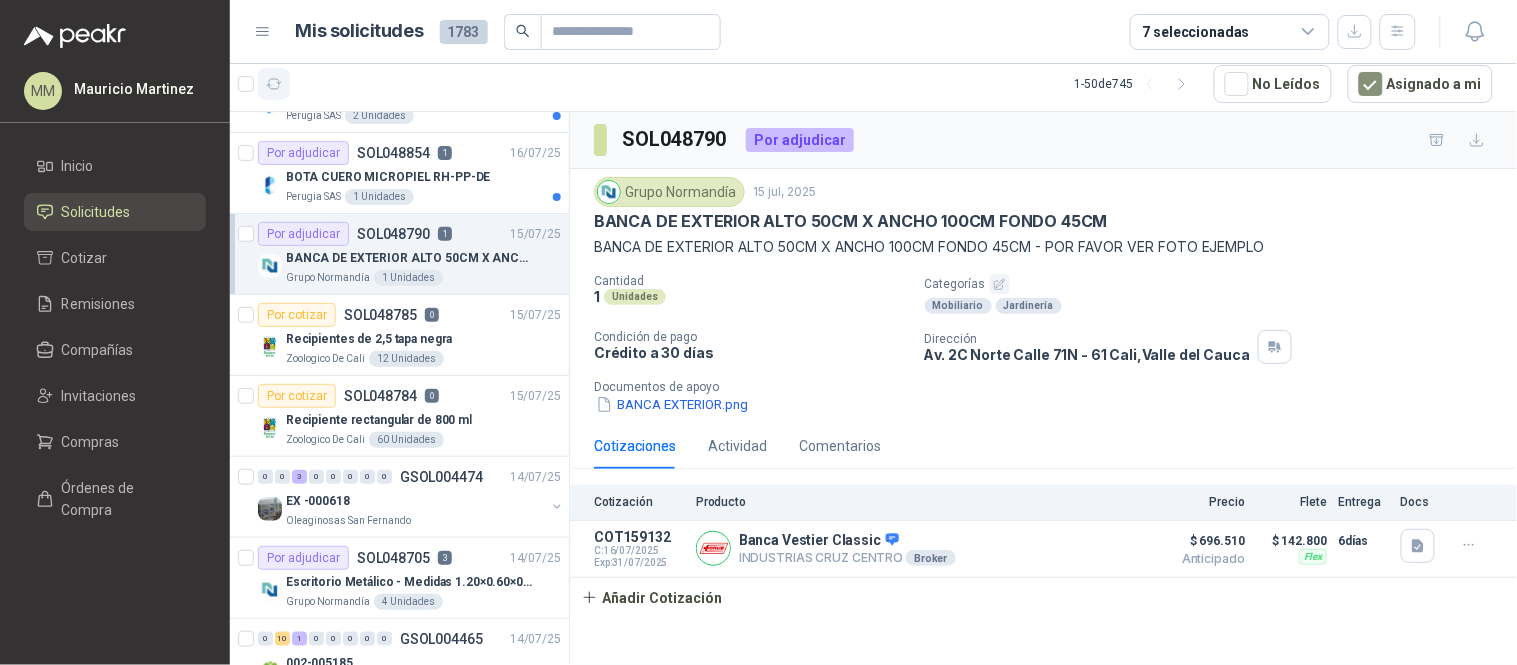 click 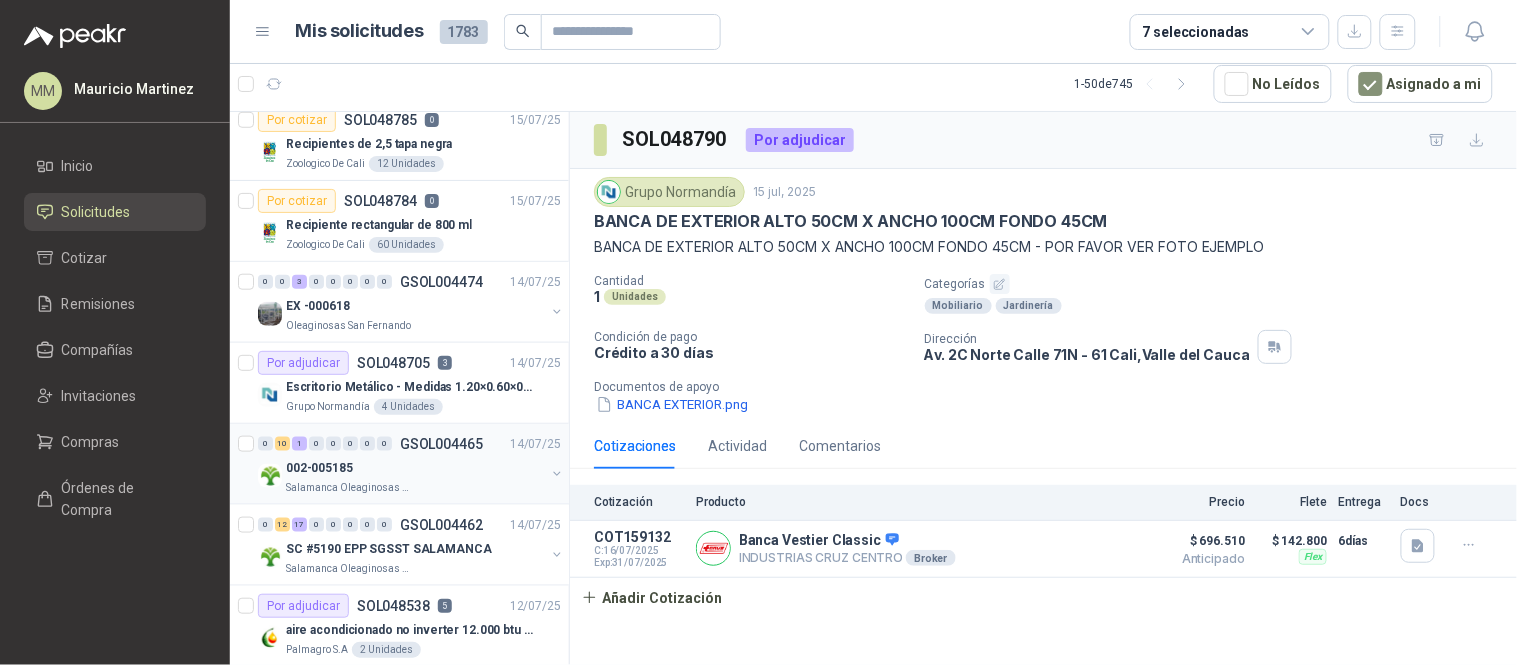 scroll, scrollTop: 444, scrollLeft: 0, axis: vertical 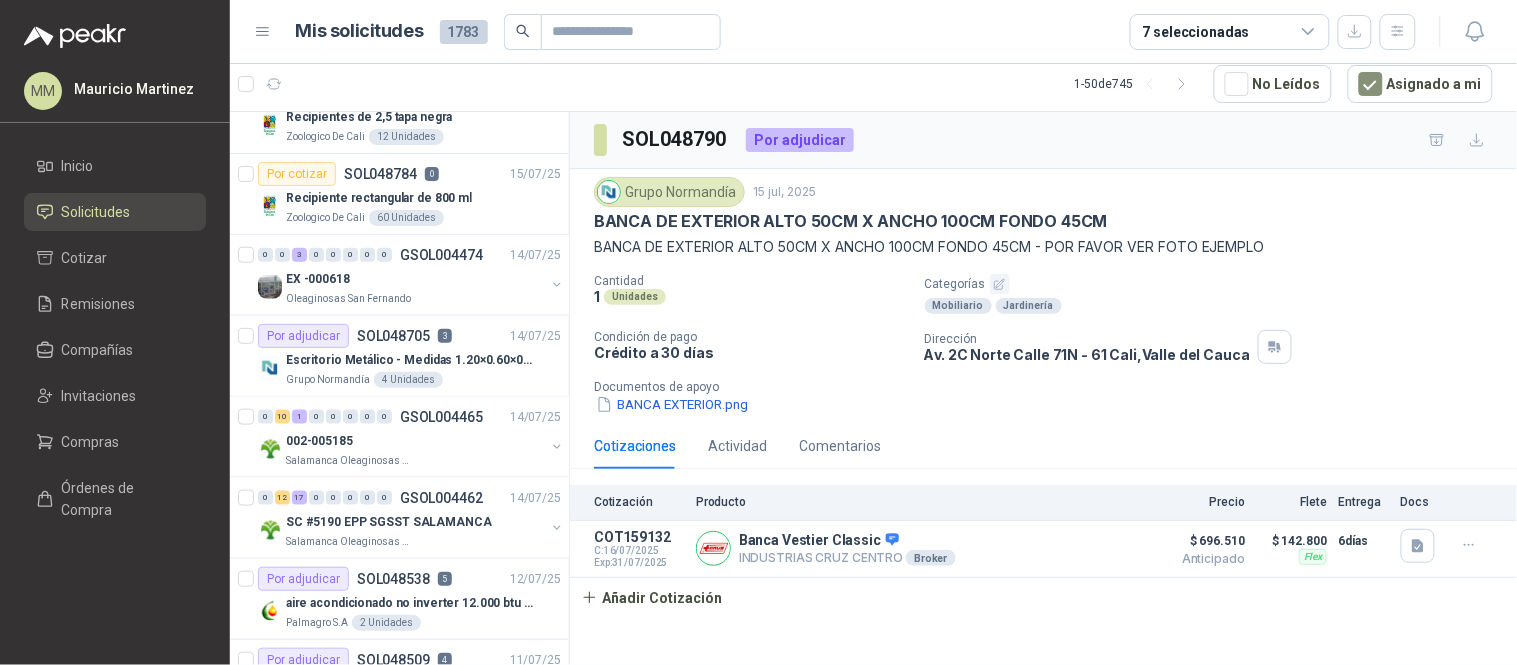 click on "Mobiliario Jardinería" at bounding box center [1217, 306] 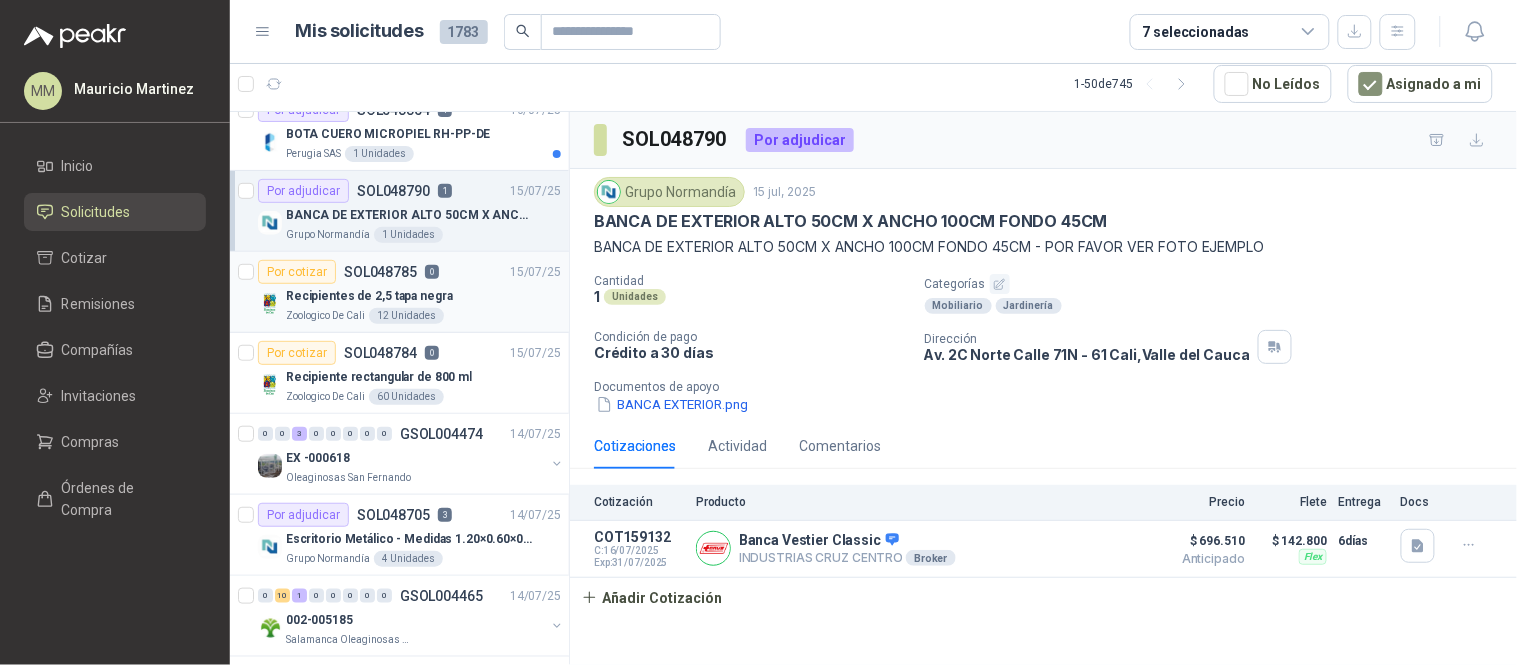 scroll, scrollTop: 0, scrollLeft: 0, axis: both 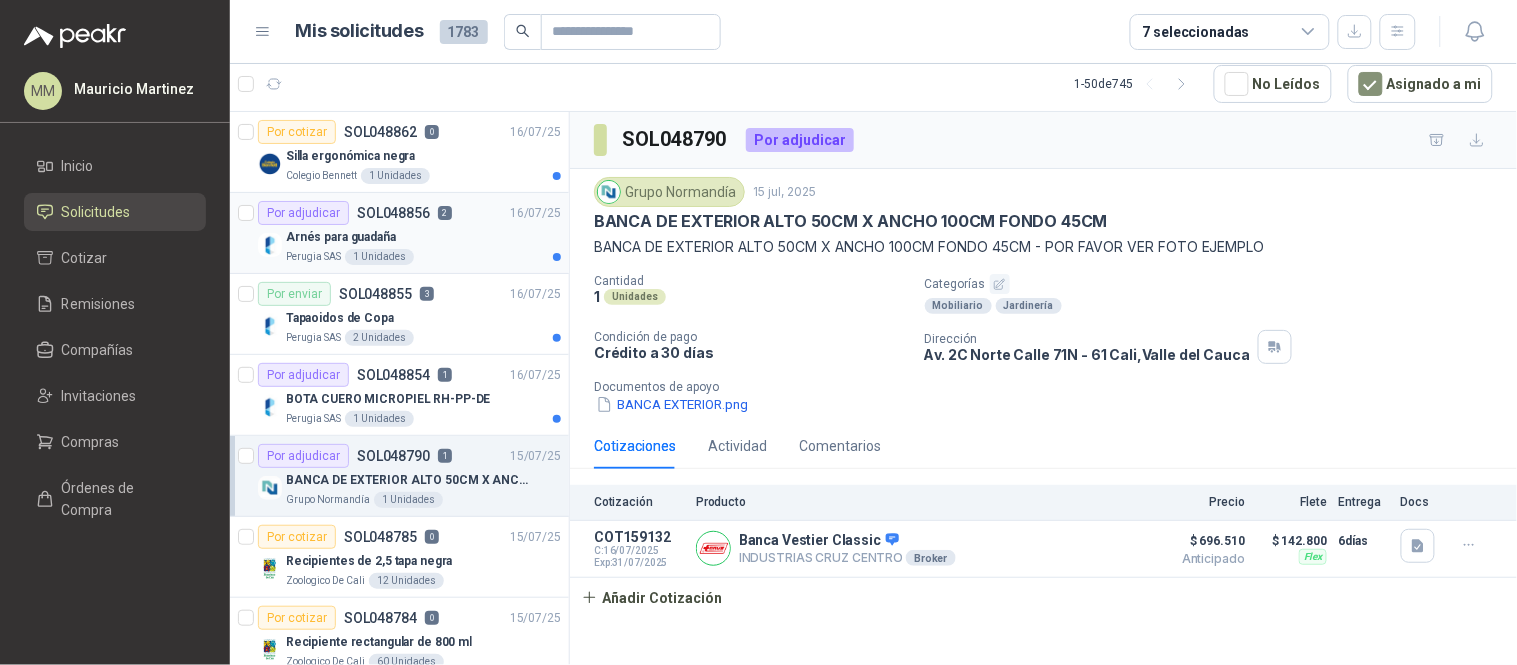 click on "Arnés para guadaña" at bounding box center (423, 237) 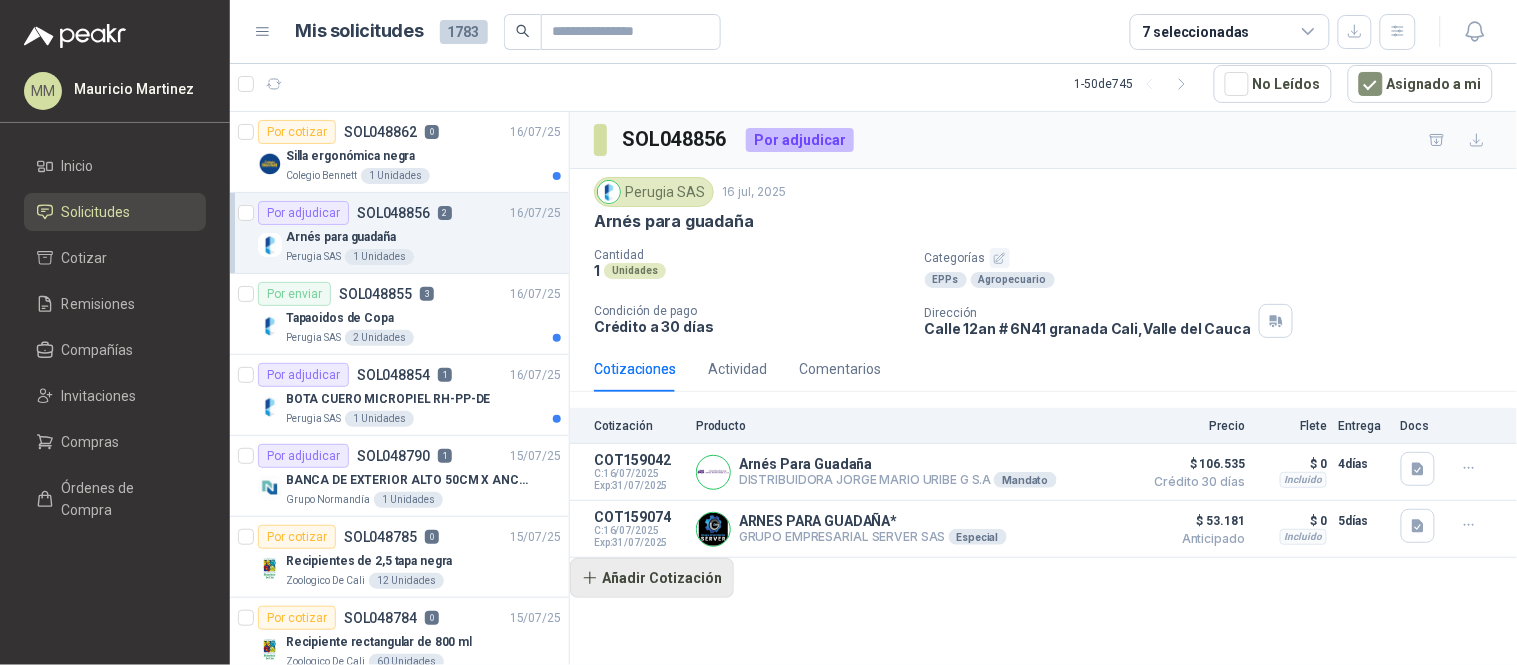 click on "Añadir Cotización" at bounding box center (652, 578) 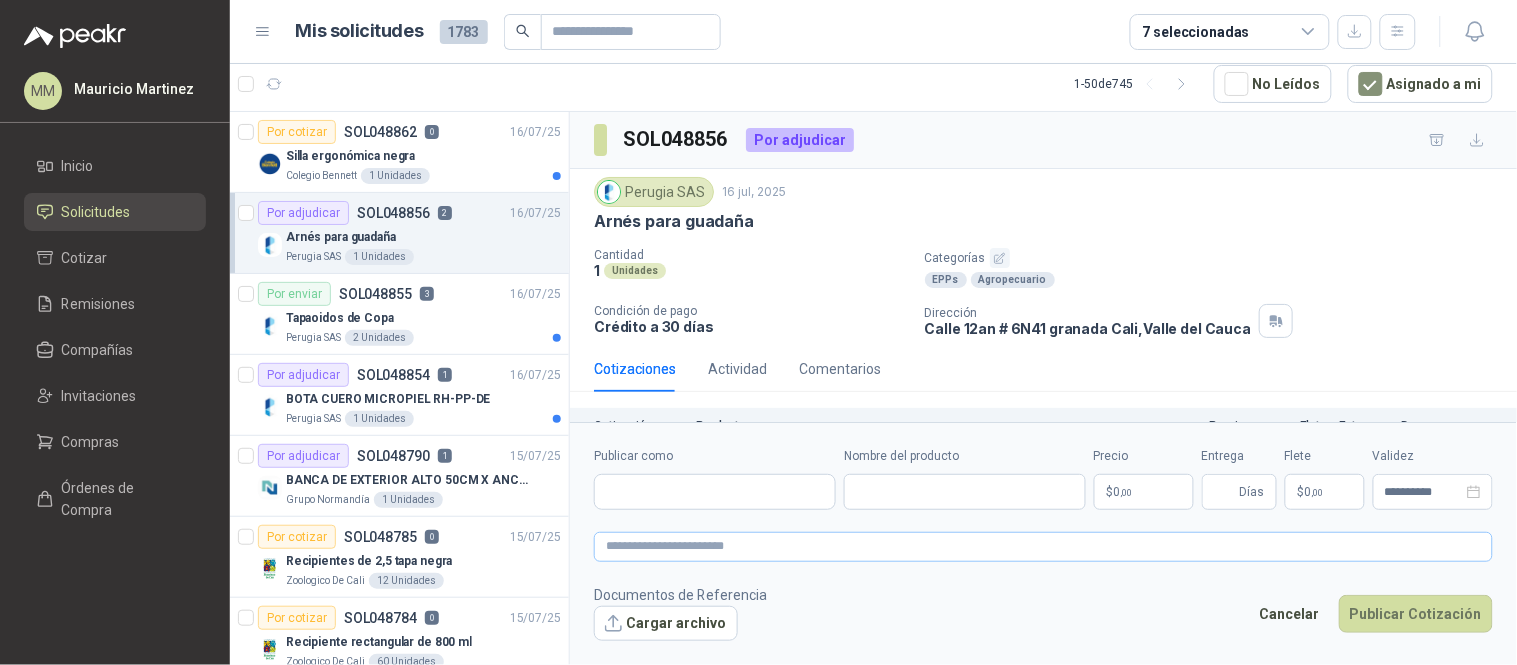 type 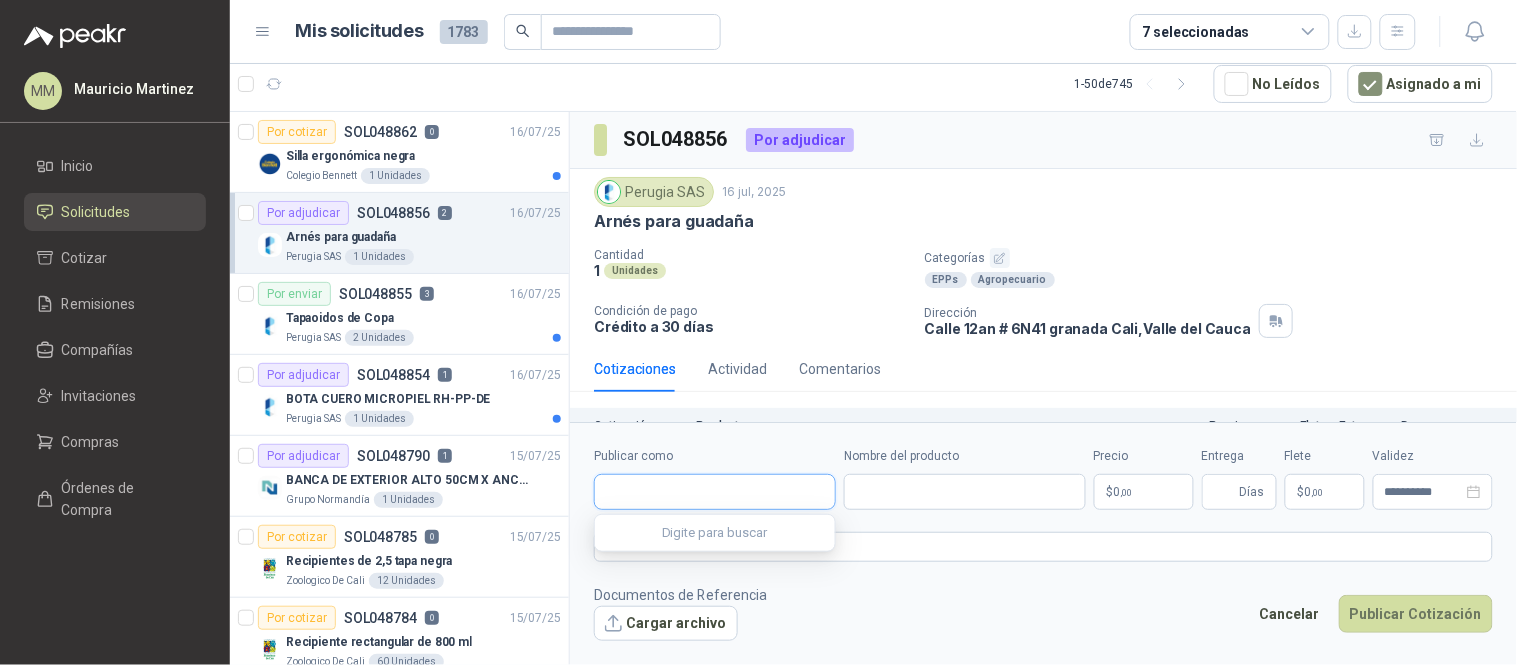 click on "Publicar como" at bounding box center [715, 492] 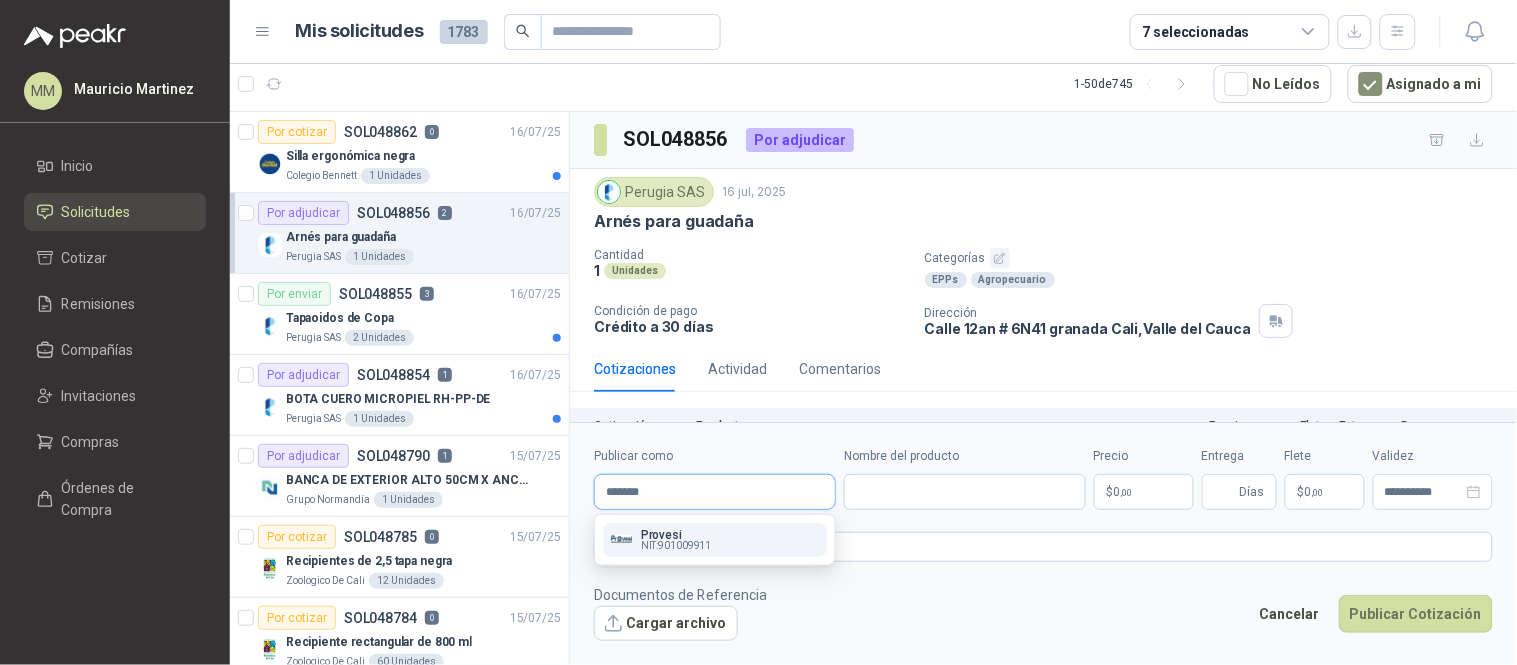 type on "*******" 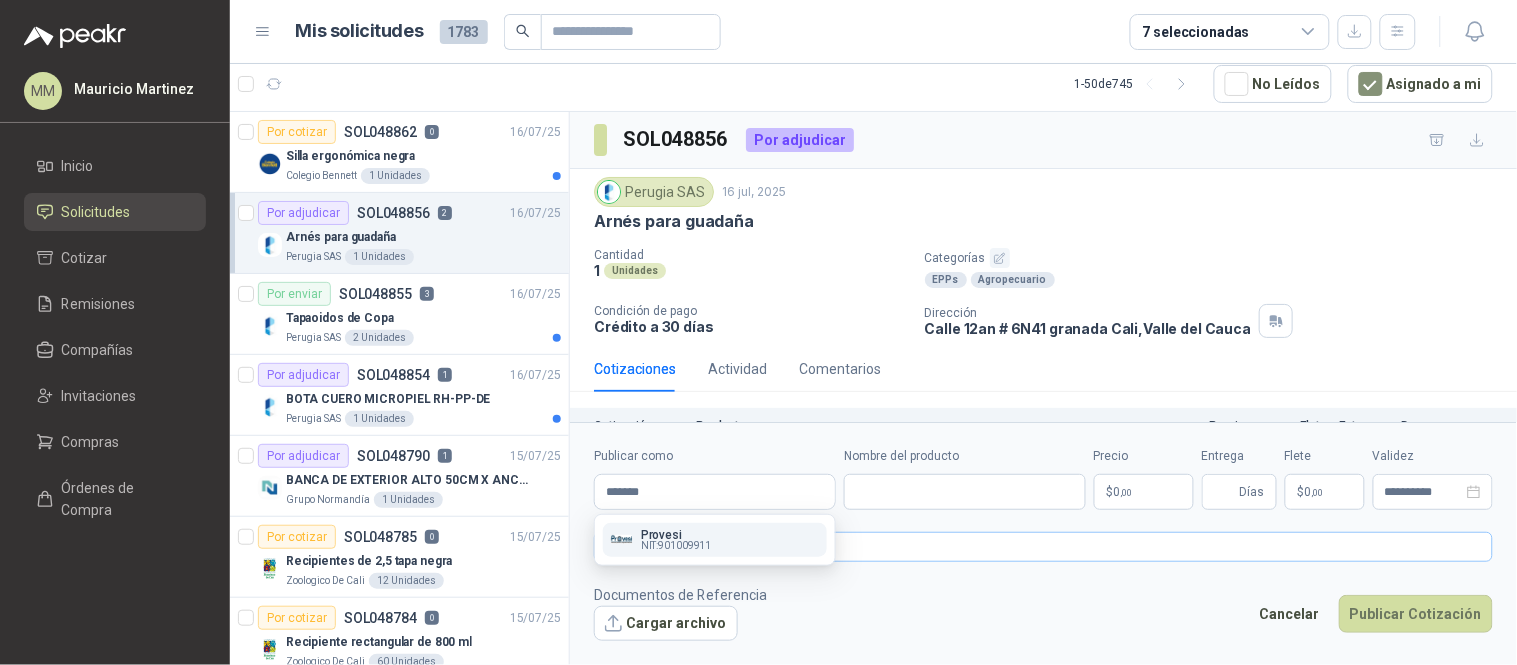 click on "Provesi NIT :  [NUMBER]" at bounding box center (715, 540) 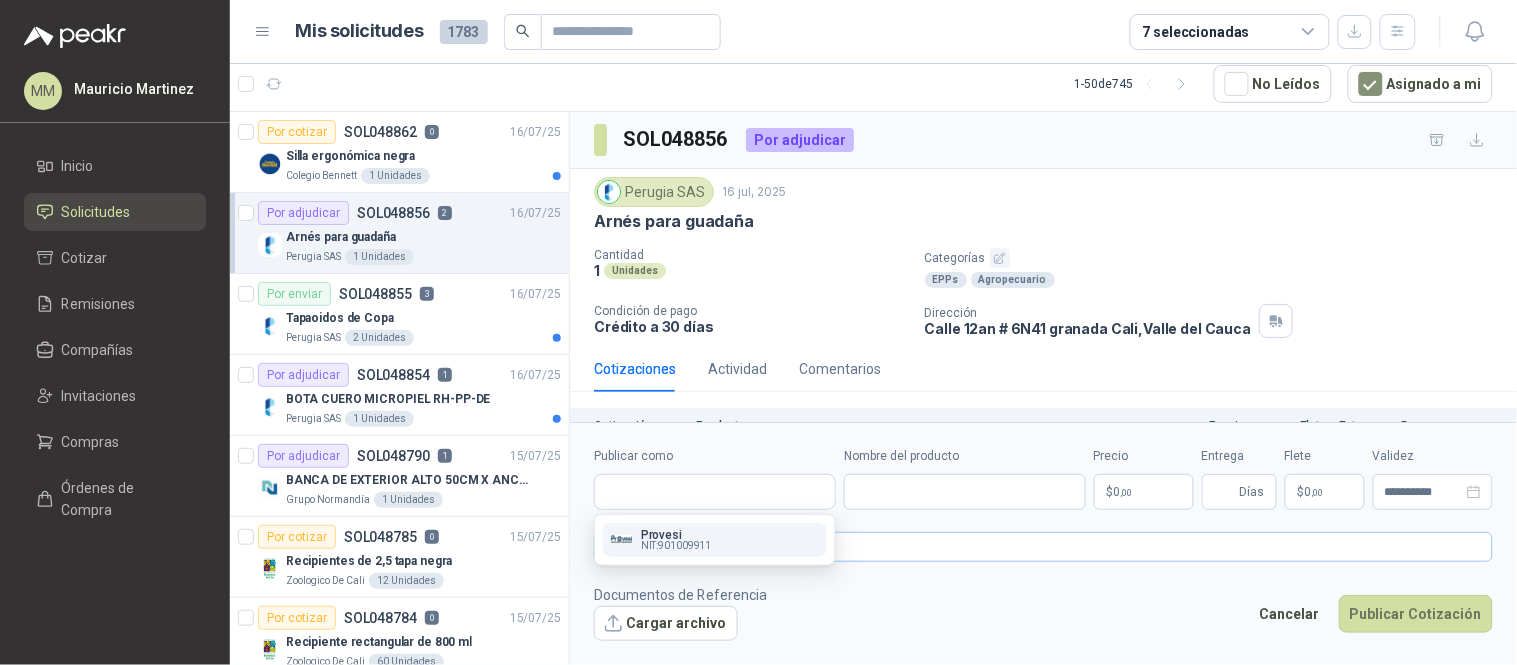 type on "**********" 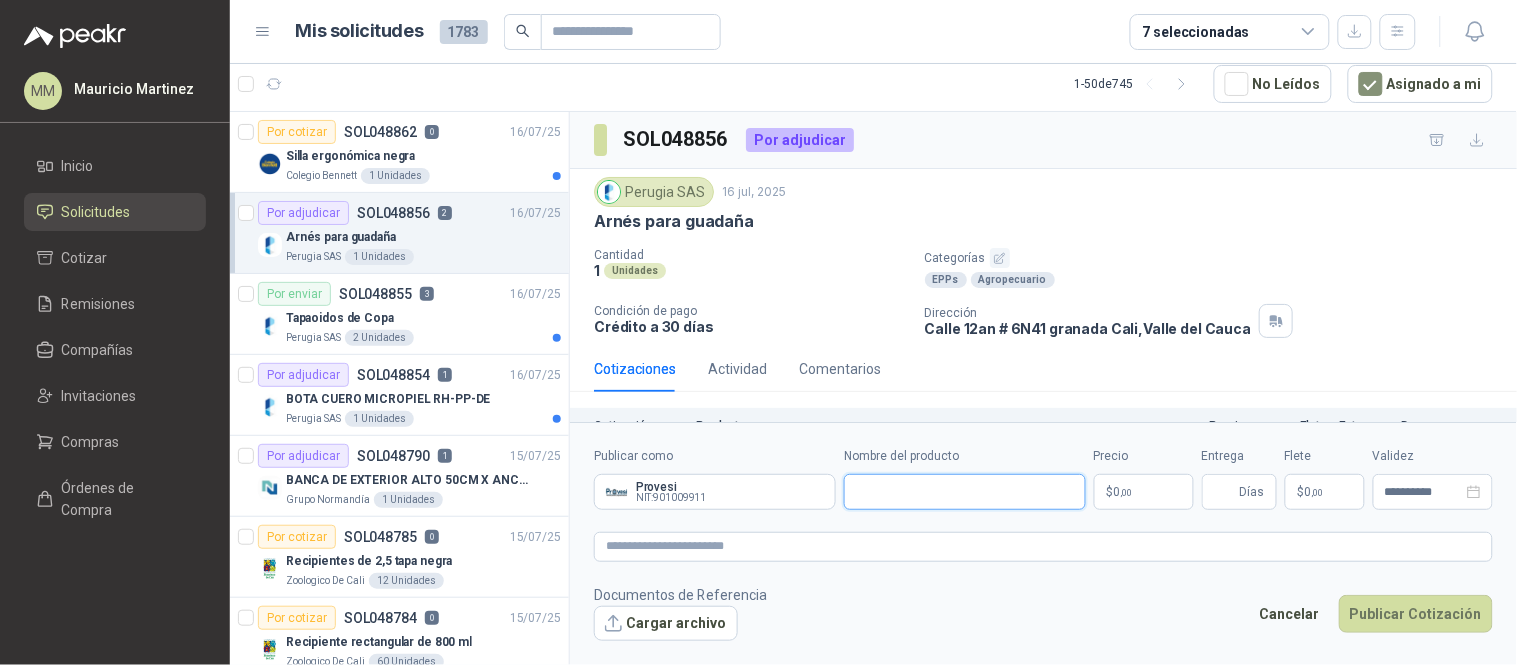 click on "Nombre del producto" at bounding box center [965, 492] 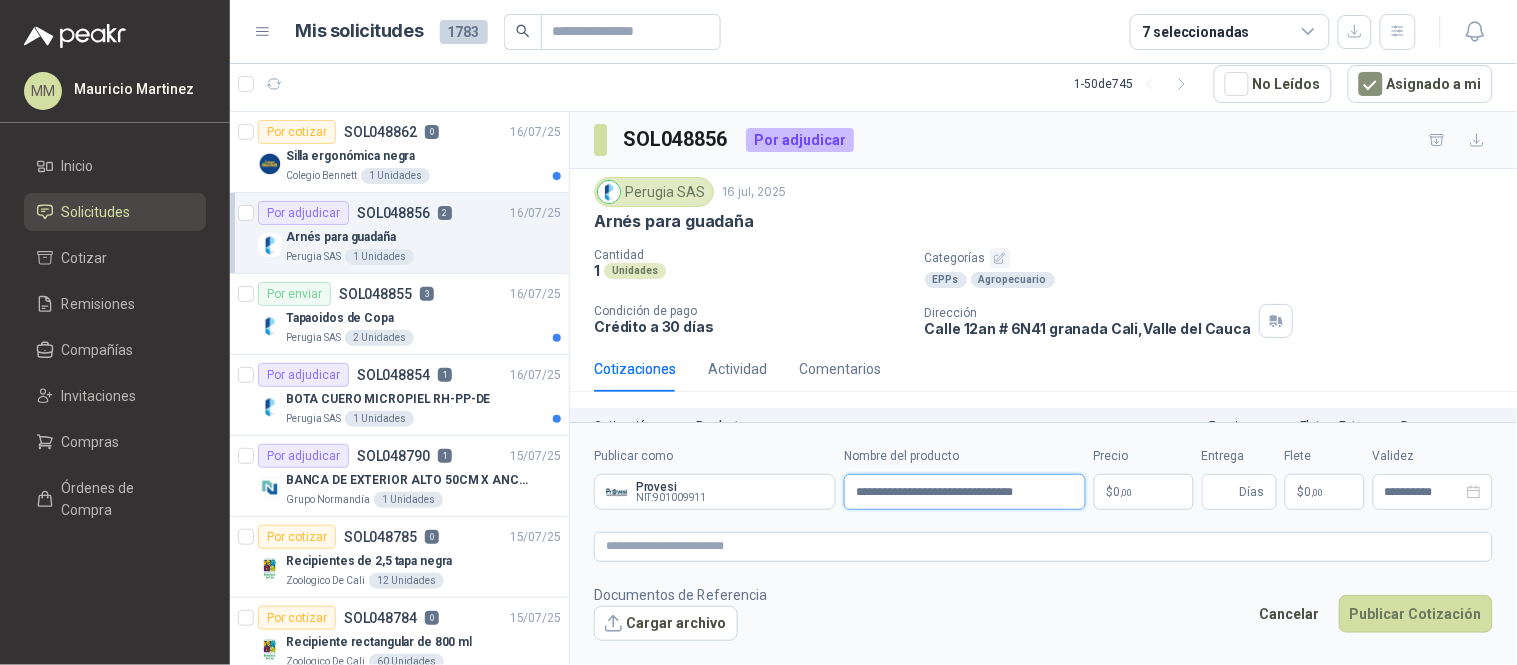 type on "**********" 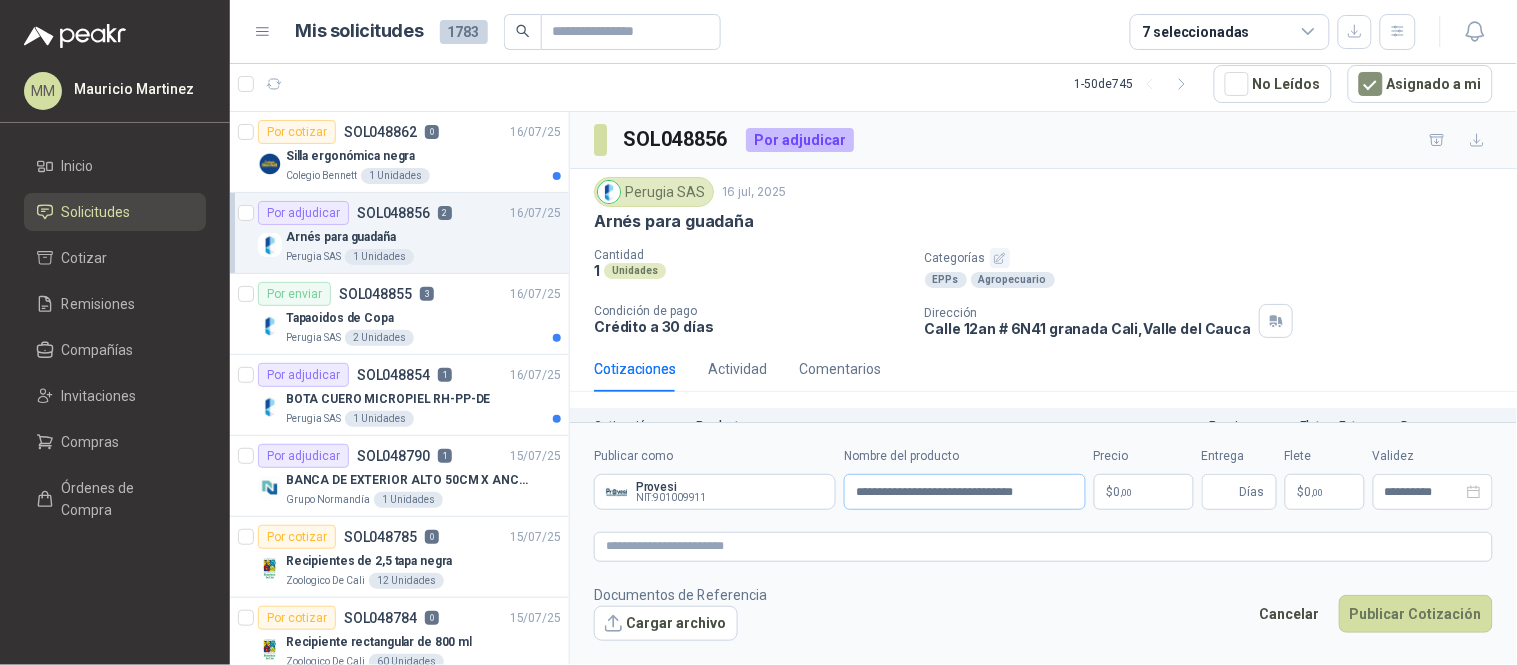 type 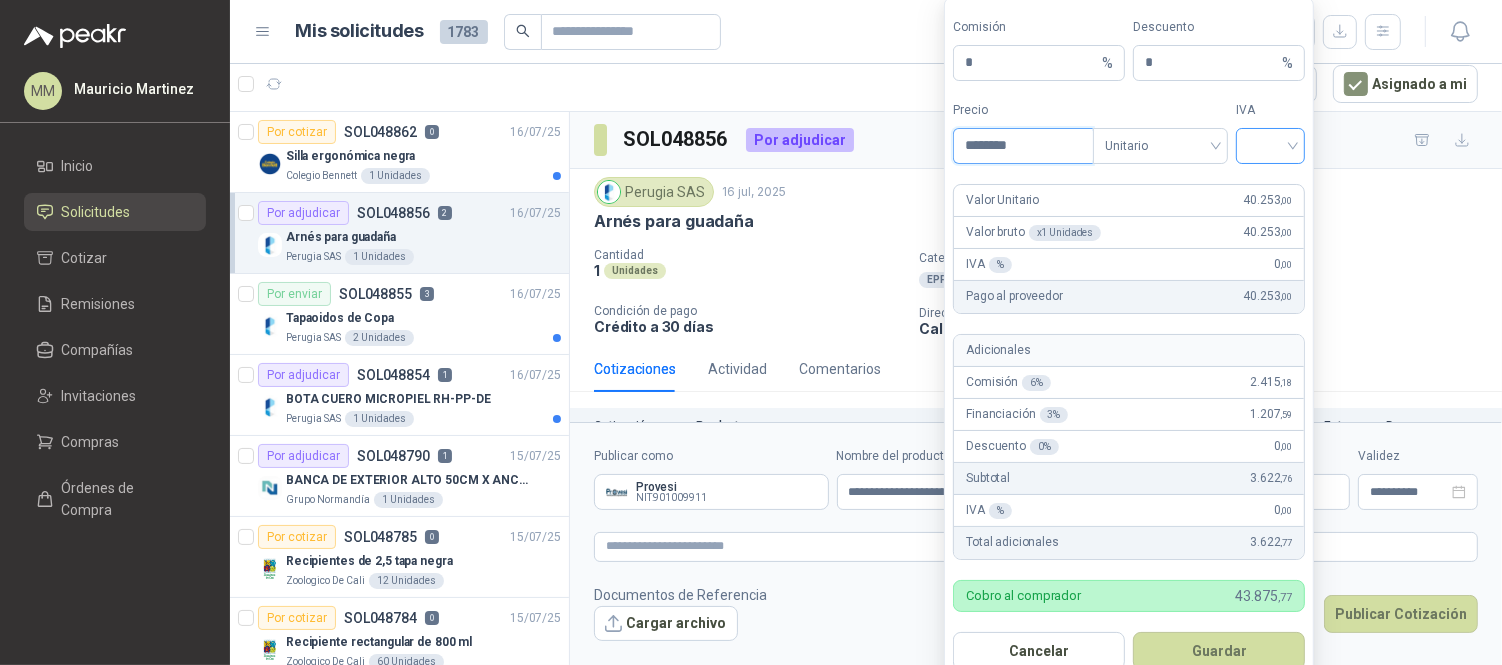 type on "********" 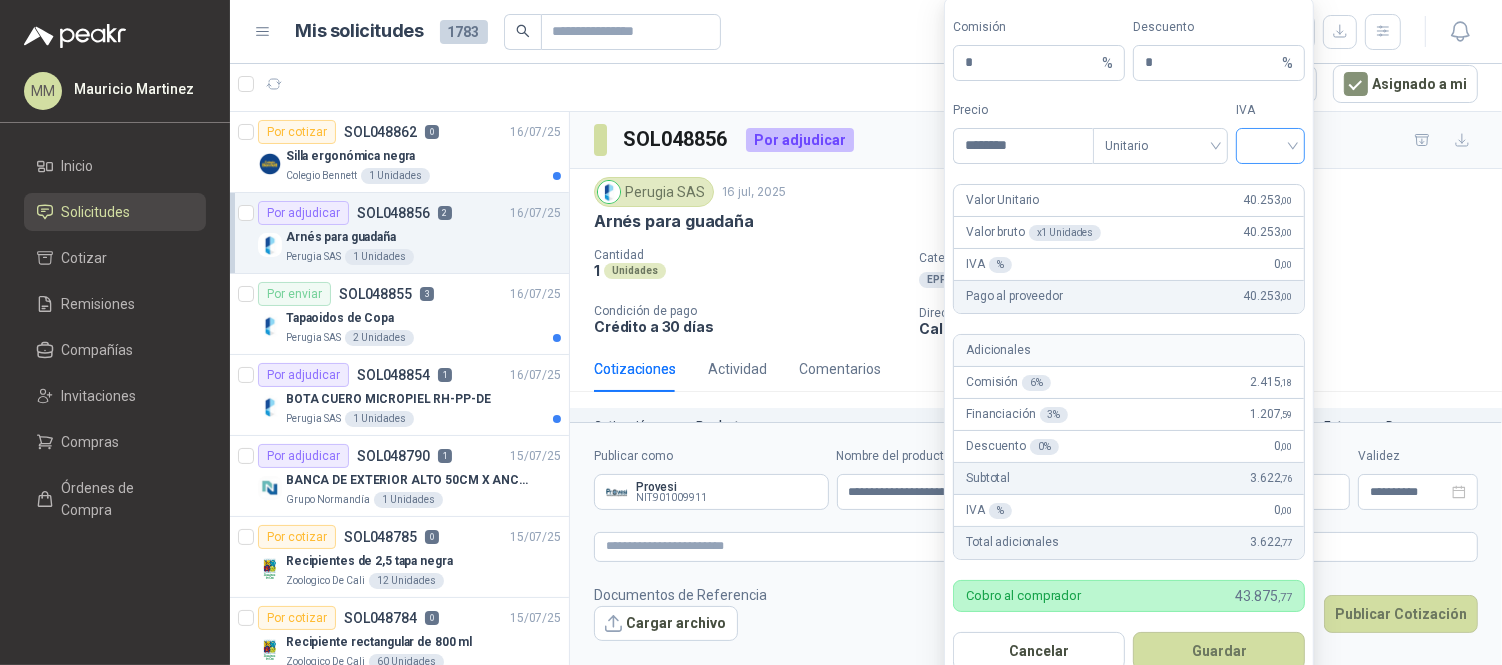 click at bounding box center (1270, 144) 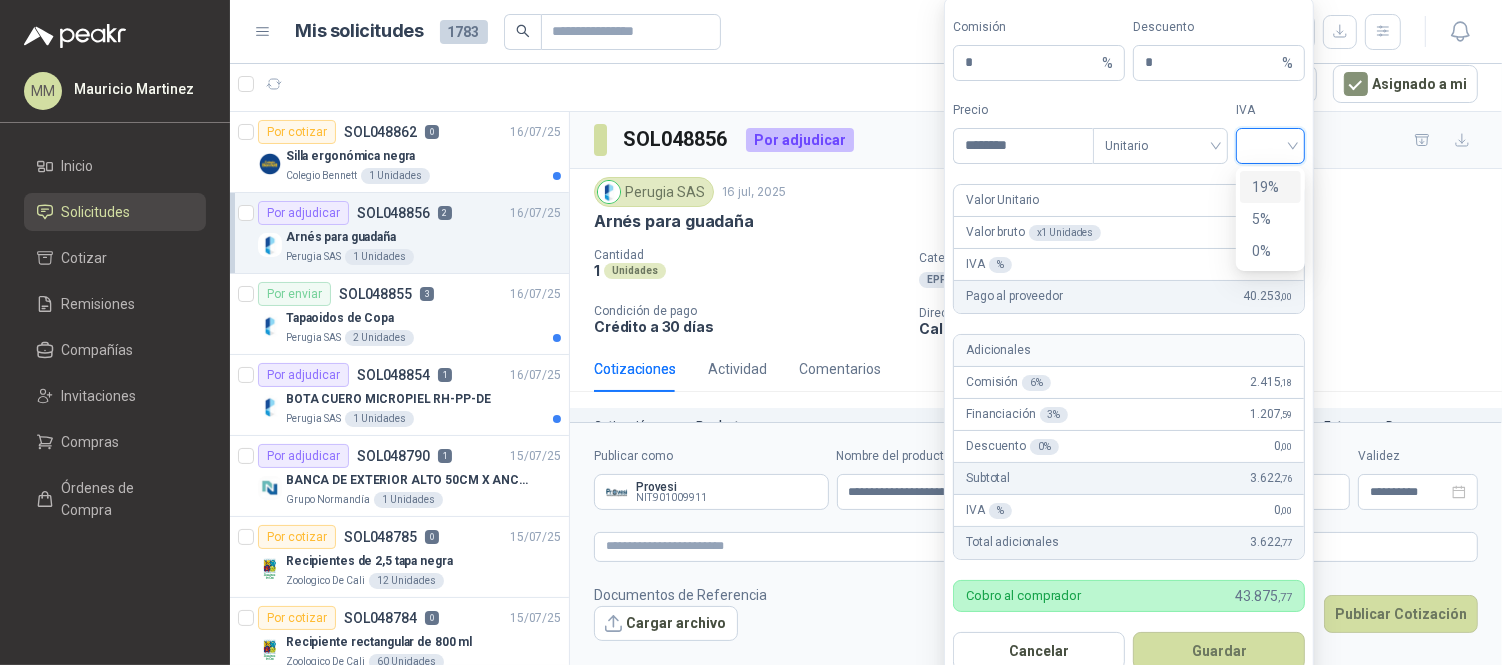 click on "19%" at bounding box center [1270, 187] 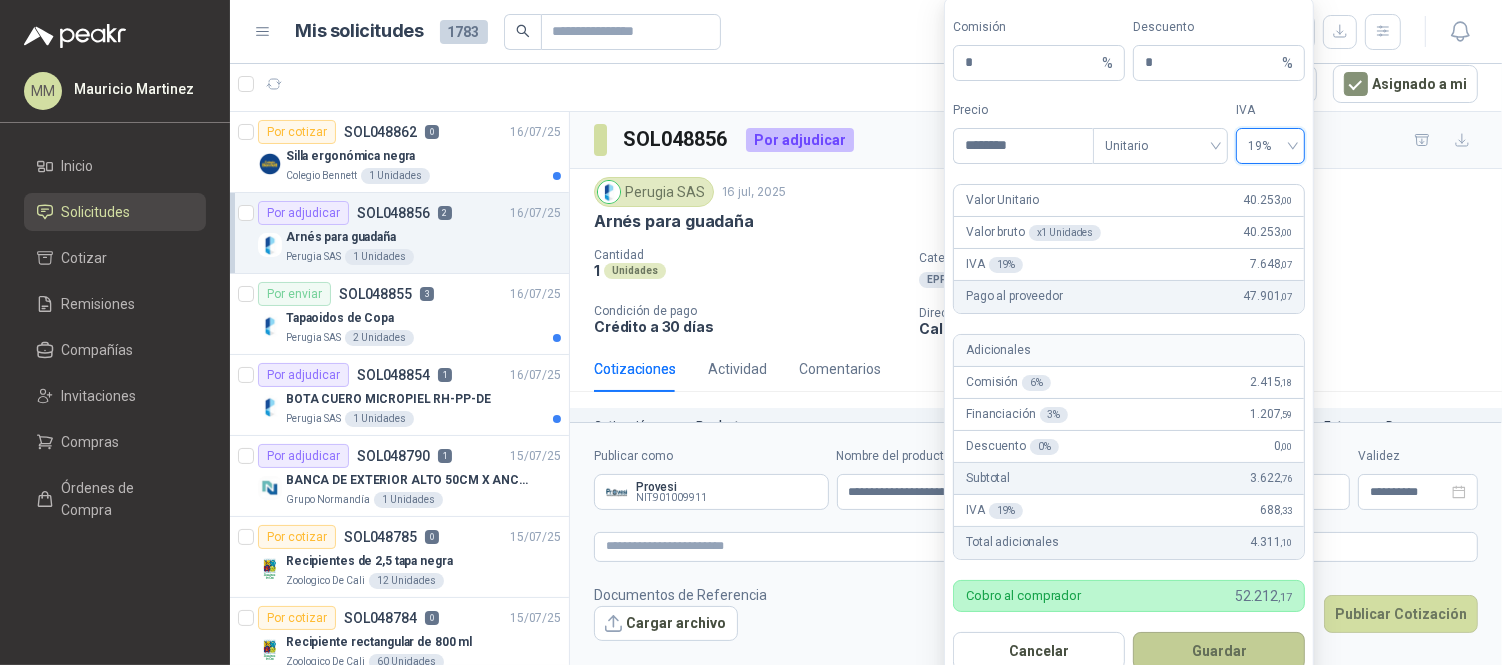 click on "Guardar" at bounding box center (1219, 651) 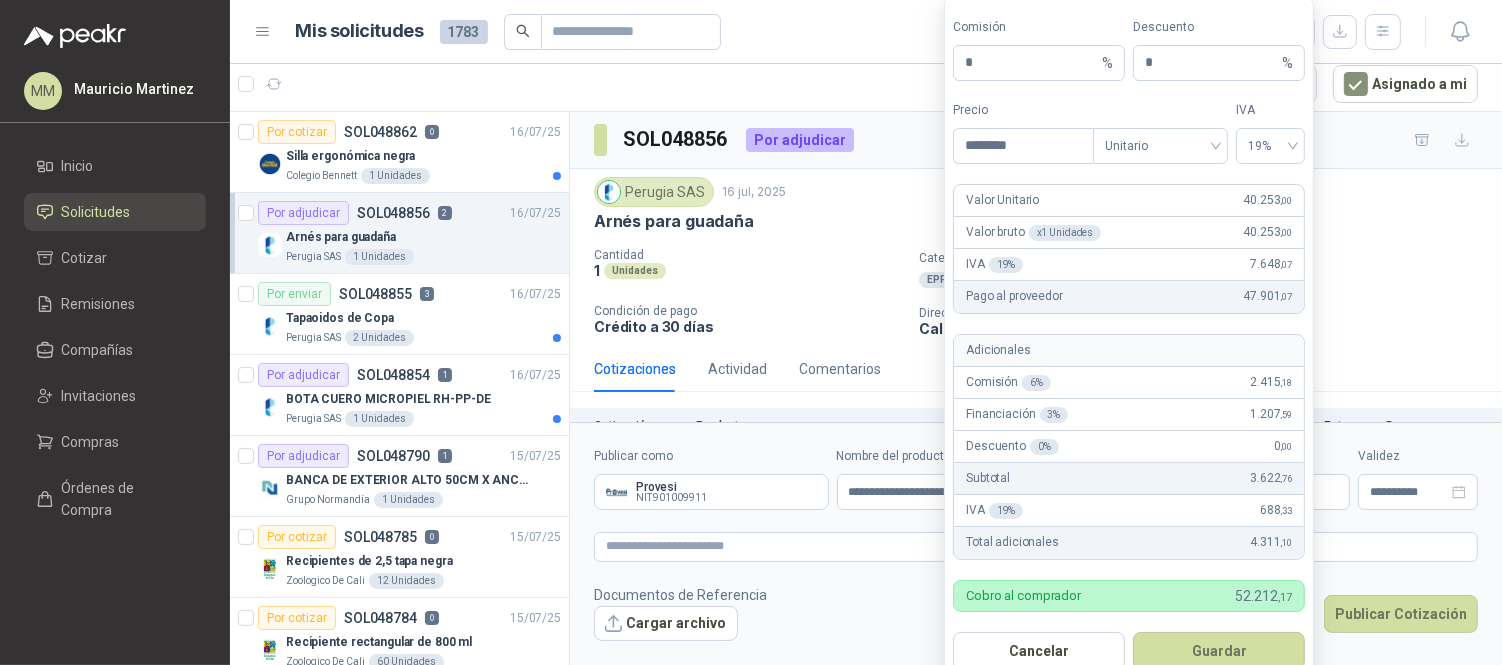 type 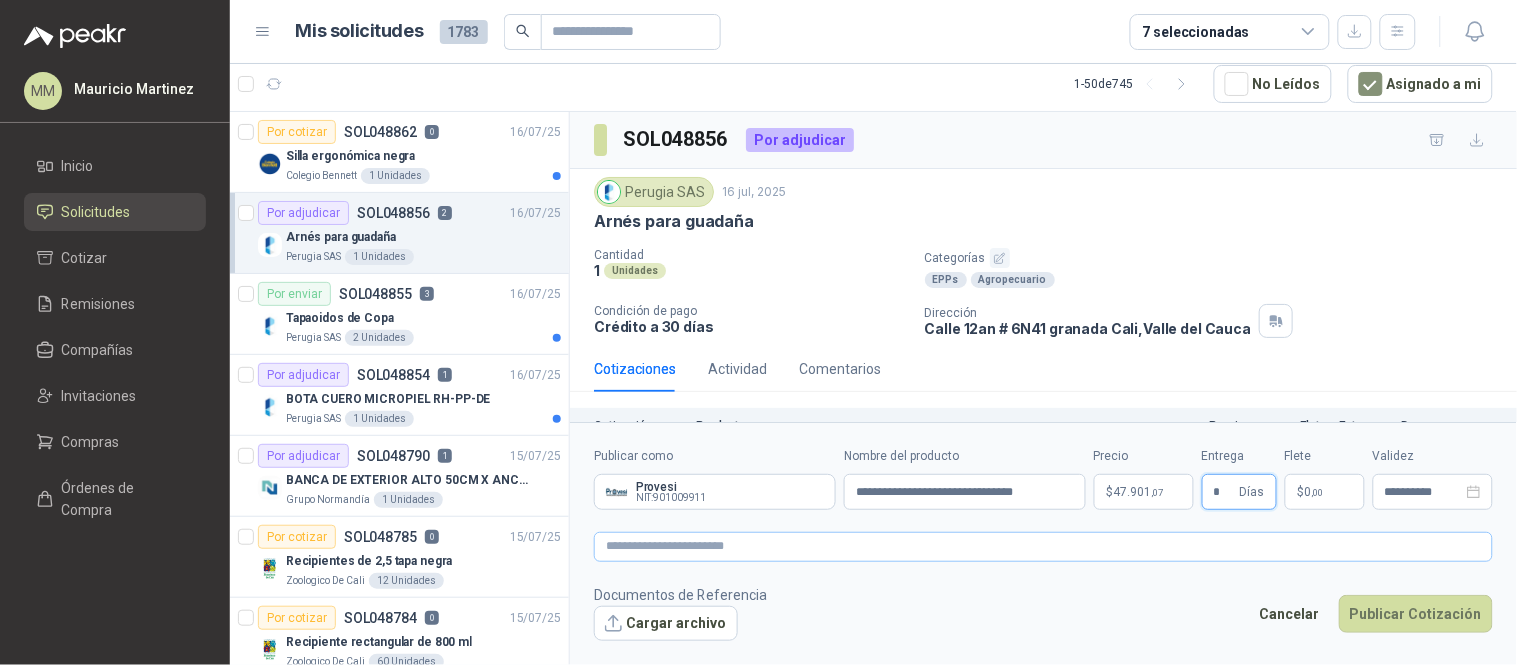 type on "*" 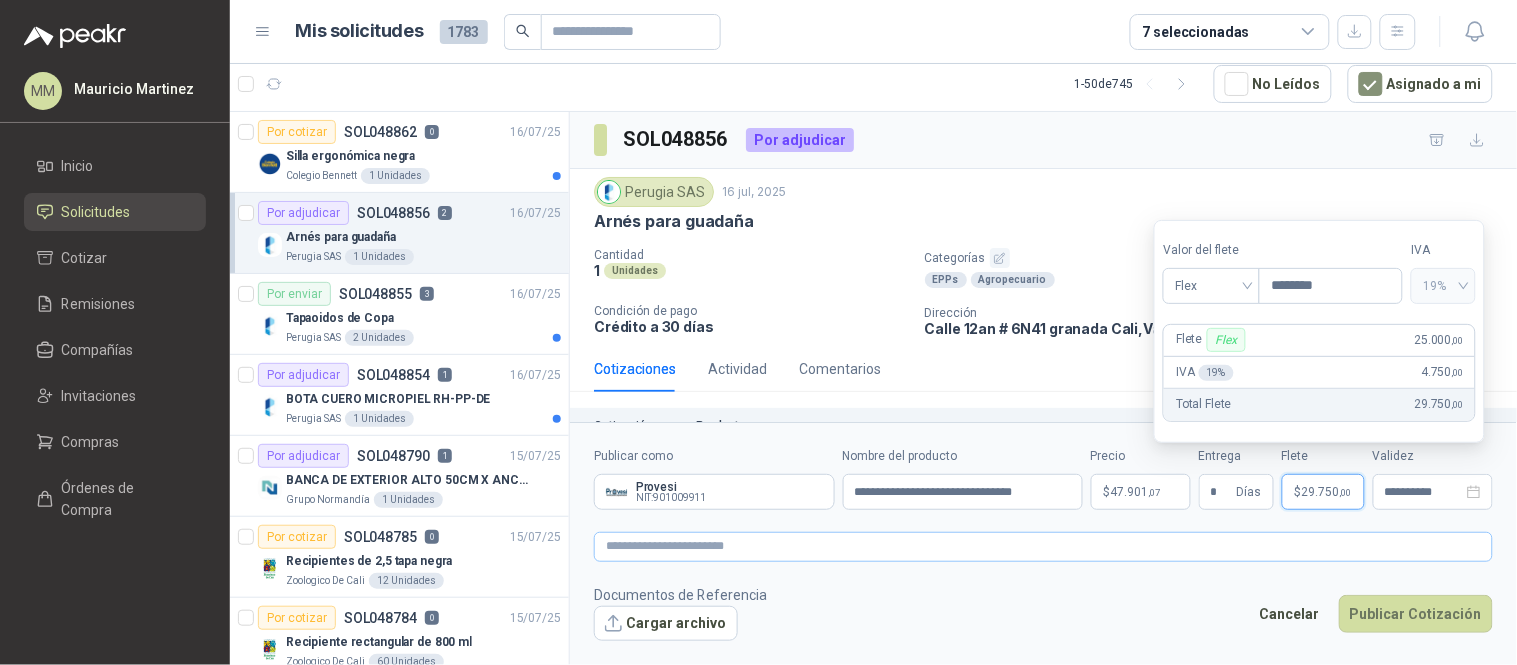 type on "********" 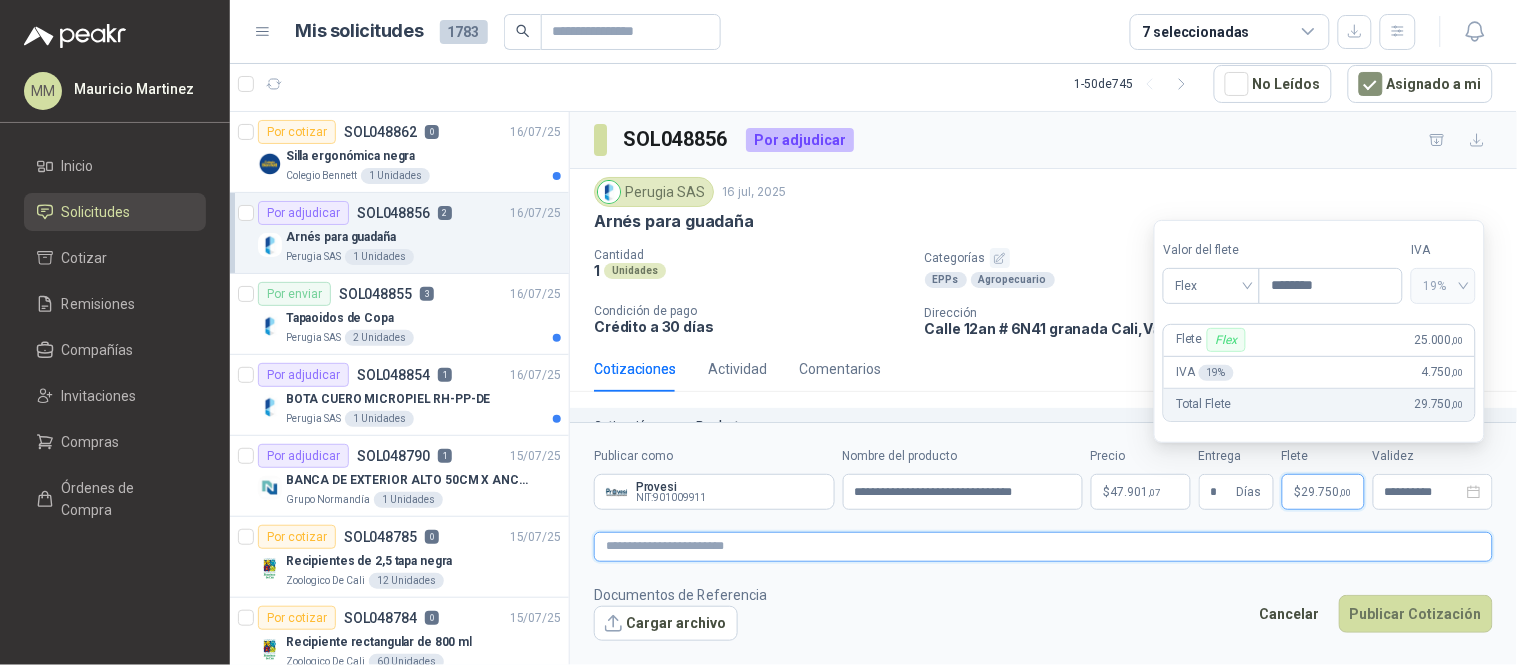 click at bounding box center (1043, 546) 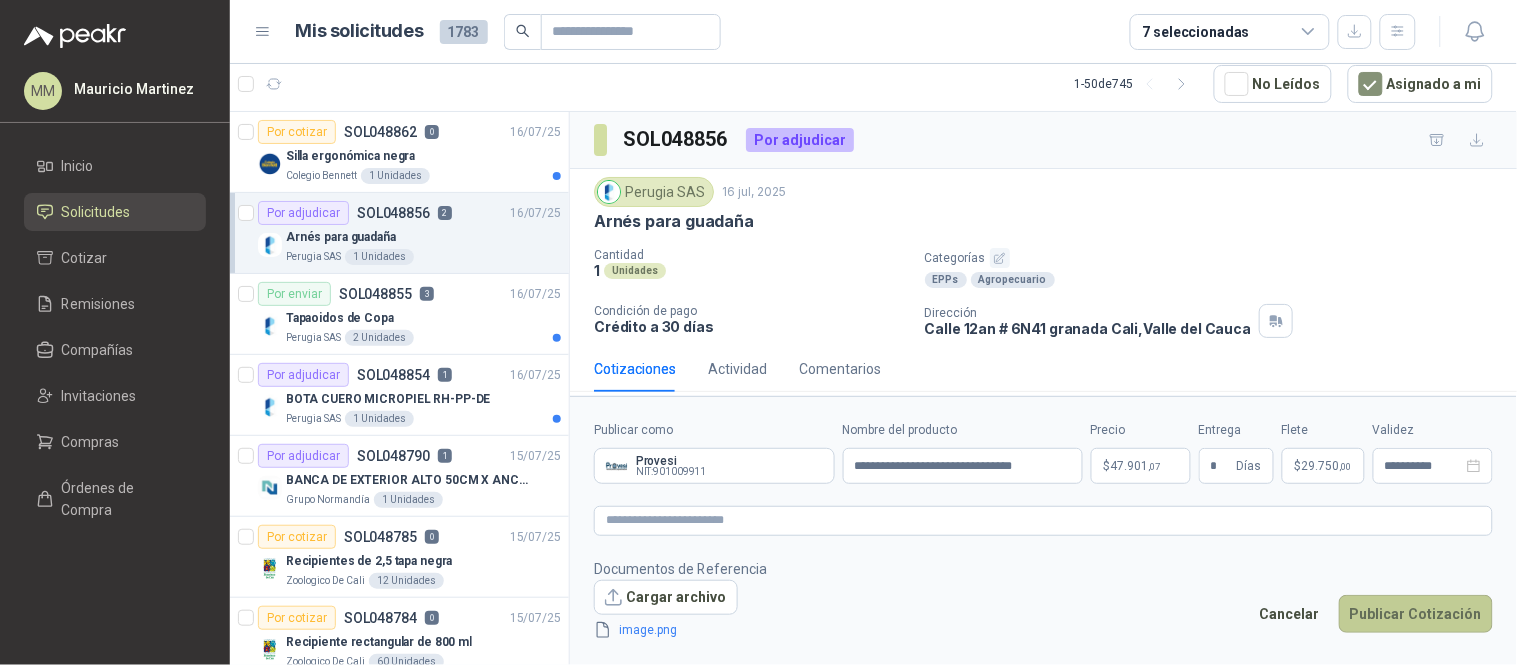 click on "Publicar Cotización" at bounding box center (1416, 614) 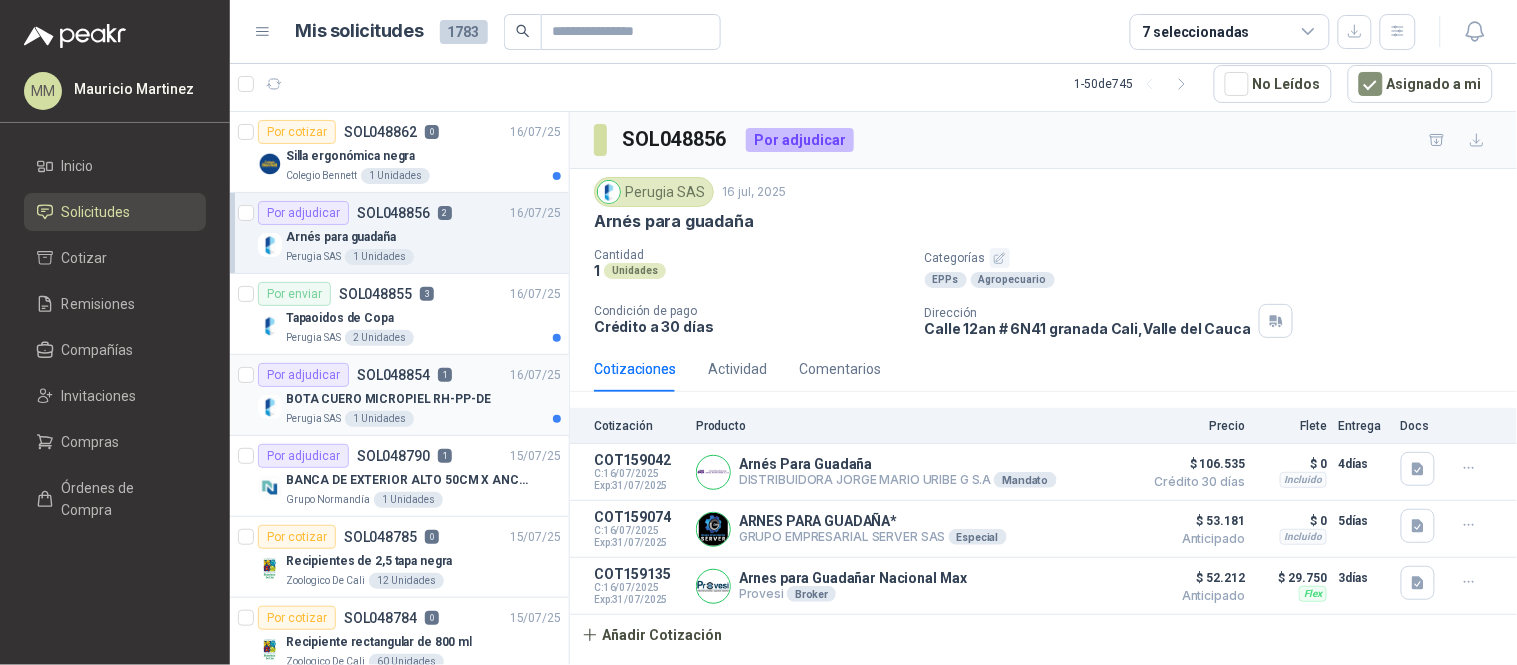 click on "BOTA CUERO MICROPIEL RH-PP-DE" at bounding box center [388, 399] 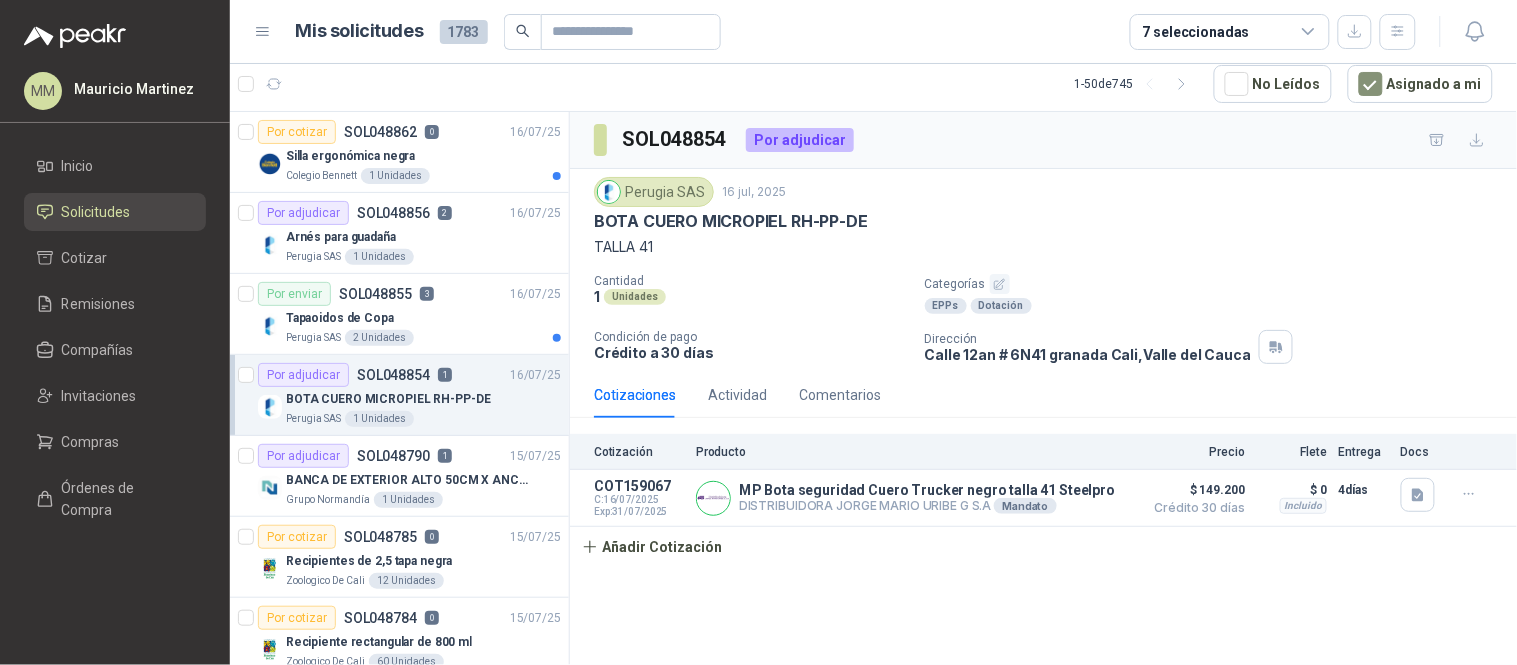 click on "BOTA CUERO MICROPIEL RH-PP-DE" at bounding box center [731, 221] 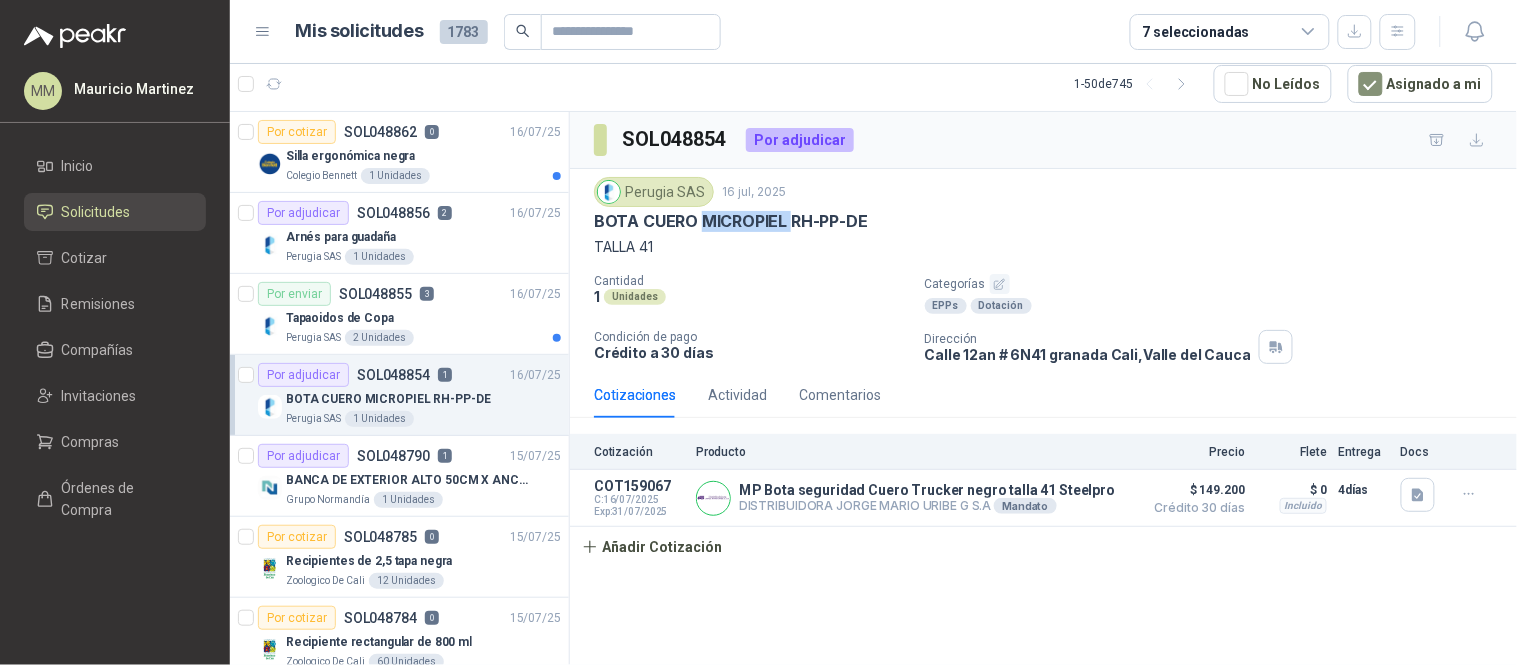 click on "BOTA CUERO MICROPIEL RH-PP-DE" at bounding box center [731, 221] 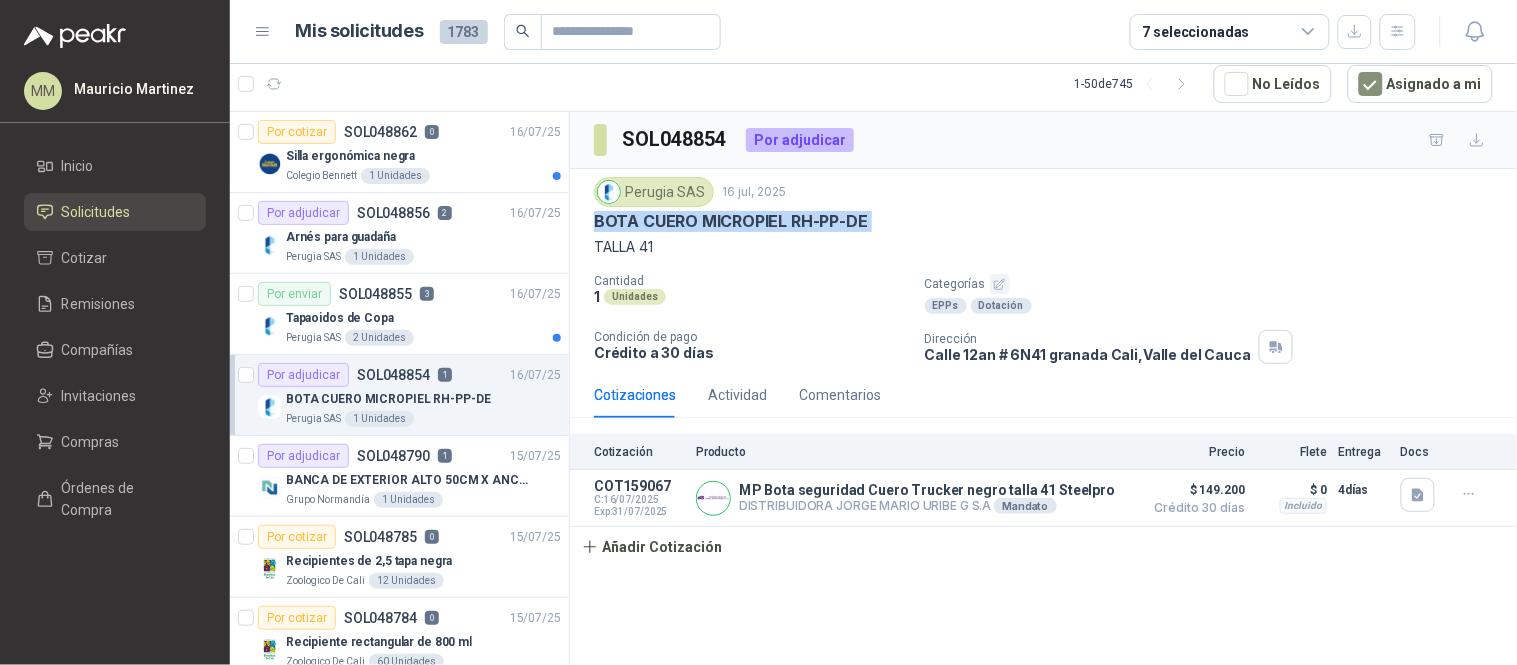 click on "BOTA CUERO MICROPIEL RH-PP-DE" at bounding box center [731, 221] 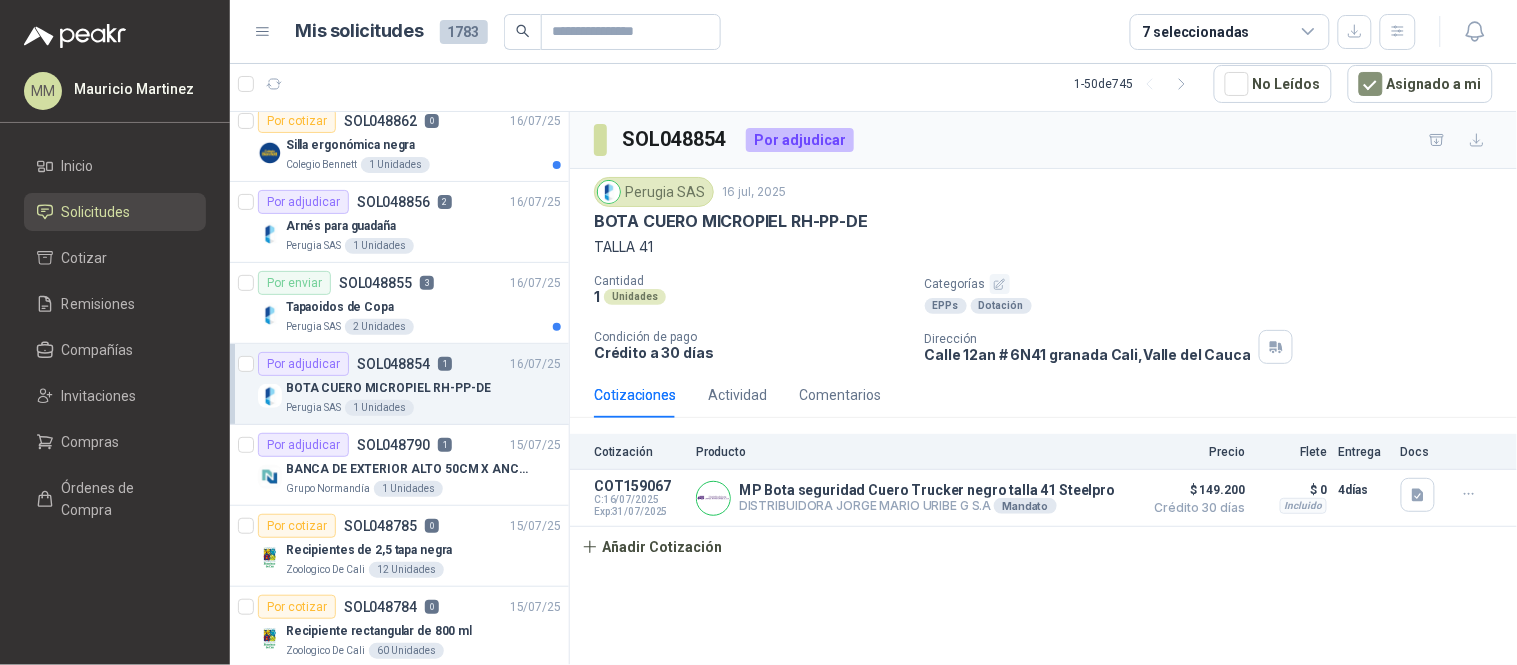 scroll, scrollTop: 0, scrollLeft: 0, axis: both 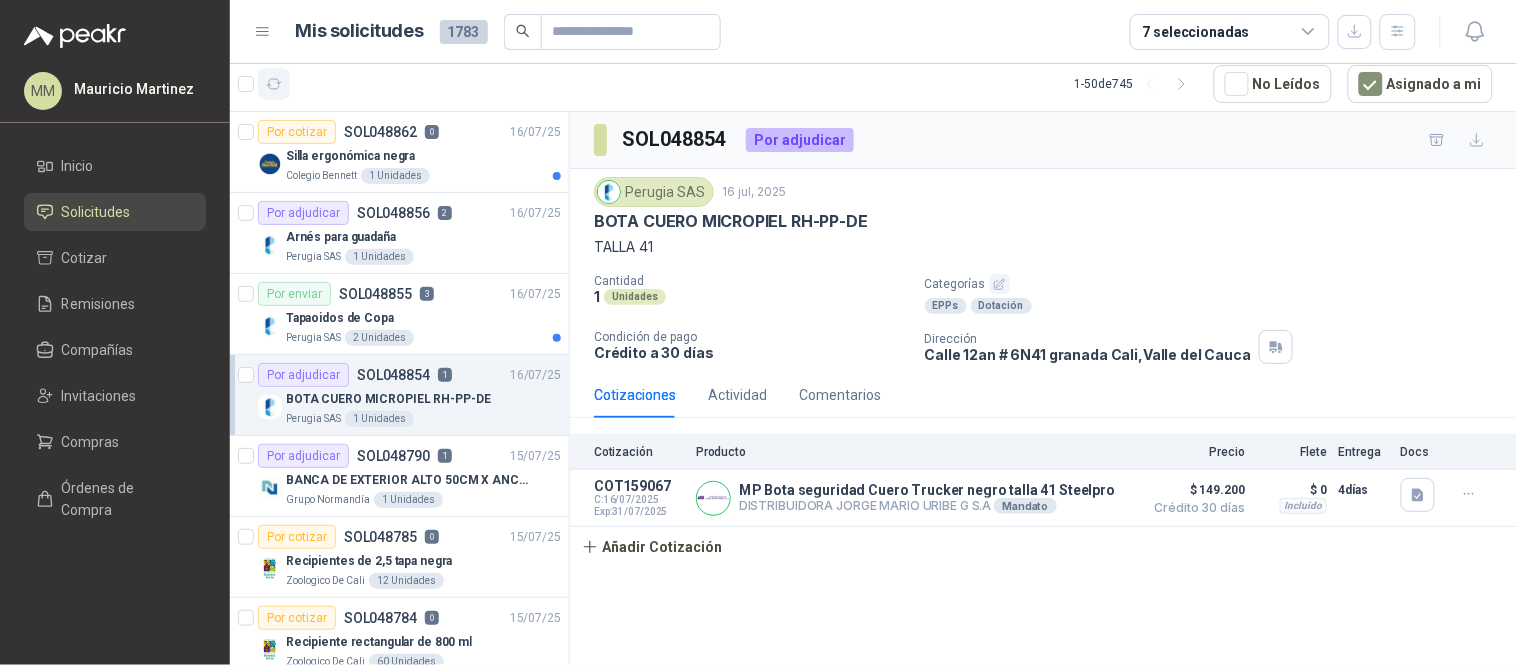 click 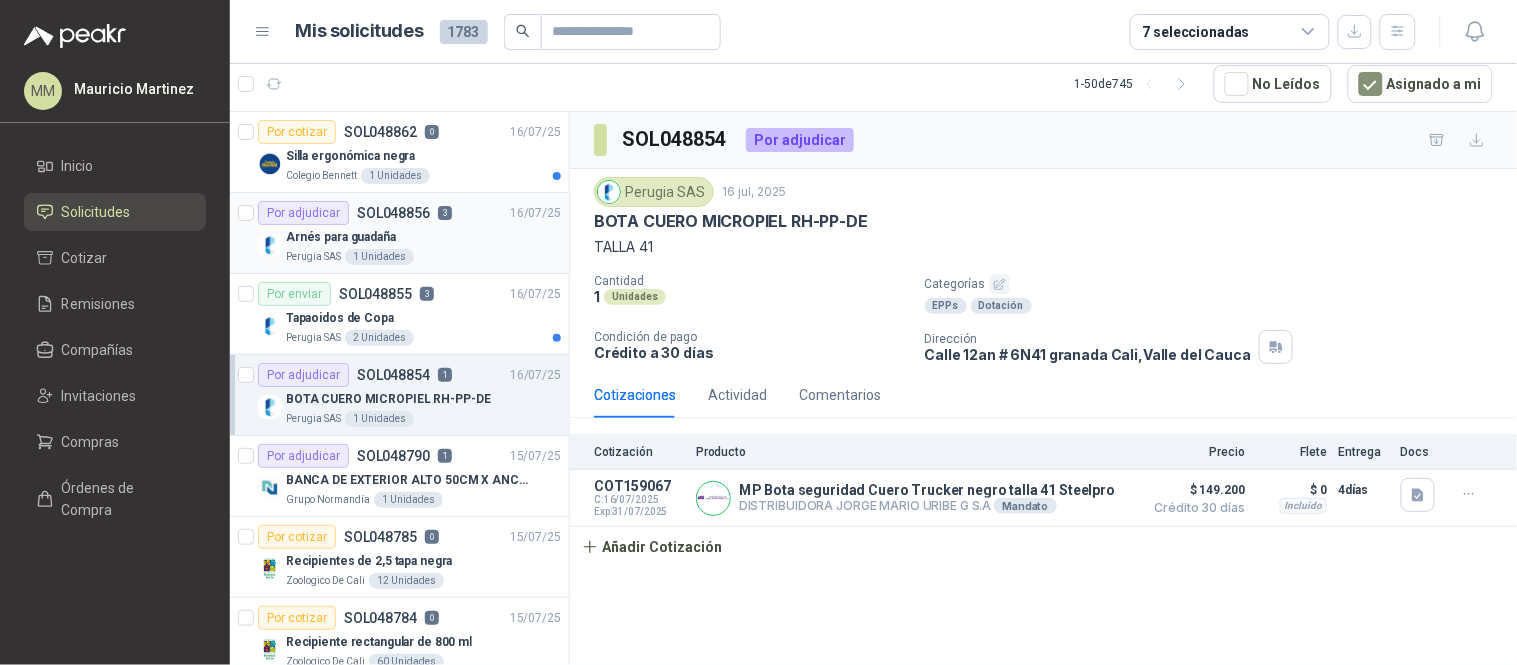 click on "Perugia SAS 1   Unidades" at bounding box center (423, 257) 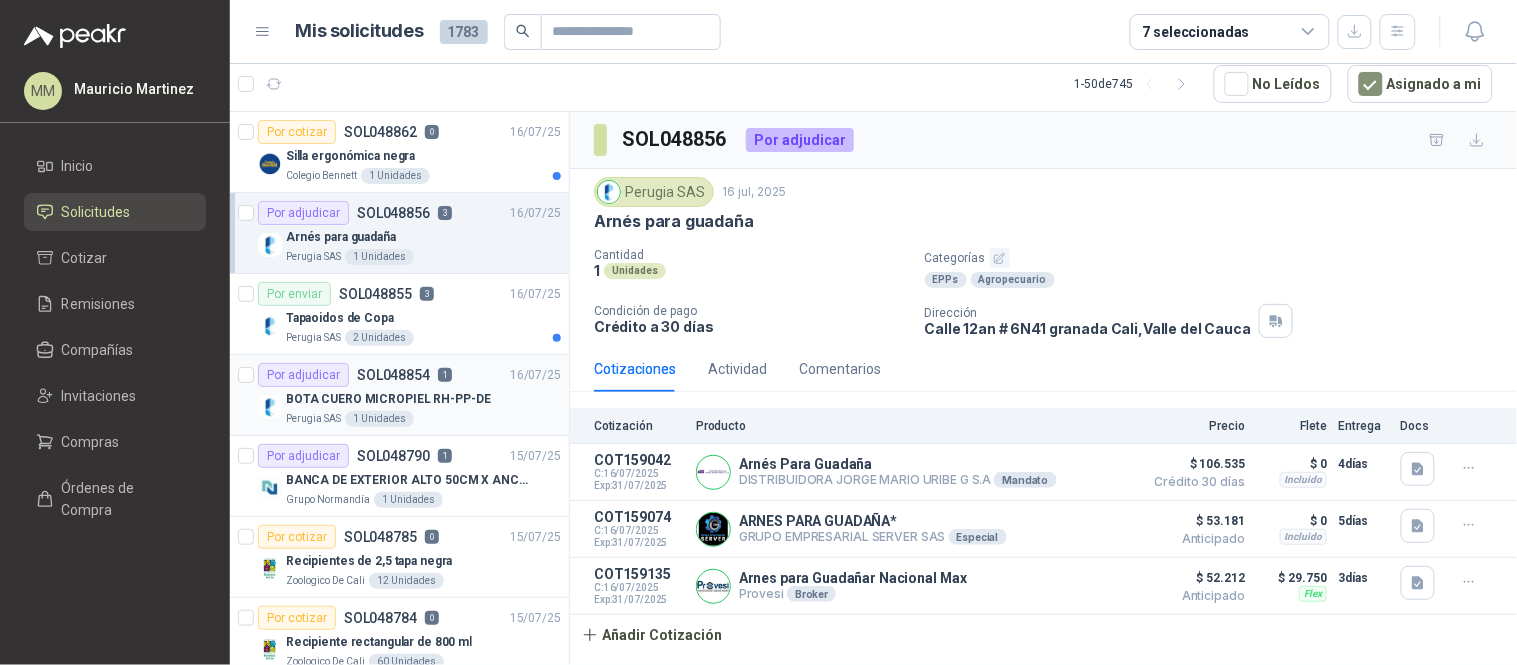 click on "Por adjudicar SOL048854 1 16/07/25" at bounding box center [409, 375] 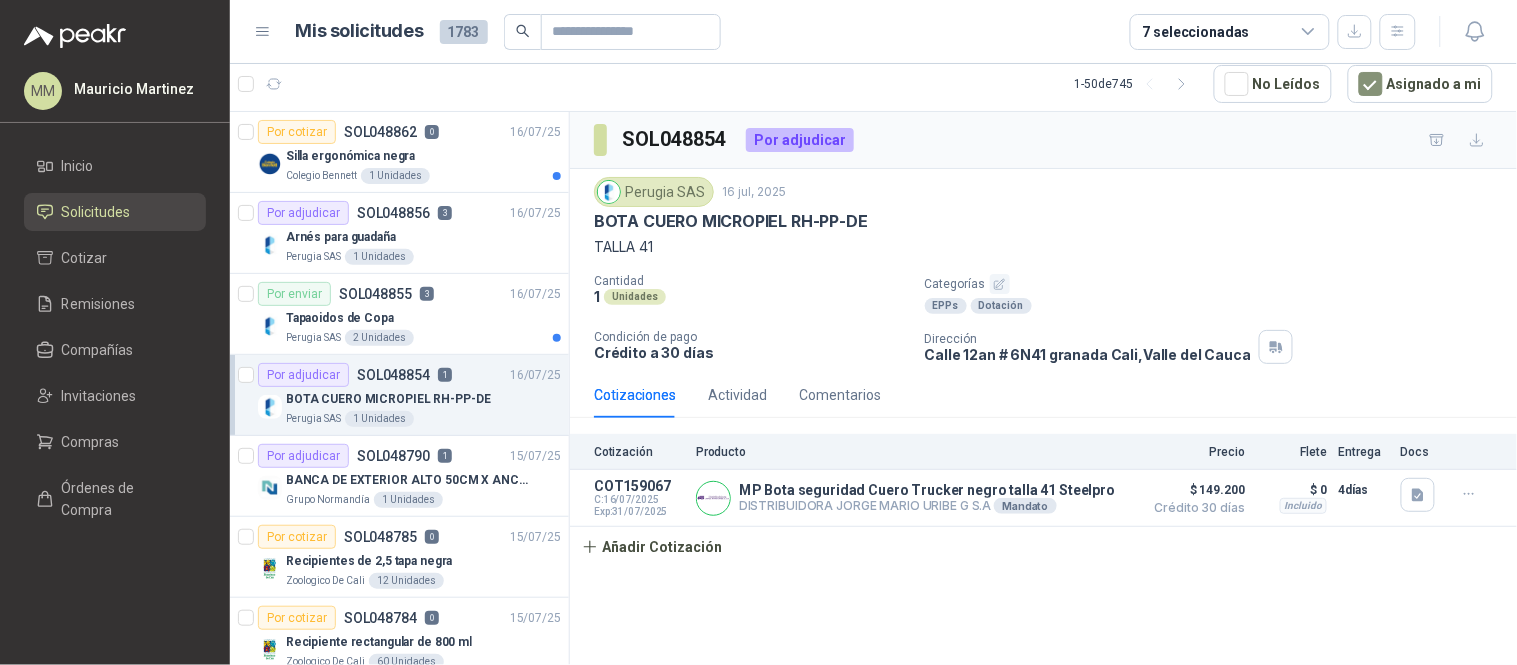 click on "TALLA 41" at bounding box center (1043, 247) 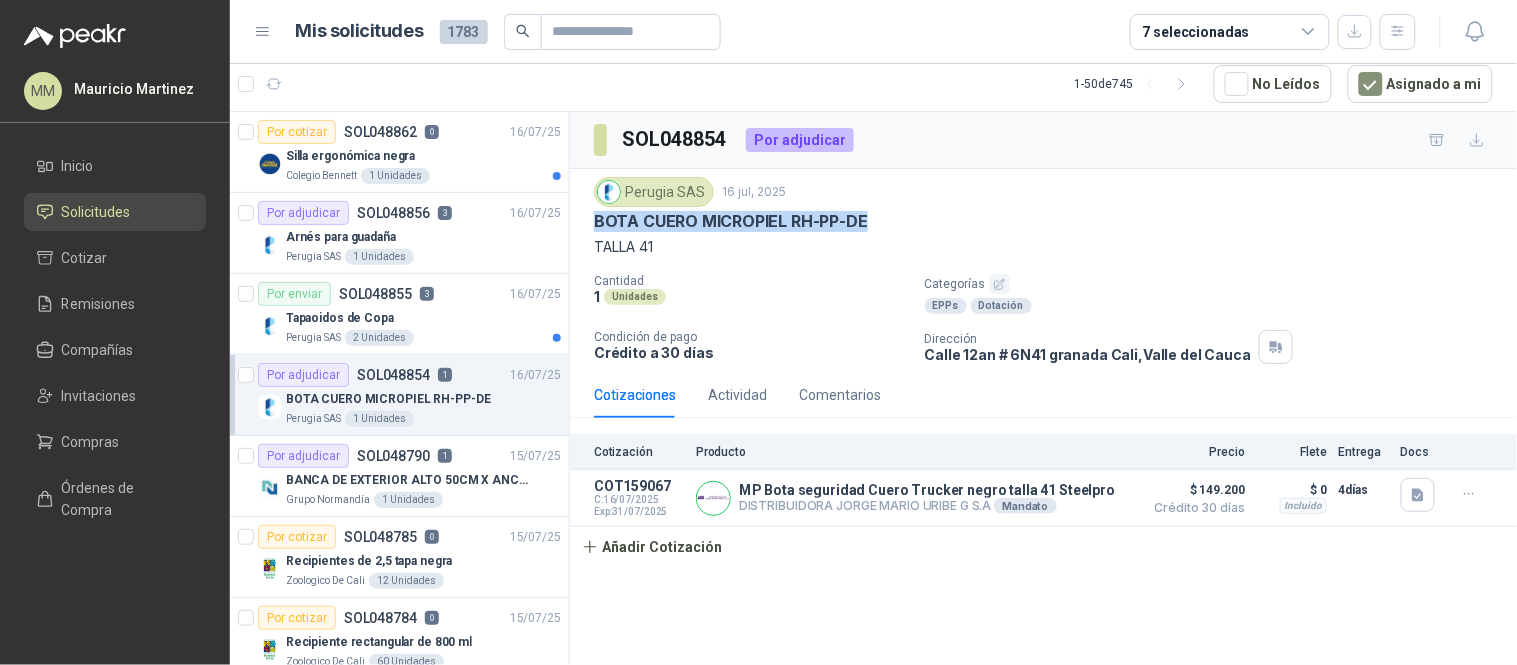 drag, startPoint x: 613, startPoint y: 218, endPoint x: 858, endPoint y: 226, distance: 245.13058 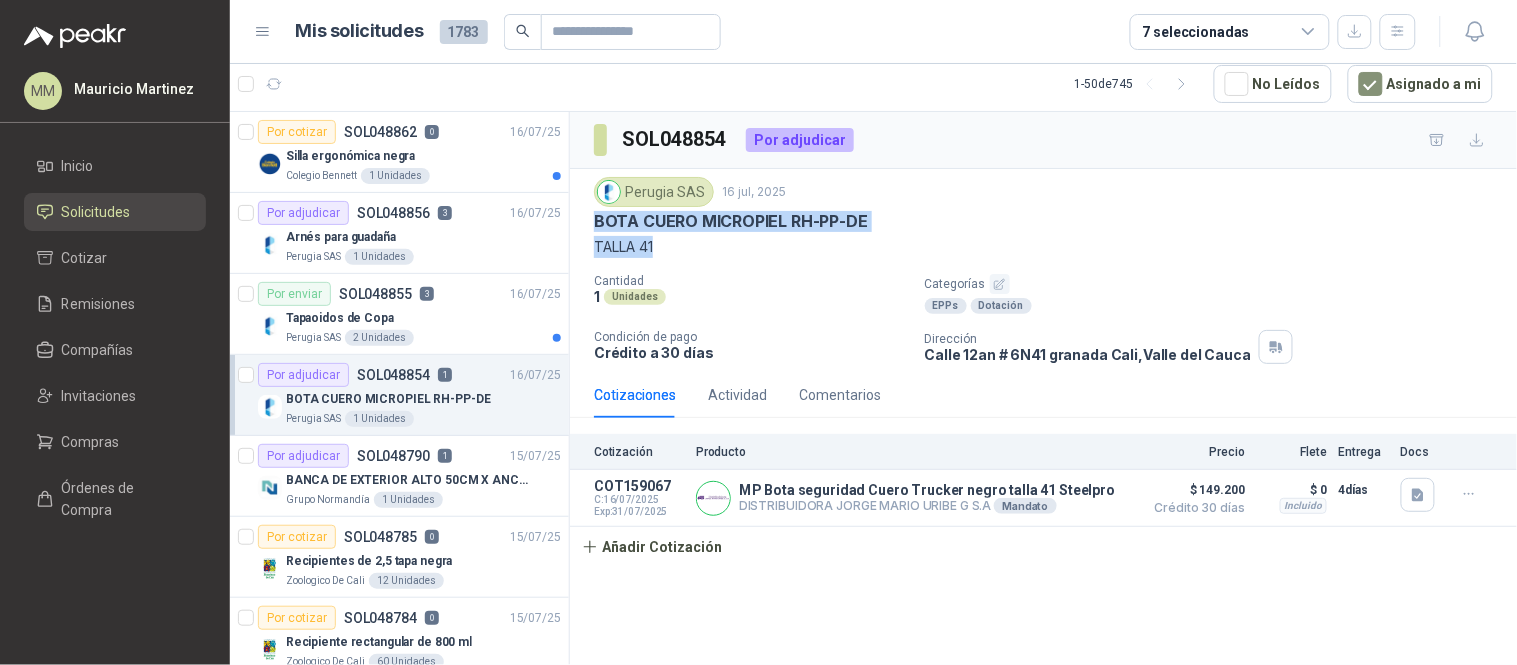 drag, startPoint x: 661, startPoint y: 245, endPoint x: 595, endPoint y: 221, distance: 70.2282 